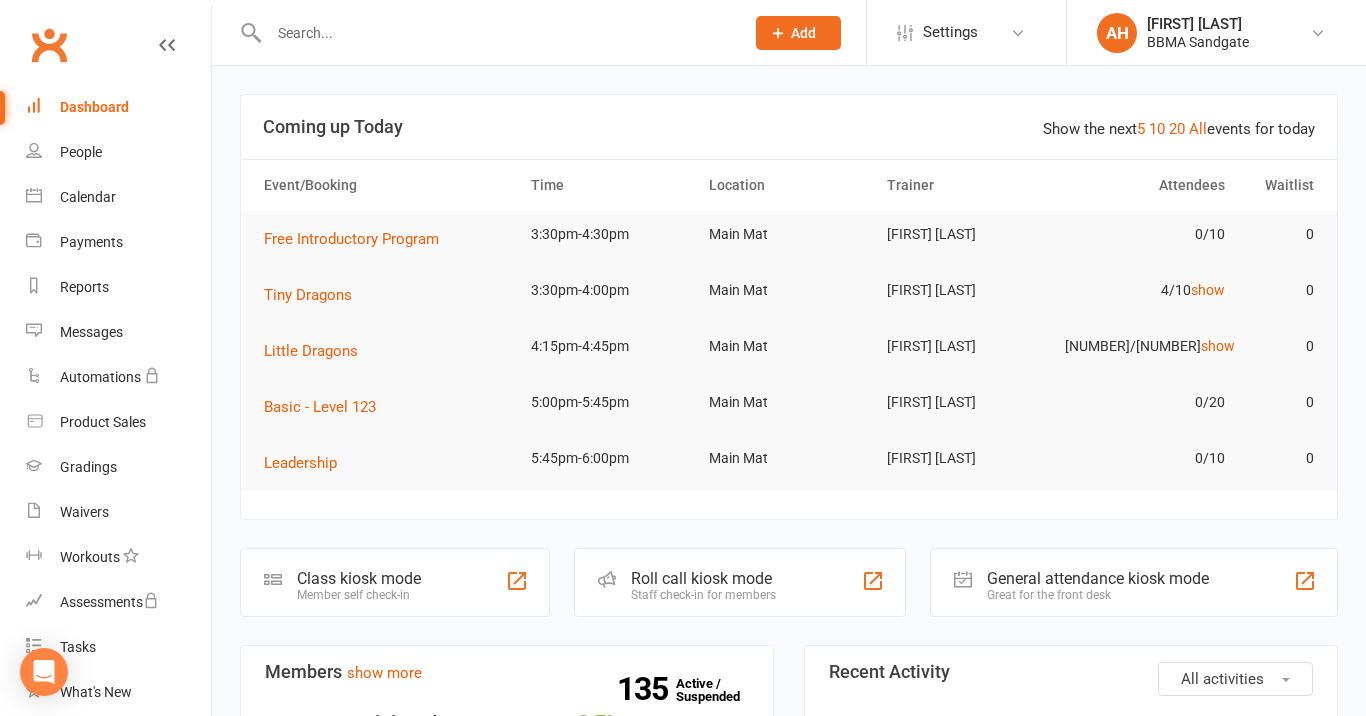 scroll, scrollTop: 0, scrollLeft: 0, axis: both 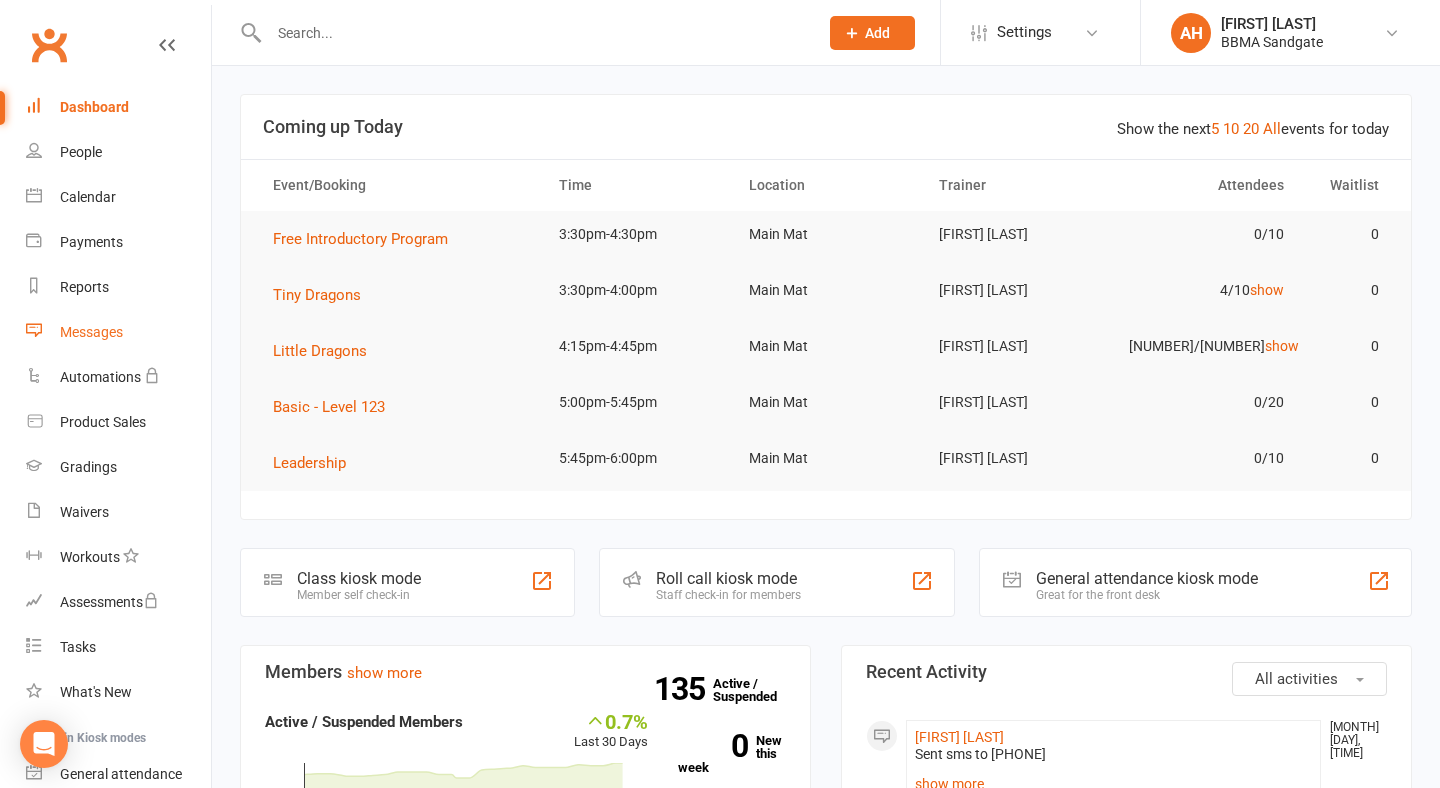 click on "Messages" at bounding box center [118, 332] 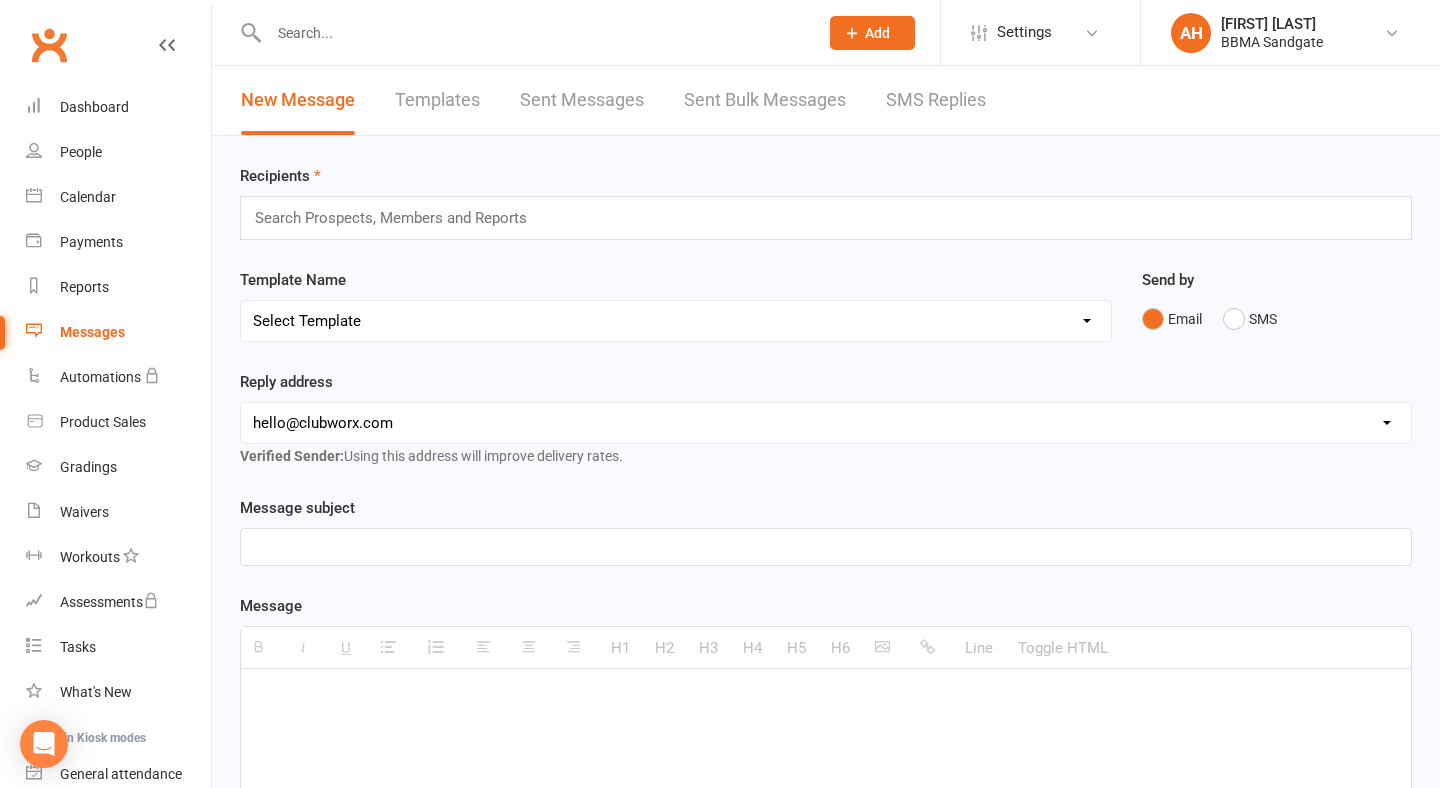 click on "SMS Replies" at bounding box center [936, 100] 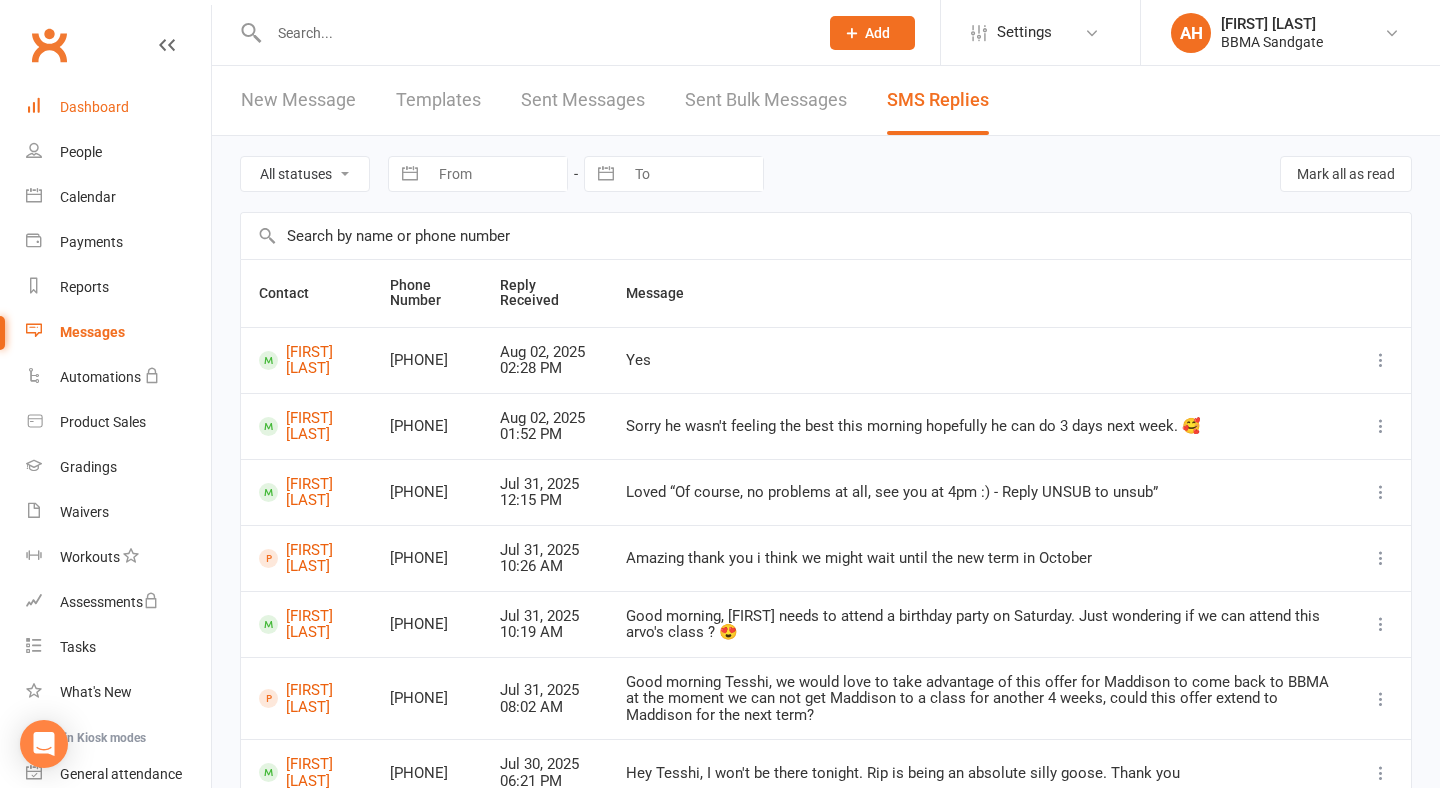 click on "Dashboard" at bounding box center (94, 107) 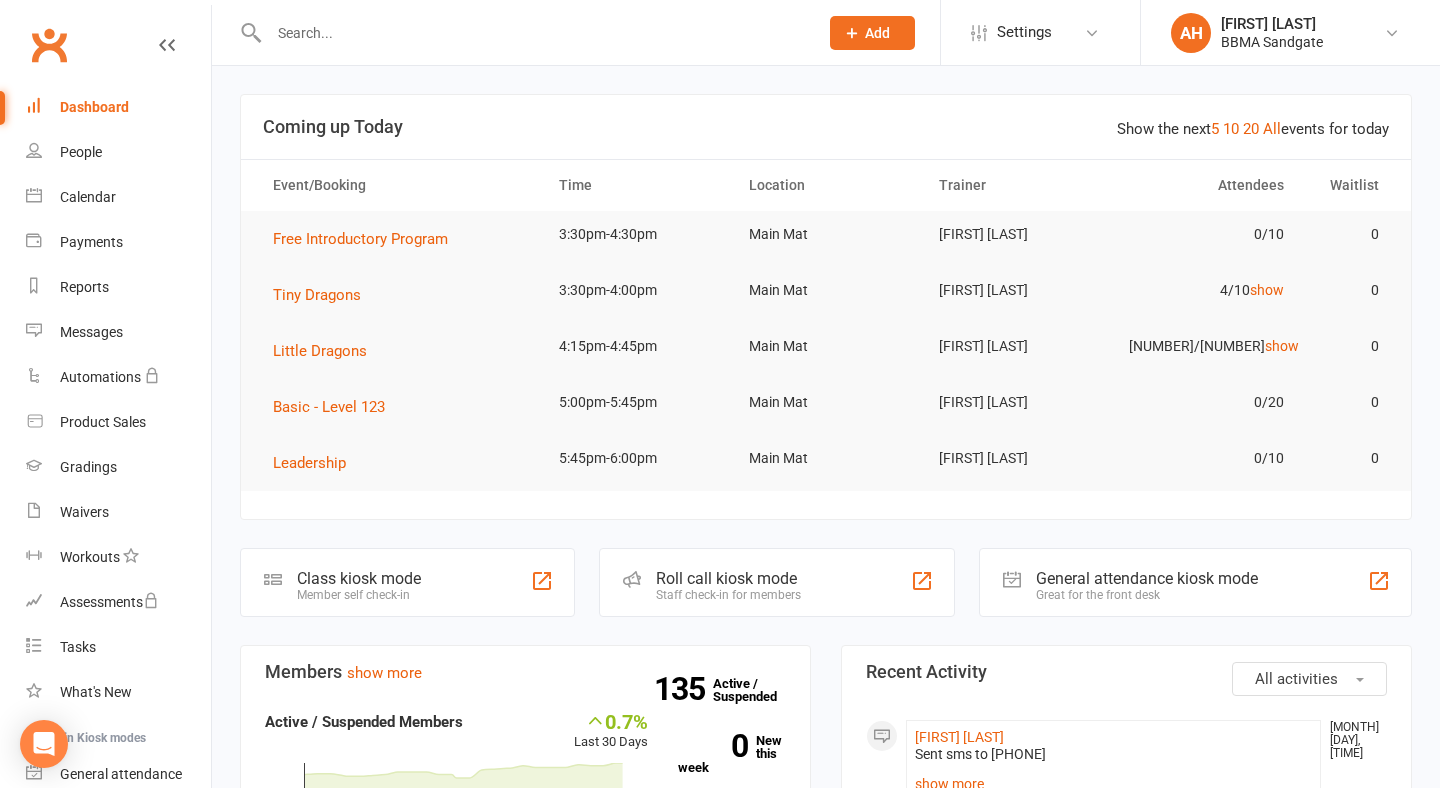 click at bounding box center (533, 33) 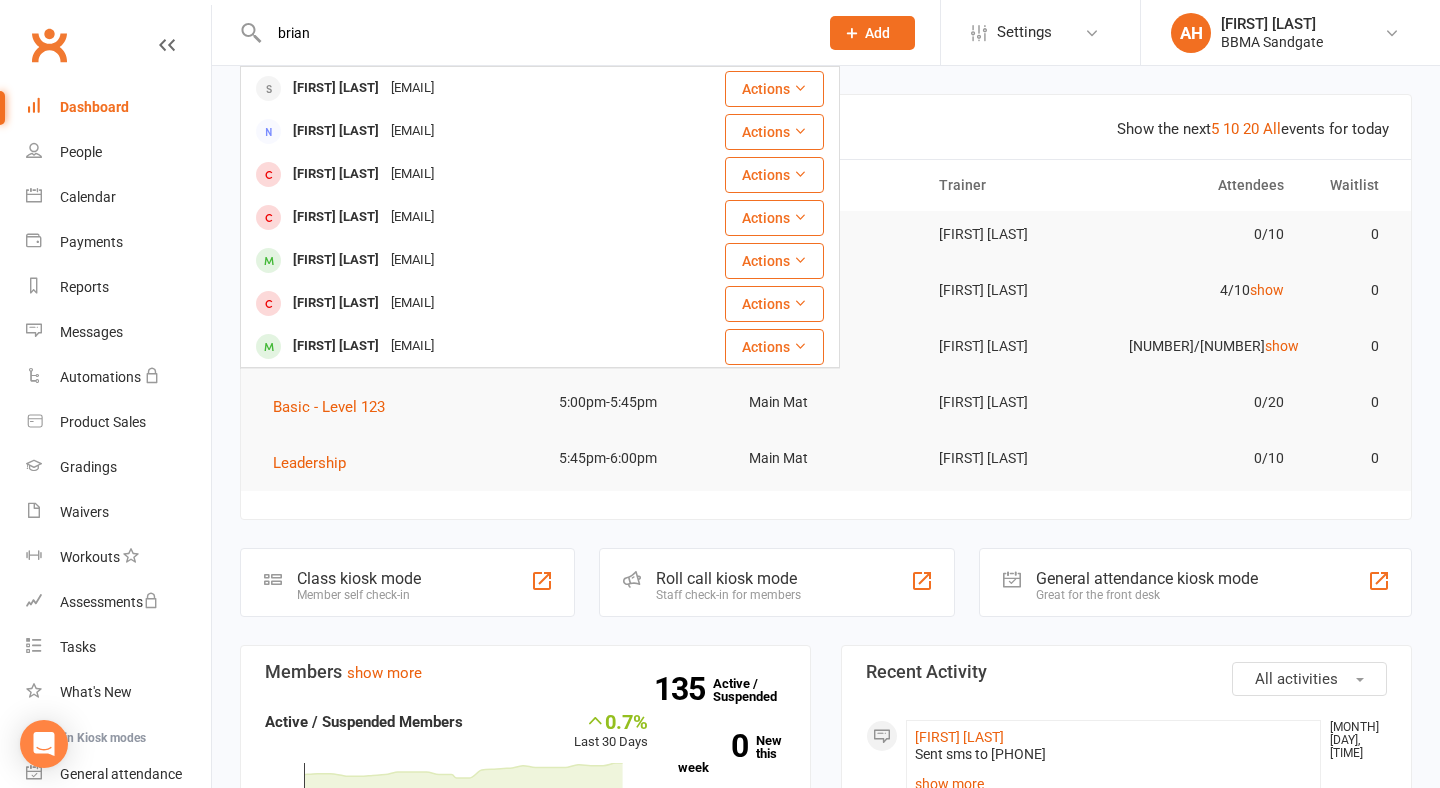 type on "Brian" 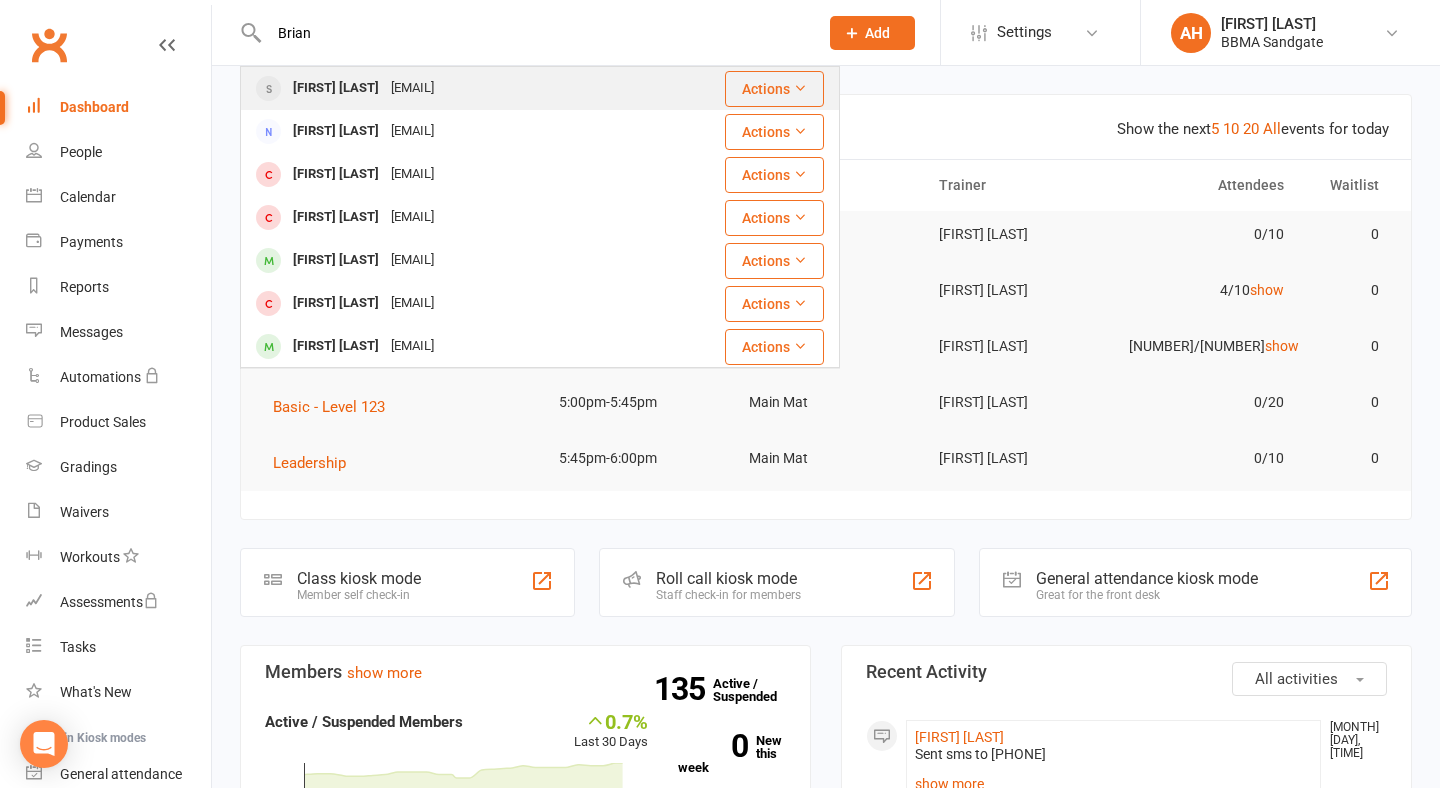 drag, startPoint x: 339, startPoint y: 30, endPoint x: 345, endPoint y: 86, distance: 56.32051 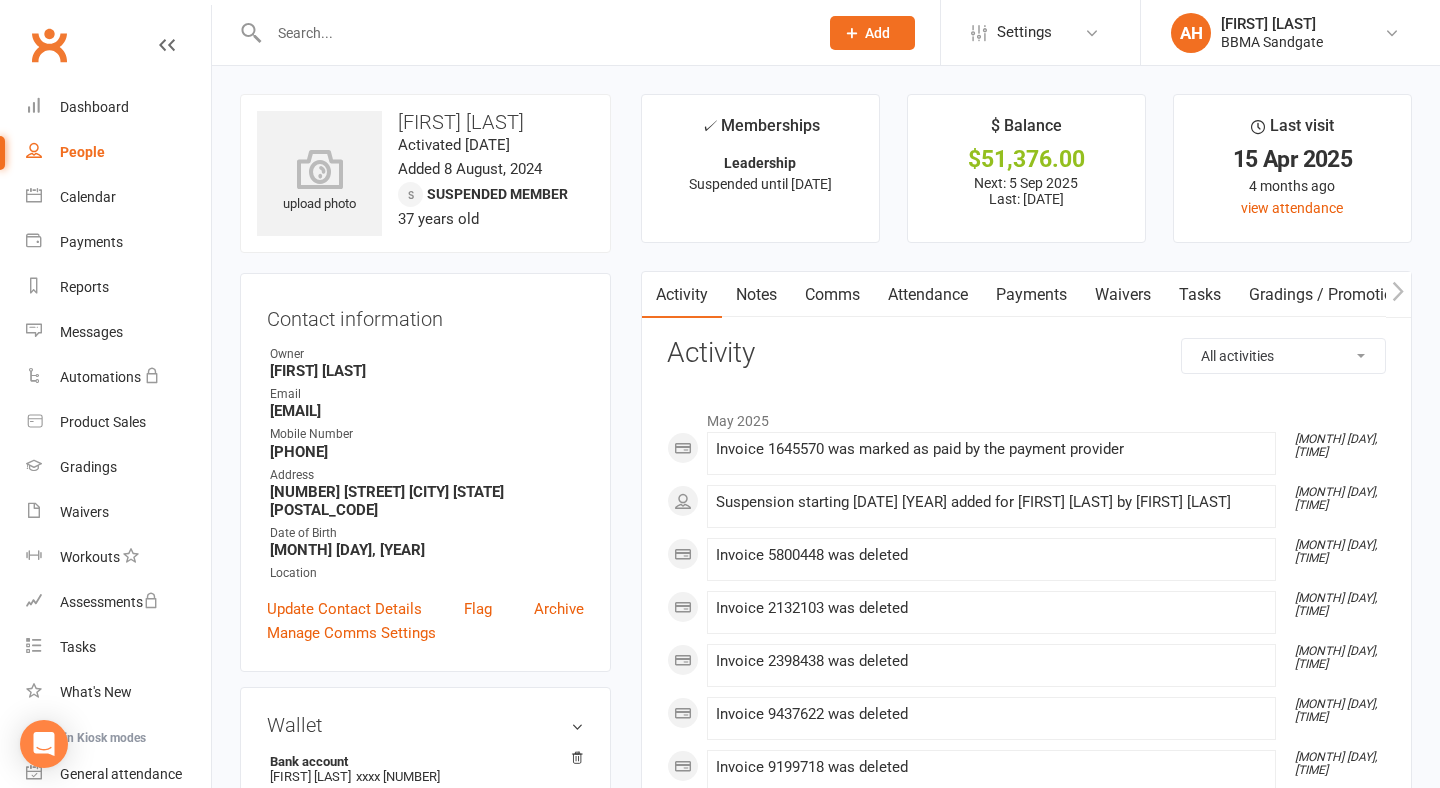 click on "Payments" at bounding box center [1031, 295] 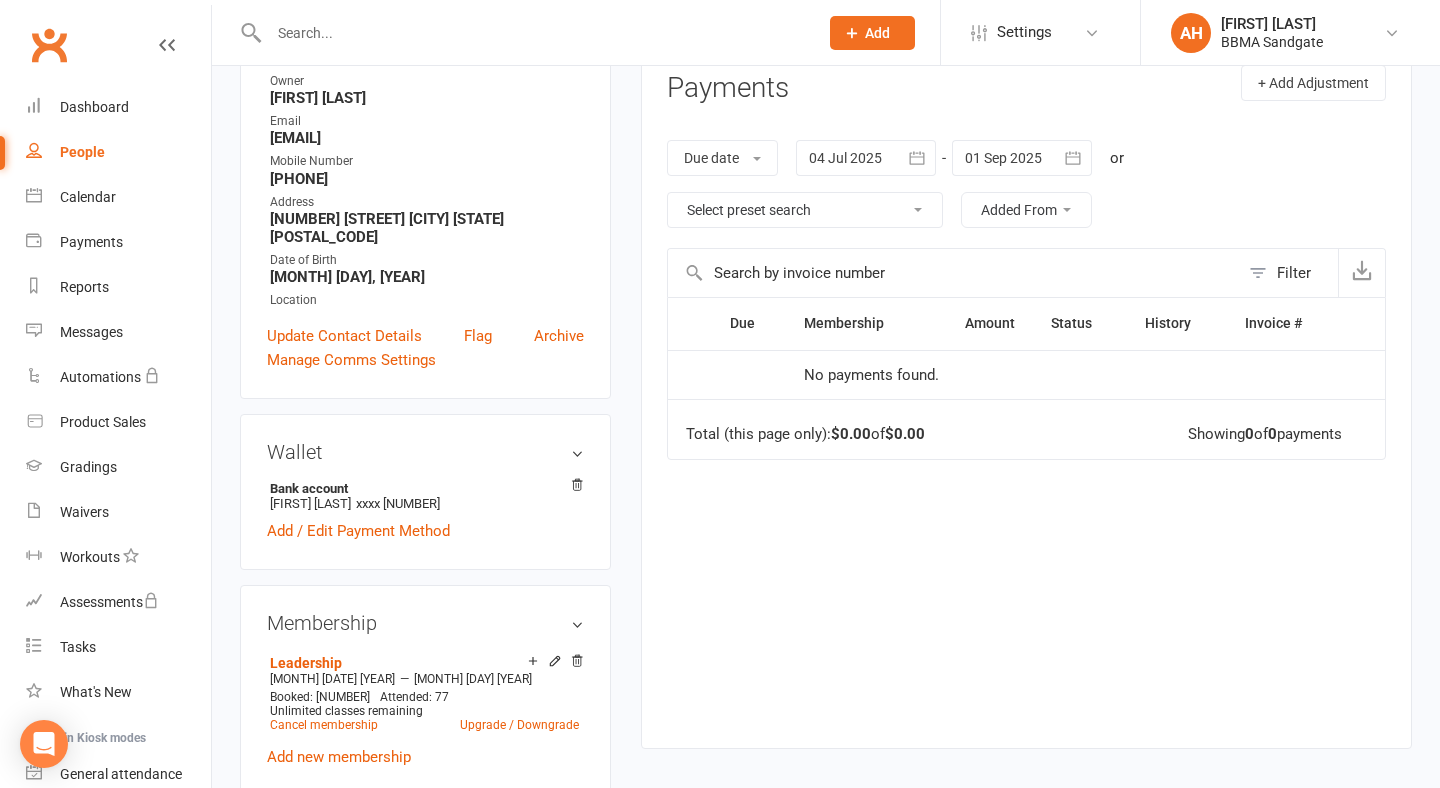 scroll, scrollTop: 298, scrollLeft: 0, axis: vertical 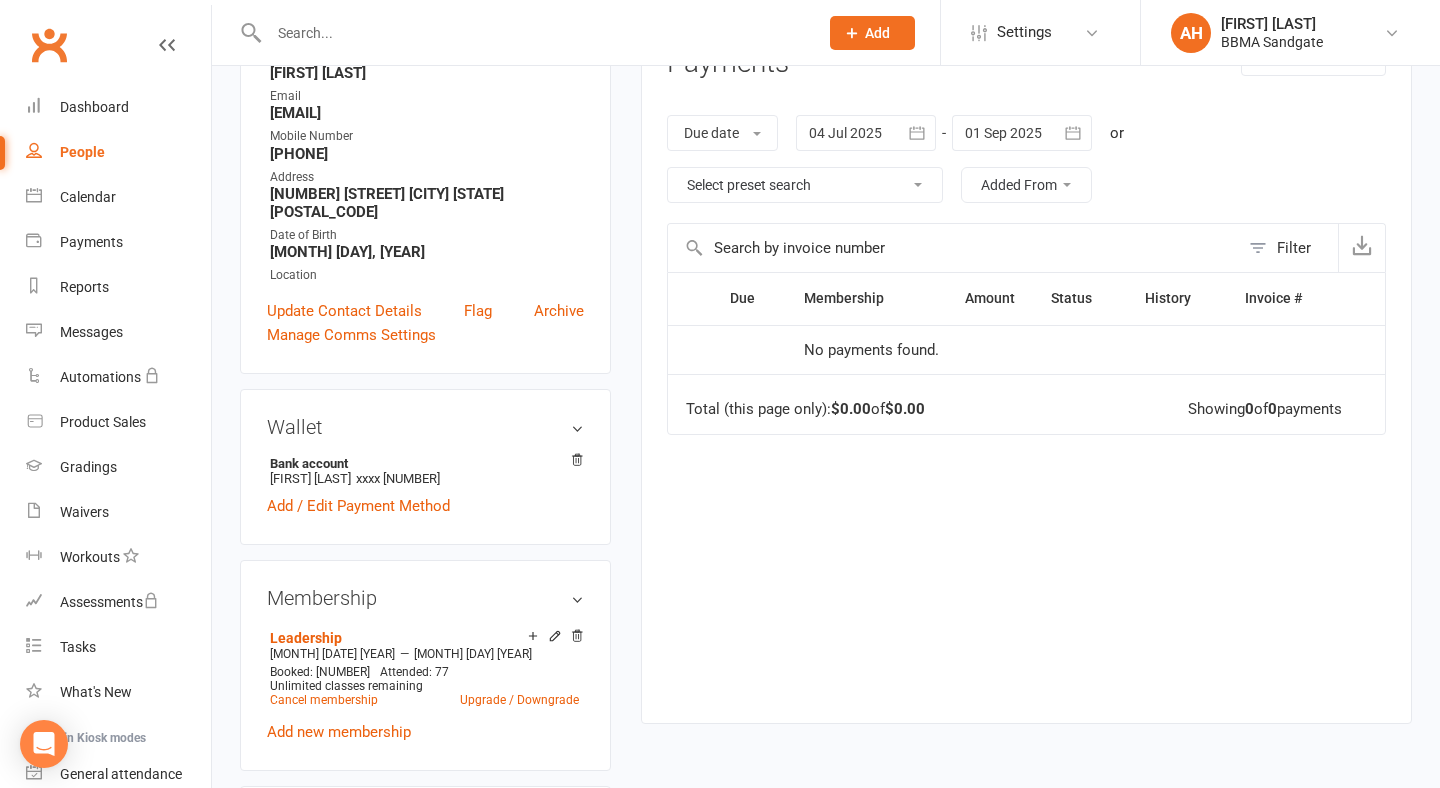 click at bounding box center (1074, 133) 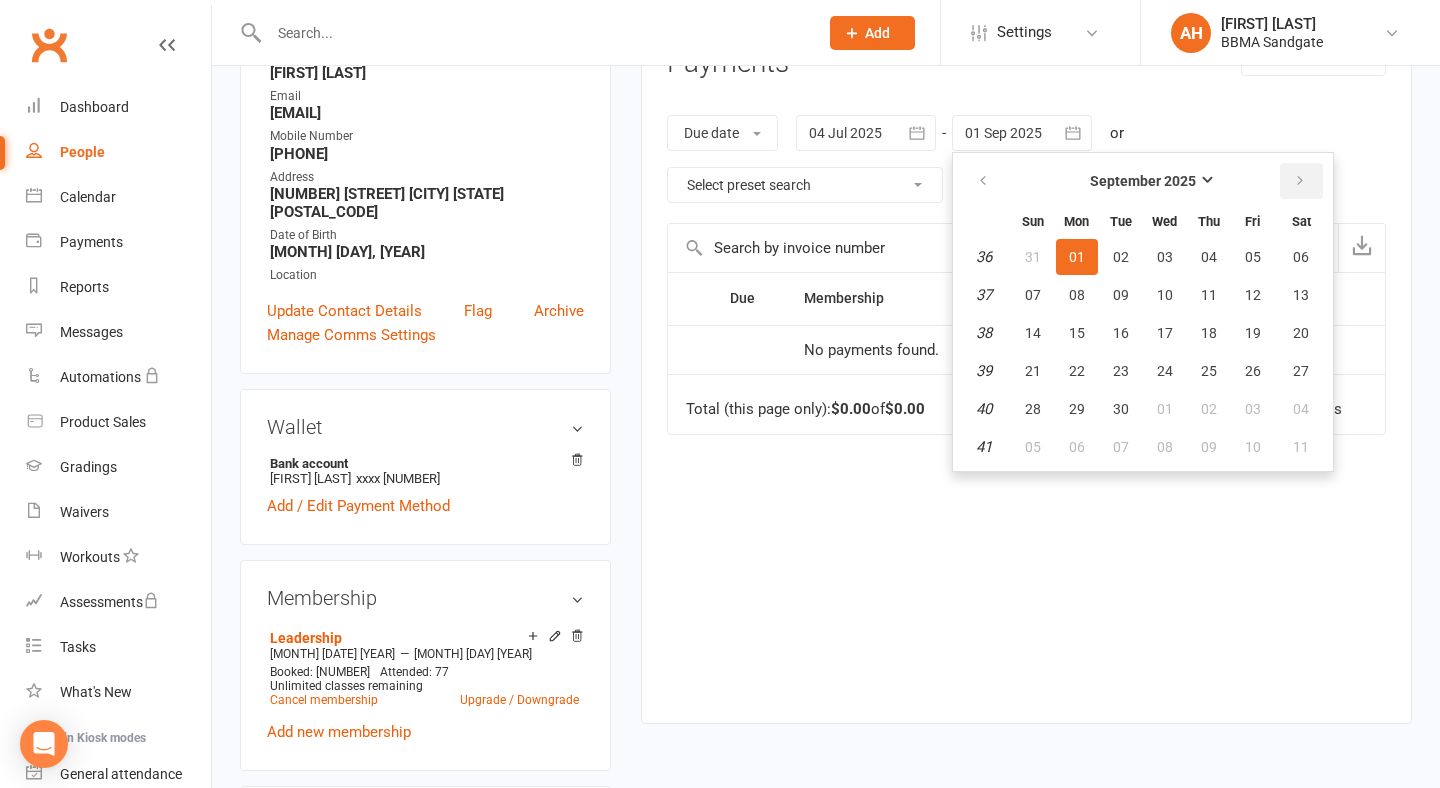 click at bounding box center (1300, 181) 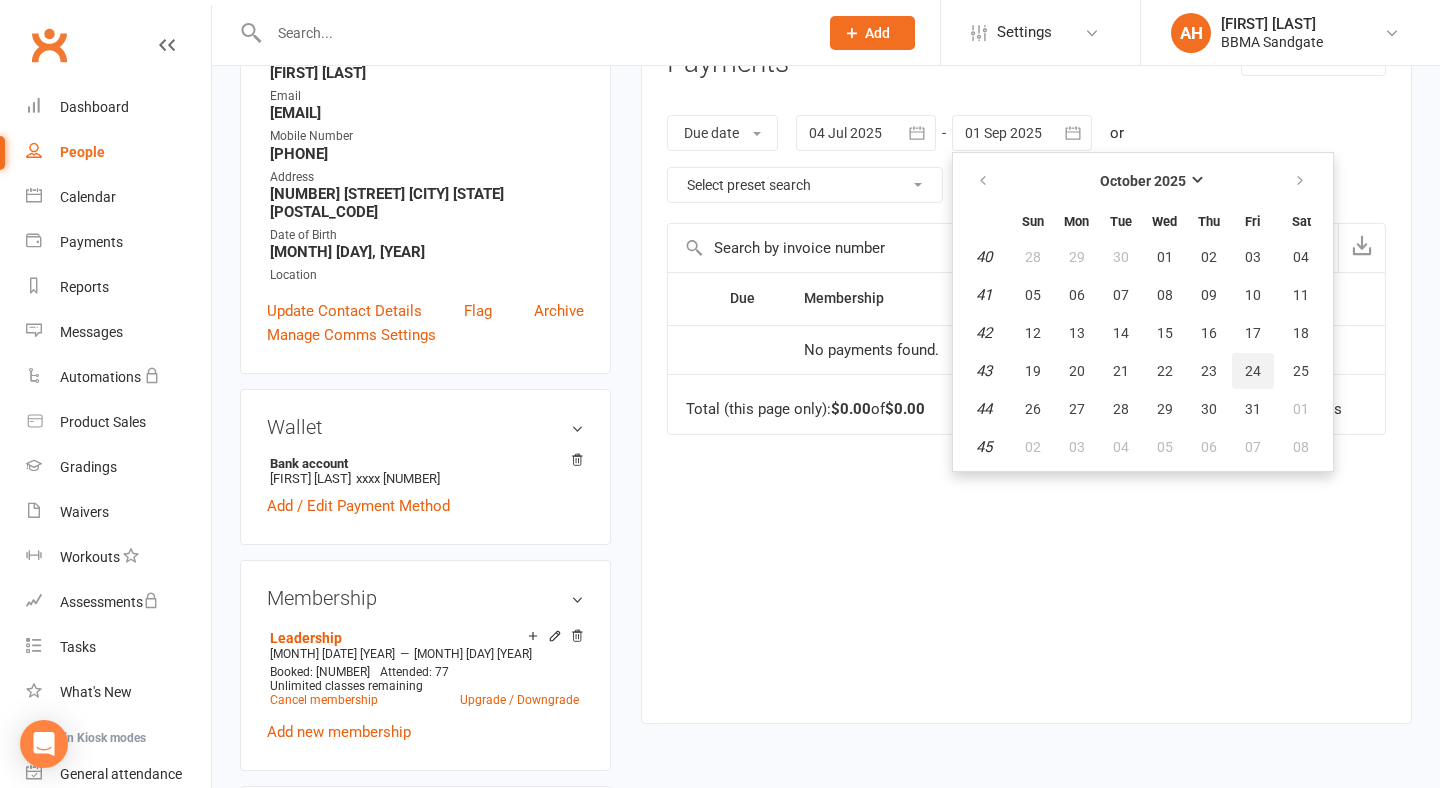 click on "24" at bounding box center [1253, 371] 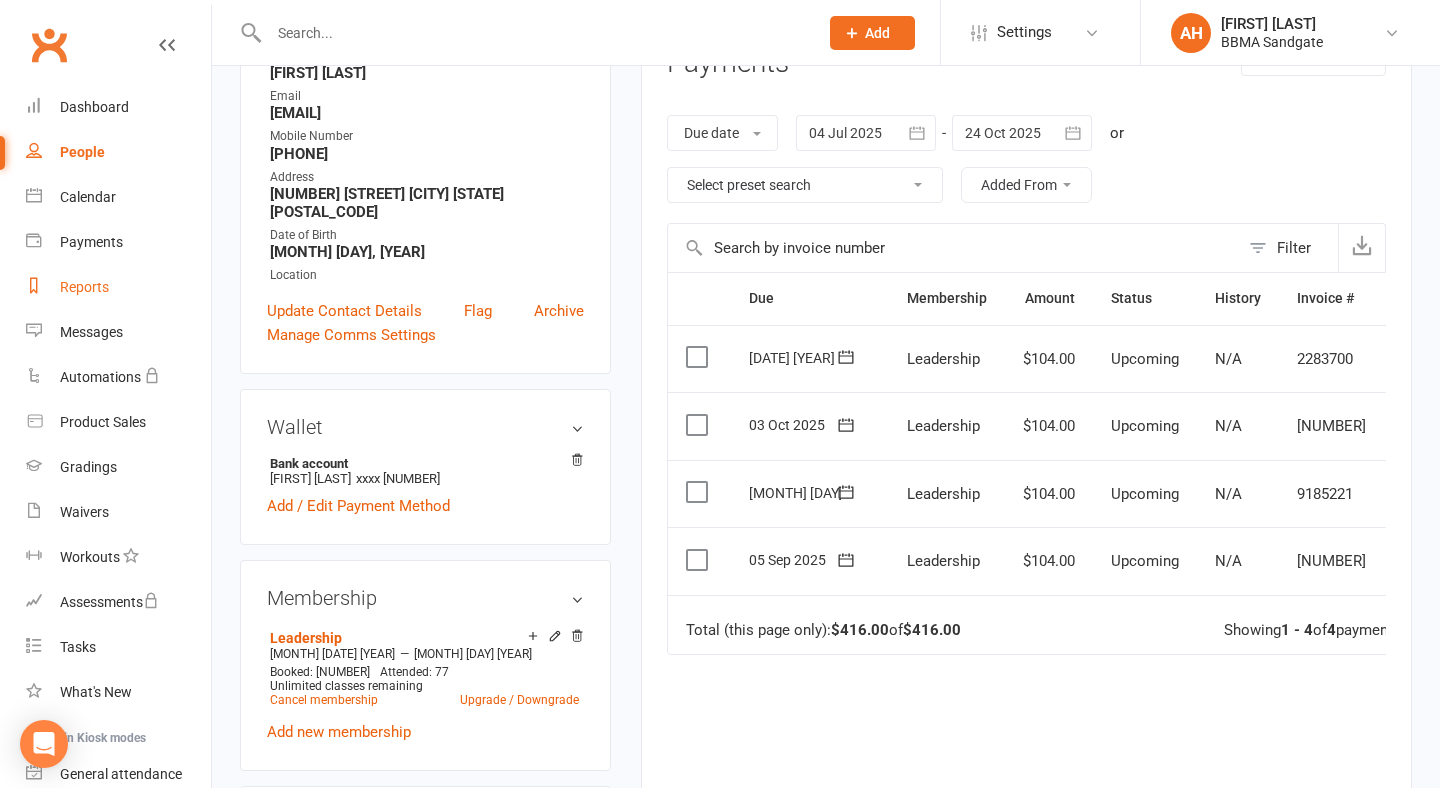 click on "Reports" at bounding box center (118, 287) 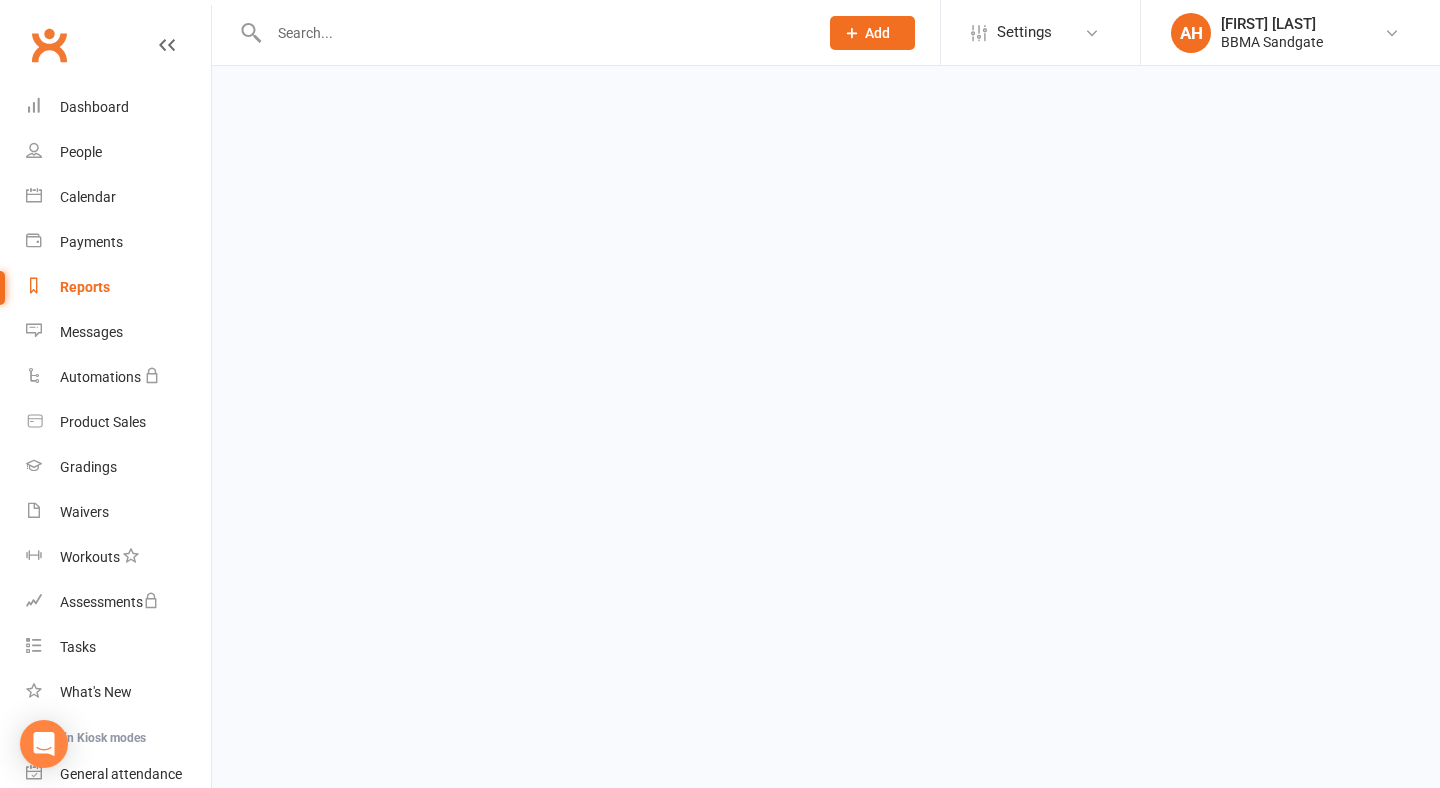 scroll, scrollTop: 0, scrollLeft: 0, axis: both 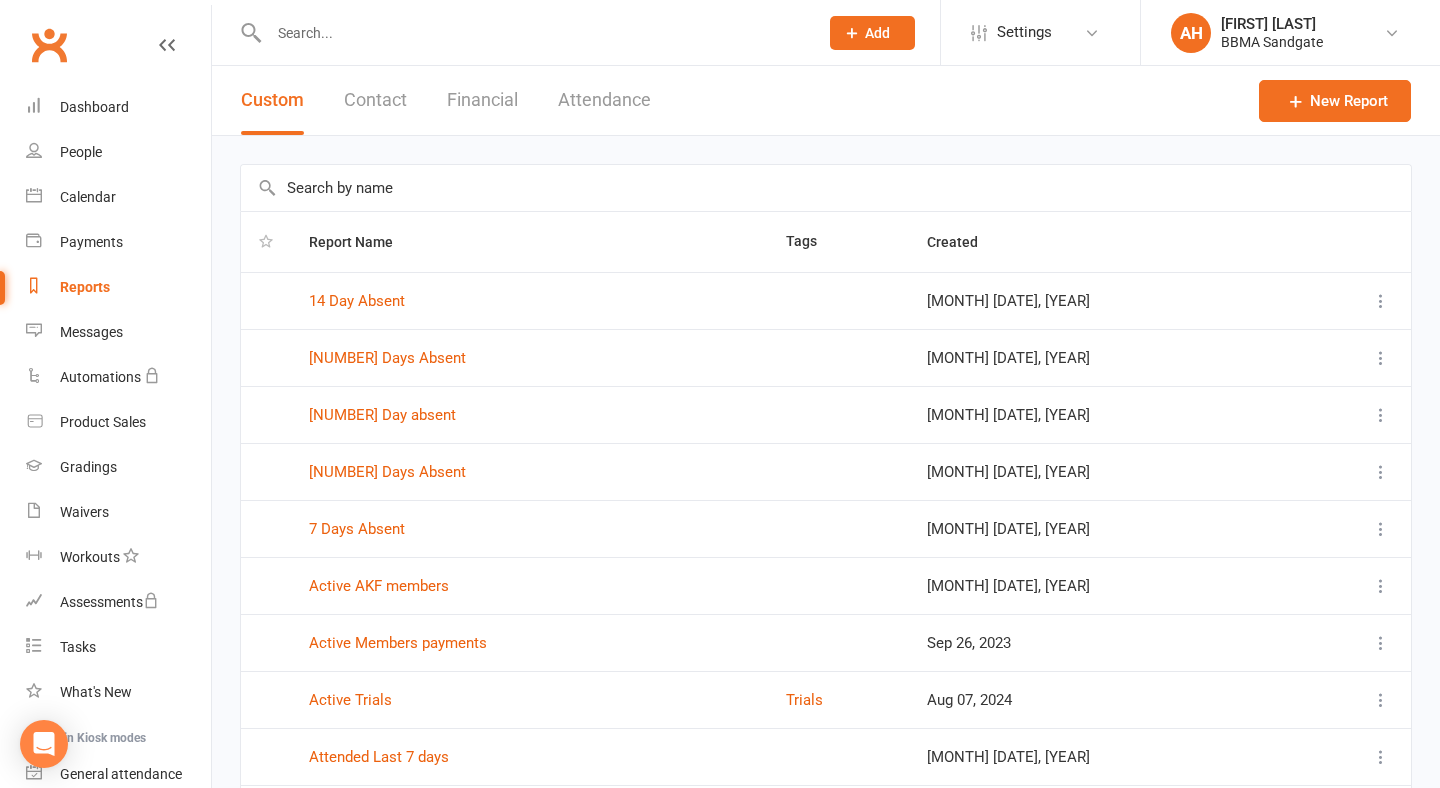 click at bounding box center (826, 188) 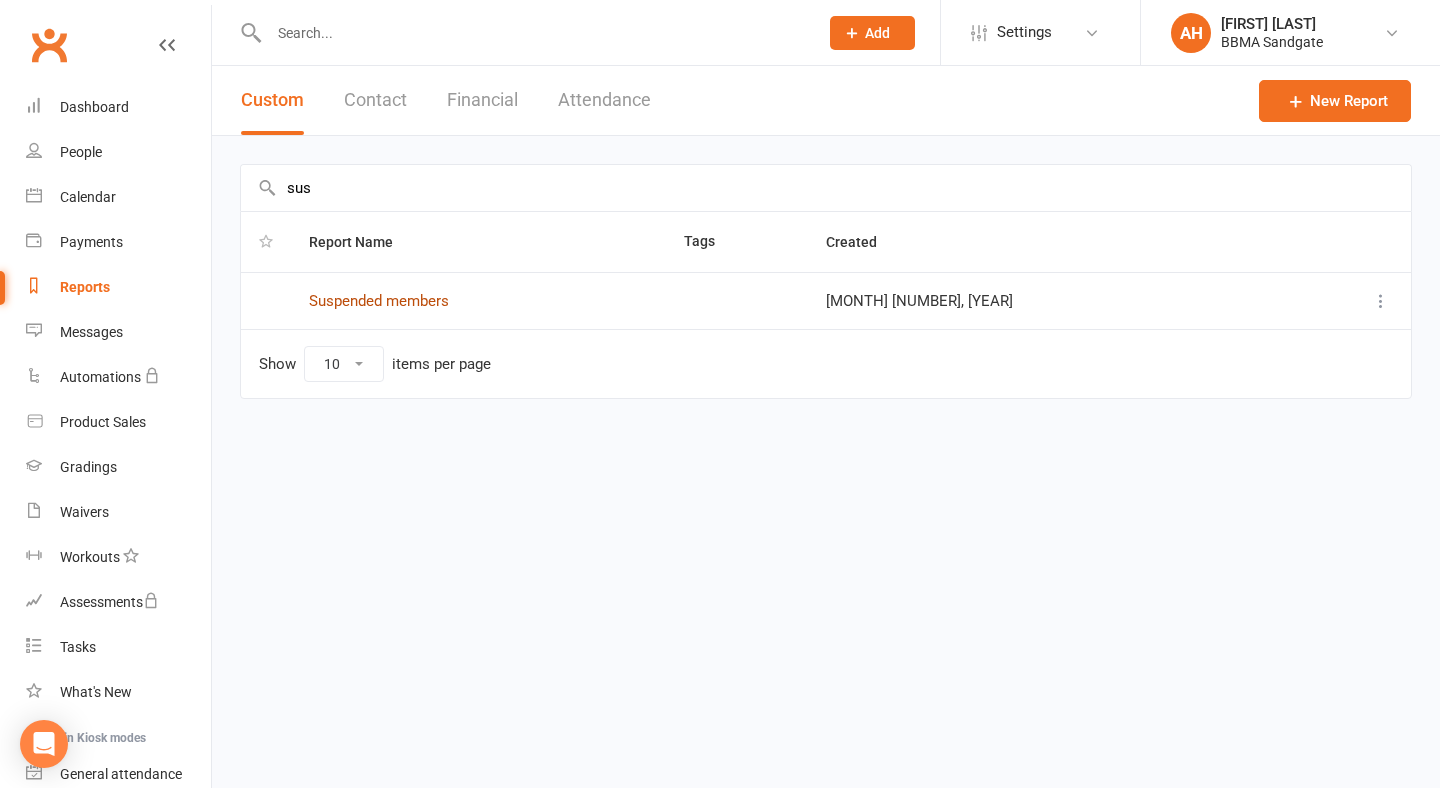 type on "sus" 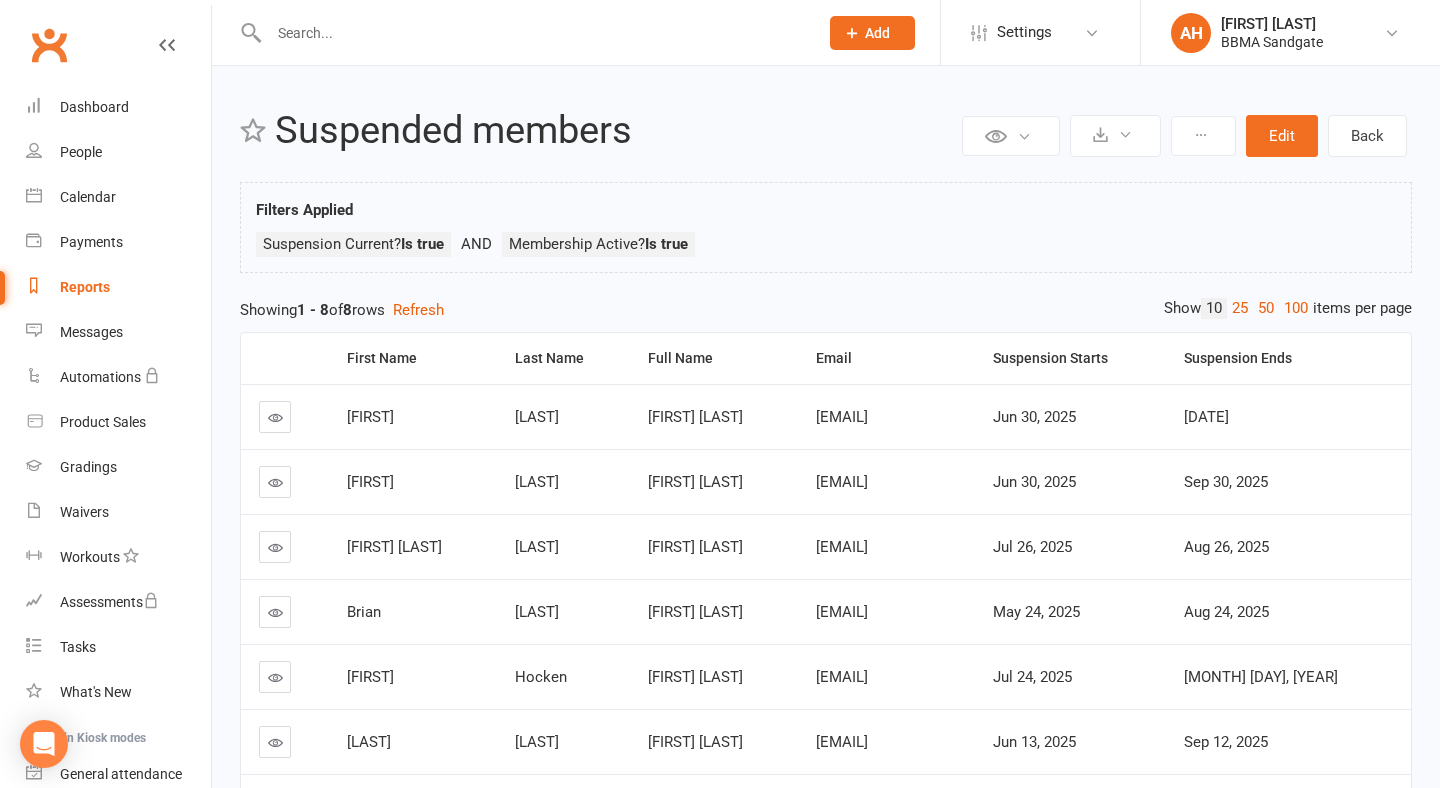 scroll, scrollTop: 0, scrollLeft: 0, axis: both 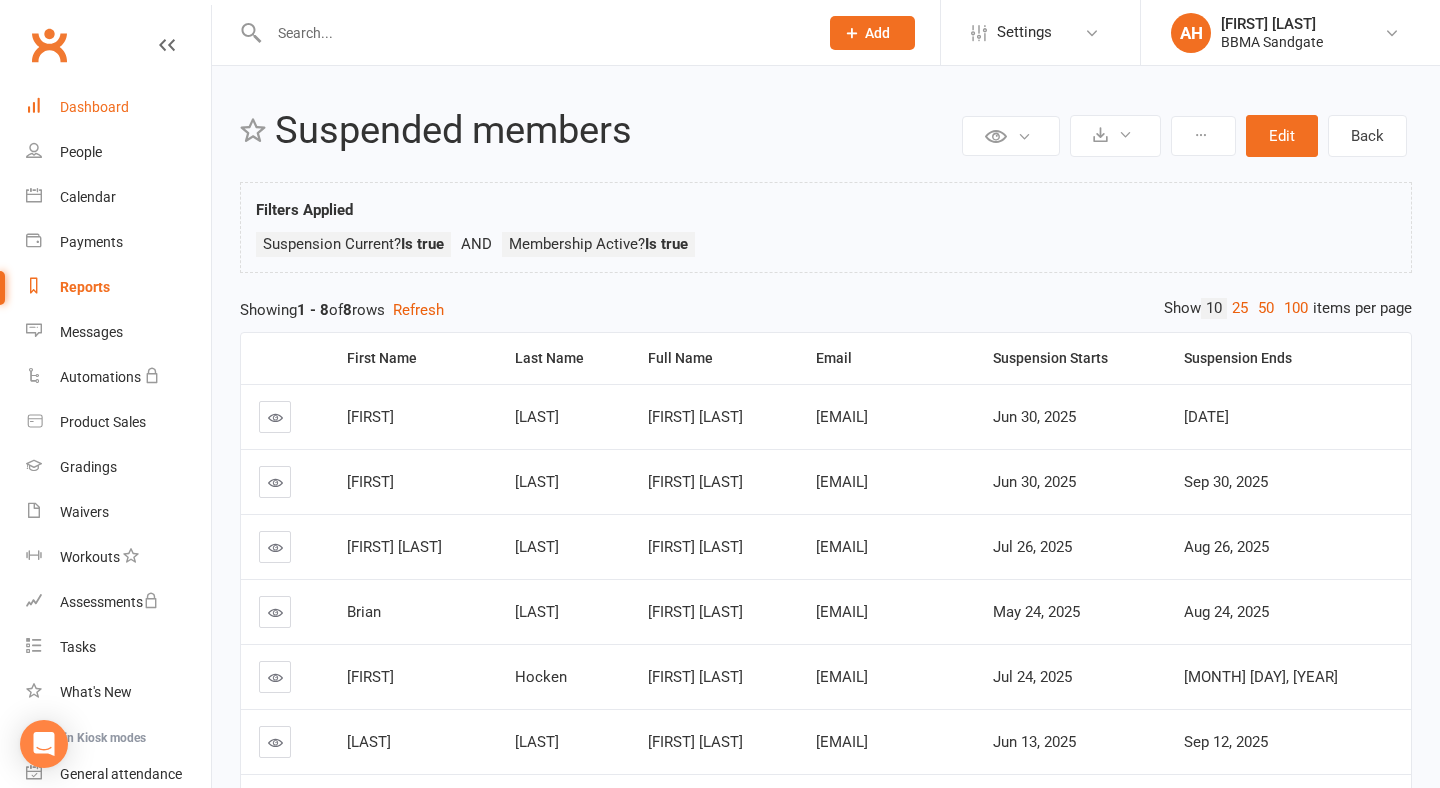click on "Dashboard" at bounding box center [94, 107] 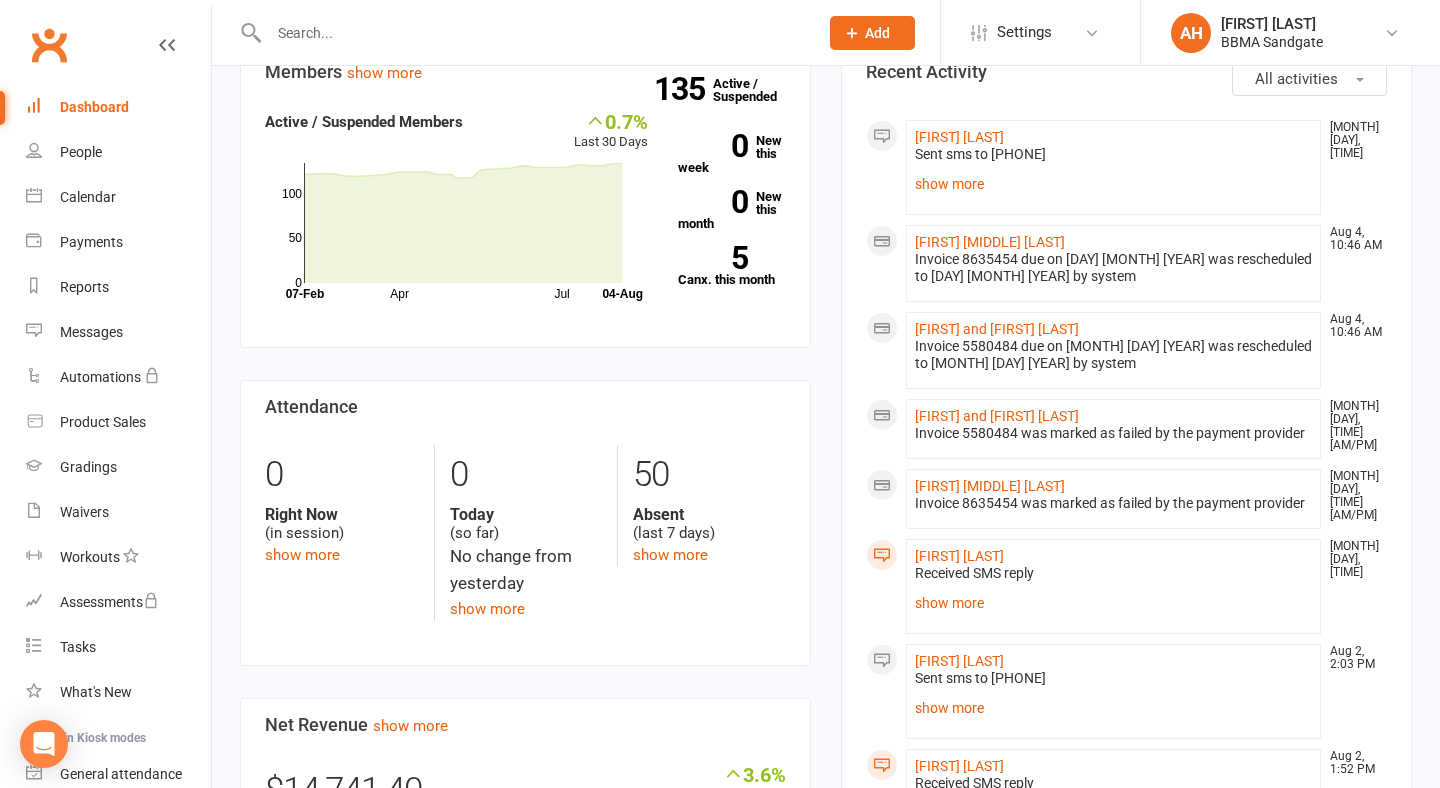 scroll, scrollTop: 600, scrollLeft: 0, axis: vertical 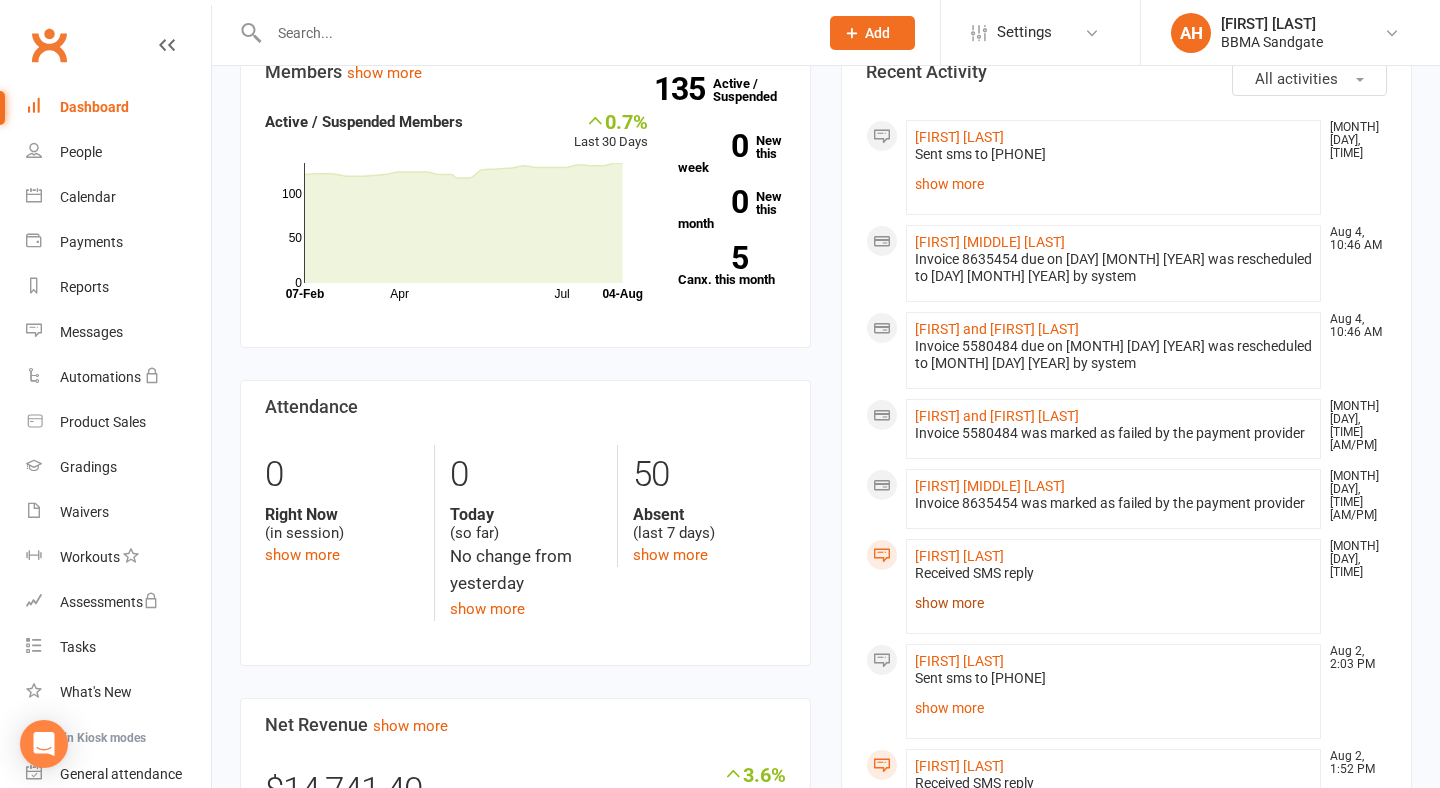 click on "show more" 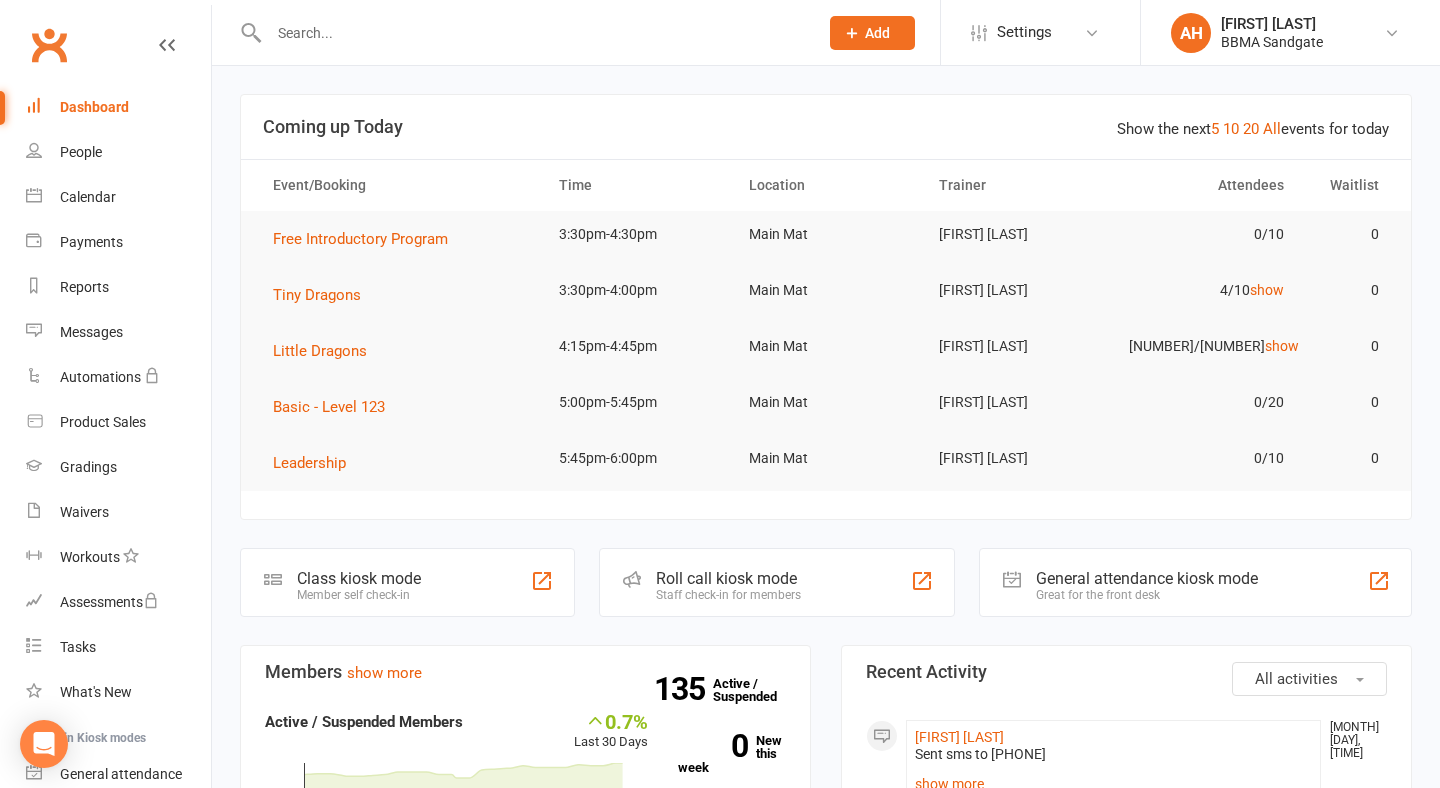 scroll, scrollTop: 0, scrollLeft: 0, axis: both 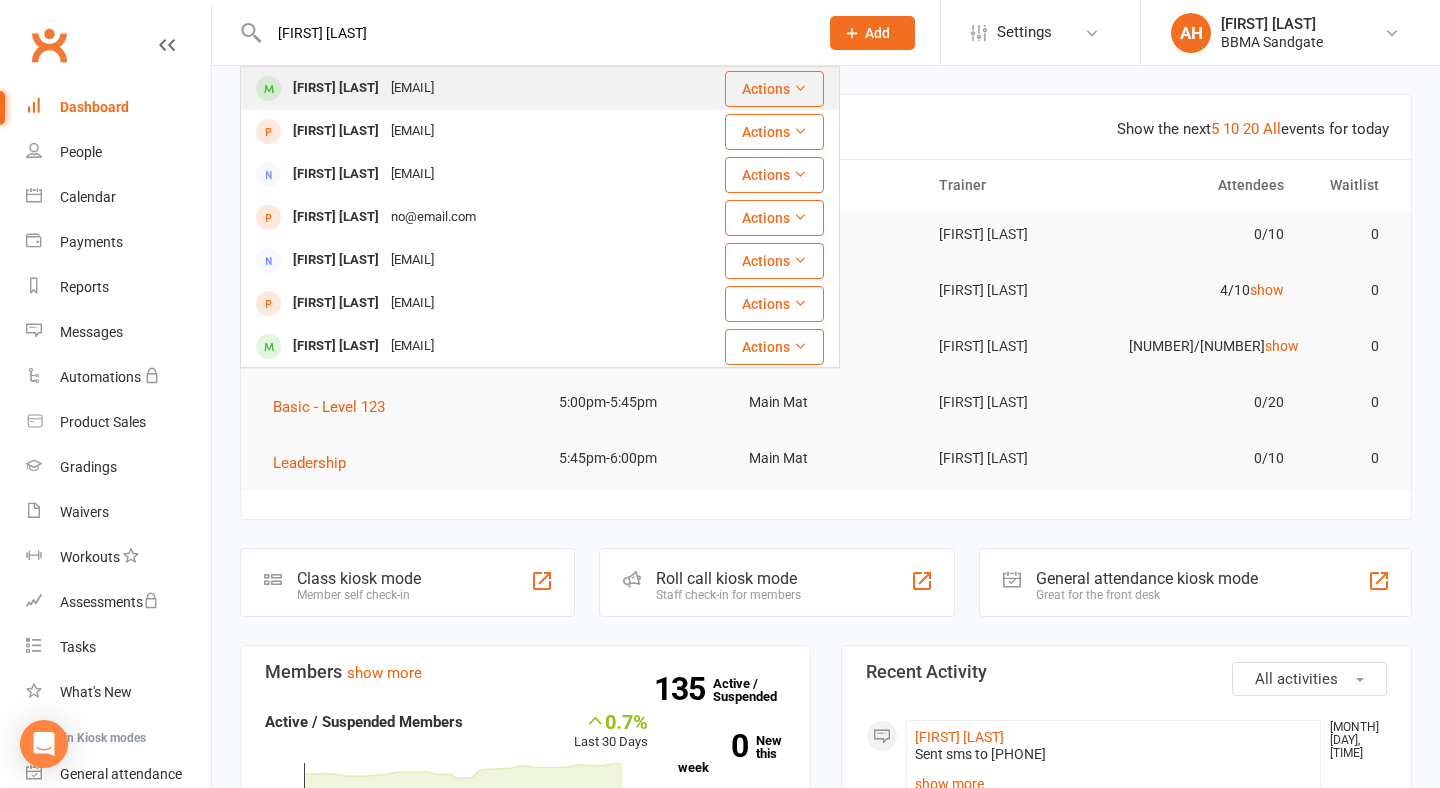 type on "[FIRST] [LAST]" 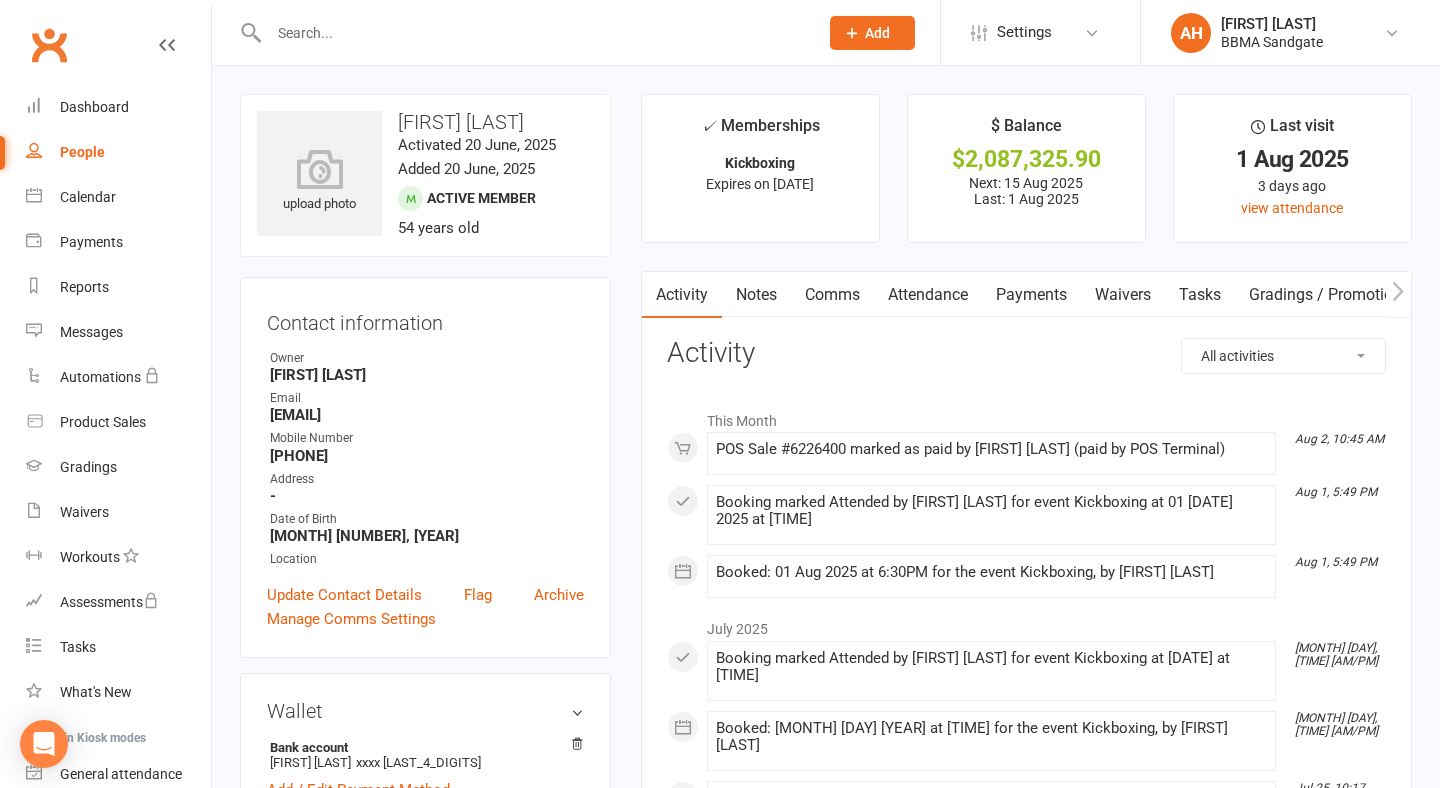 click on "Payments" at bounding box center (1031, 295) 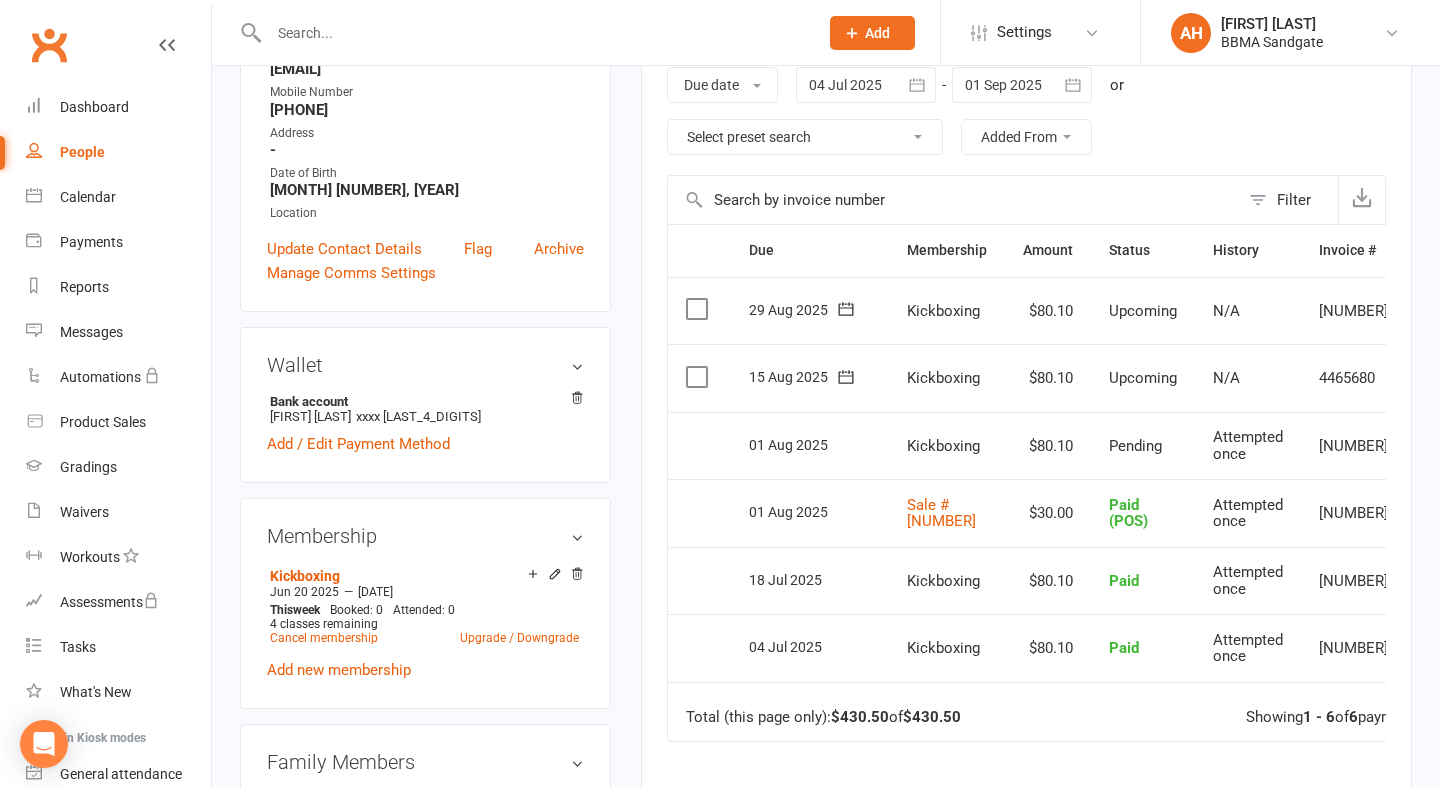 scroll, scrollTop: 346, scrollLeft: 0, axis: vertical 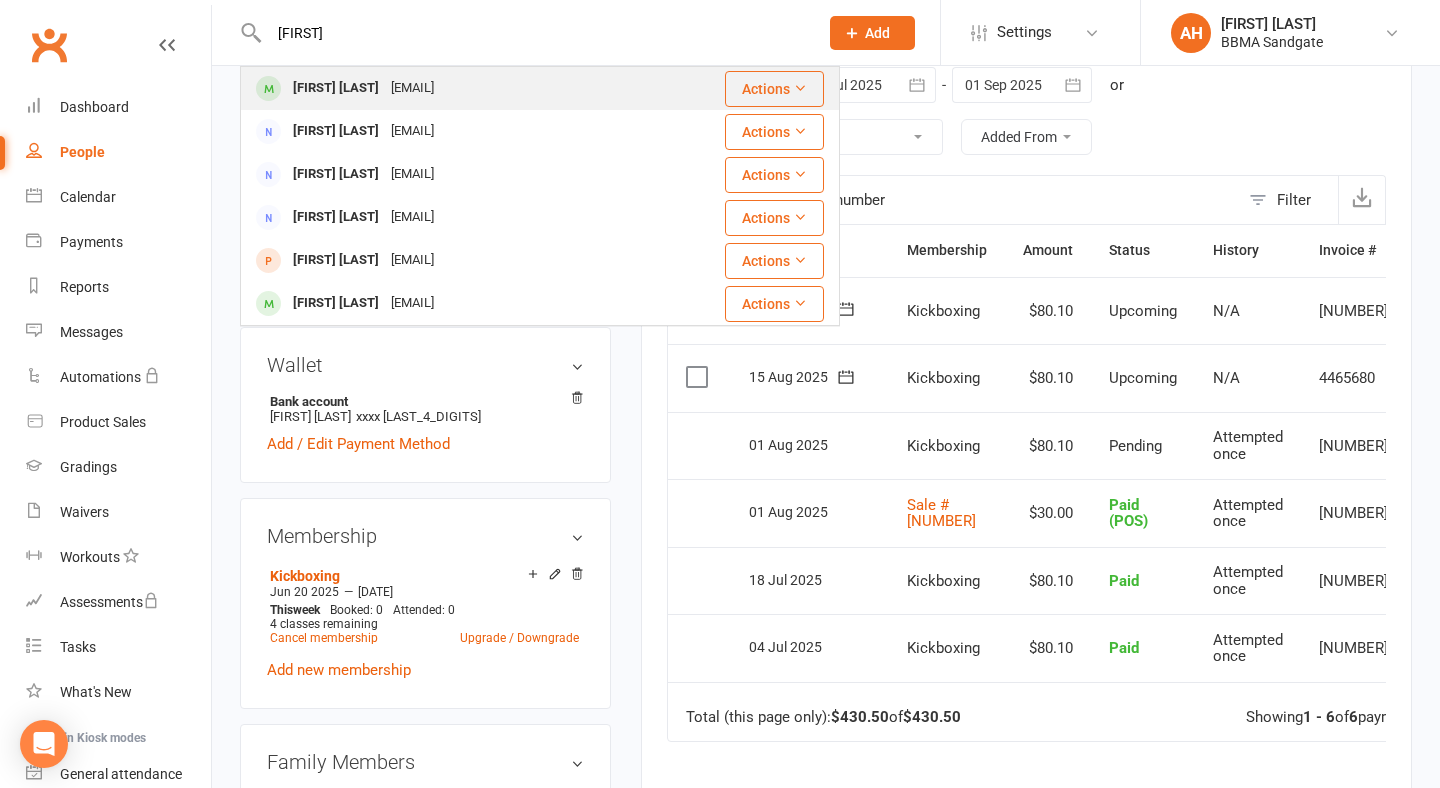 type on "[FIRST]" 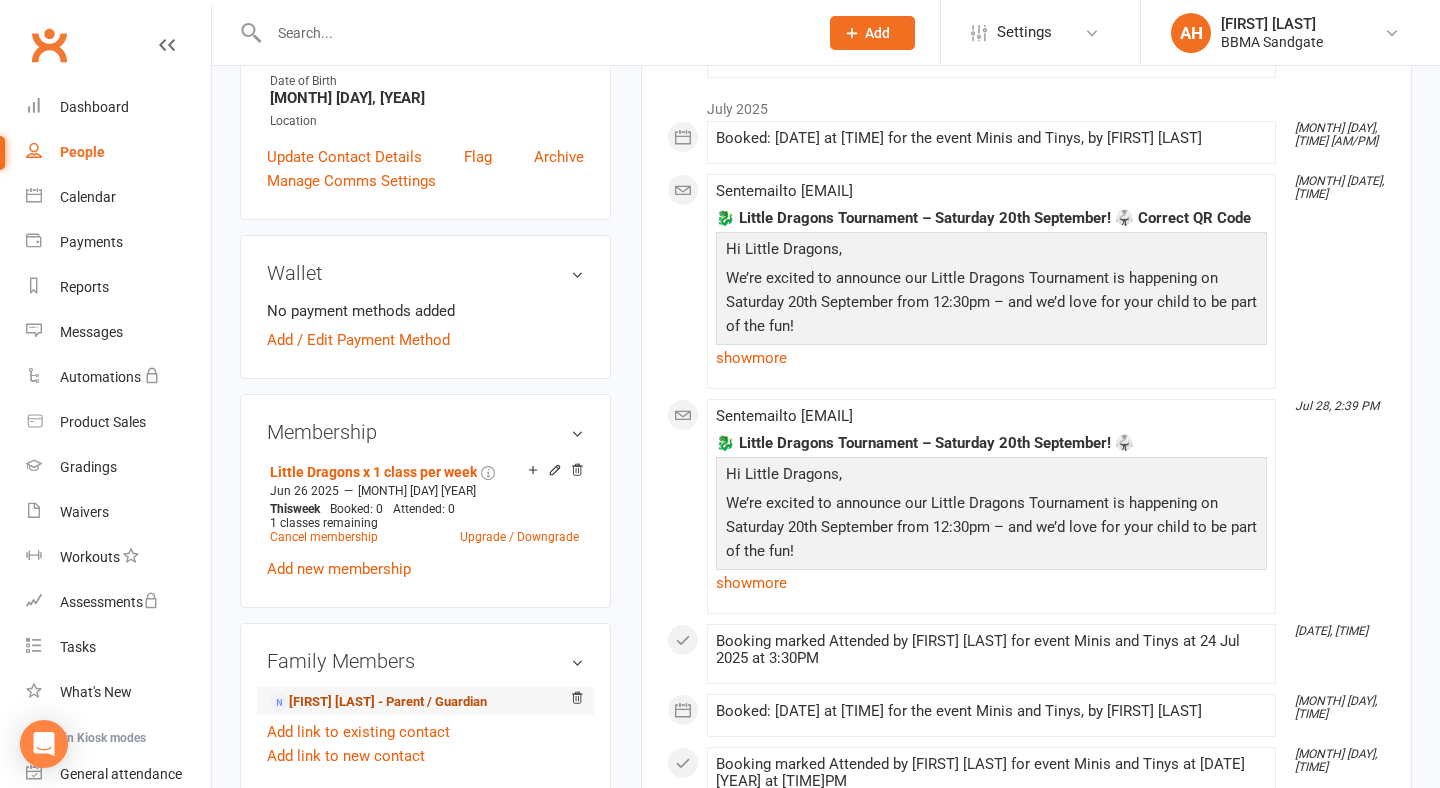 scroll, scrollTop: 457, scrollLeft: 0, axis: vertical 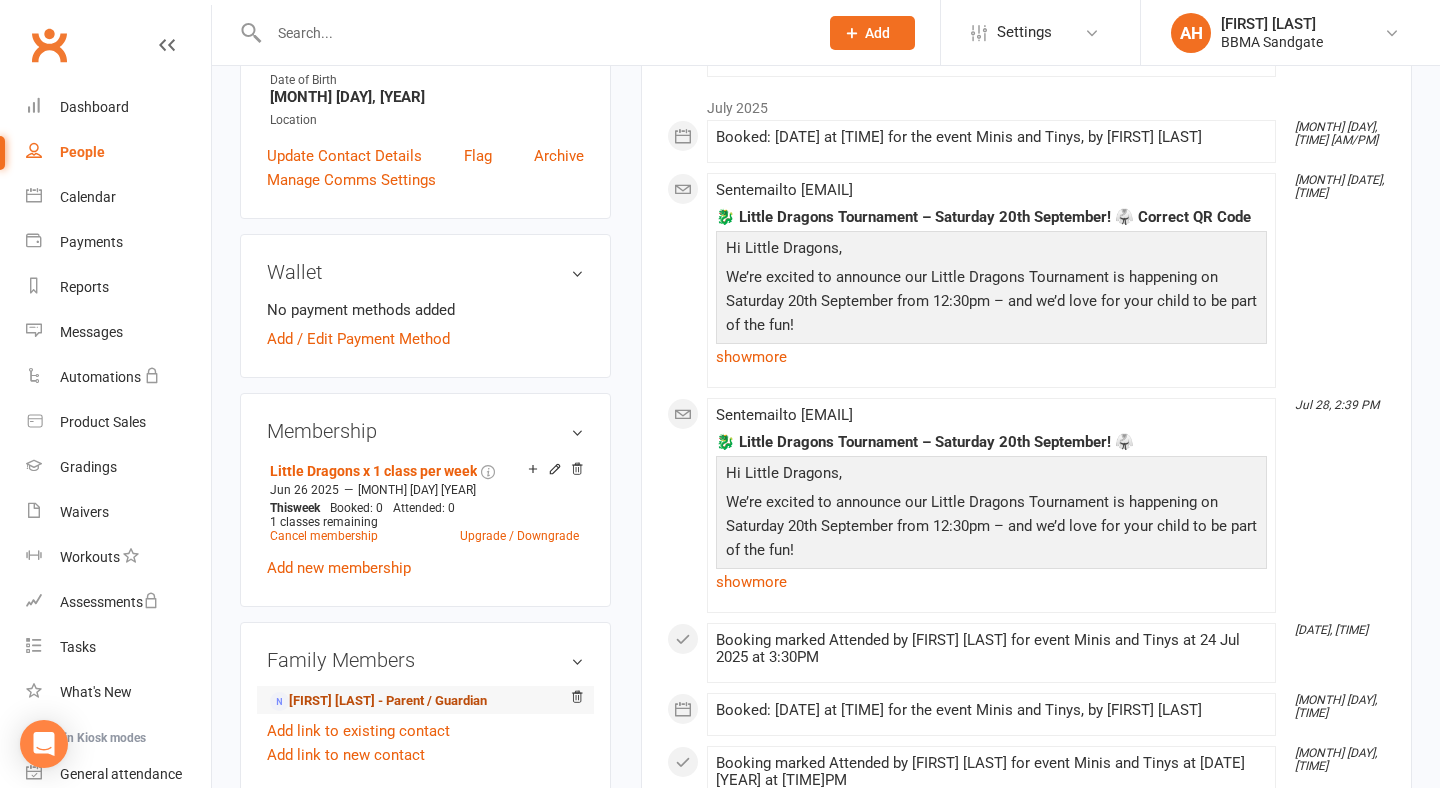 click on "[FIRST] [LAST] - Parent / Guardian" at bounding box center [378, 701] 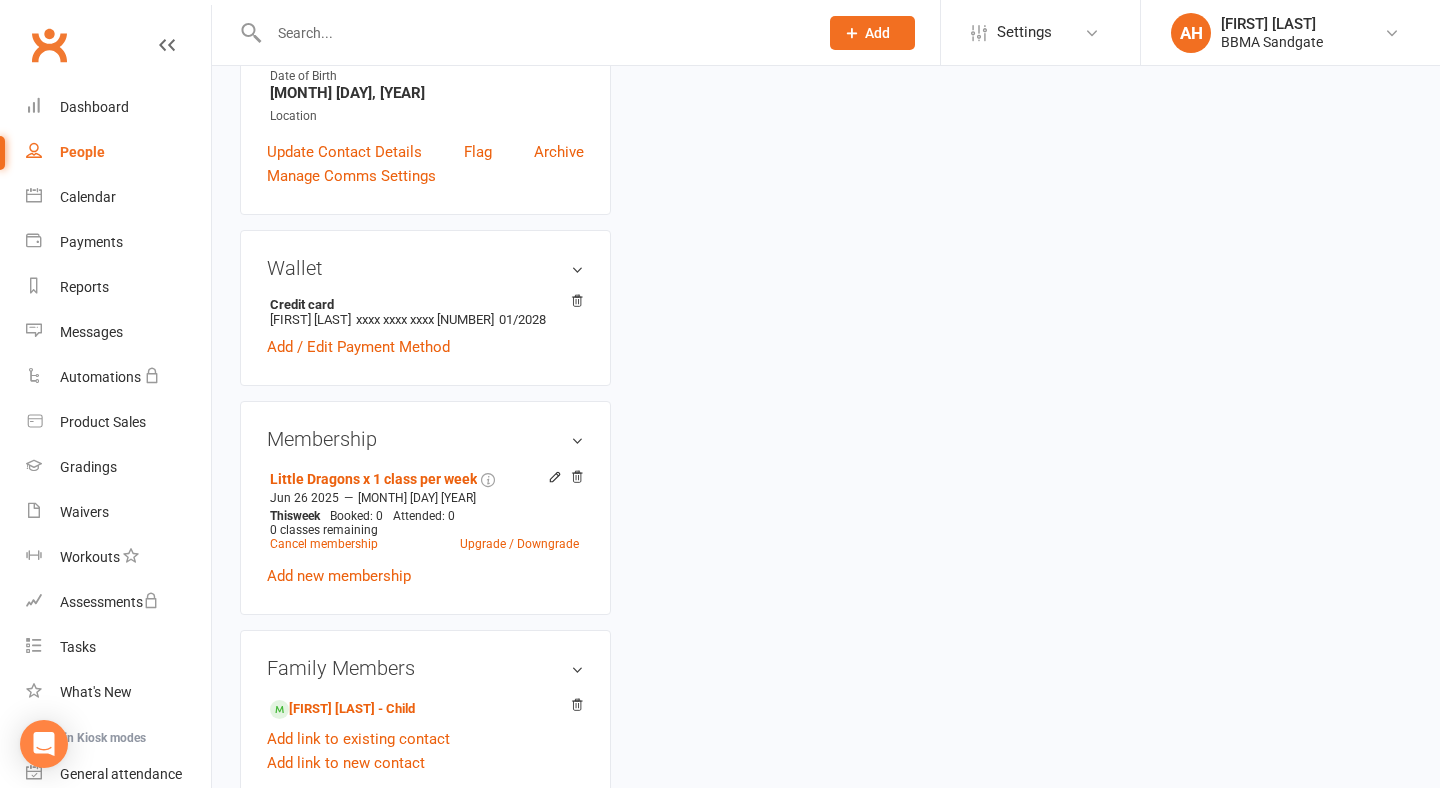 scroll, scrollTop: 0, scrollLeft: 0, axis: both 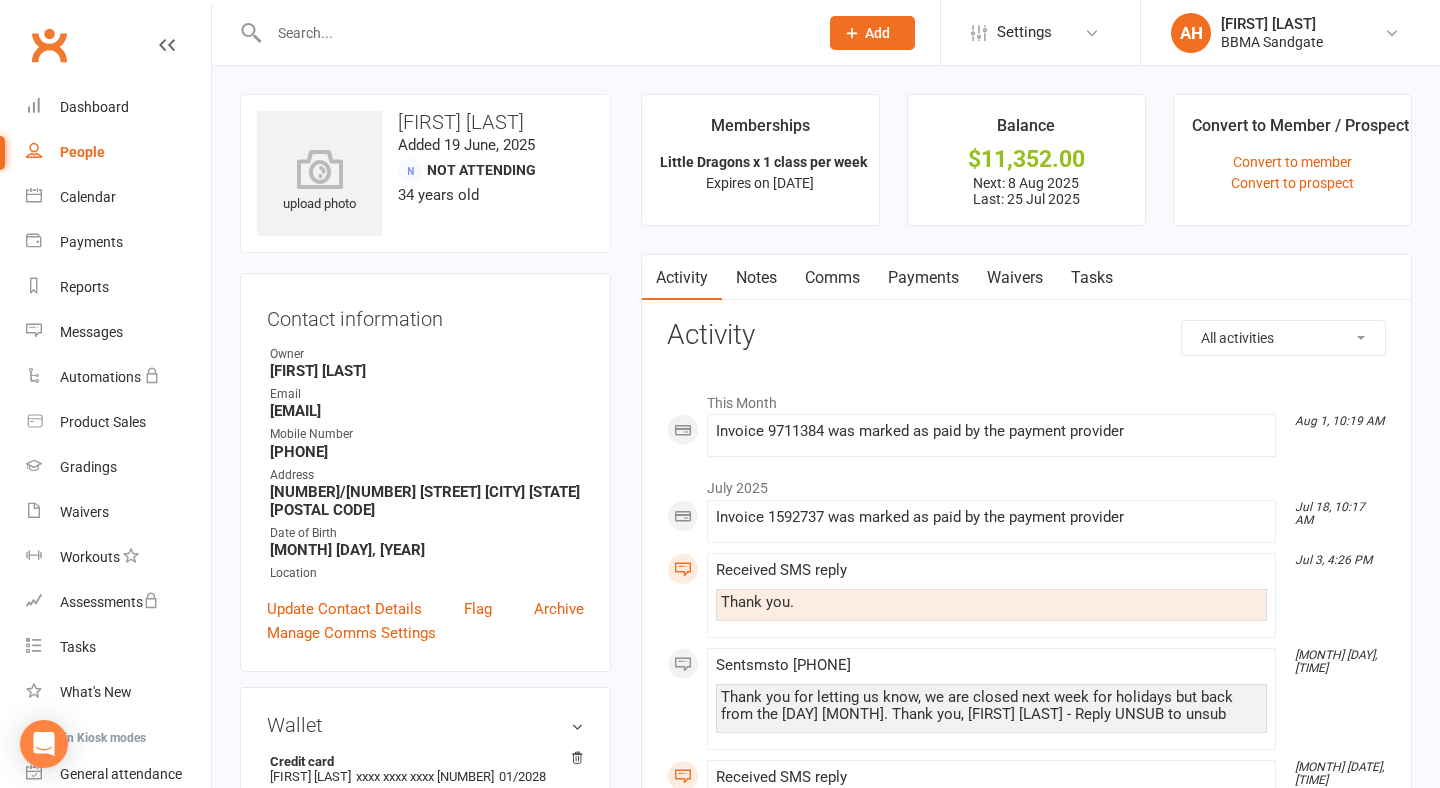 click on "Payments" at bounding box center (923, 278) 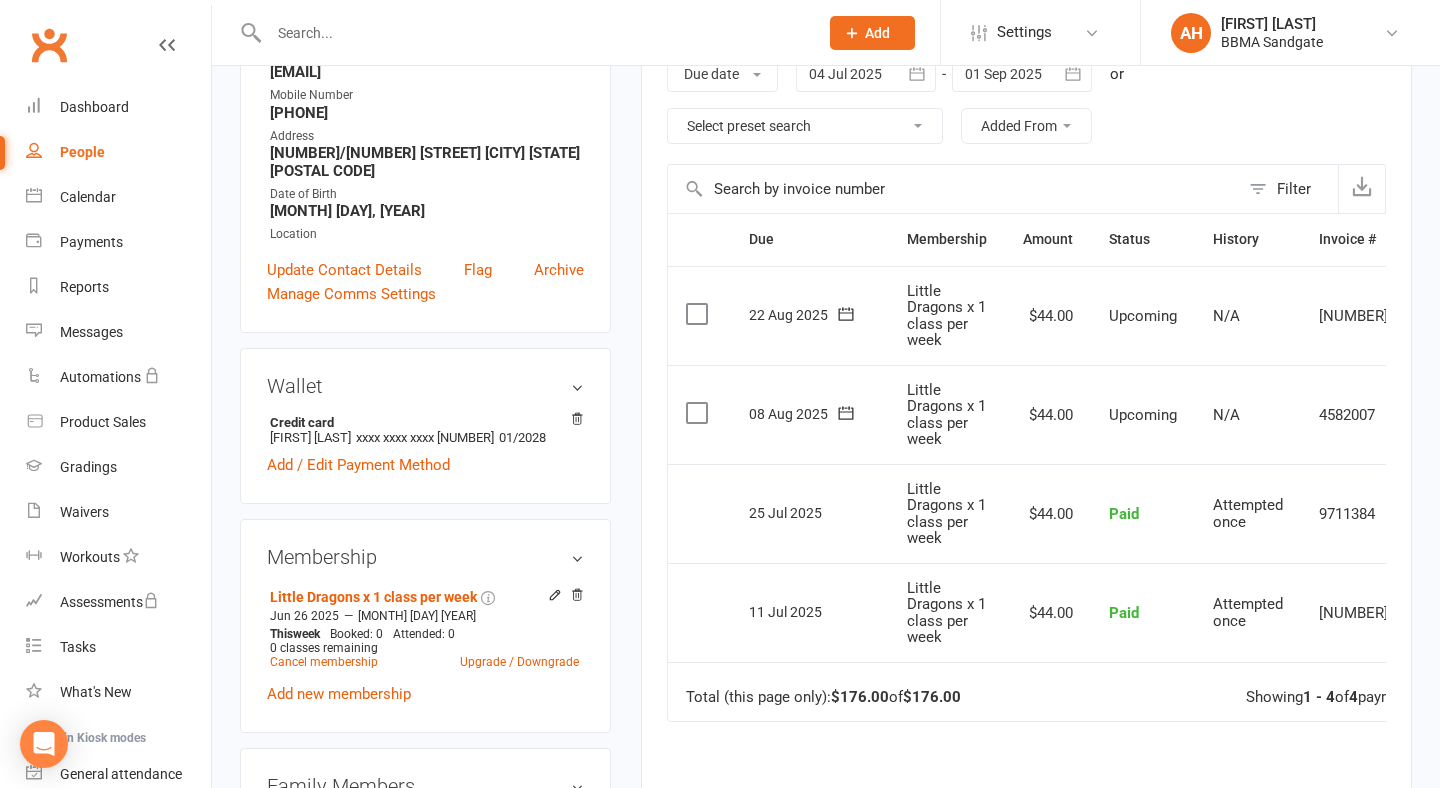 scroll, scrollTop: 339, scrollLeft: 0, axis: vertical 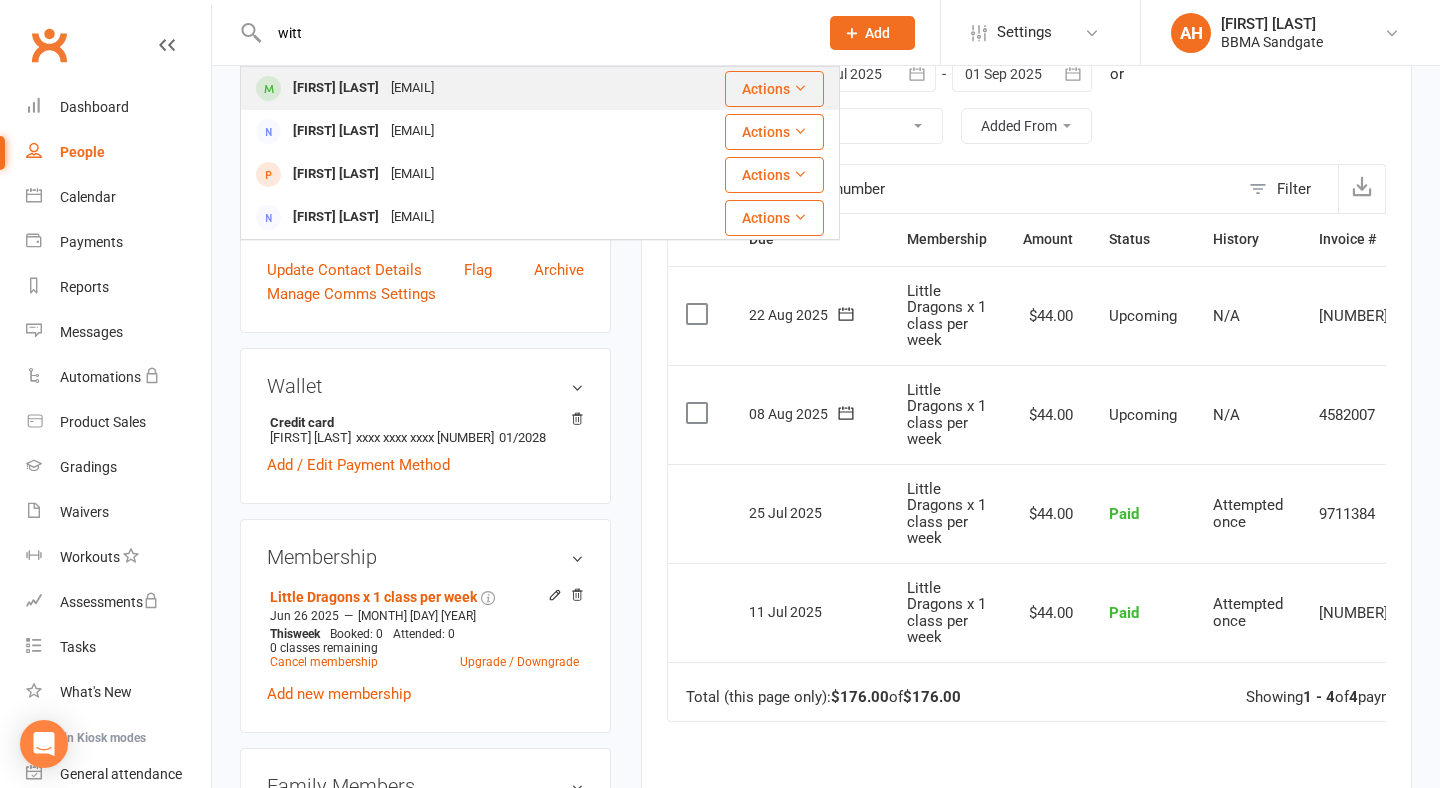 type on "witt" 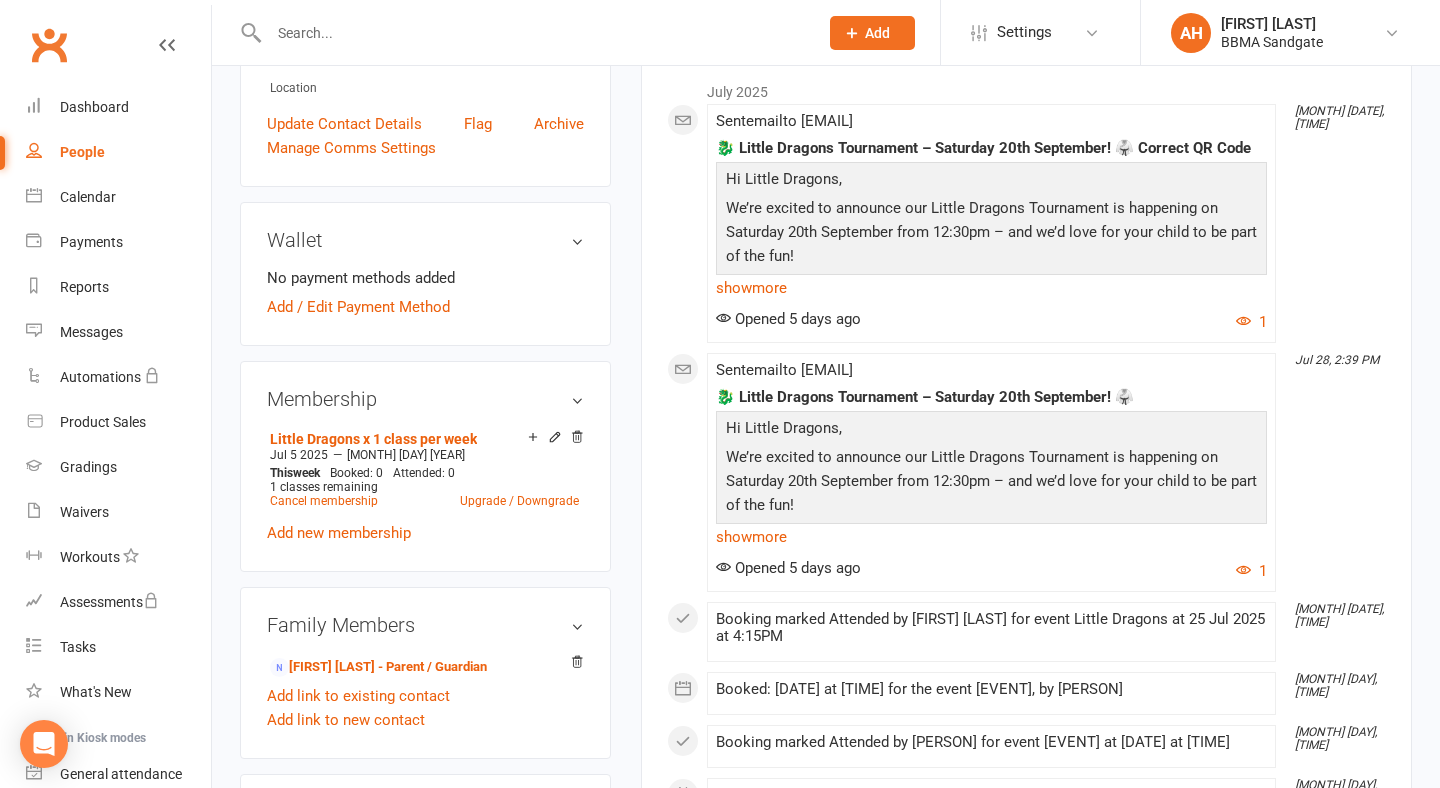 scroll, scrollTop: 467, scrollLeft: 0, axis: vertical 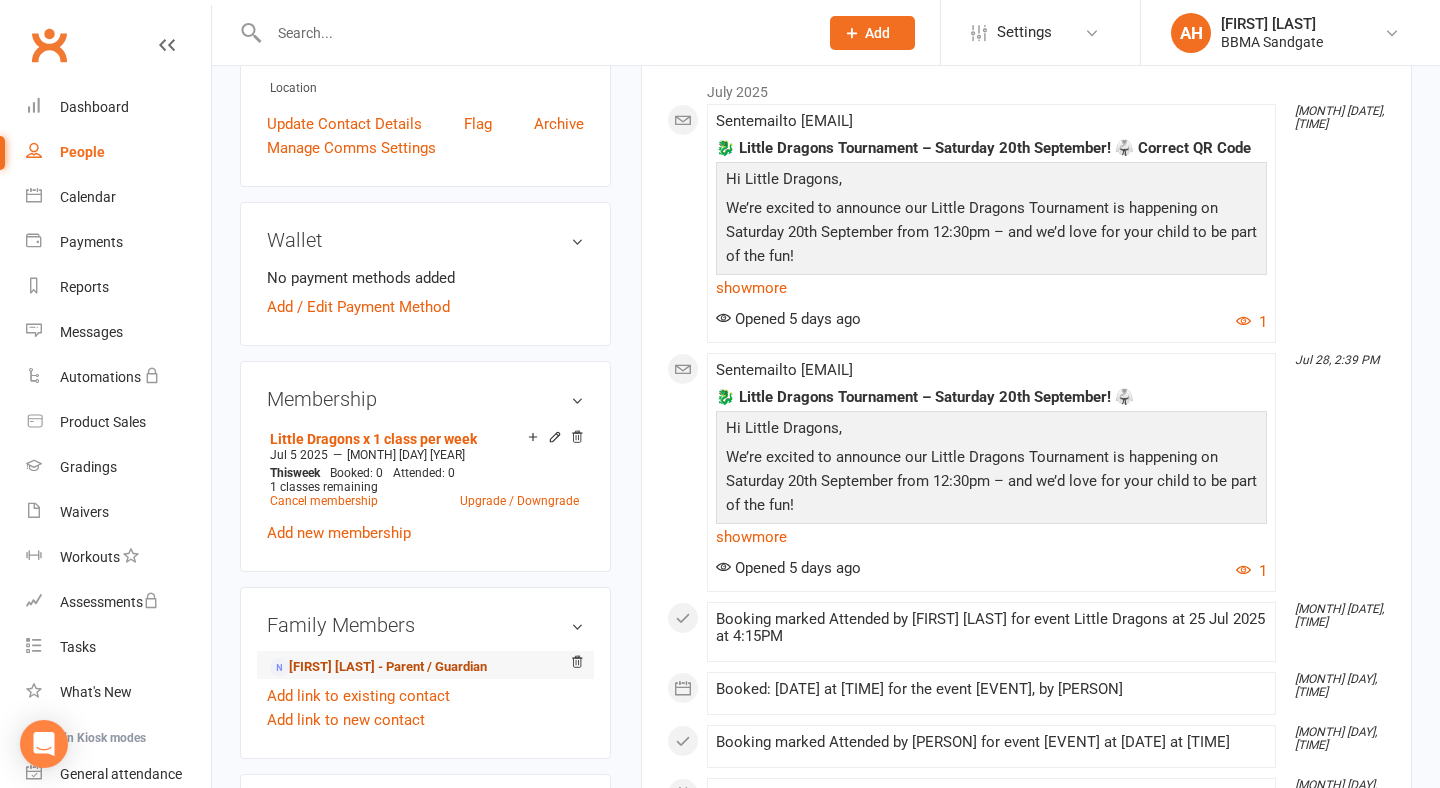 click on "[FIRST] [LAST] - Parent / Guardian" at bounding box center [378, 667] 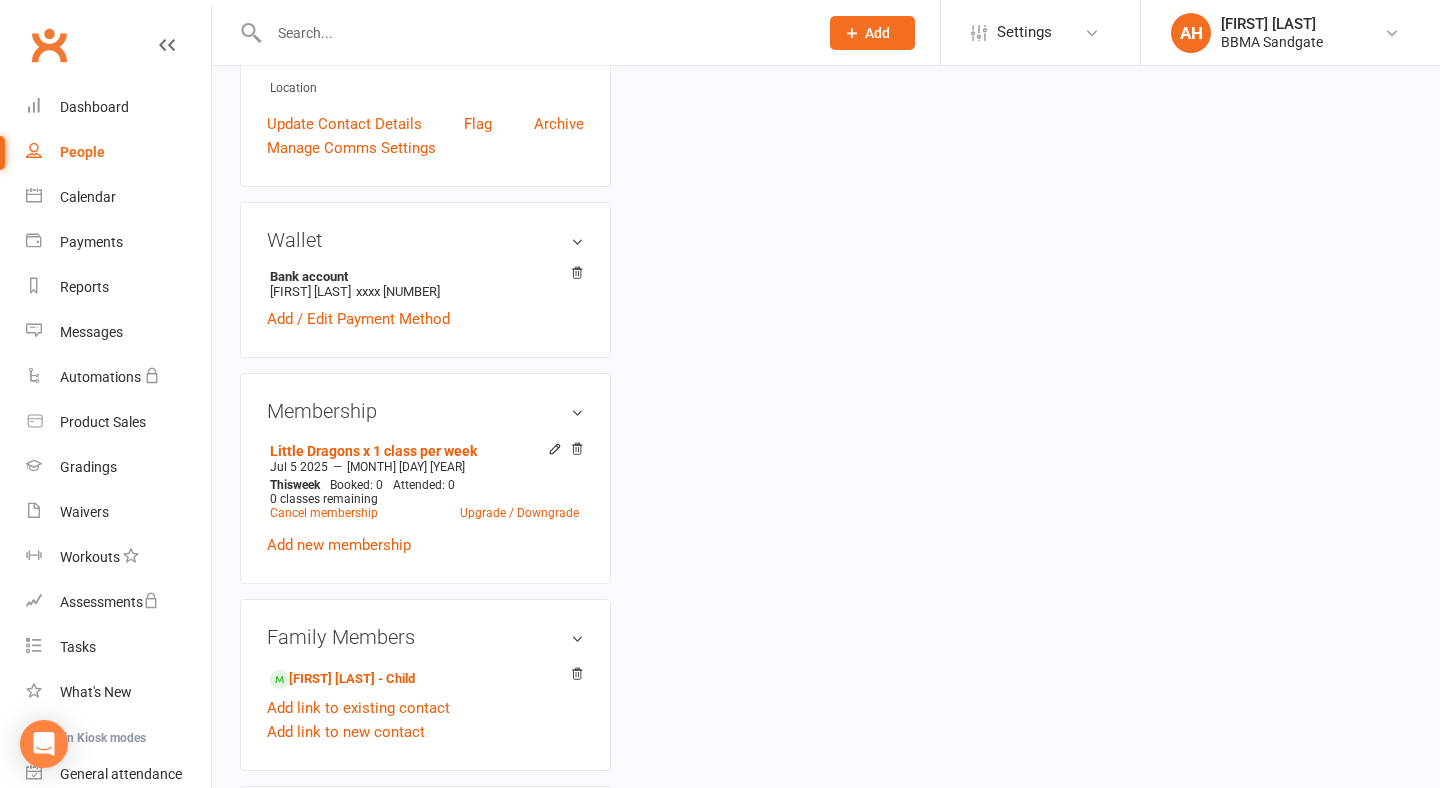scroll, scrollTop: 0, scrollLeft: 0, axis: both 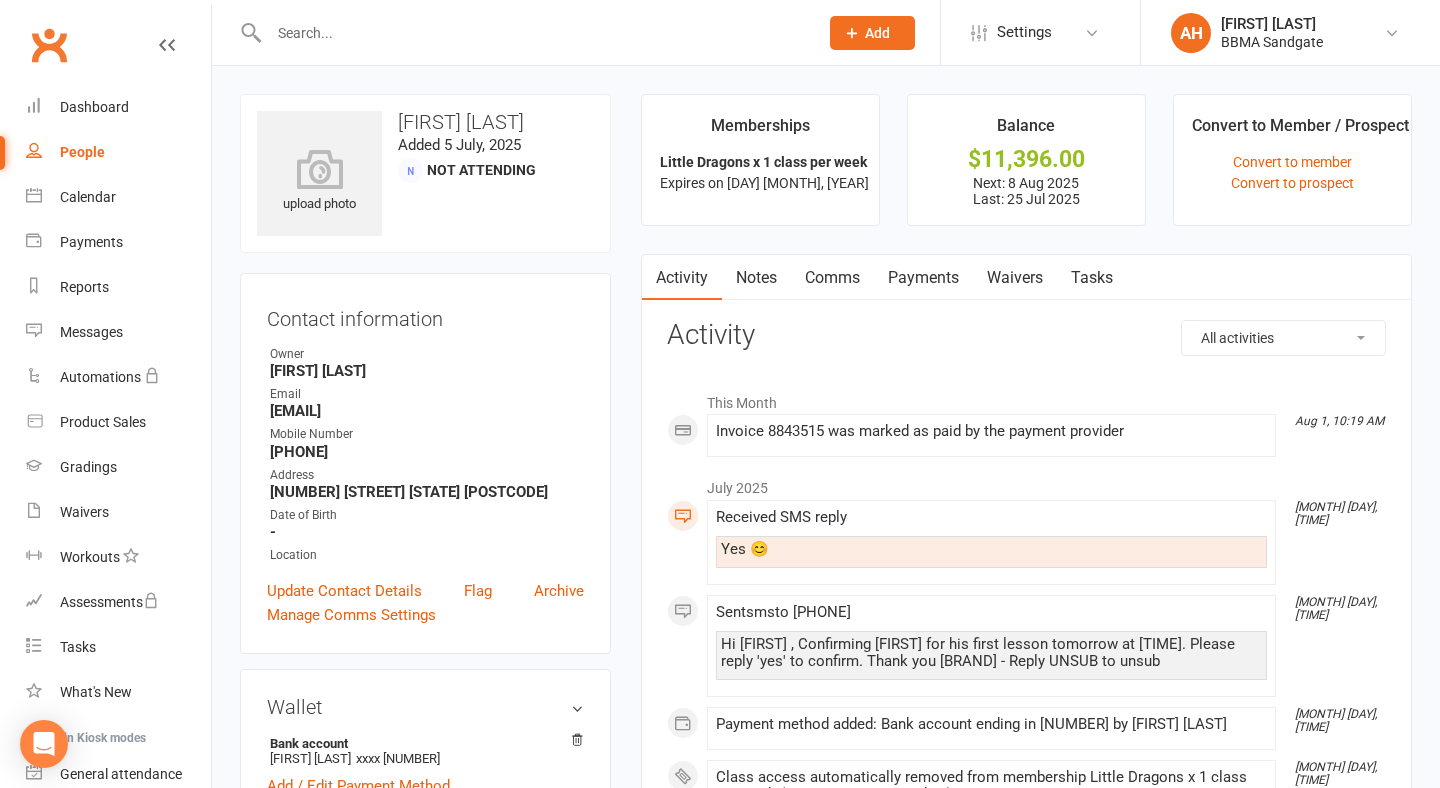 click on "Payments" at bounding box center [923, 278] 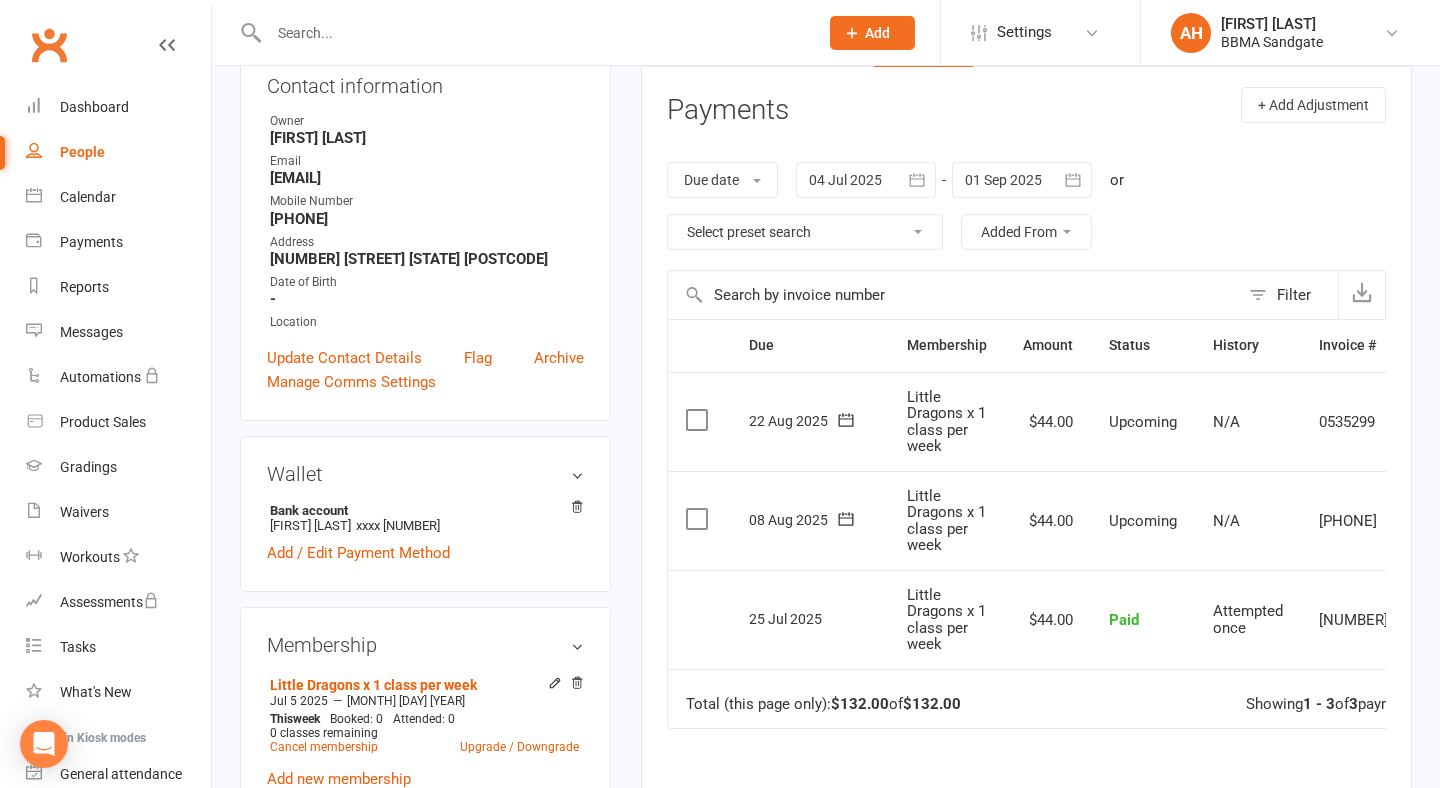 scroll, scrollTop: 232, scrollLeft: 0, axis: vertical 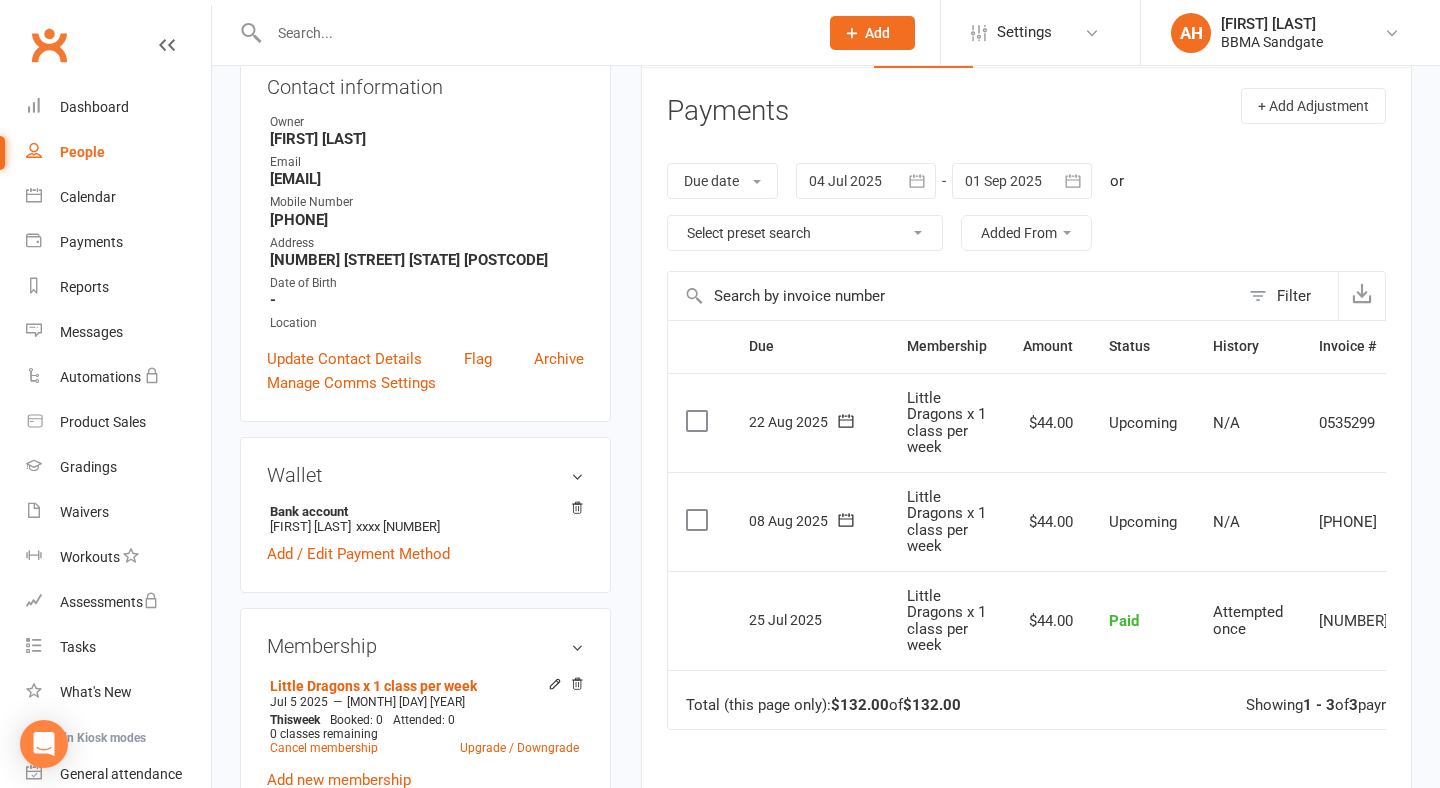 click at bounding box center [533, 33] 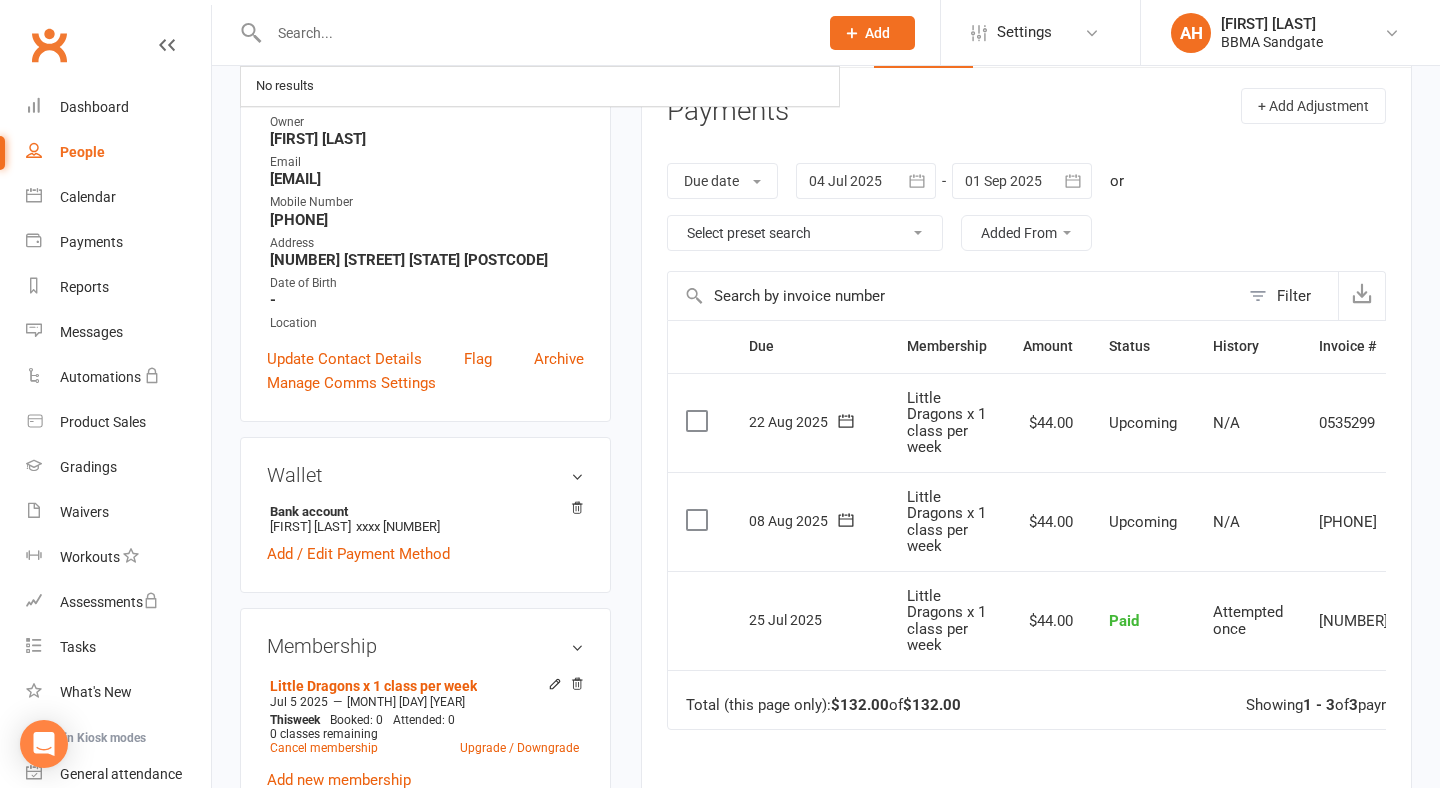 type on "h" 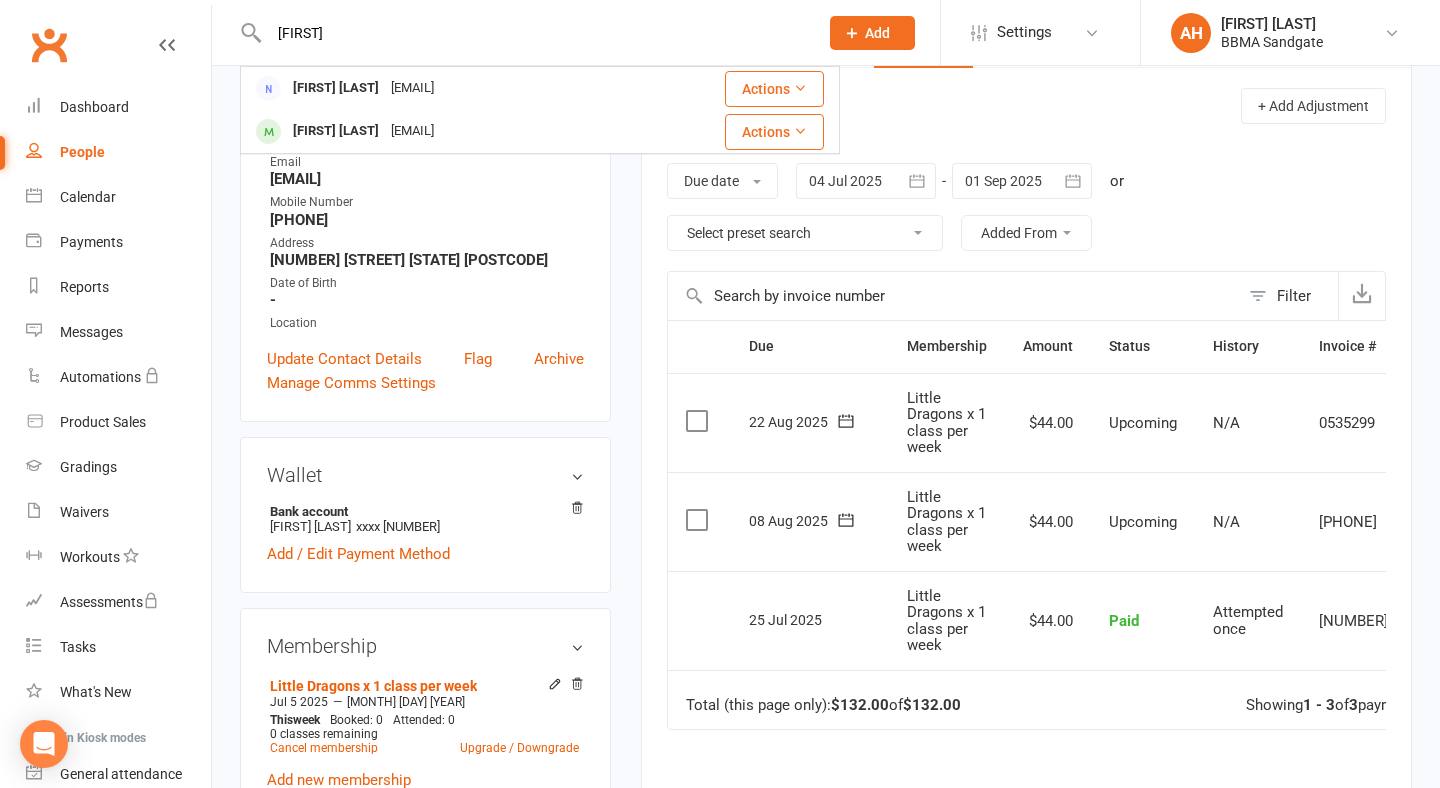 type on "into" 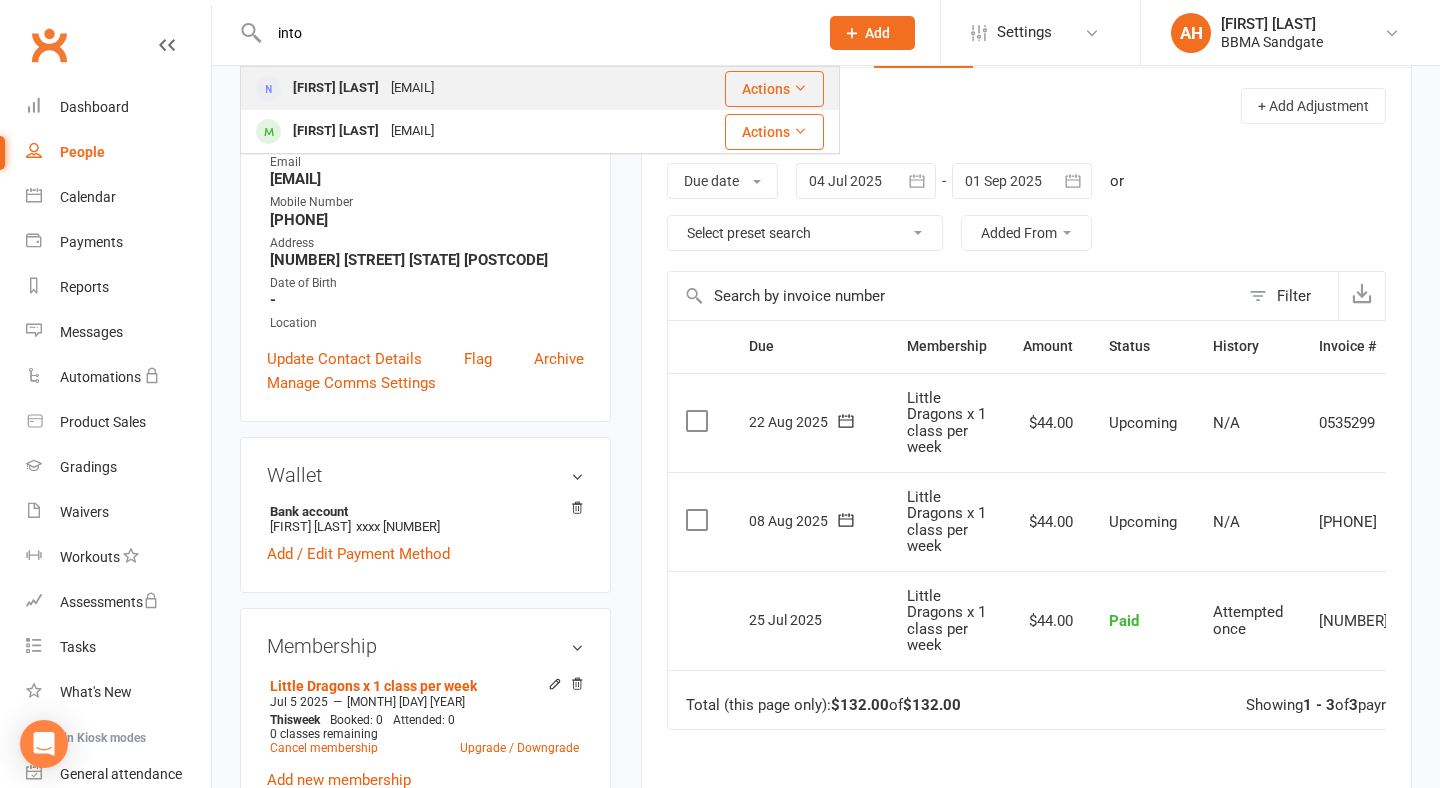 drag, startPoint x: 363, startPoint y: 23, endPoint x: 365, endPoint y: 97, distance: 74.02702 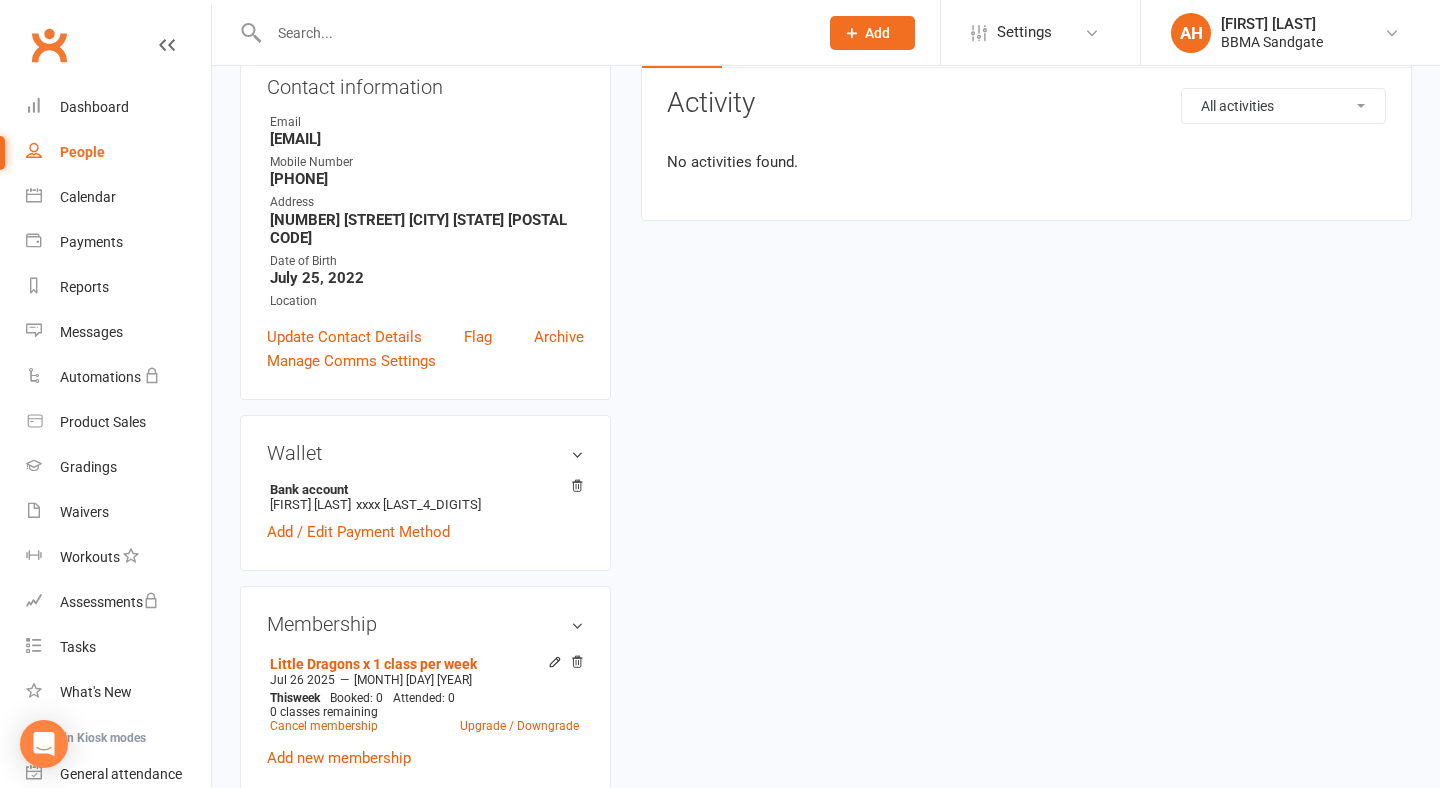 scroll, scrollTop: 0, scrollLeft: 0, axis: both 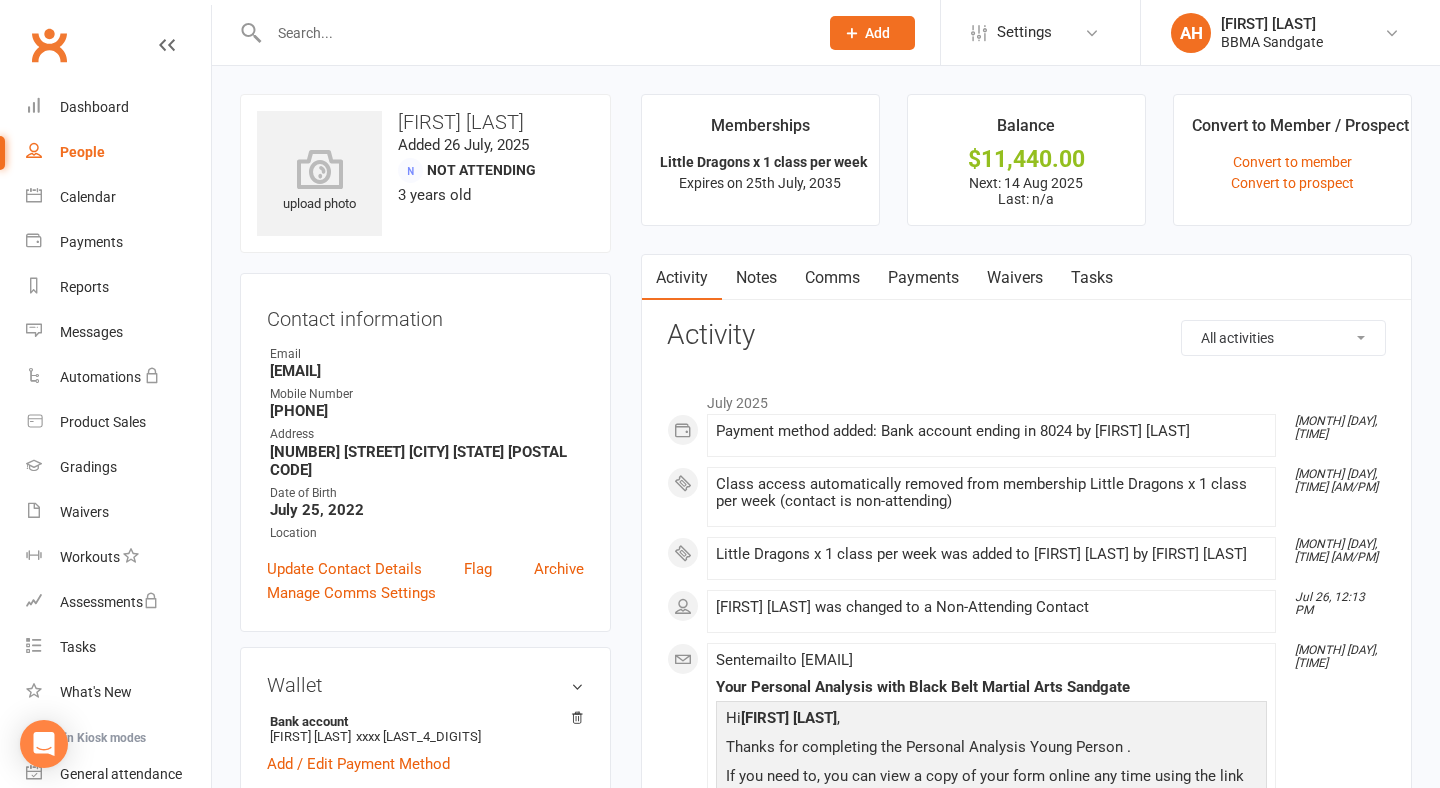click on "Payments" at bounding box center (923, 278) 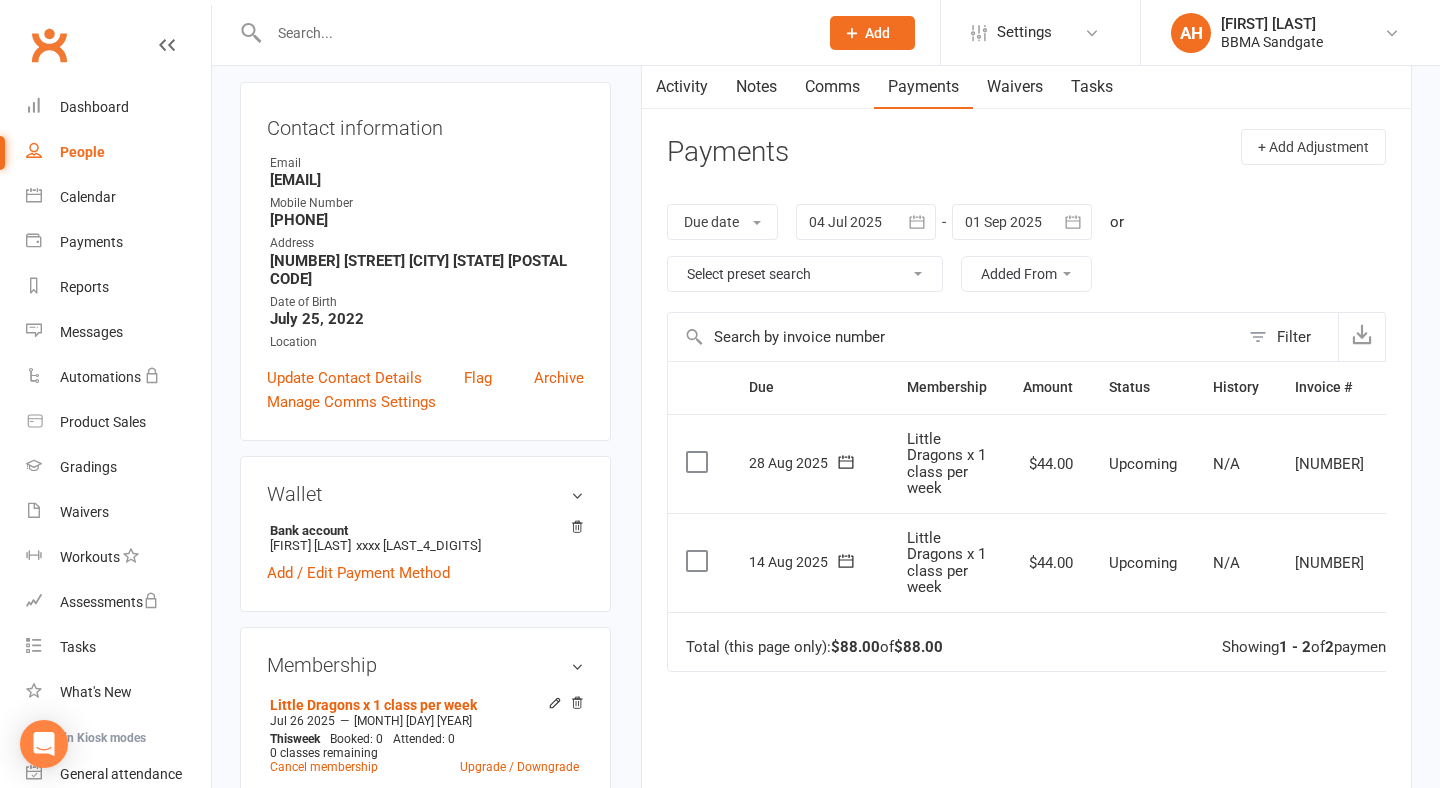 scroll, scrollTop: 190, scrollLeft: 0, axis: vertical 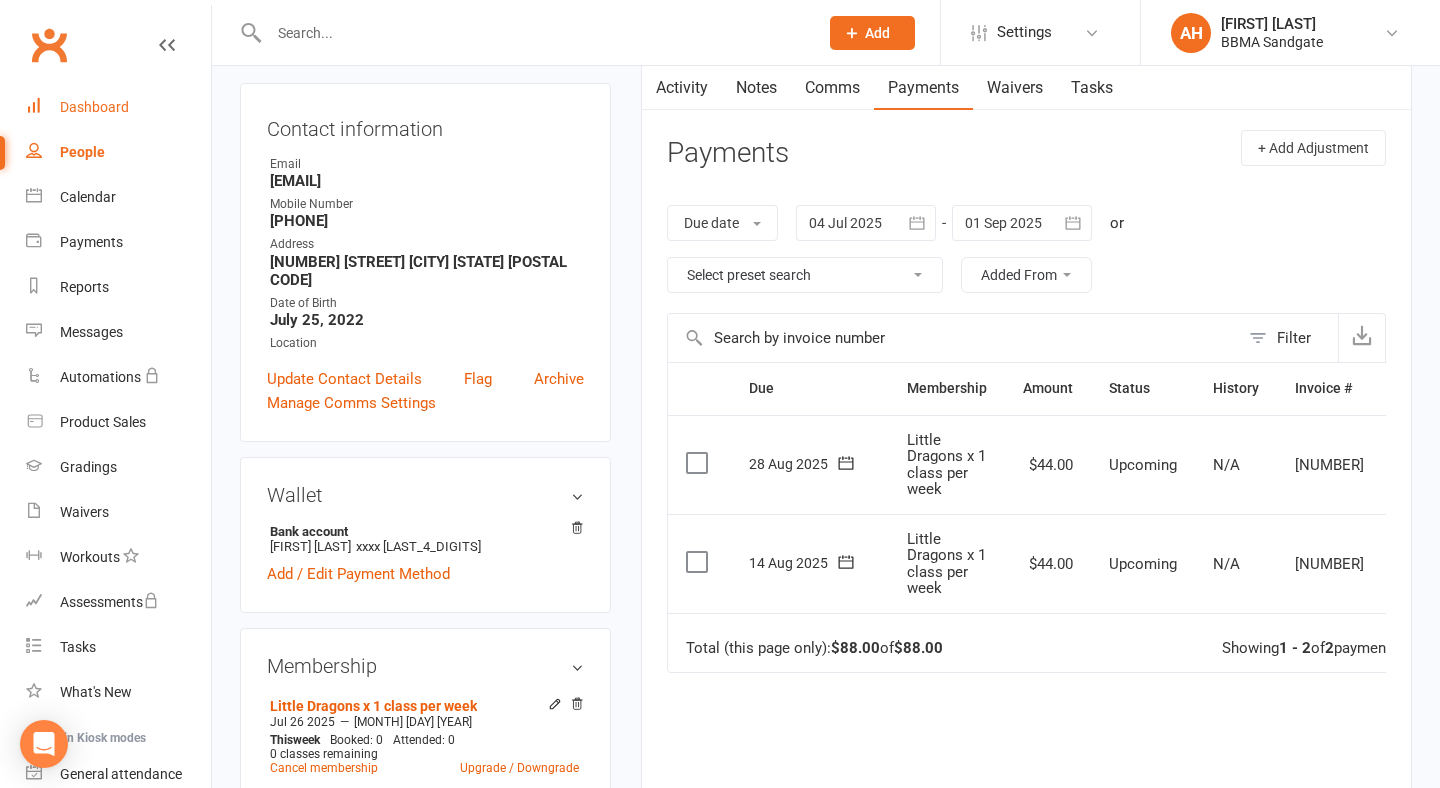click on "Dashboard" at bounding box center (118, 107) 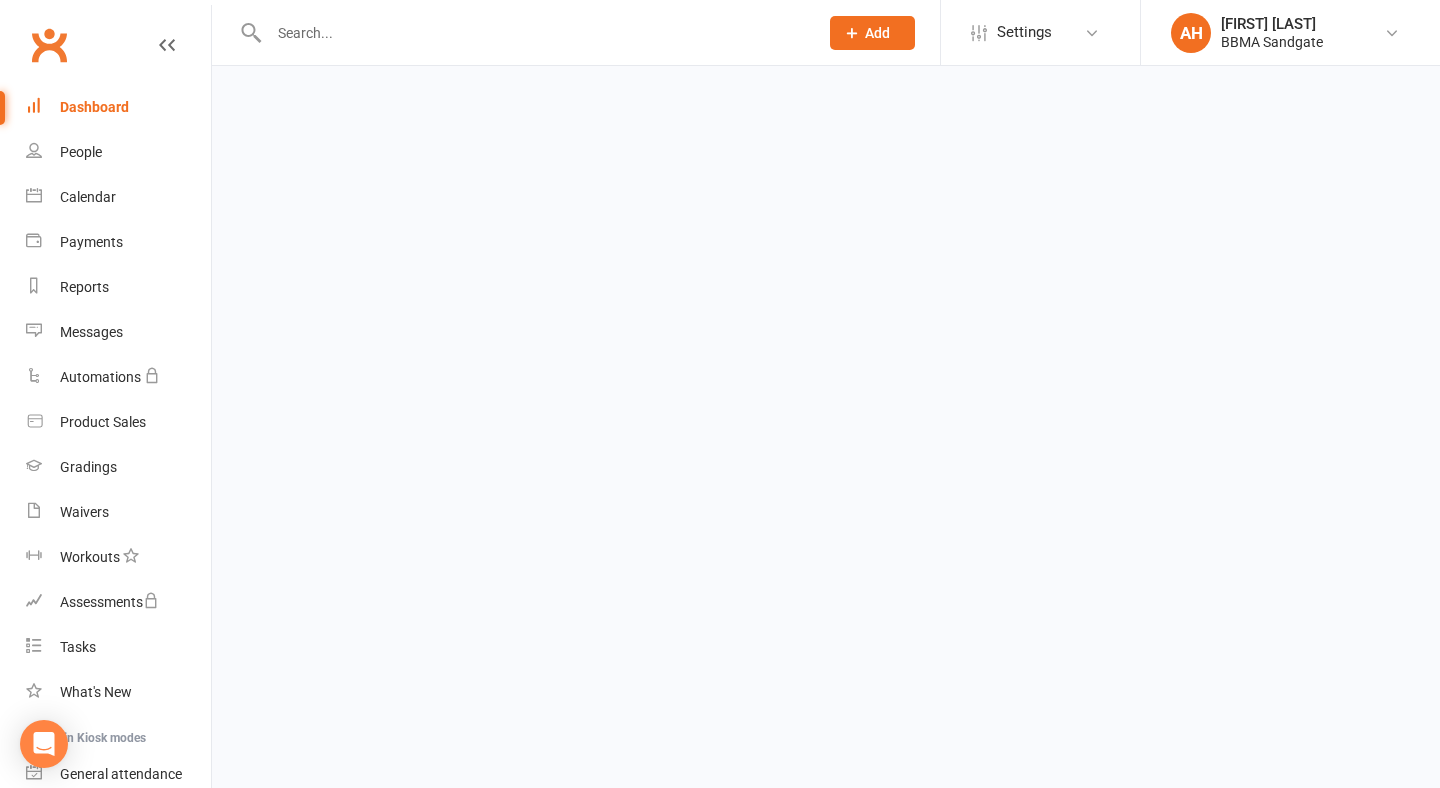 scroll, scrollTop: 0, scrollLeft: 0, axis: both 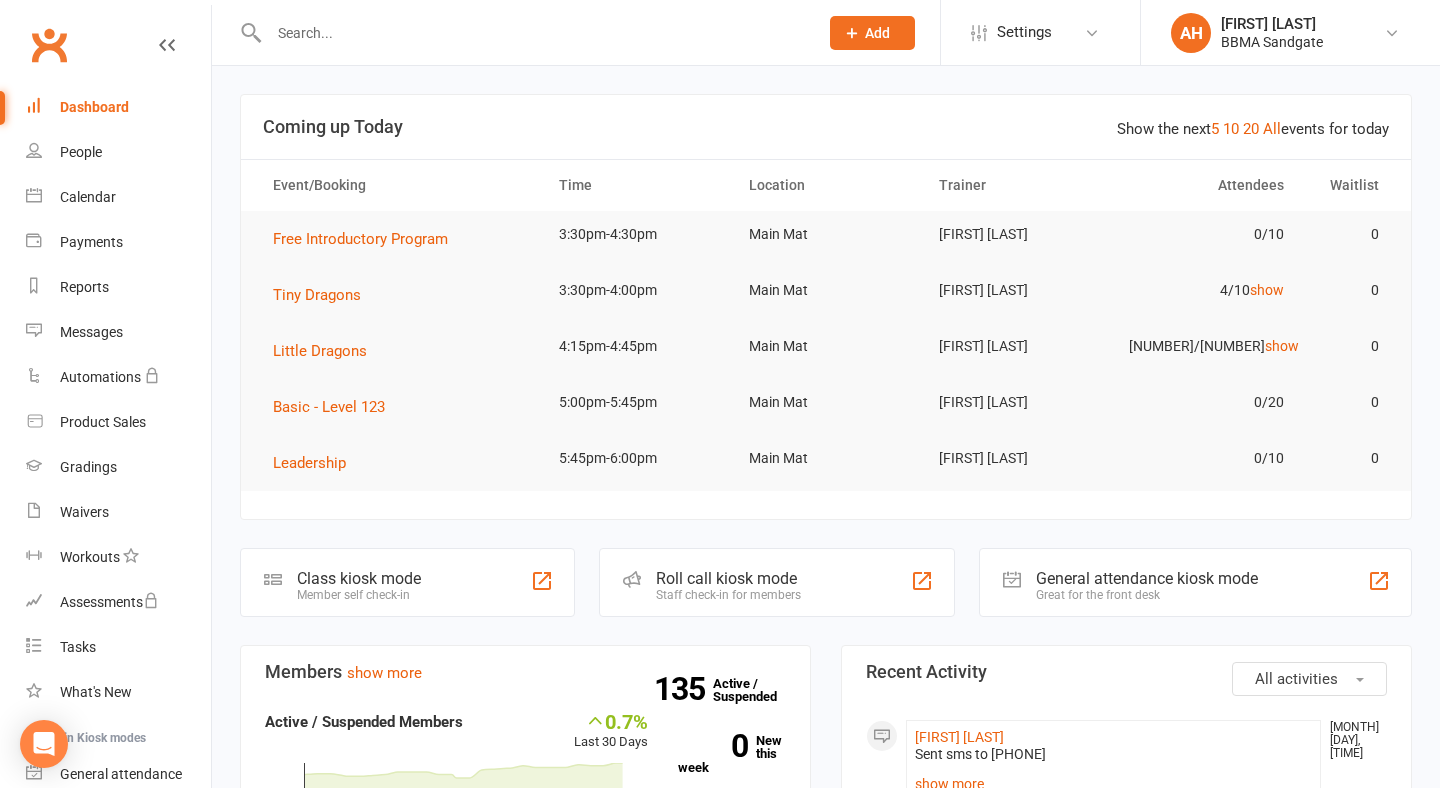 click at bounding box center [533, 33] 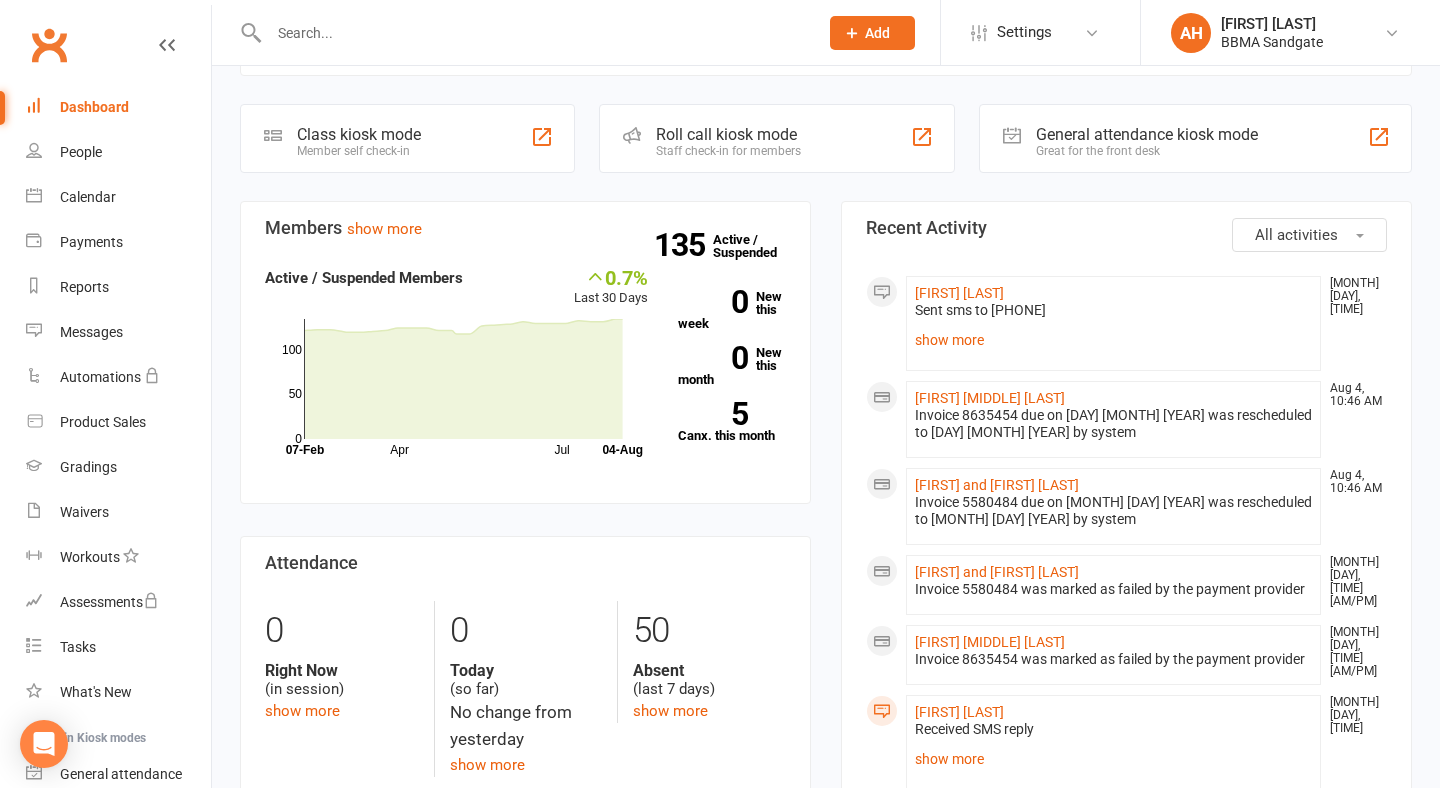 scroll, scrollTop: 443, scrollLeft: 0, axis: vertical 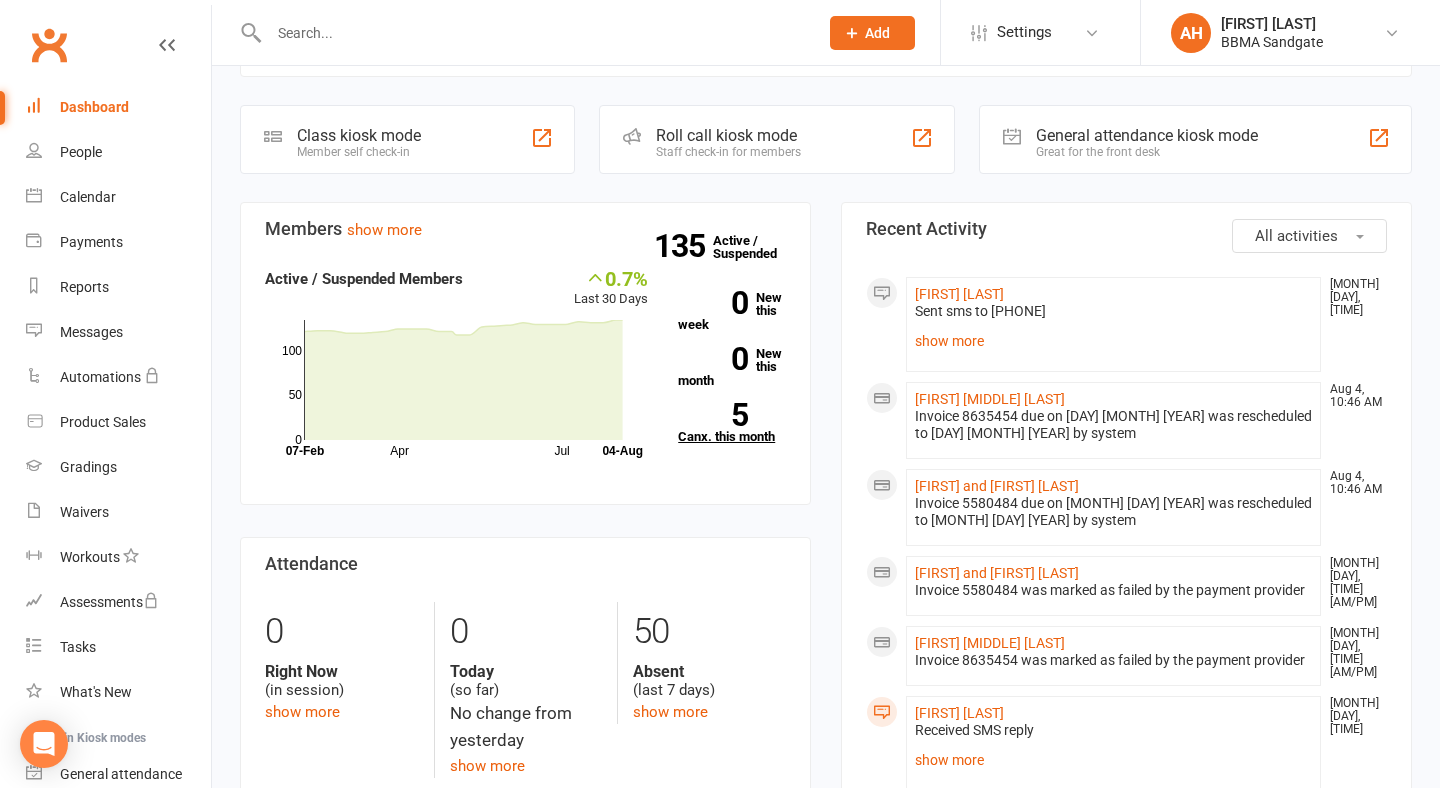 click on "5 Canx. this month" at bounding box center [732, 423] 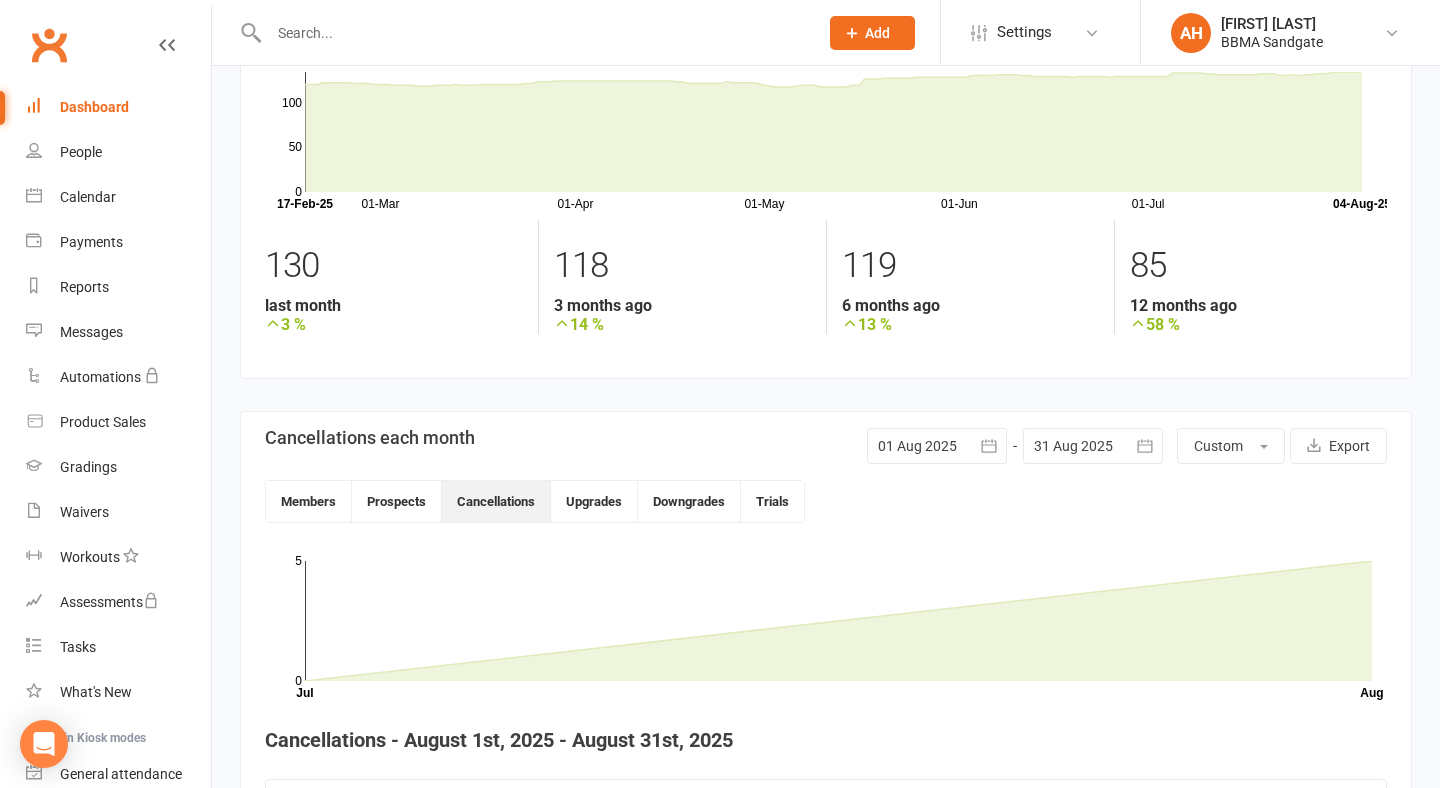 scroll, scrollTop: 135, scrollLeft: 0, axis: vertical 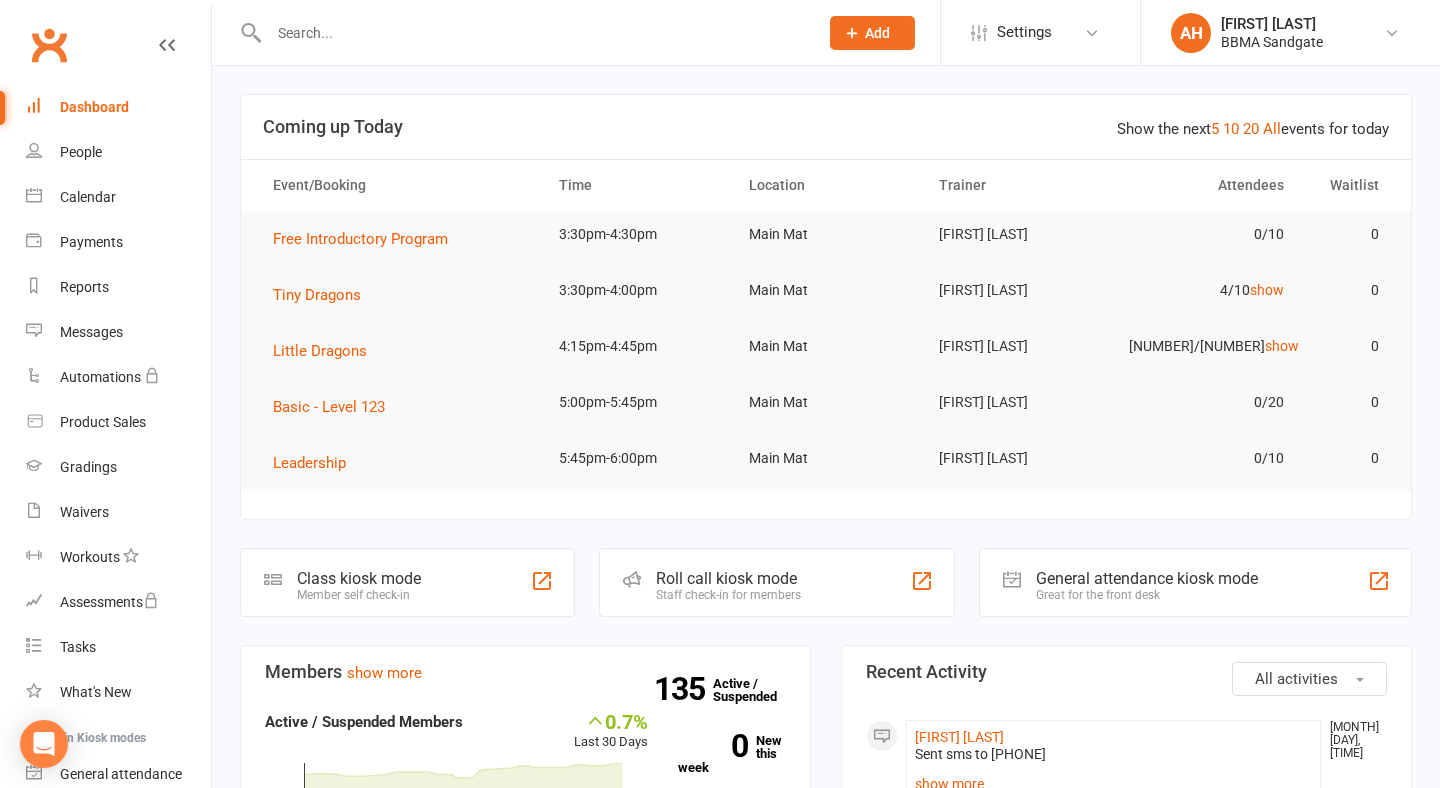 click at bounding box center (533, 33) 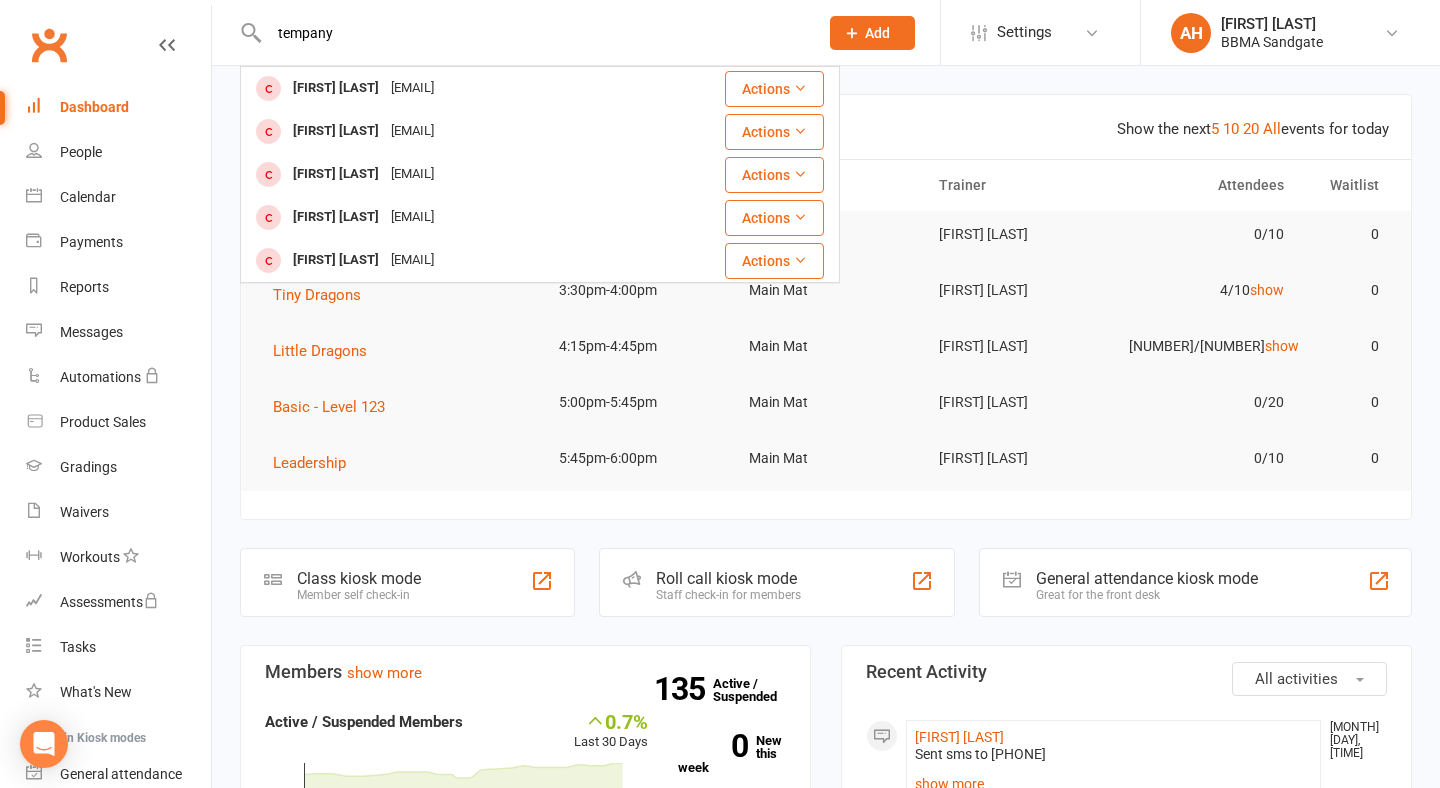 type on "timpani" 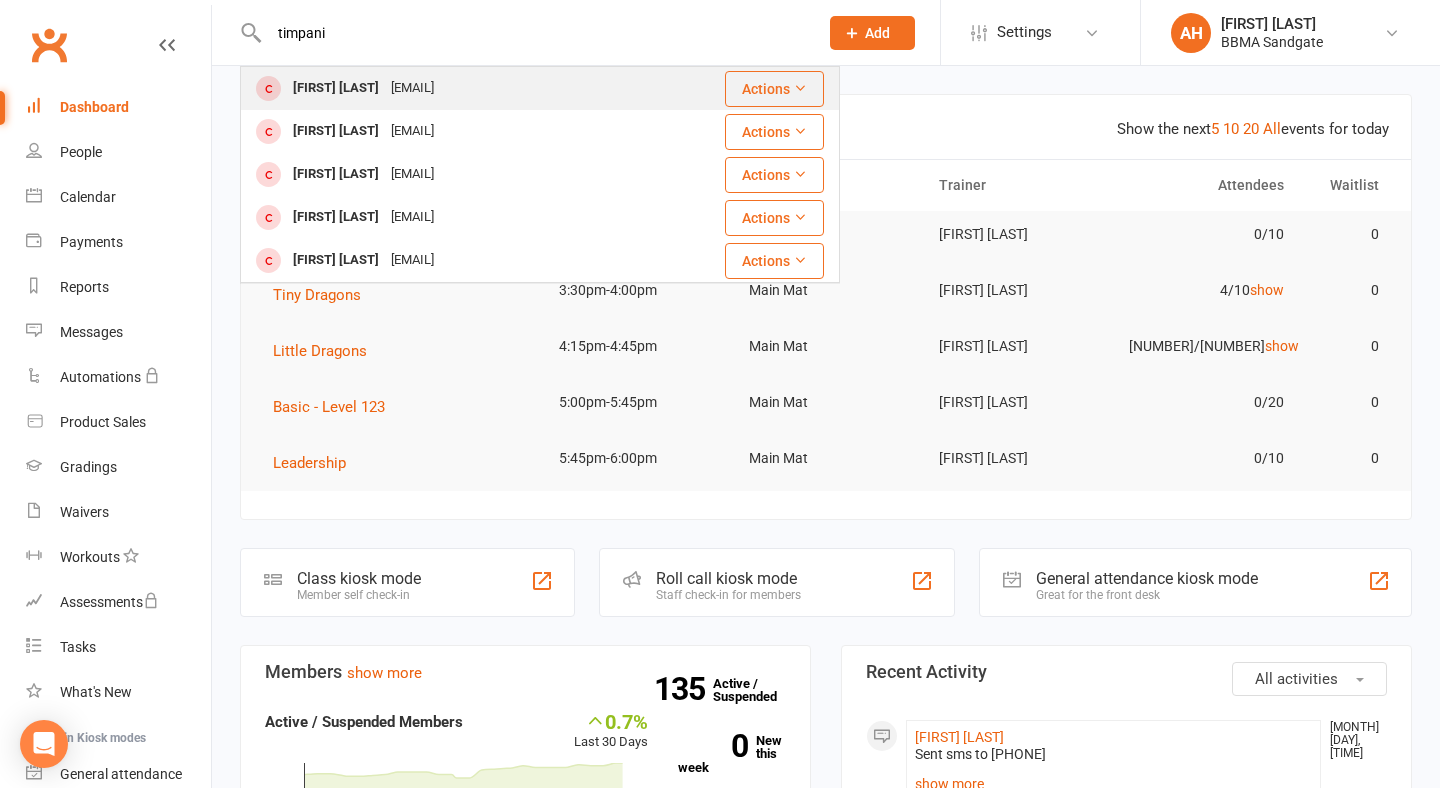 drag, startPoint x: 337, startPoint y: 66, endPoint x: 337, endPoint y: 83, distance: 17 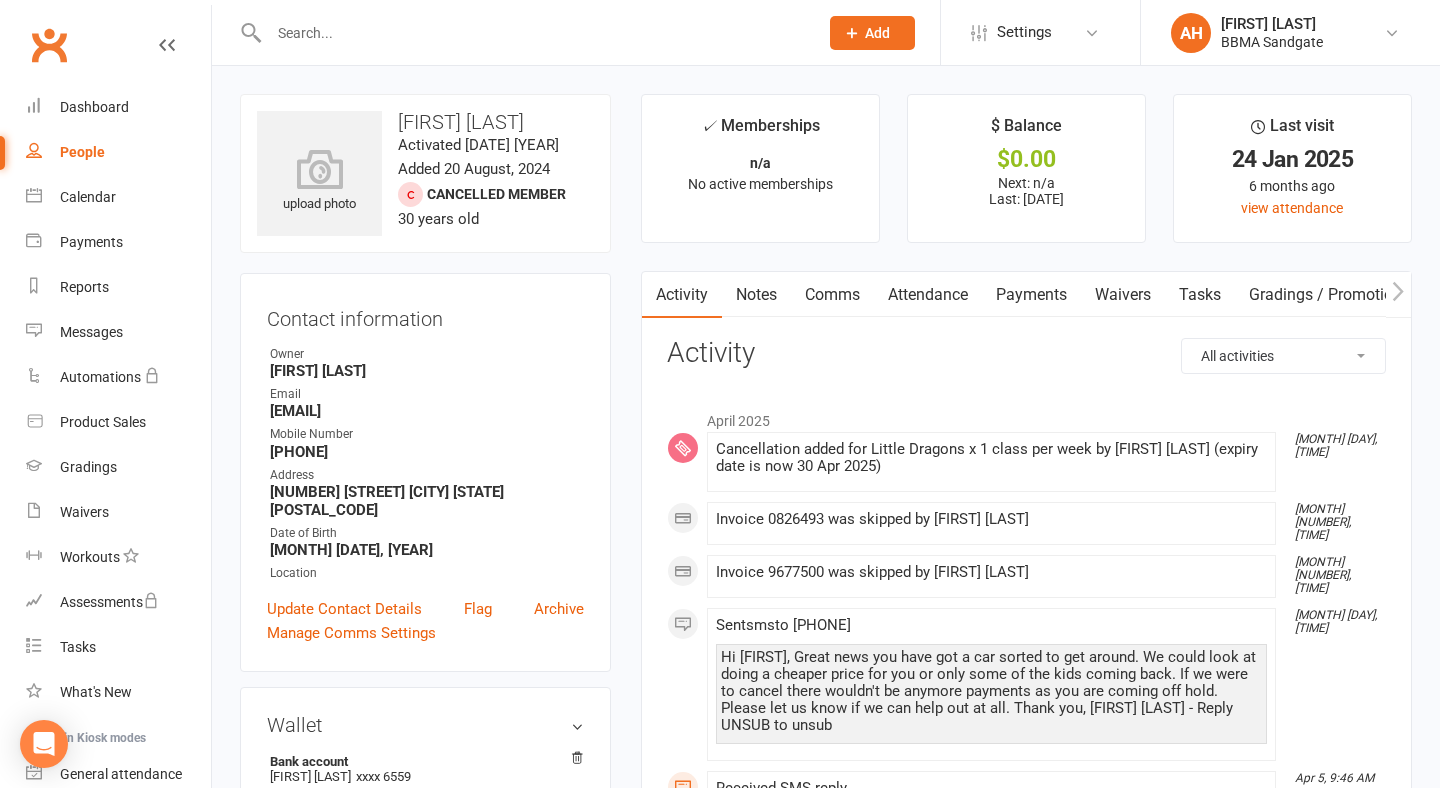 click on "Payments" at bounding box center (1031, 295) 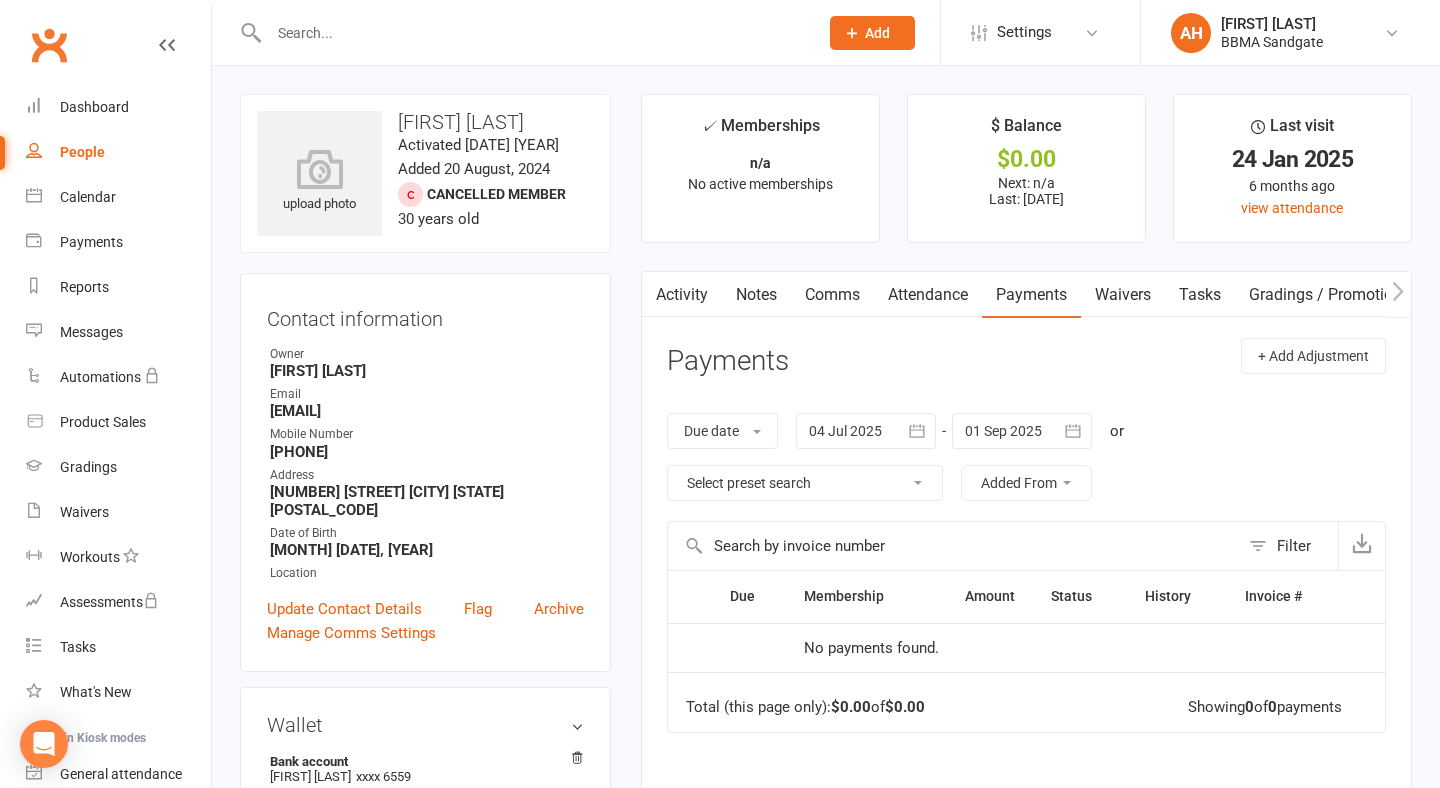 scroll, scrollTop: 0, scrollLeft: 0, axis: both 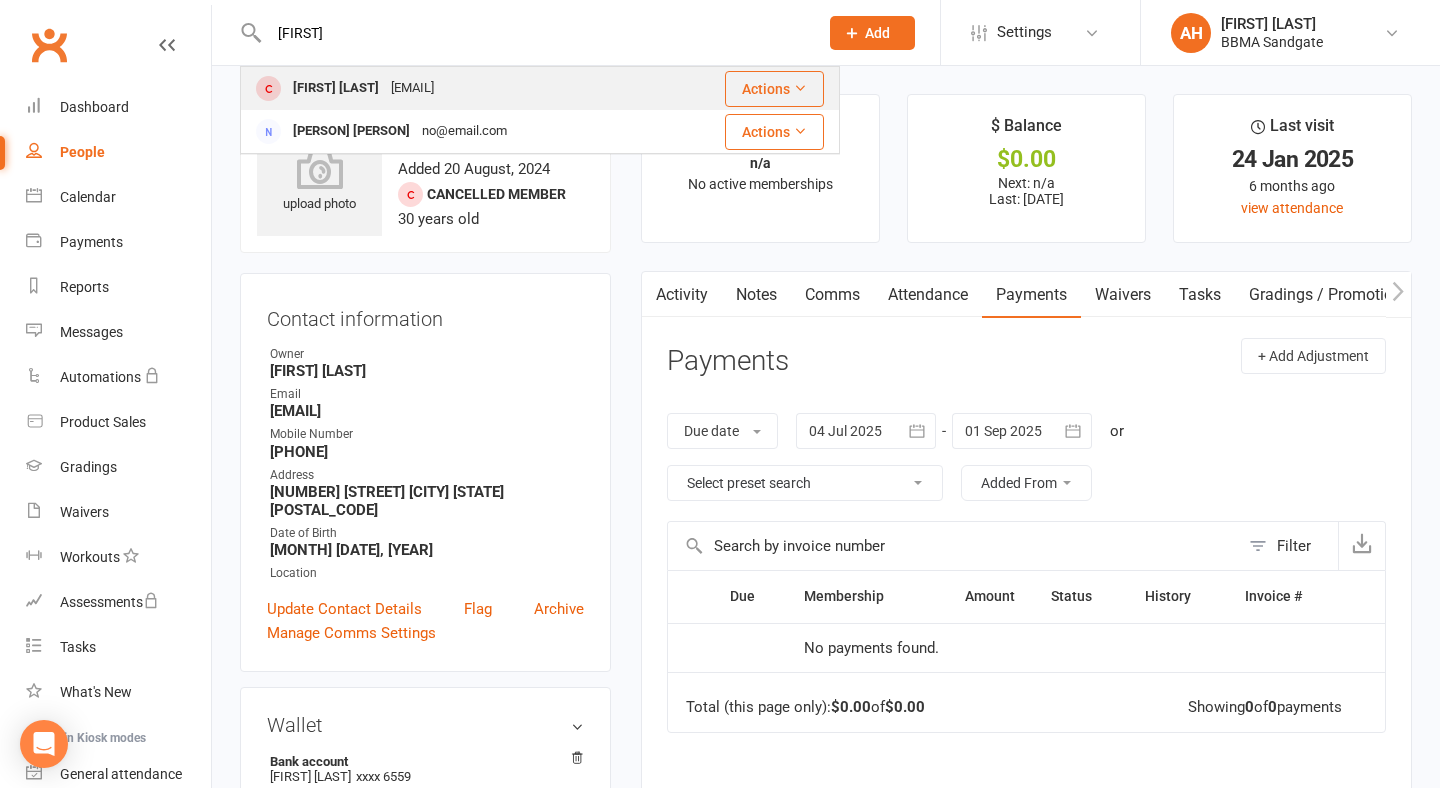 type on "[FIRST]" 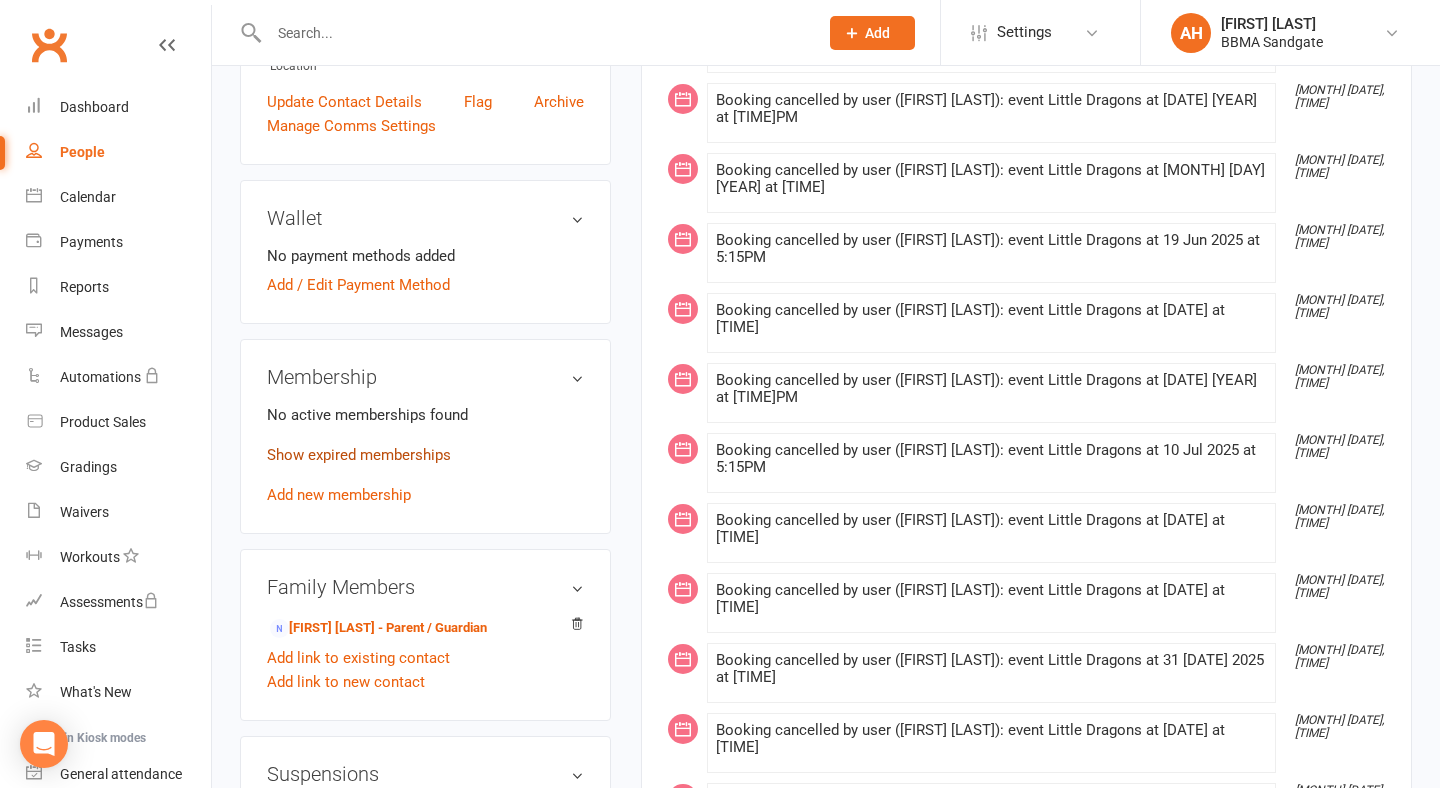 scroll, scrollTop: 513, scrollLeft: 0, axis: vertical 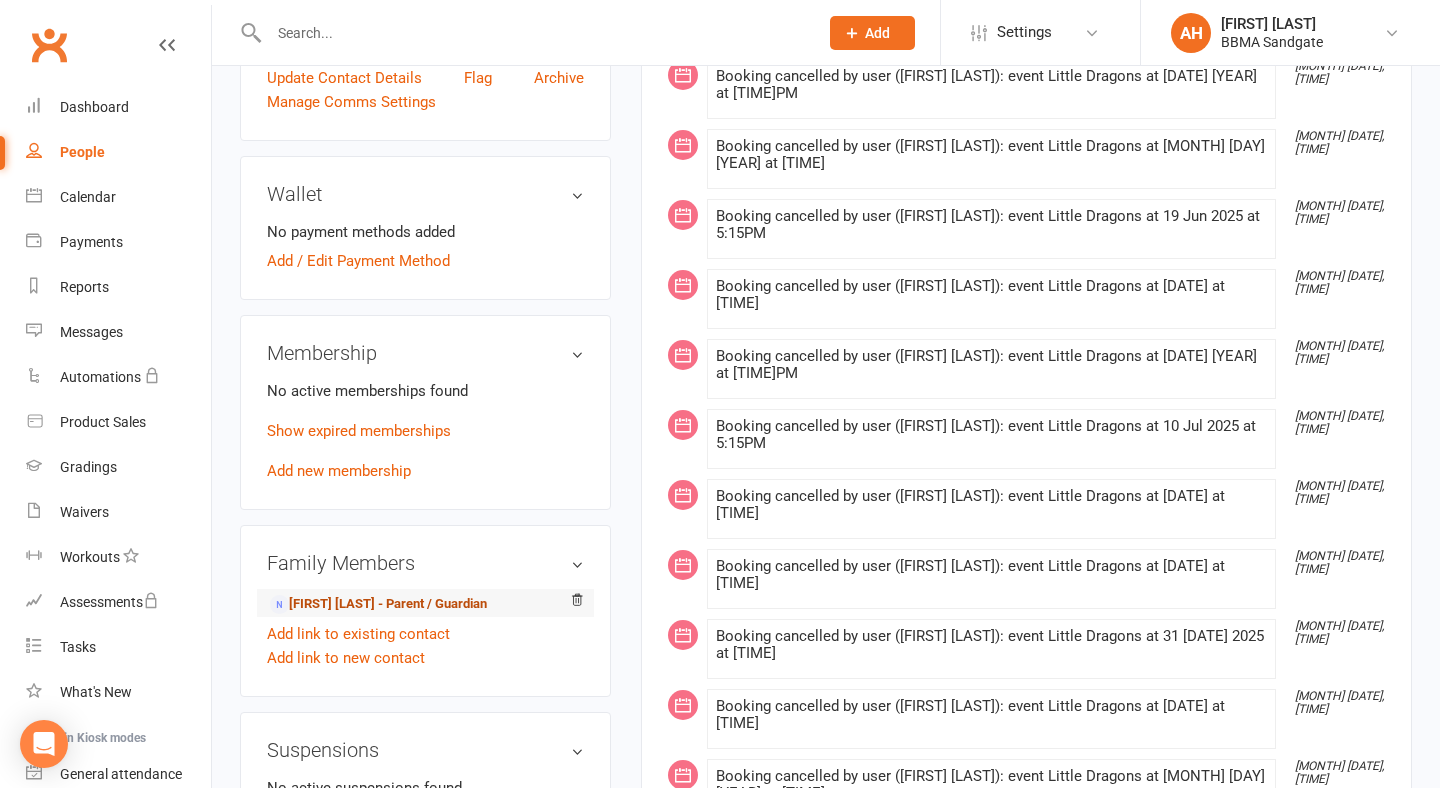click on "[FIRST] [LAST] - Parent / Guardian" at bounding box center (378, 604) 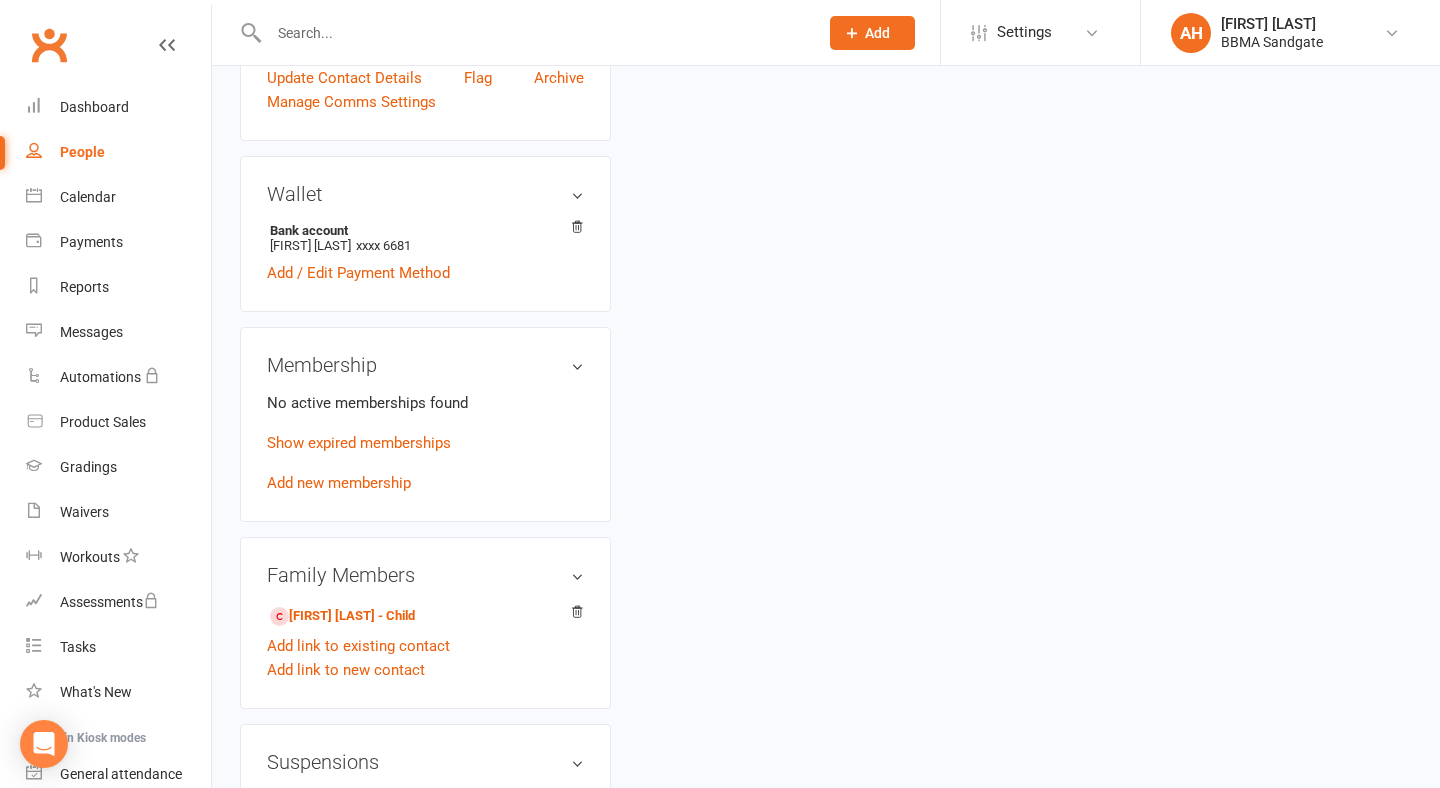 scroll, scrollTop: 0, scrollLeft: 0, axis: both 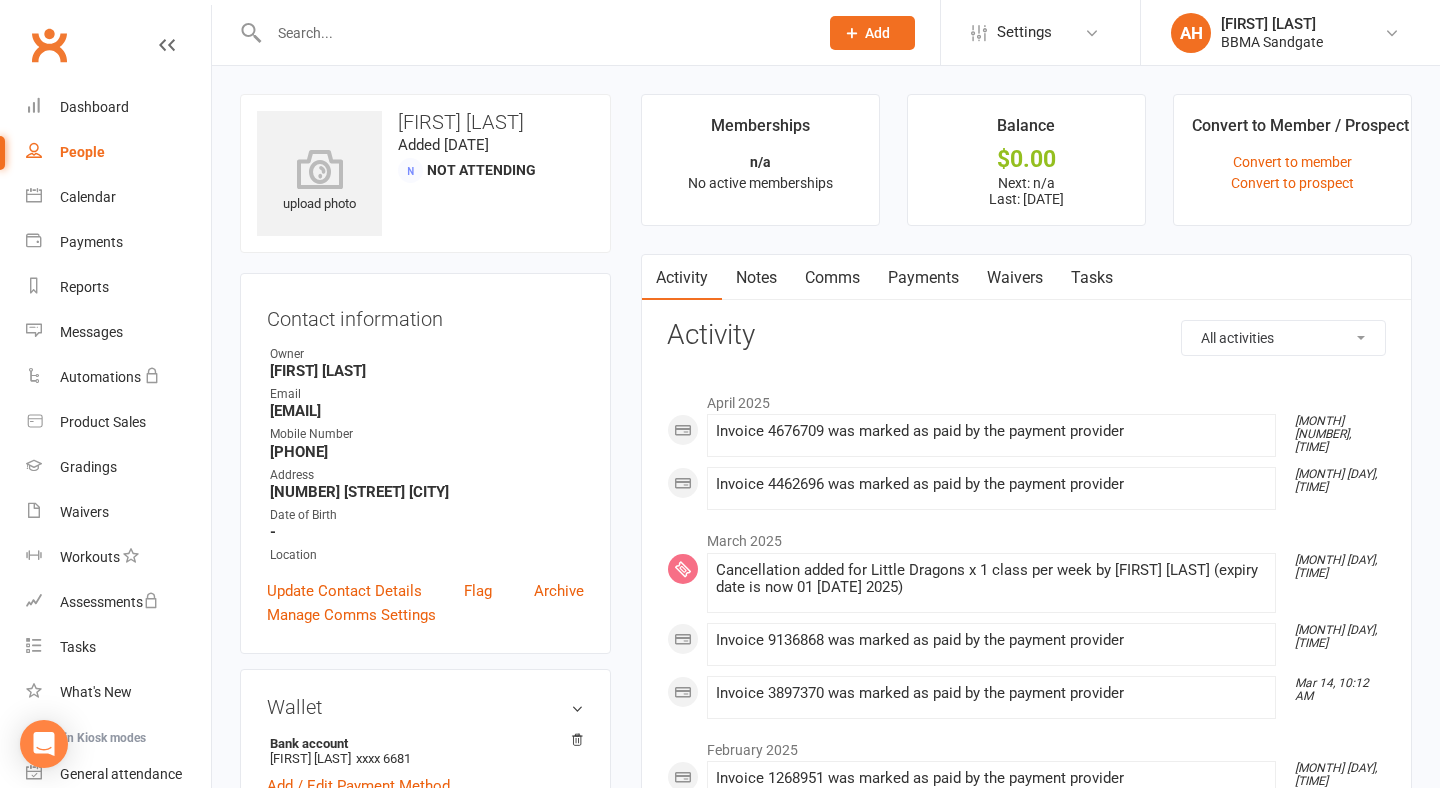 click on "Payments" at bounding box center (923, 278) 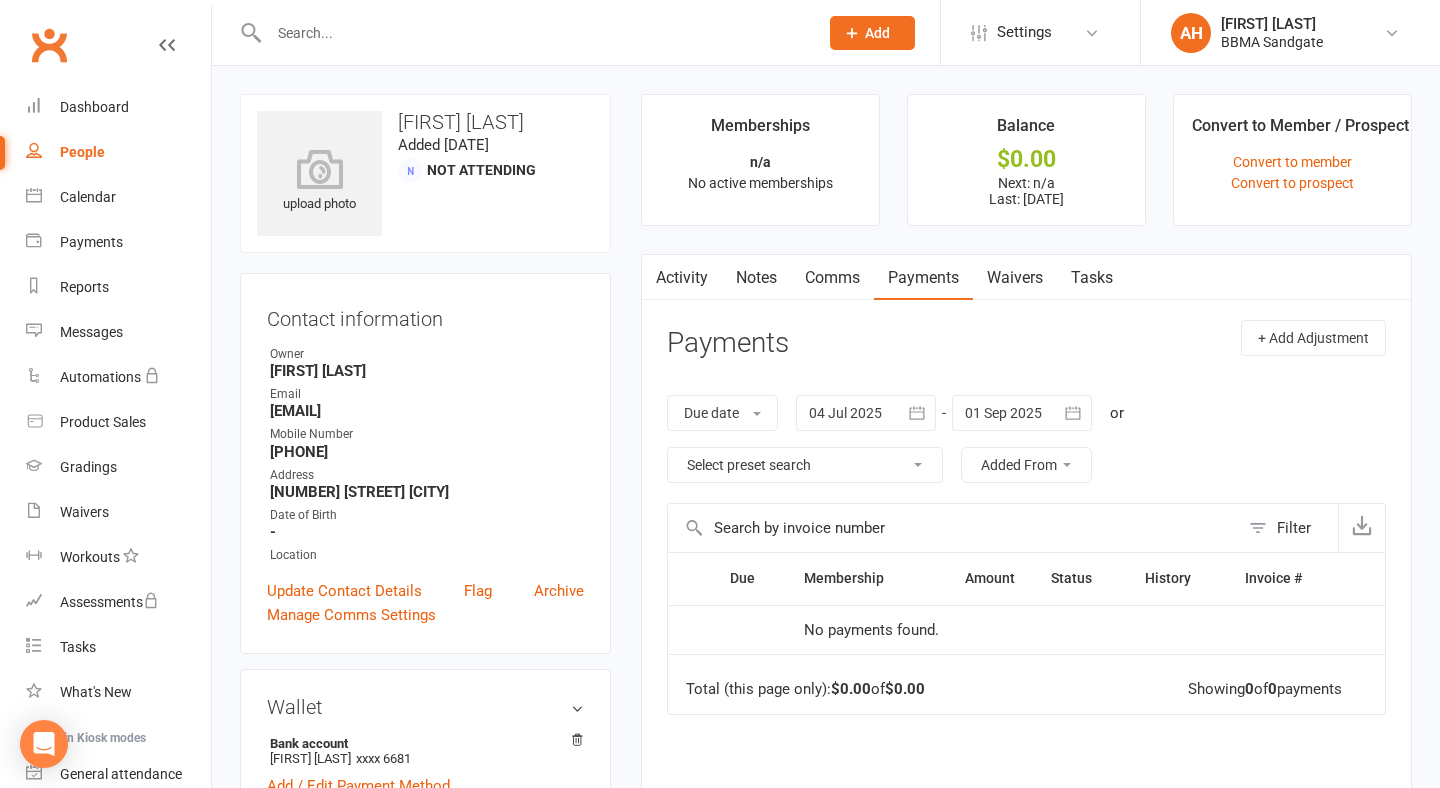 scroll, scrollTop: 0, scrollLeft: 0, axis: both 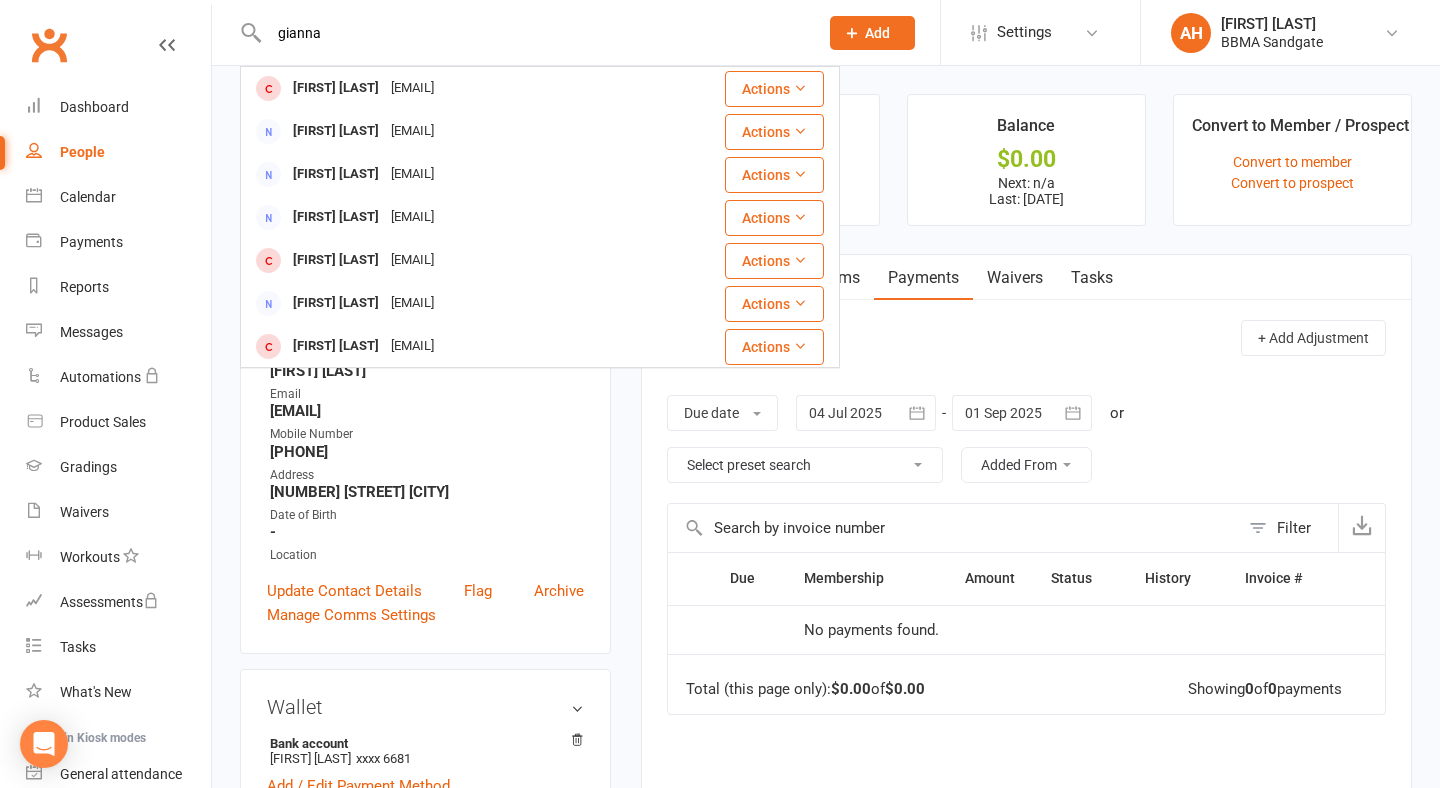 type on "[FIRST]" 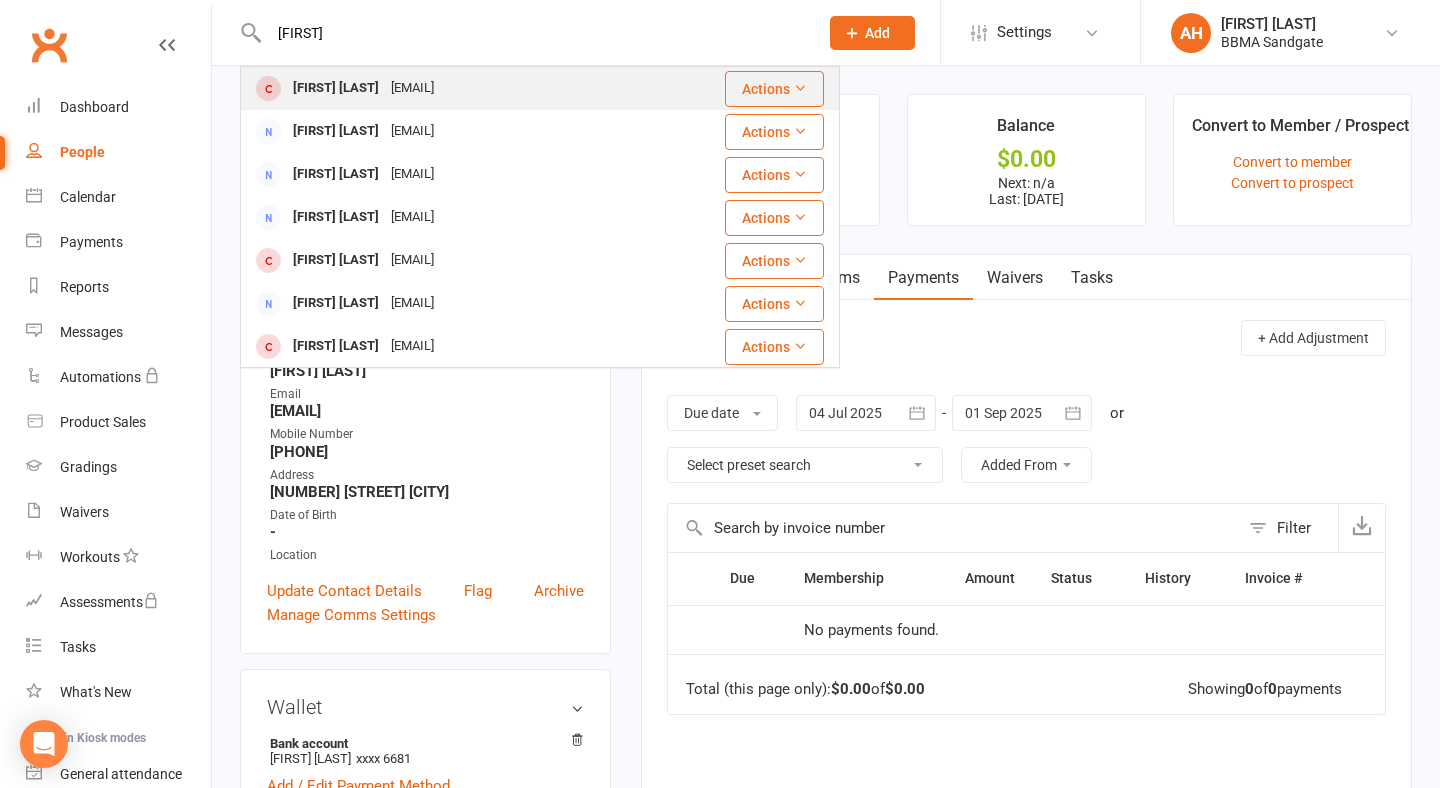 drag, startPoint x: 583, startPoint y: 43, endPoint x: 540, endPoint y: 97, distance: 69.02898 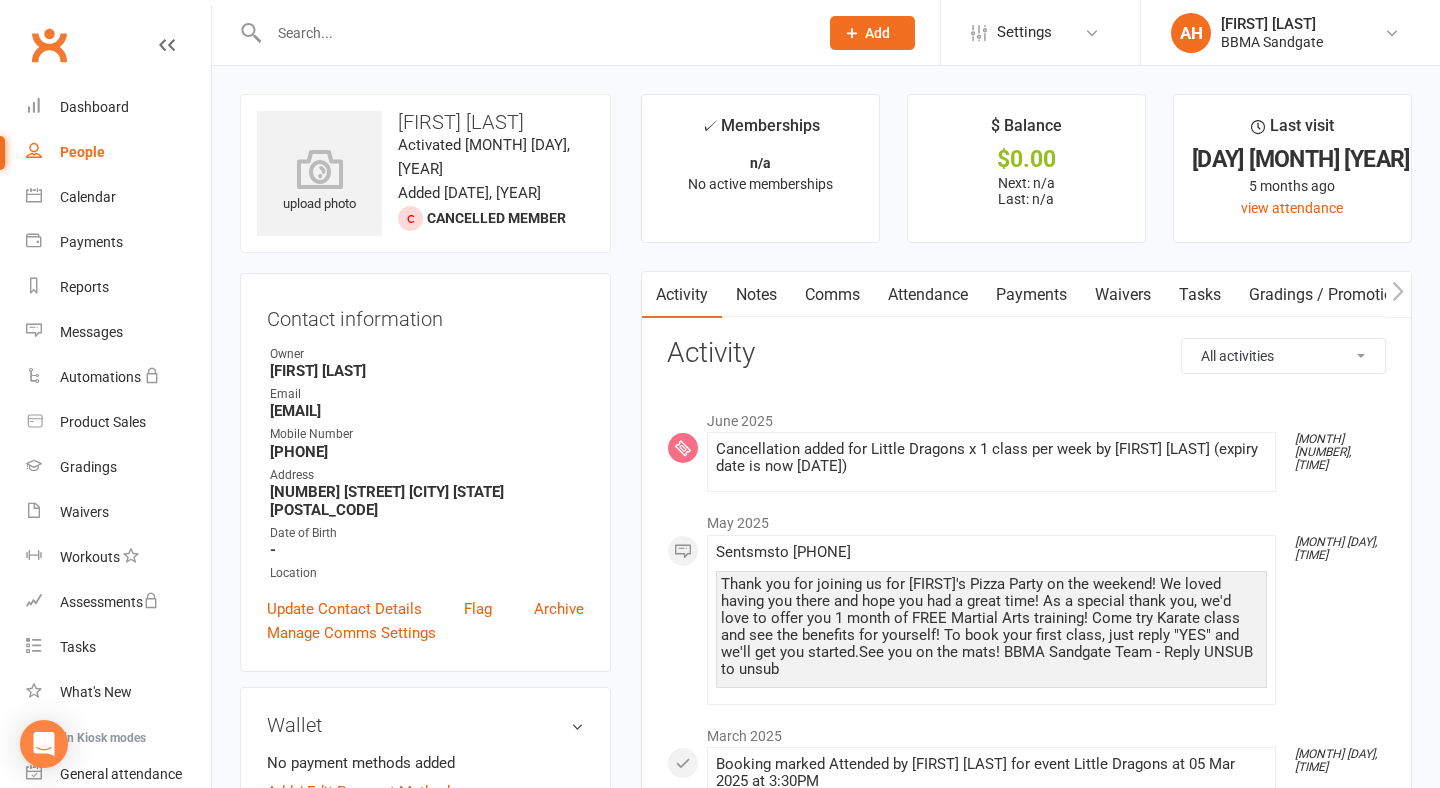 click at bounding box center (533, 33) 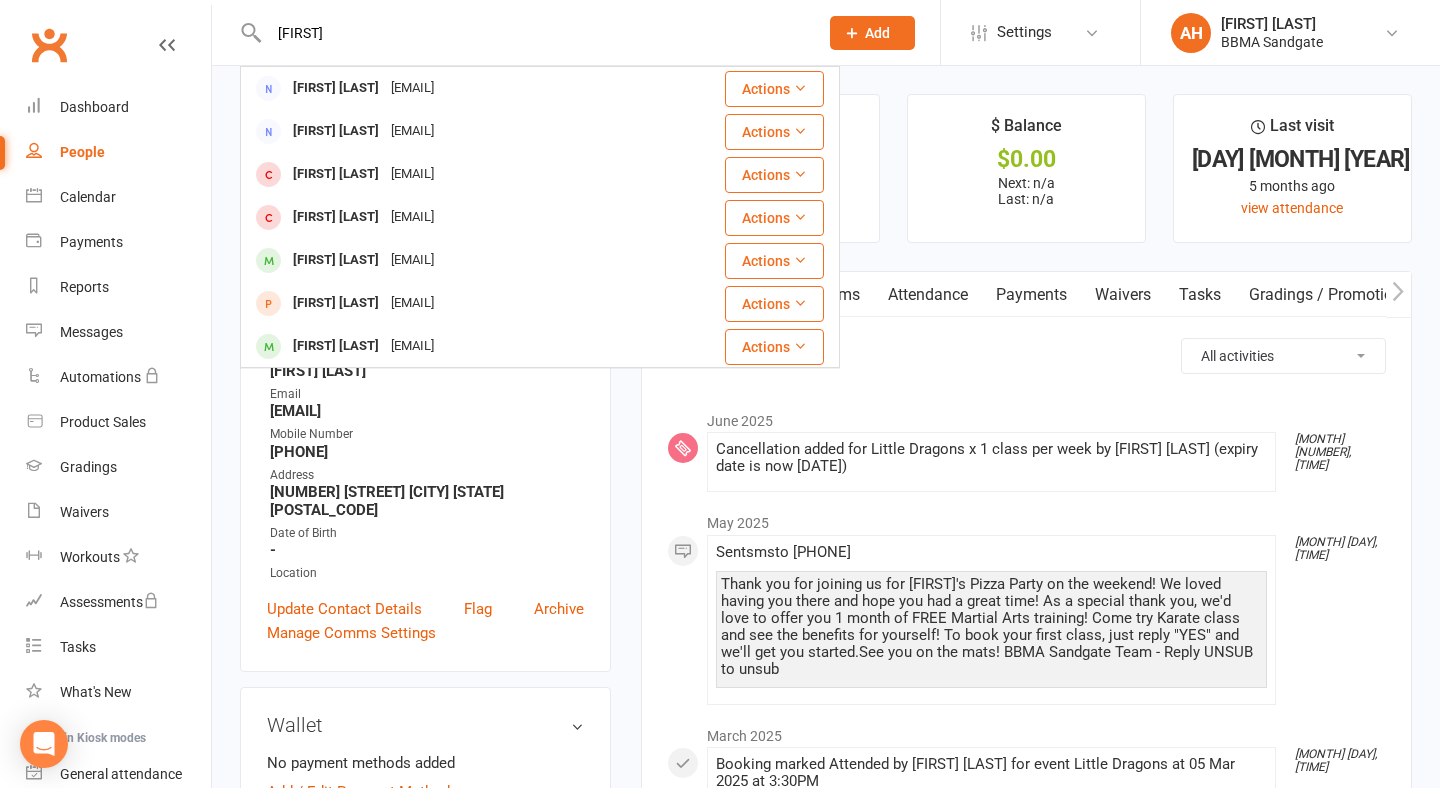 type on "[PERSON]" 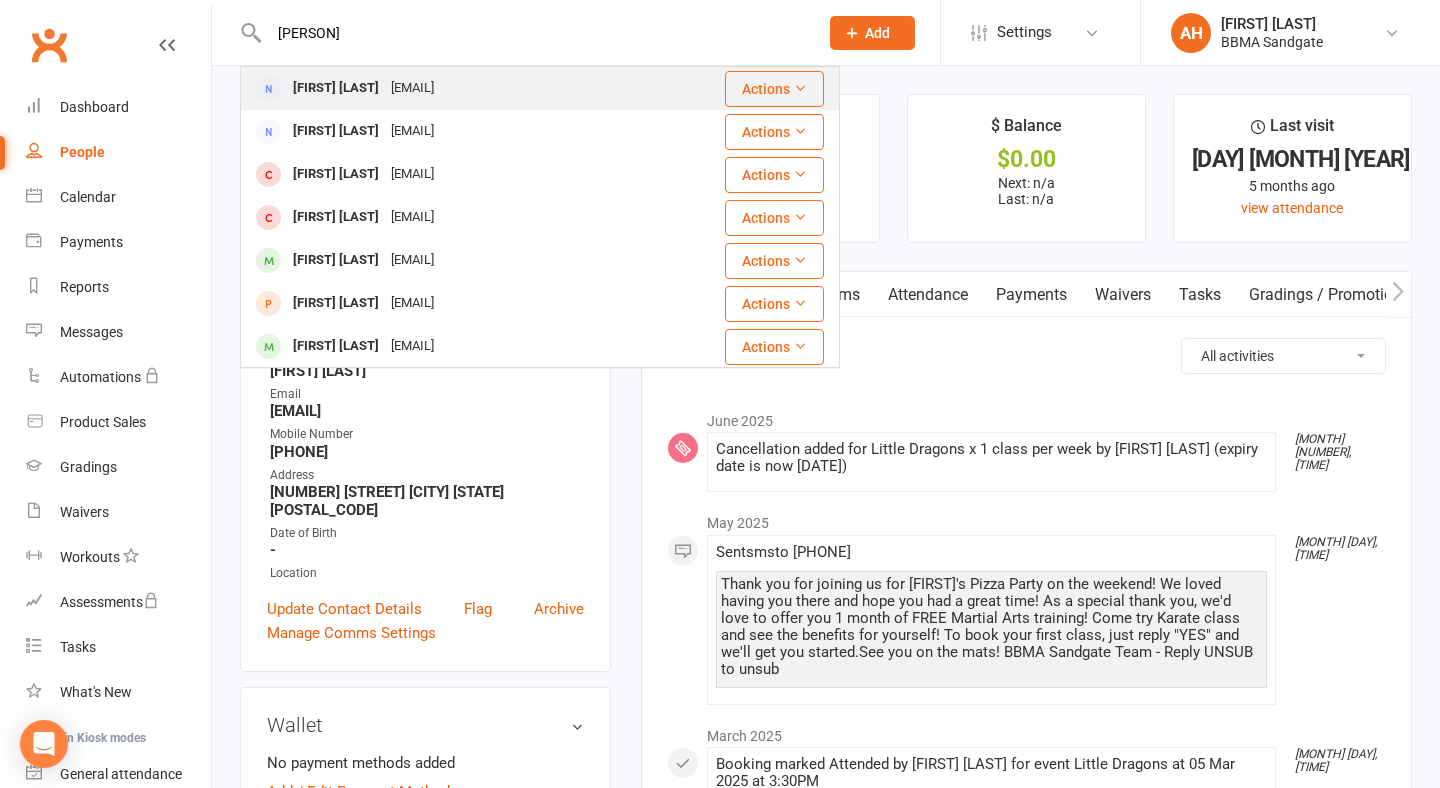 drag, startPoint x: 346, startPoint y: 42, endPoint x: 361, endPoint y: 93, distance: 53.160137 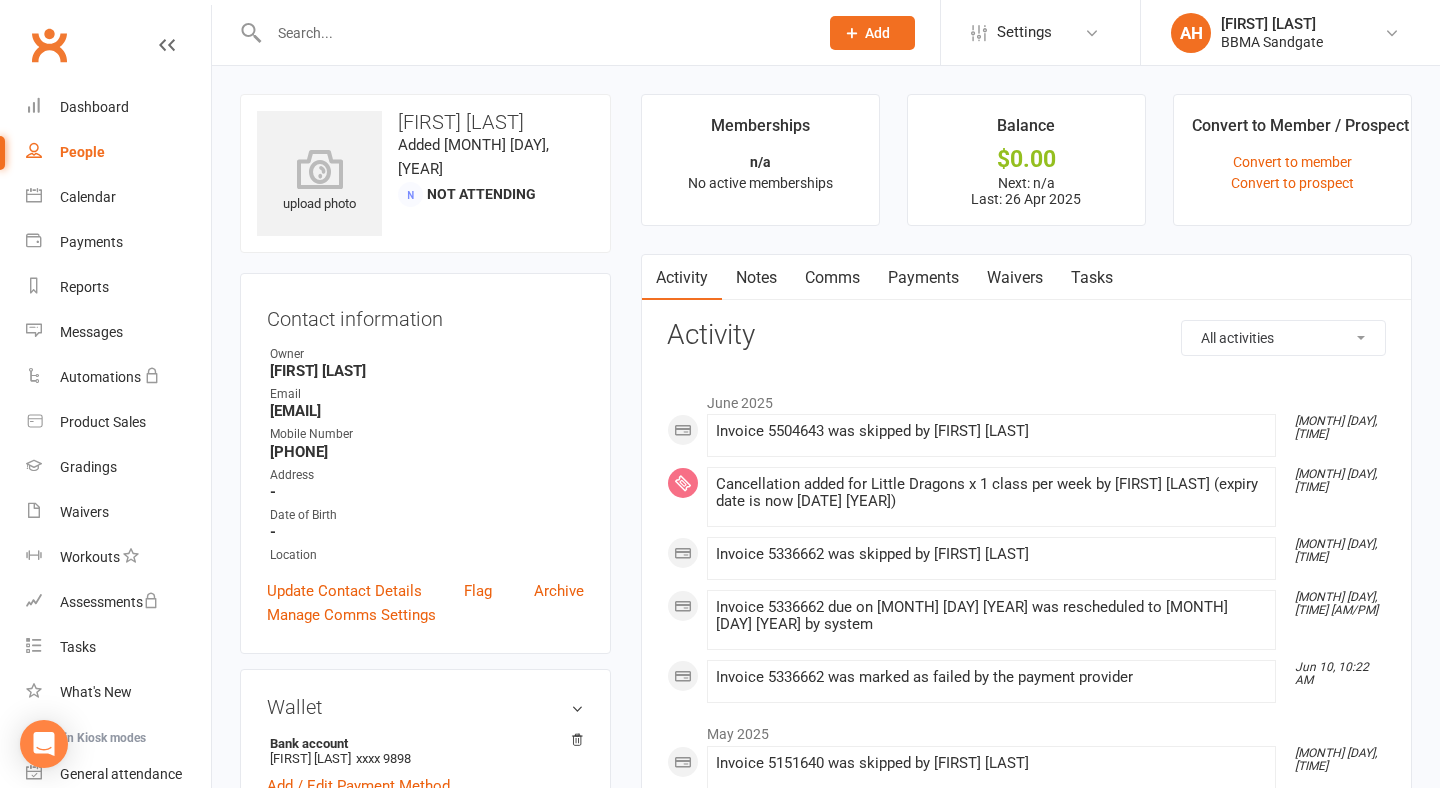 click on "Payments" at bounding box center (923, 278) 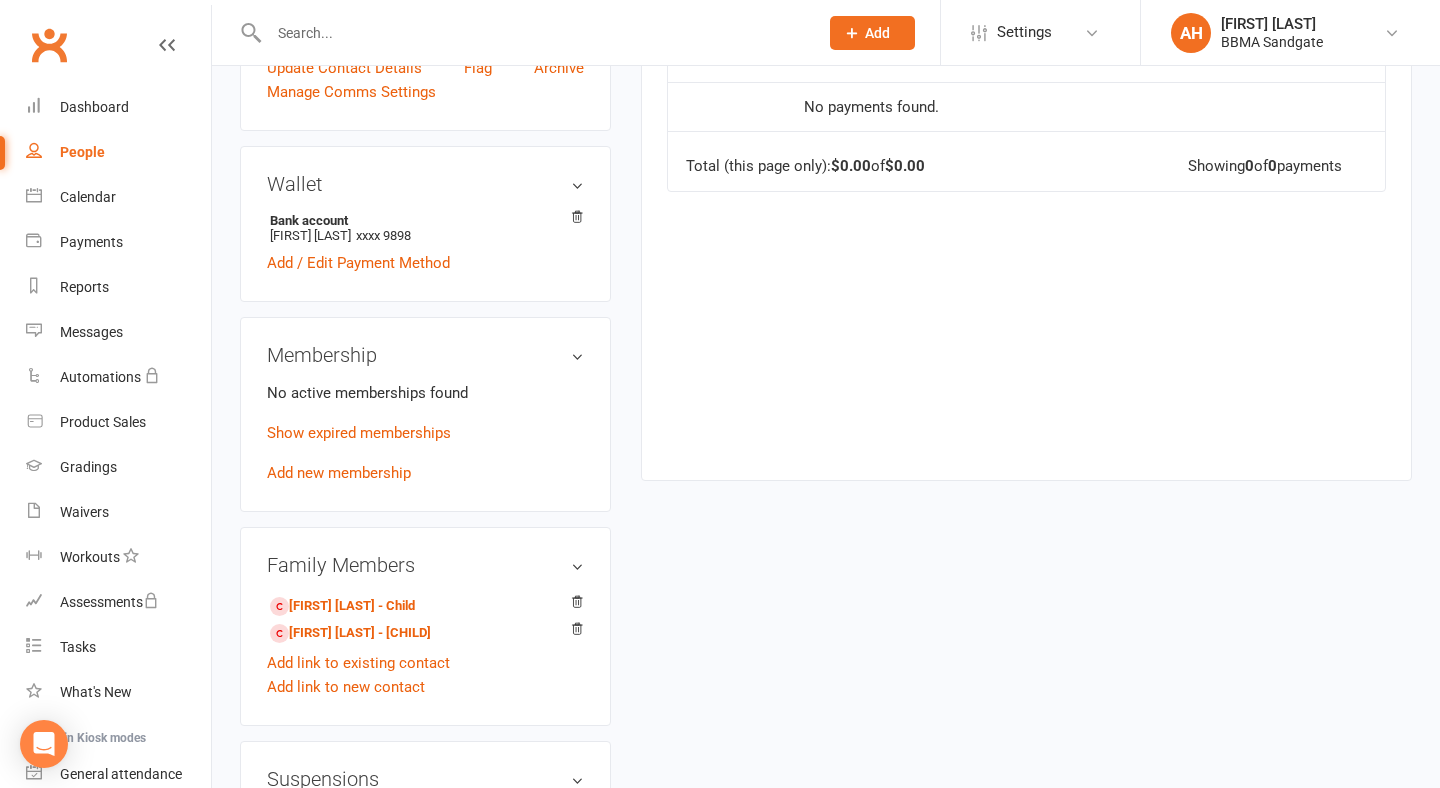 scroll, scrollTop: 521, scrollLeft: 0, axis: vertical 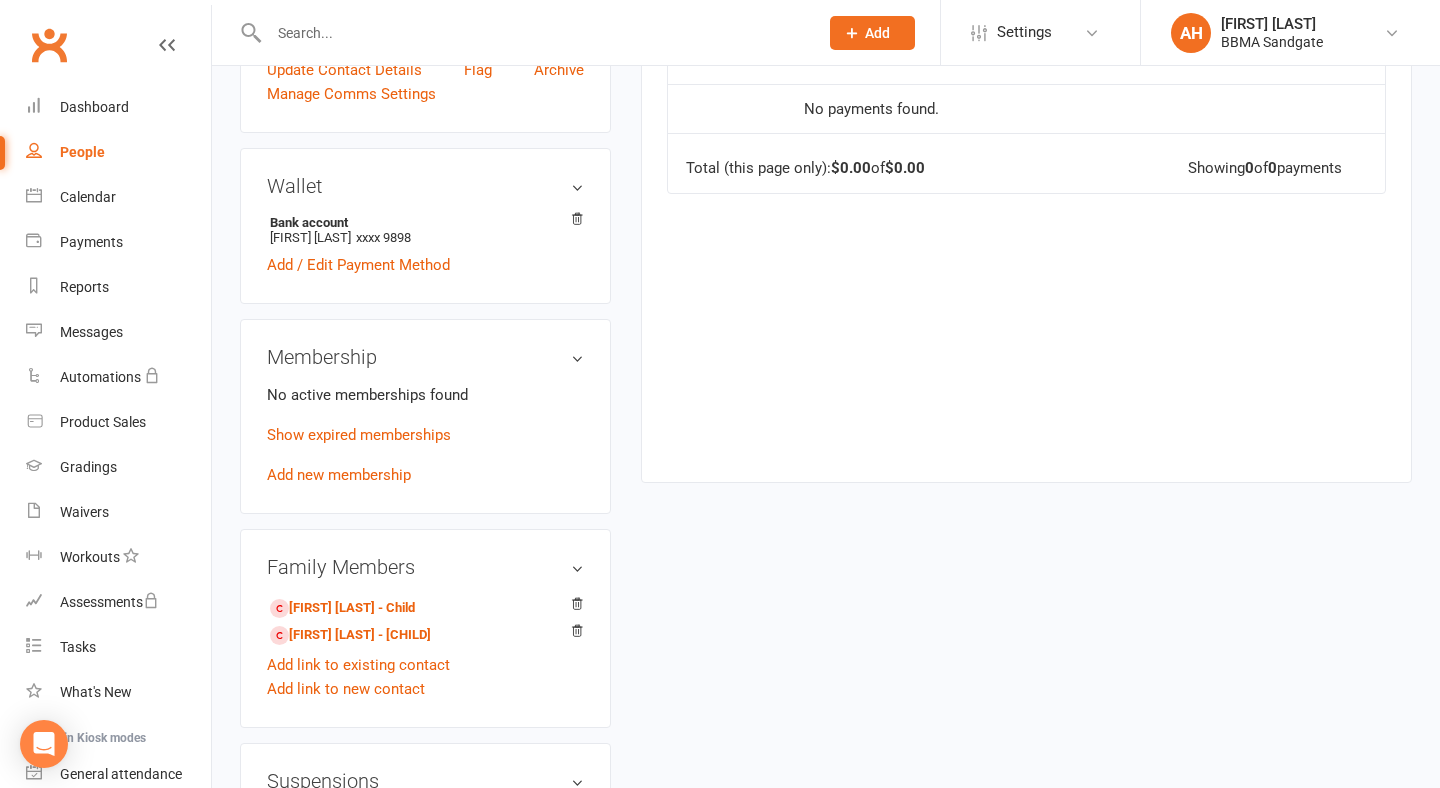 click at bounding box center [533, 33] 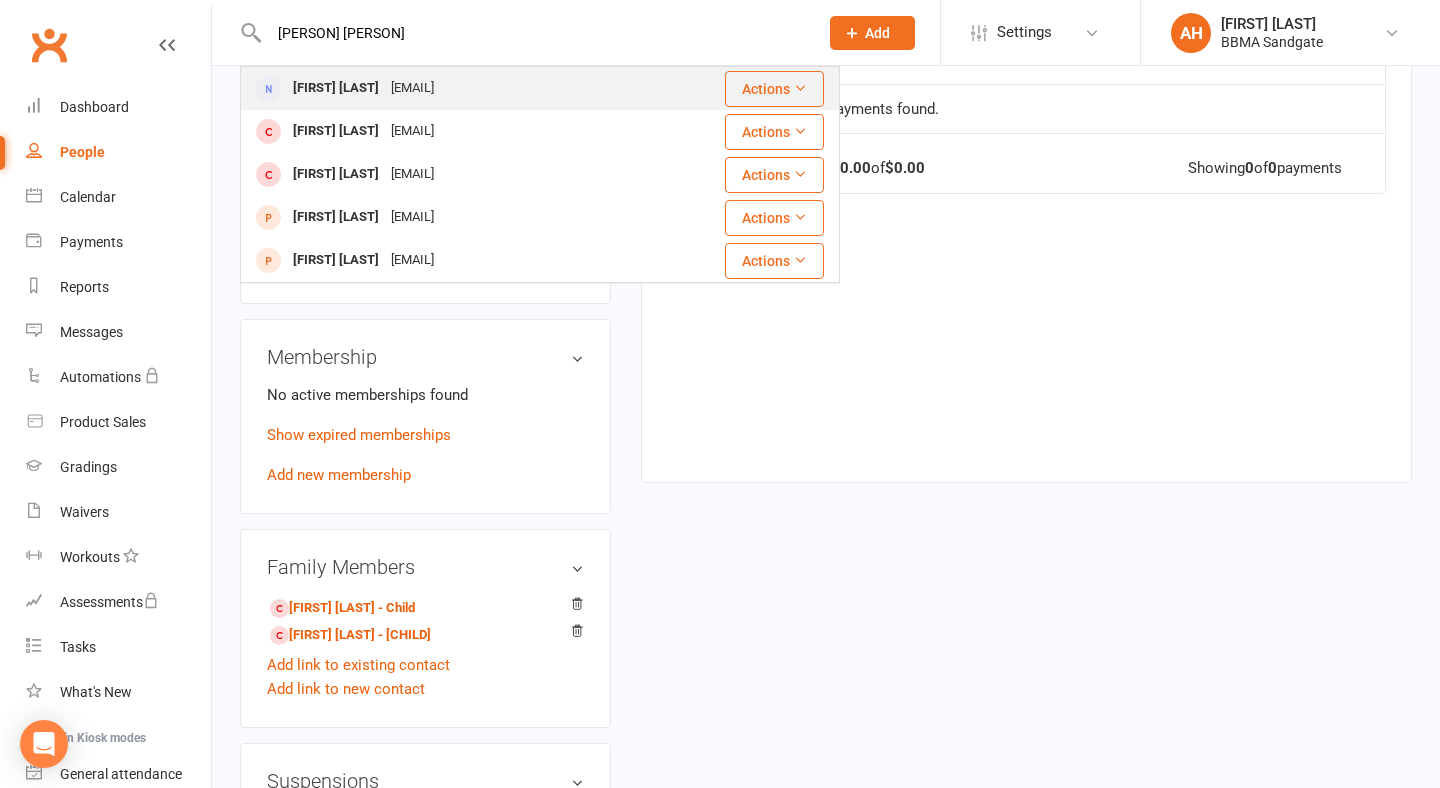 type on "[PERSON] [PERSON]" 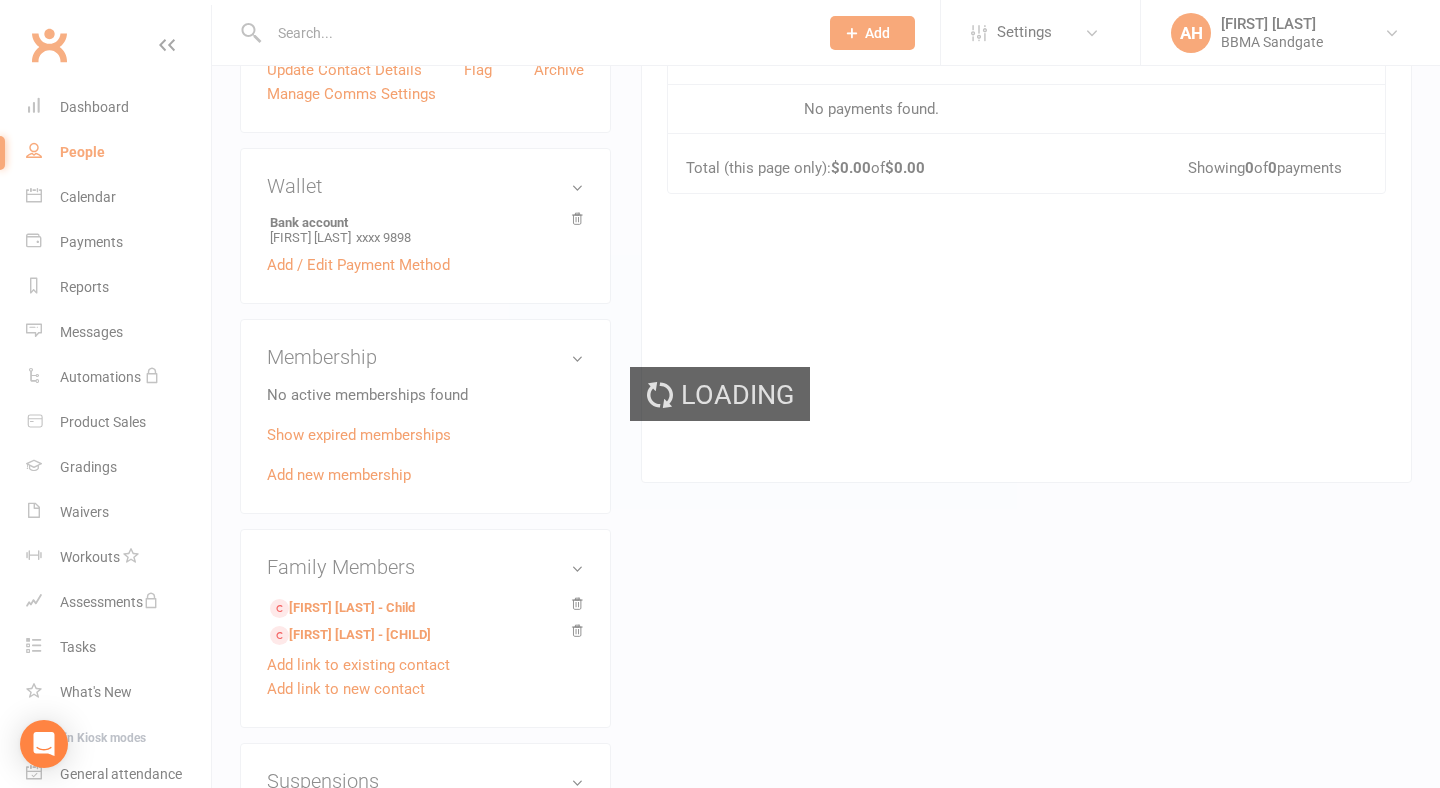 scroll, scrollTop: 0, scrollLeft: 0, axis: both 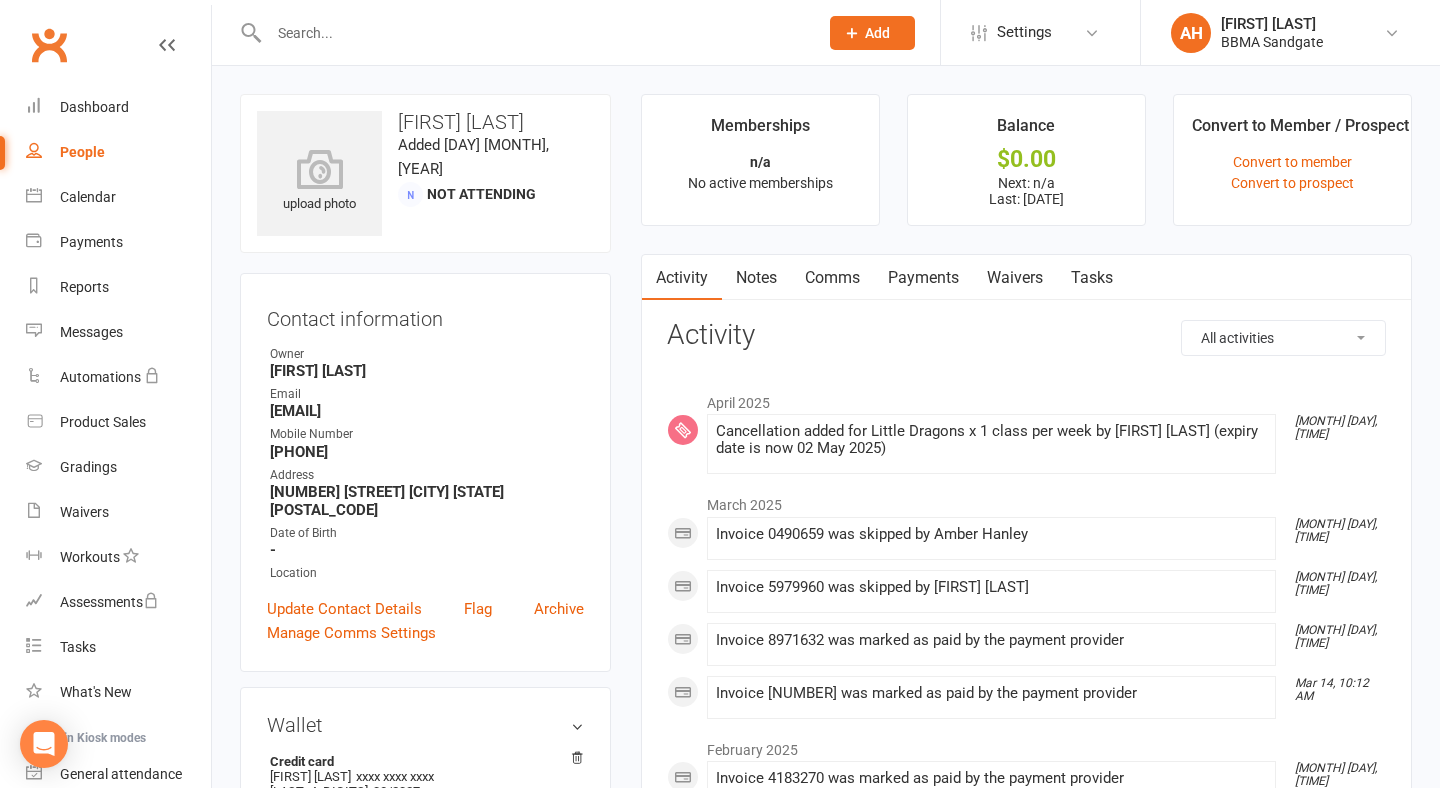 click on "Payments" at bounding box center (923, 278) 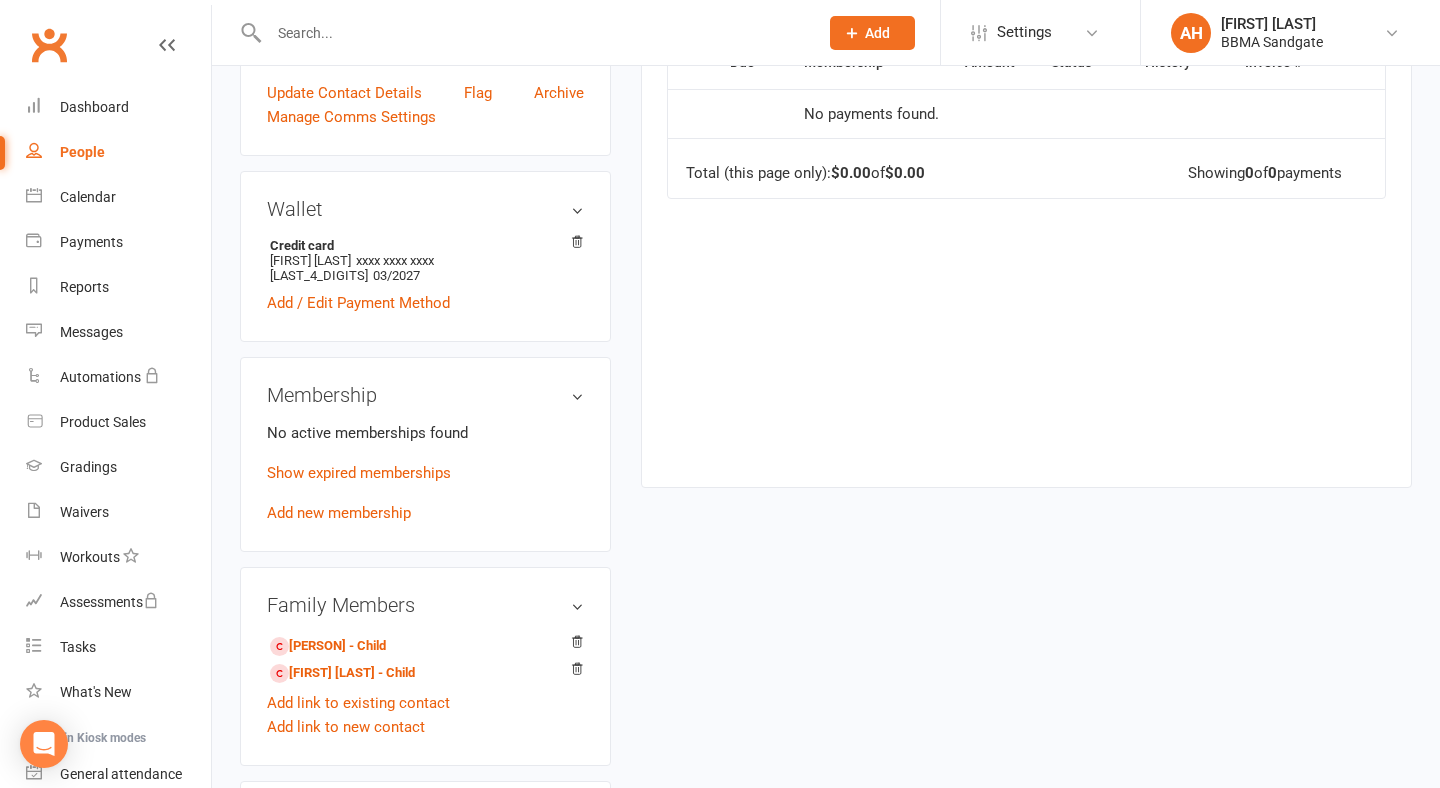 scroll, scrollTop: 537, scrollLeft: 0, axis: vertical 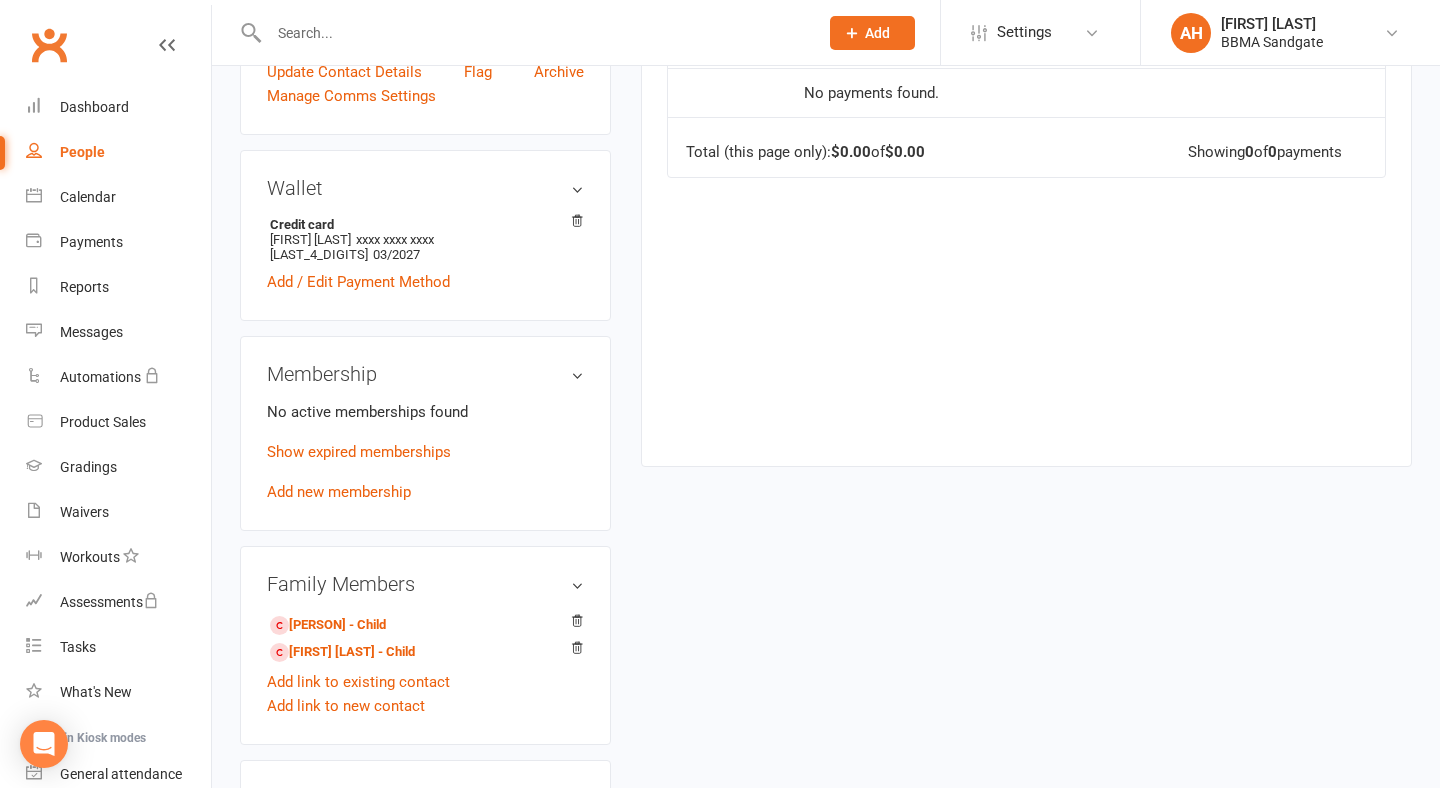 click at bounding box center [522, 32] 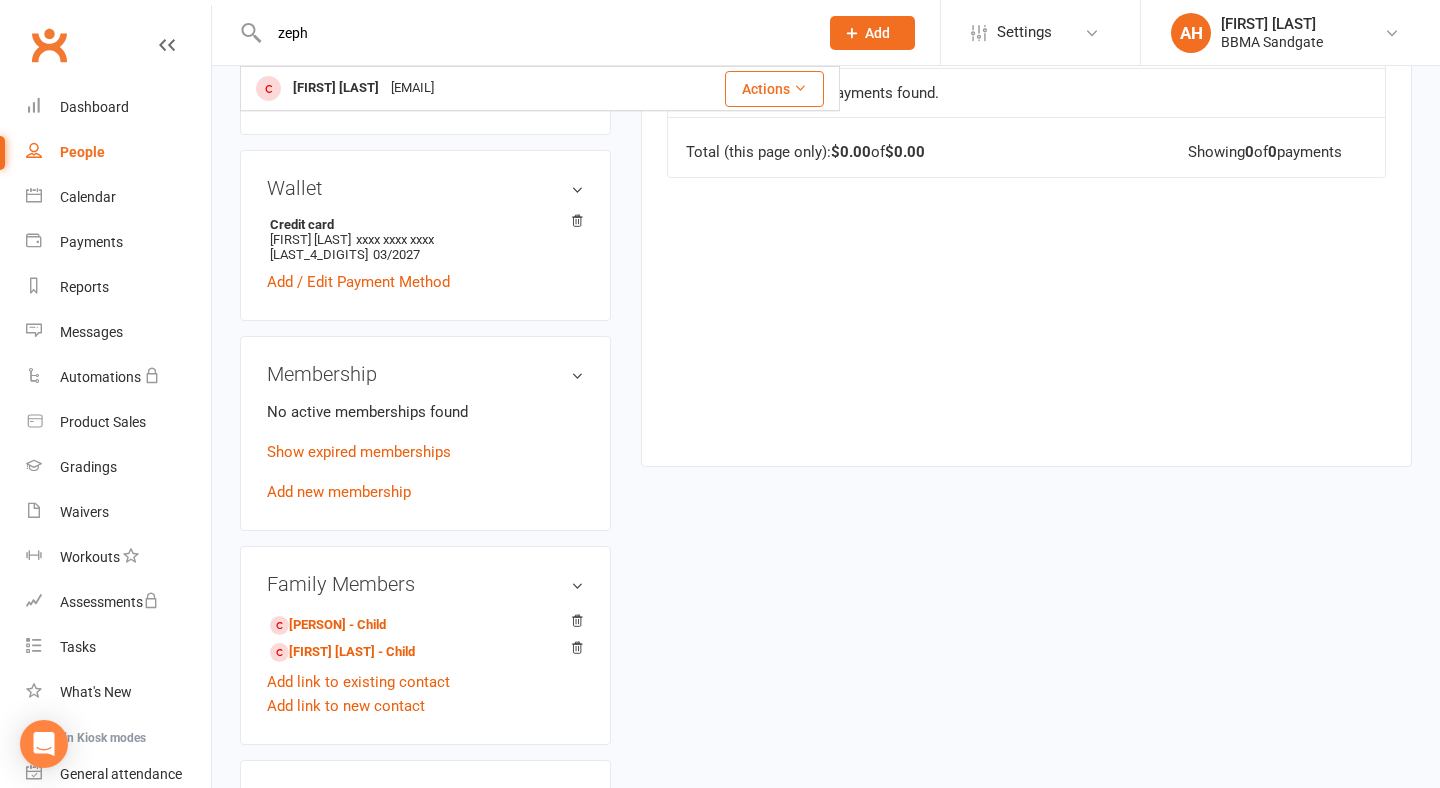 type on "zephyr" 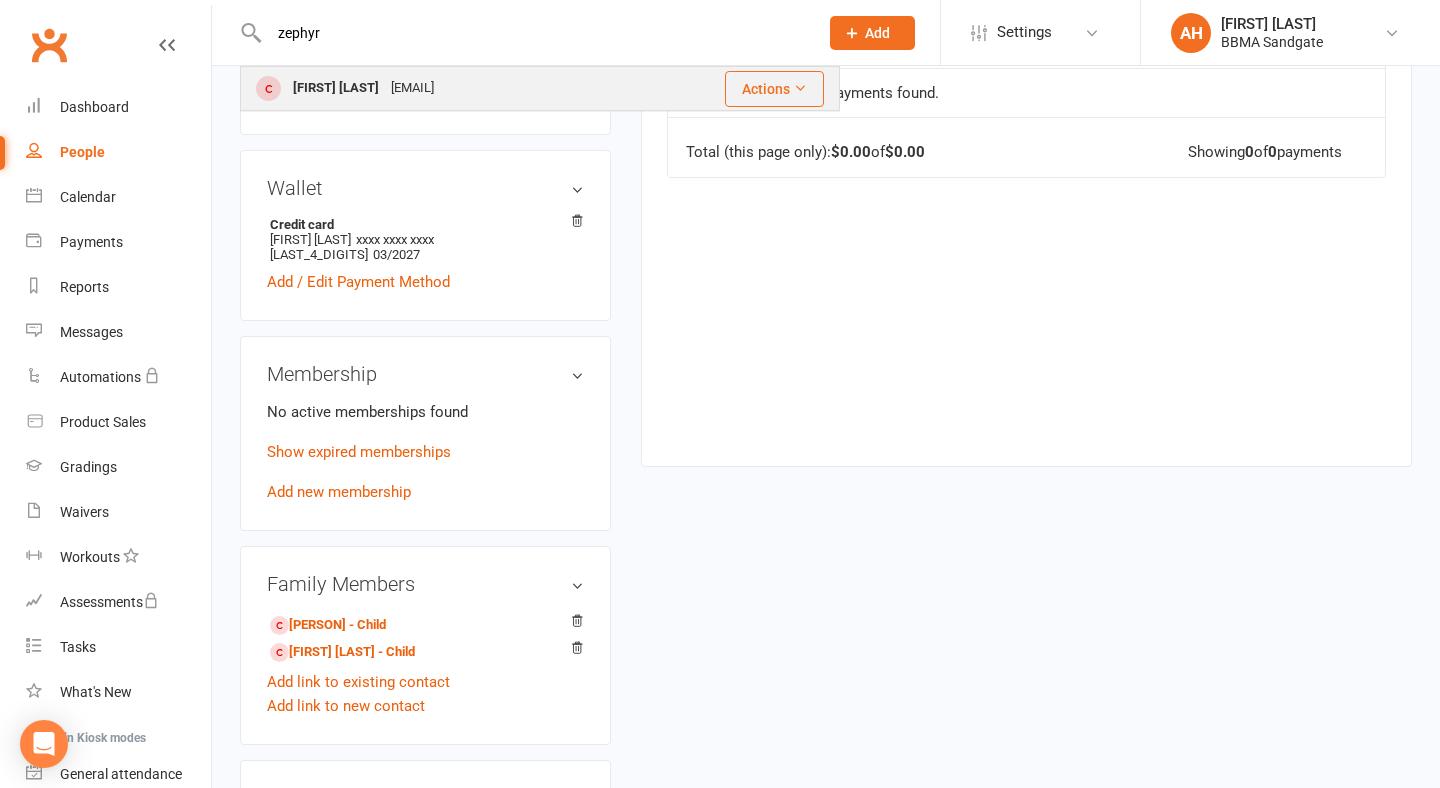 drag, startPoint x: 351, startPoint y: 36, endPoint x: 375, endPoint y: 103, distance: 71.168816 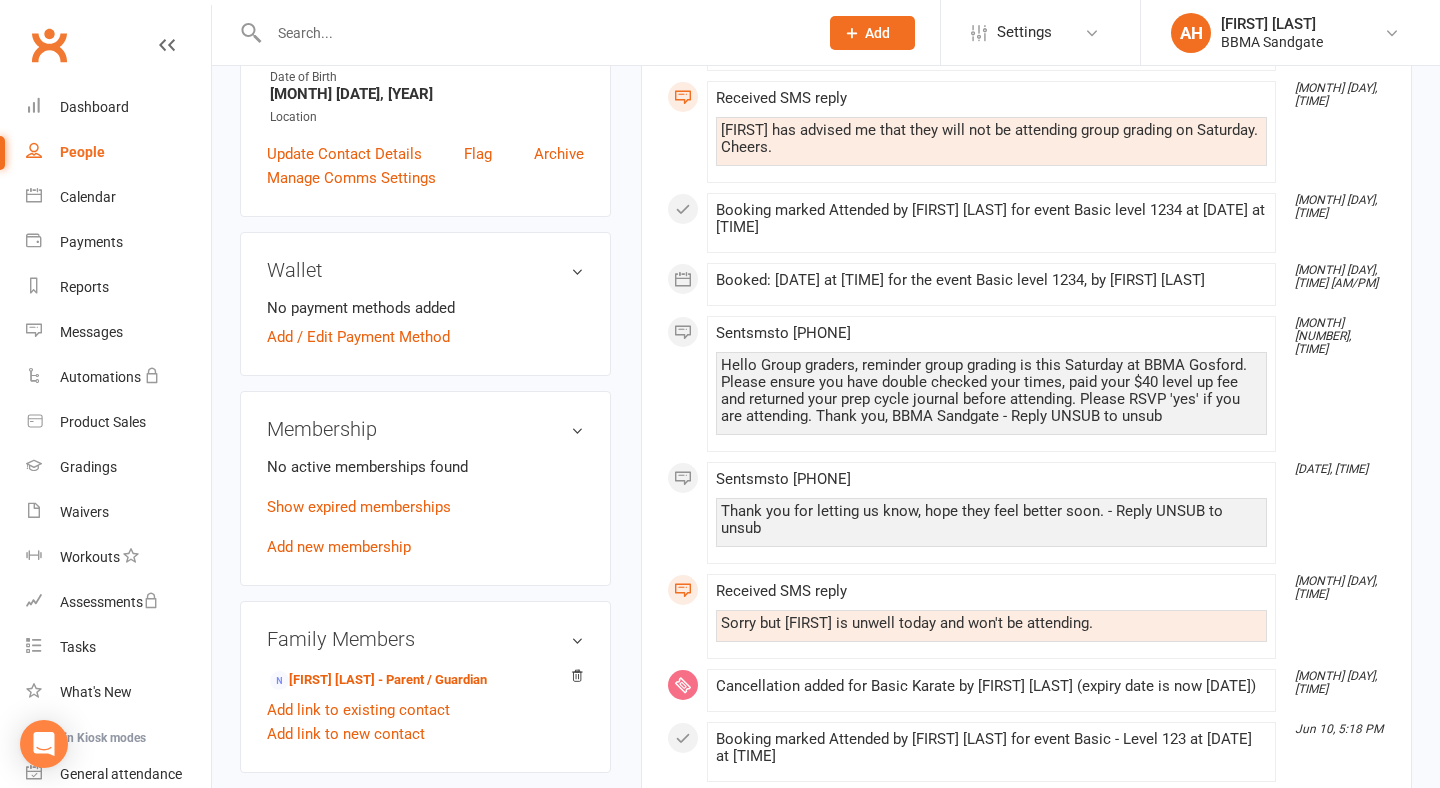scroll, scrollTop: 516, scrollLeft: 0, axis: vertical 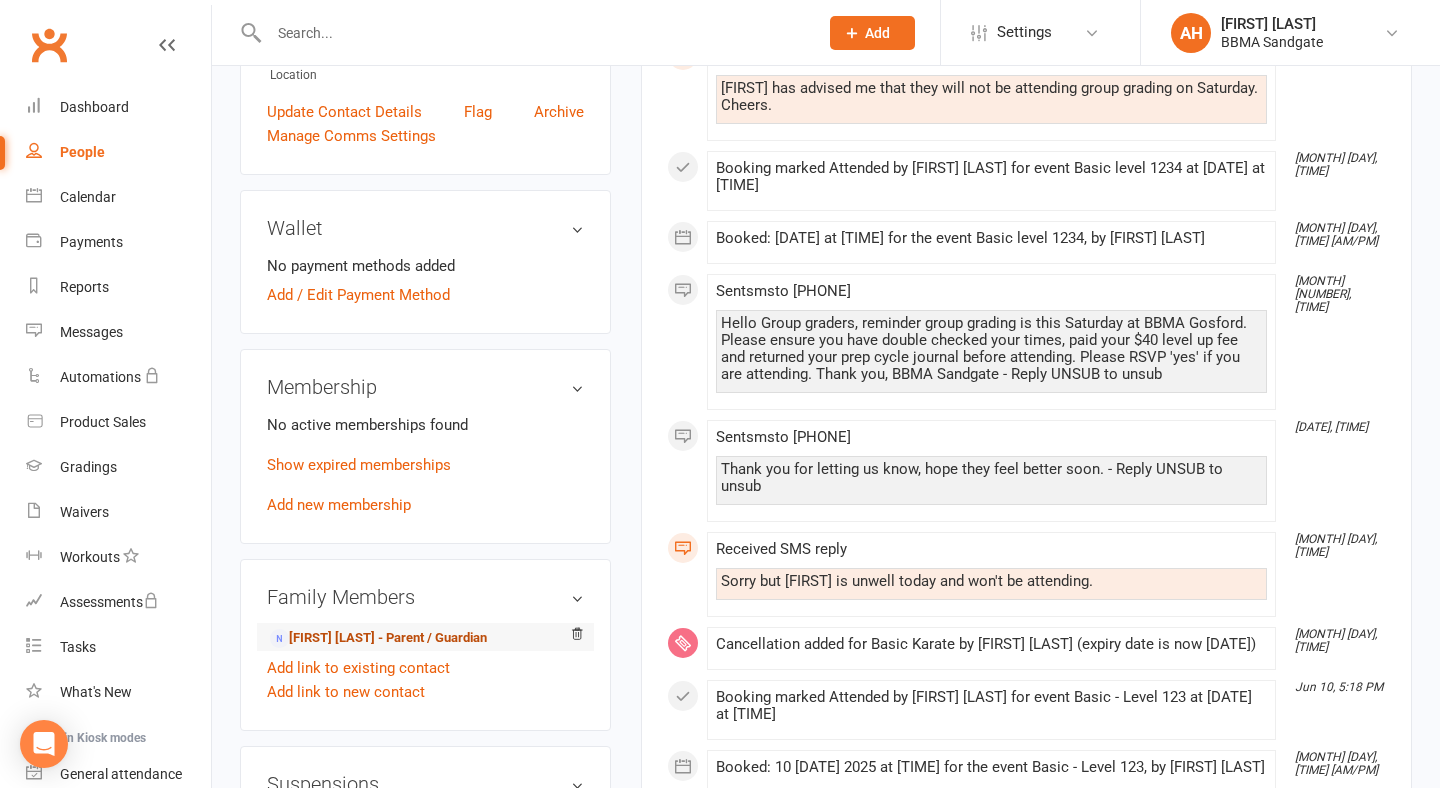 click on "[FIRST] [LAST] - Parent / Guardian" at bounding box center [378, 638] 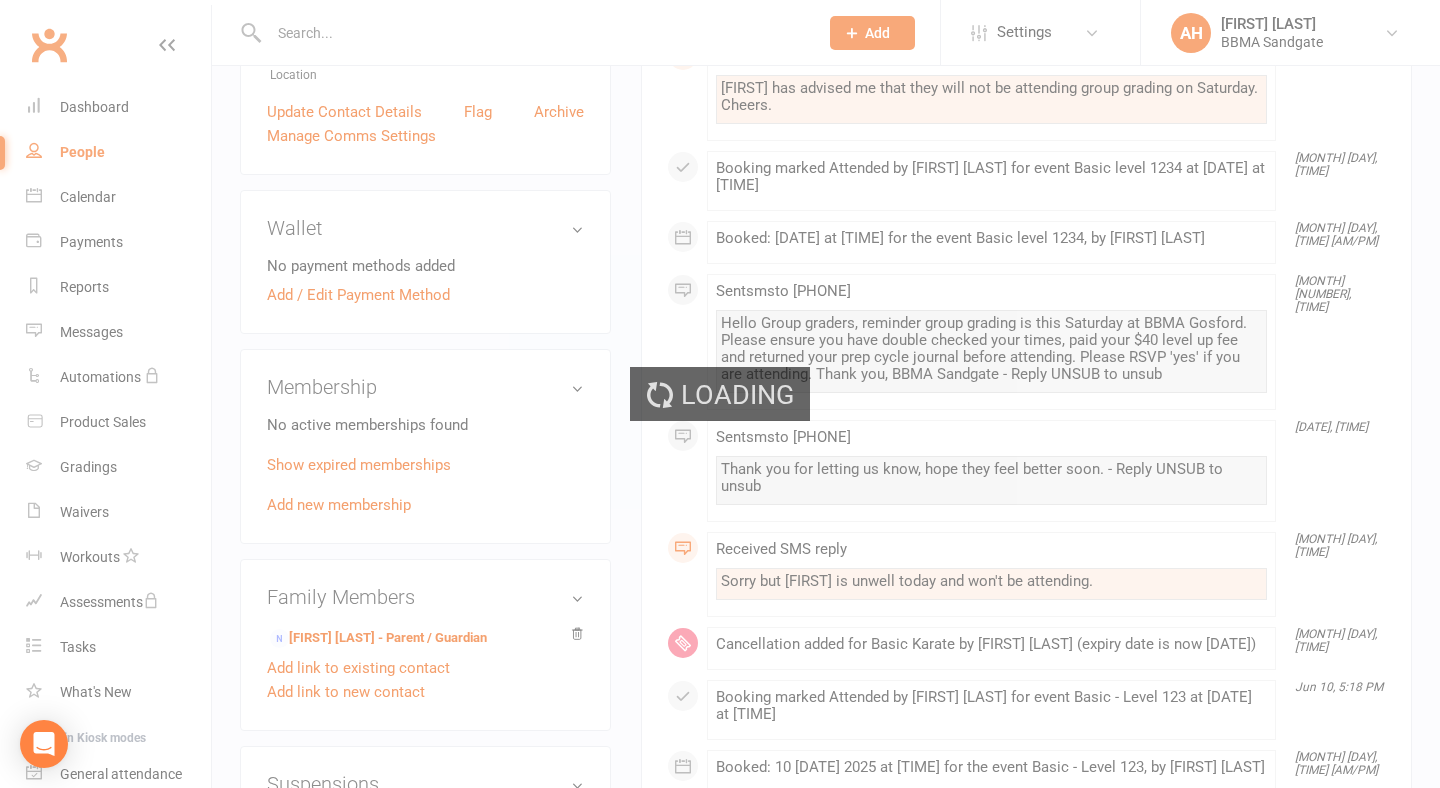 scroll, scrollTop: 0, scrollLeft: 0, axis: both 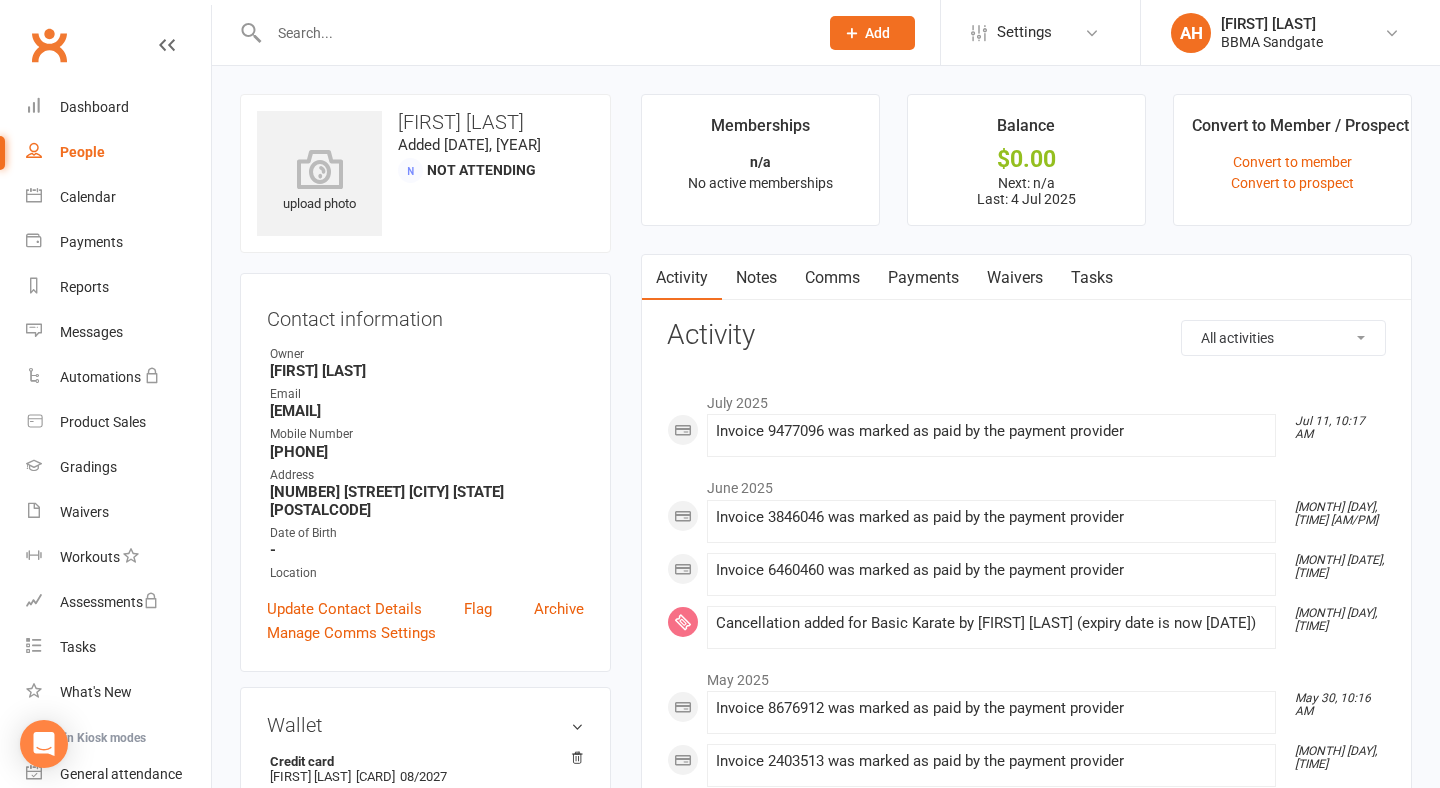 click on "Payments" at bounding box center (923, 278) 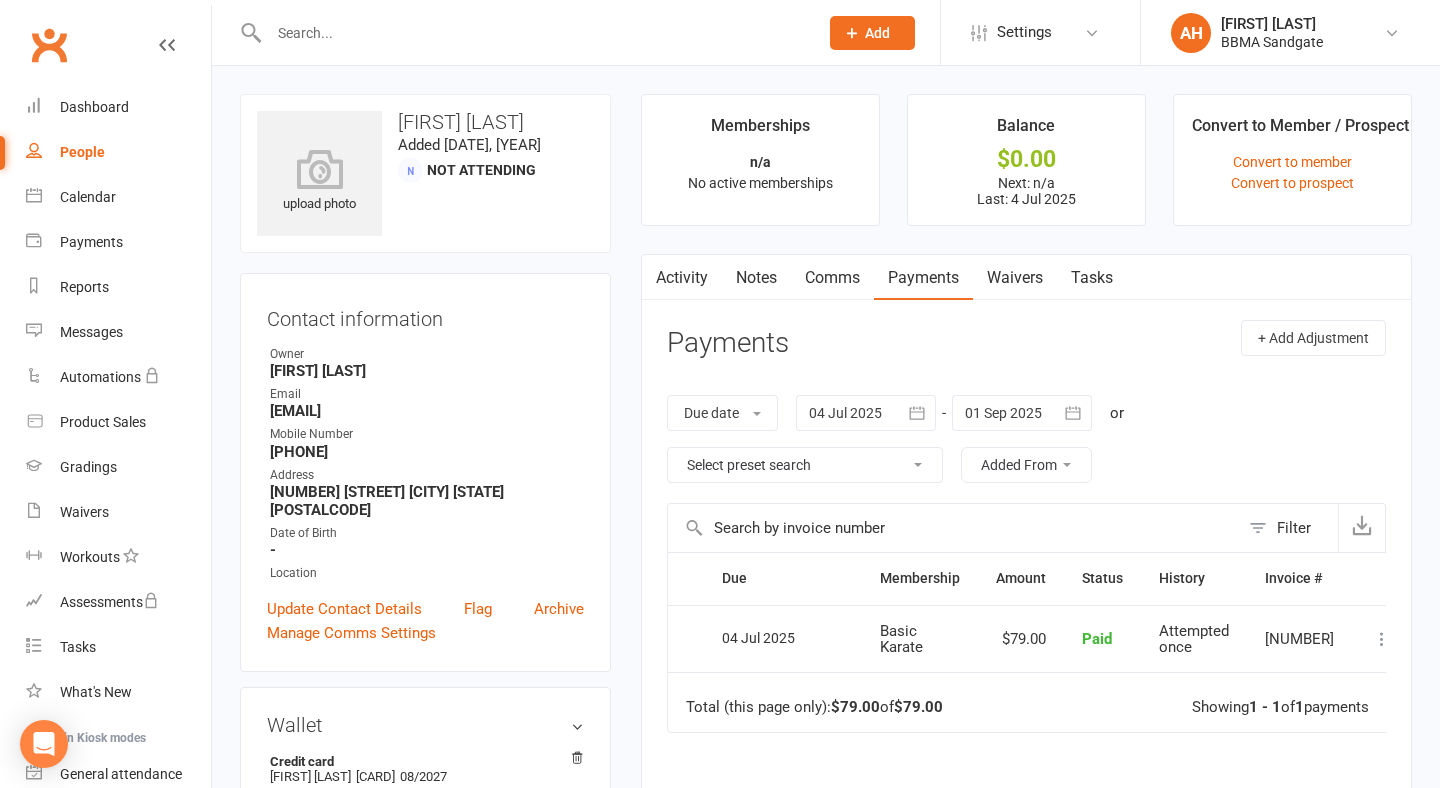 scroll, scrollTop: 0, scrollLeft: 0, axis: both 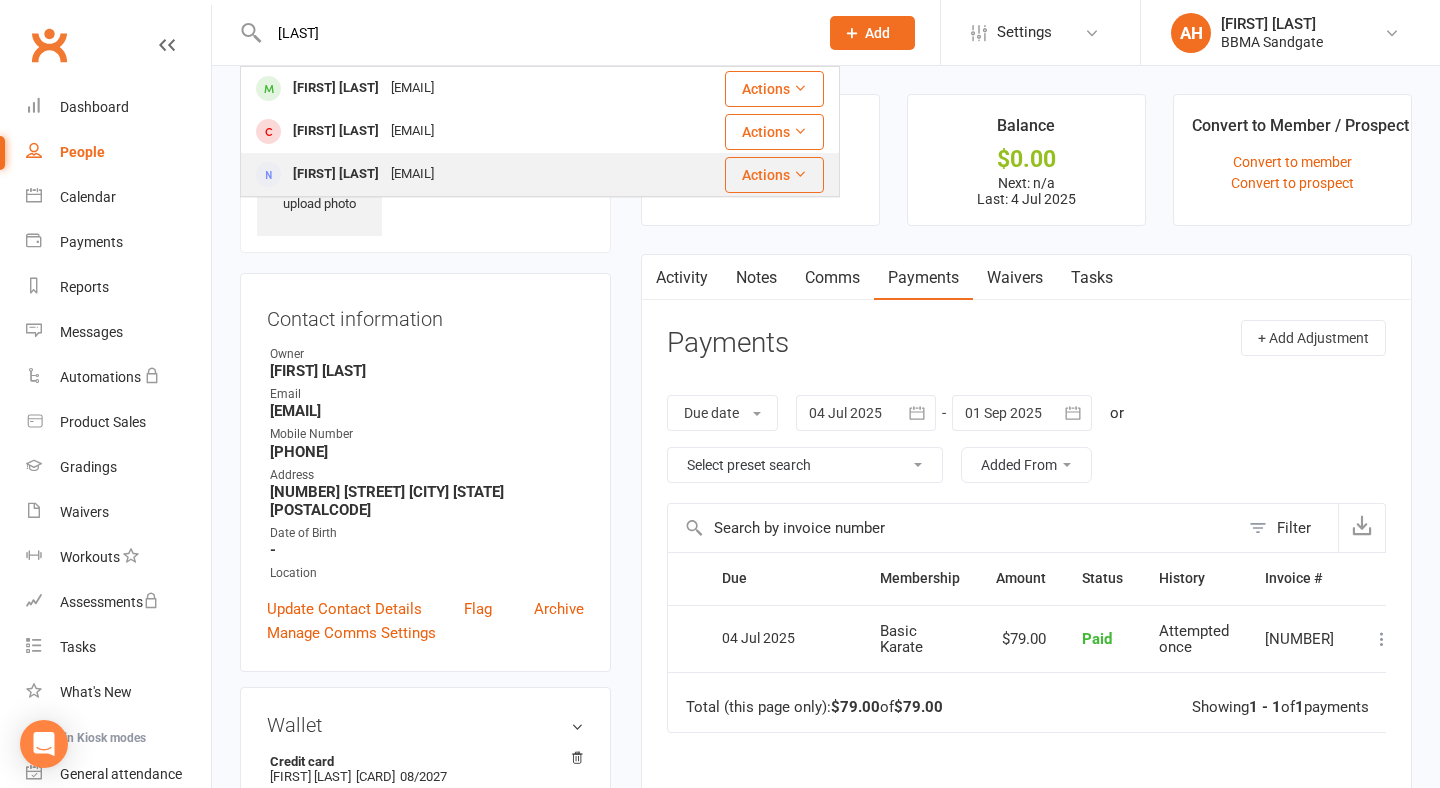type on "[LAST]" 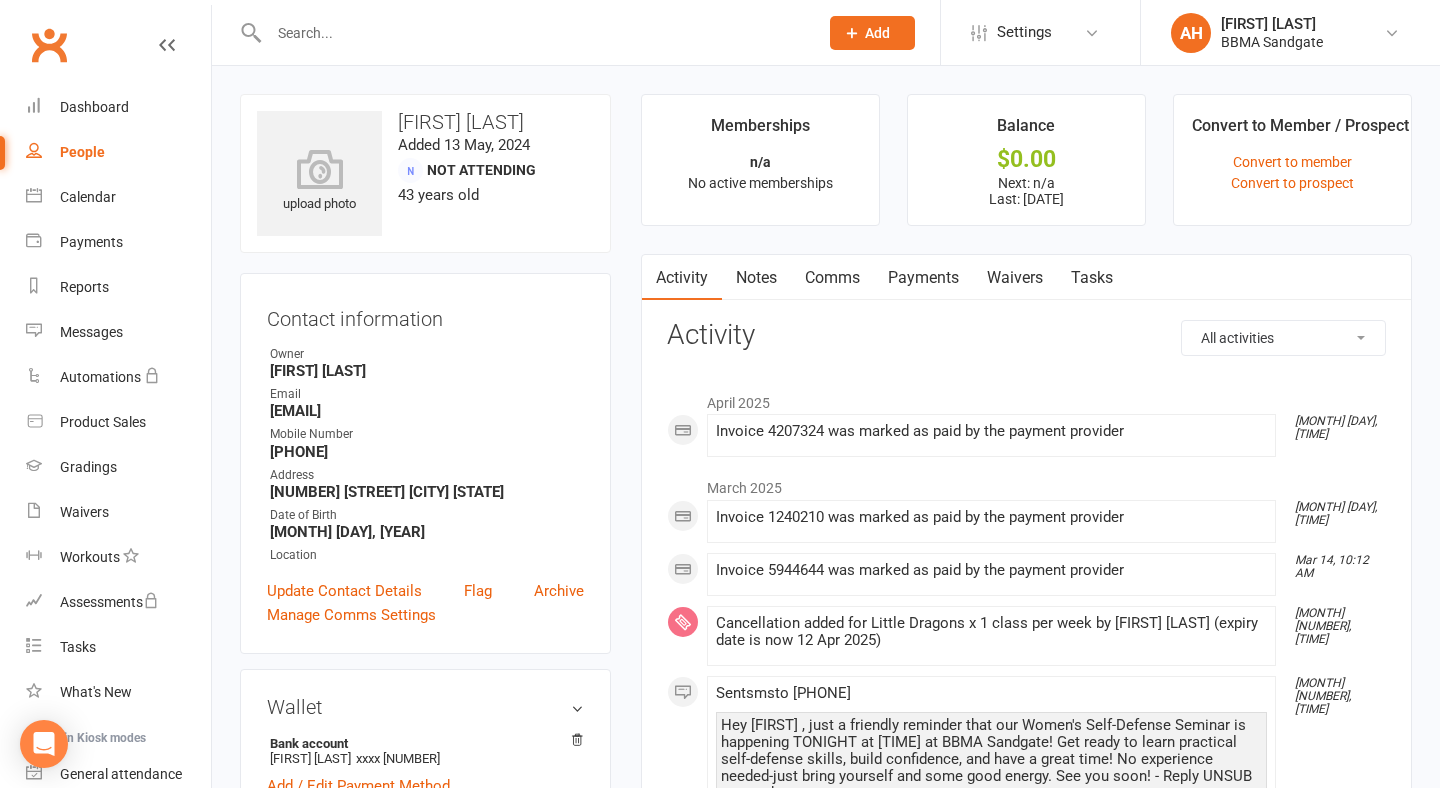 click on "Payments" at bounding box center [923, 278] 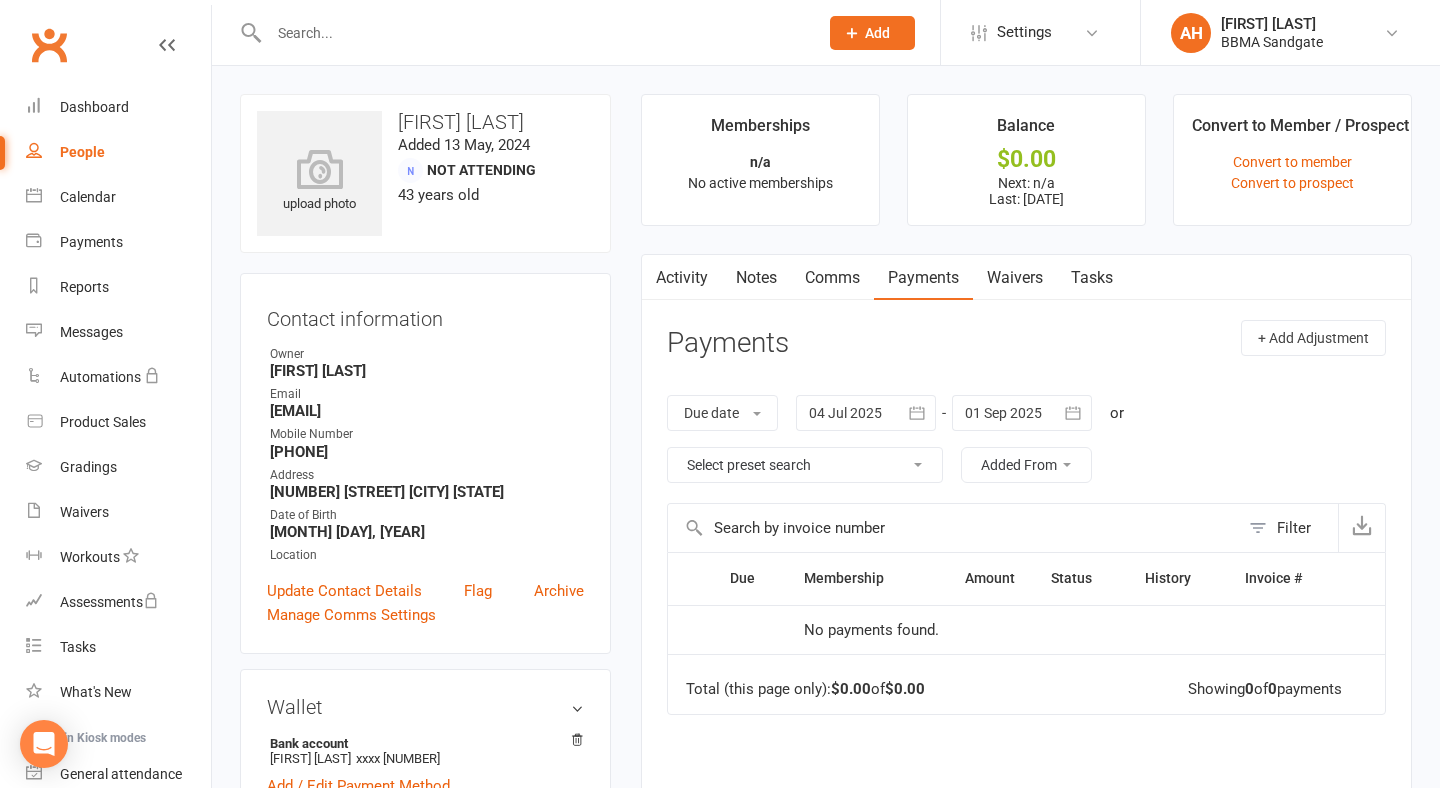 scroll, scrollTop: -1, scrollLeft: 0, axis: vertical 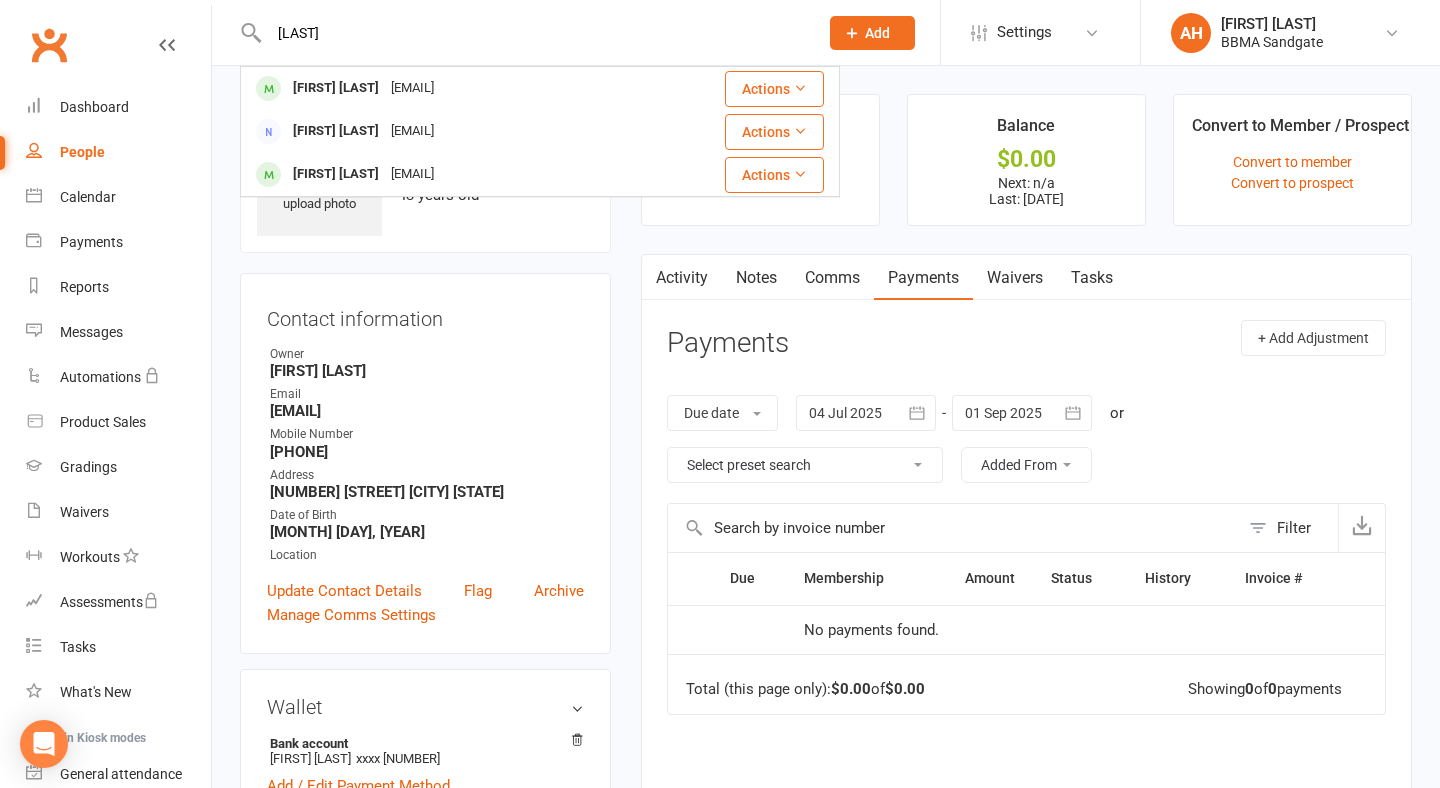 type on "[FIRST]" 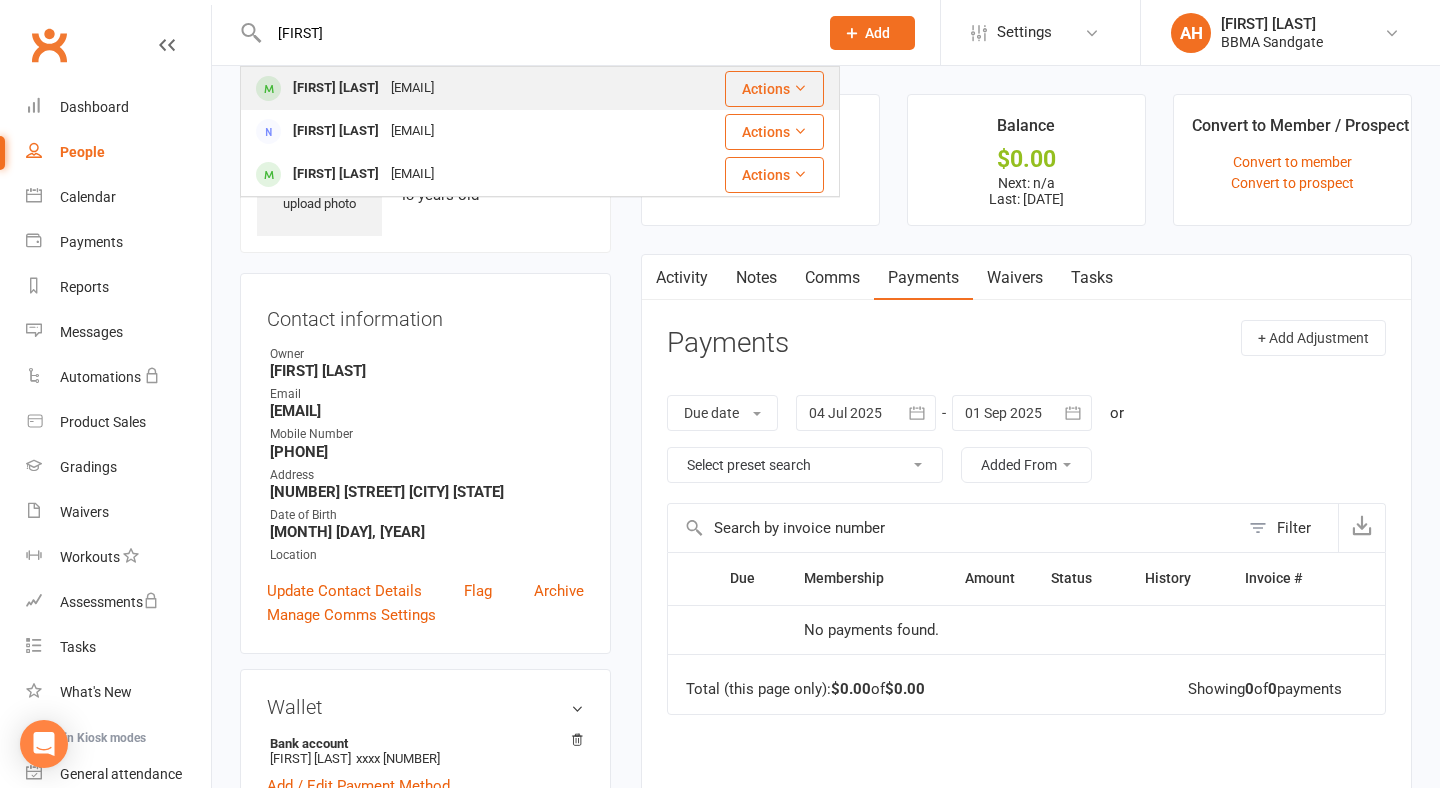 drag, startPoint x: 352, startPoint y: 32, endPoint x: 354, endPoint y: 90, distance: 58.034473 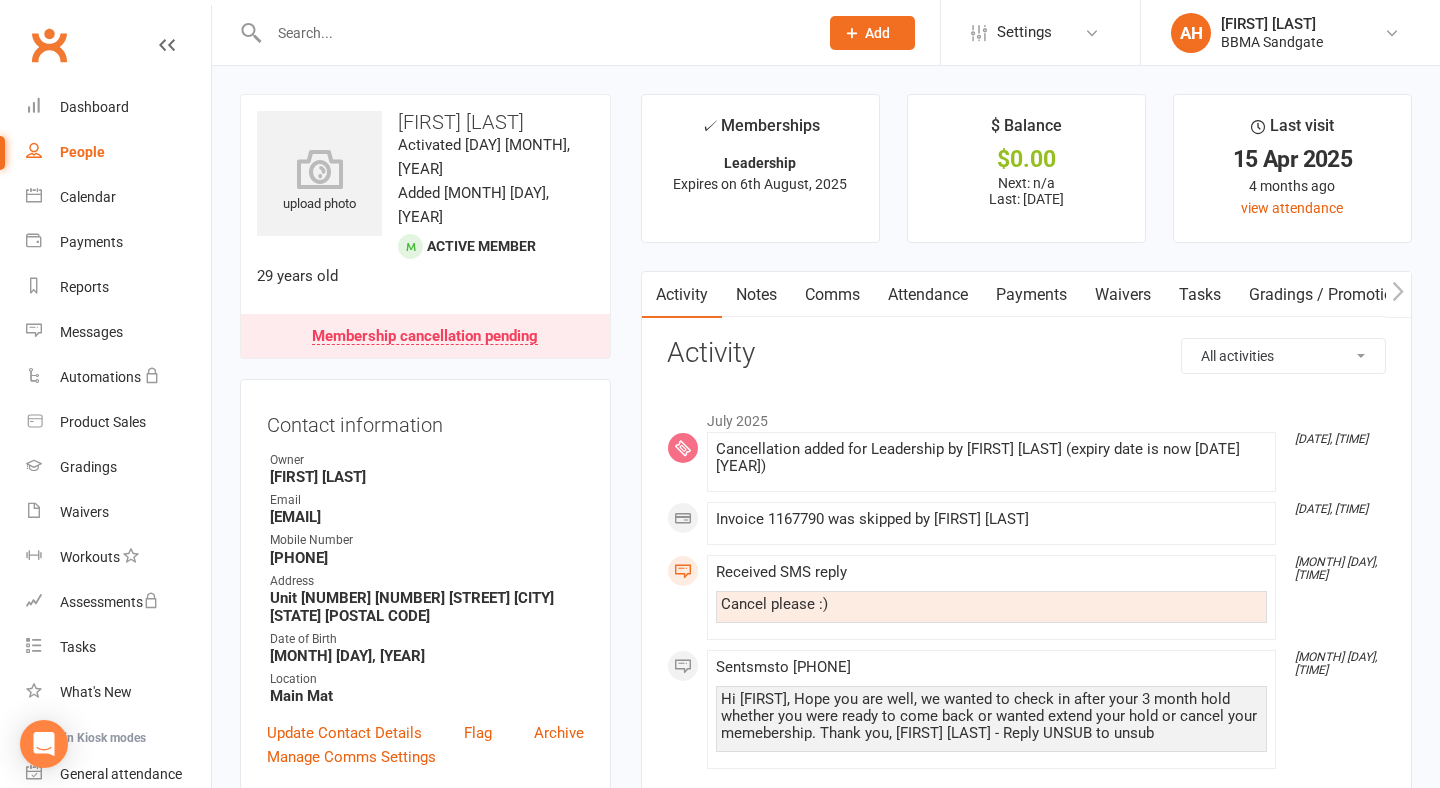 click on "Payments" at bounding box center [1031, 295] 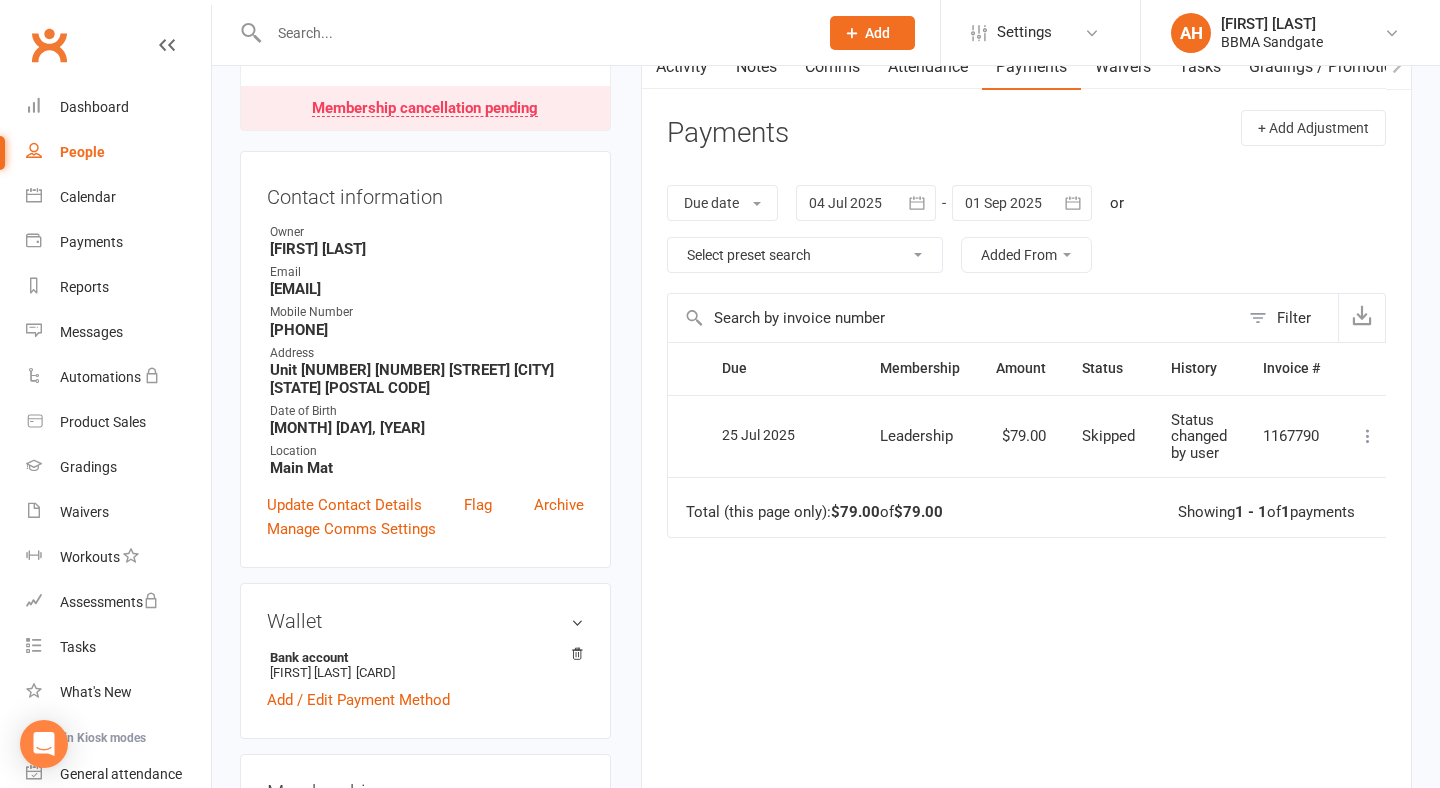 scroll, scrollTop: 256, scrollLeft: 0, axis: vertical 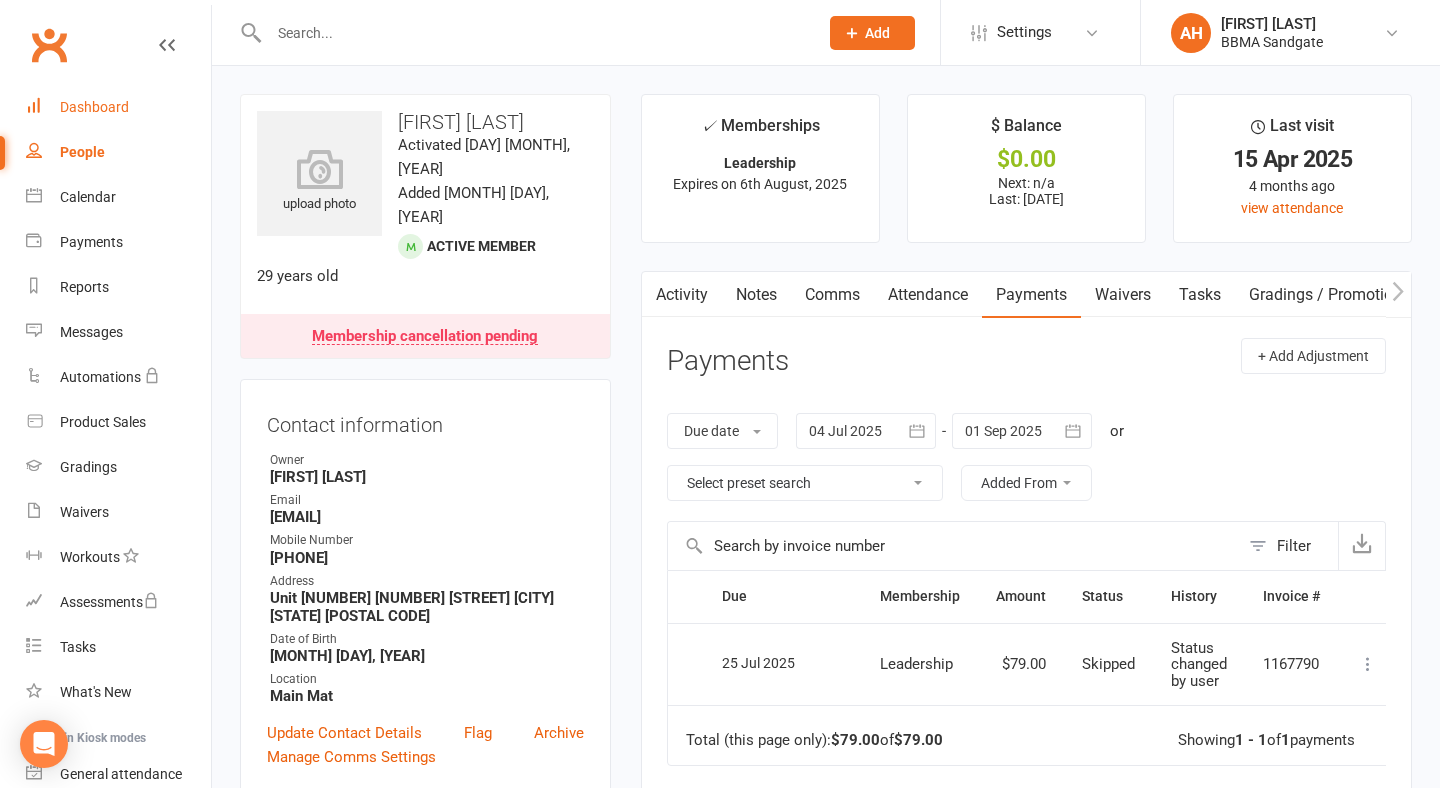 click on "Dashboard" at bounding box center [94, 107] 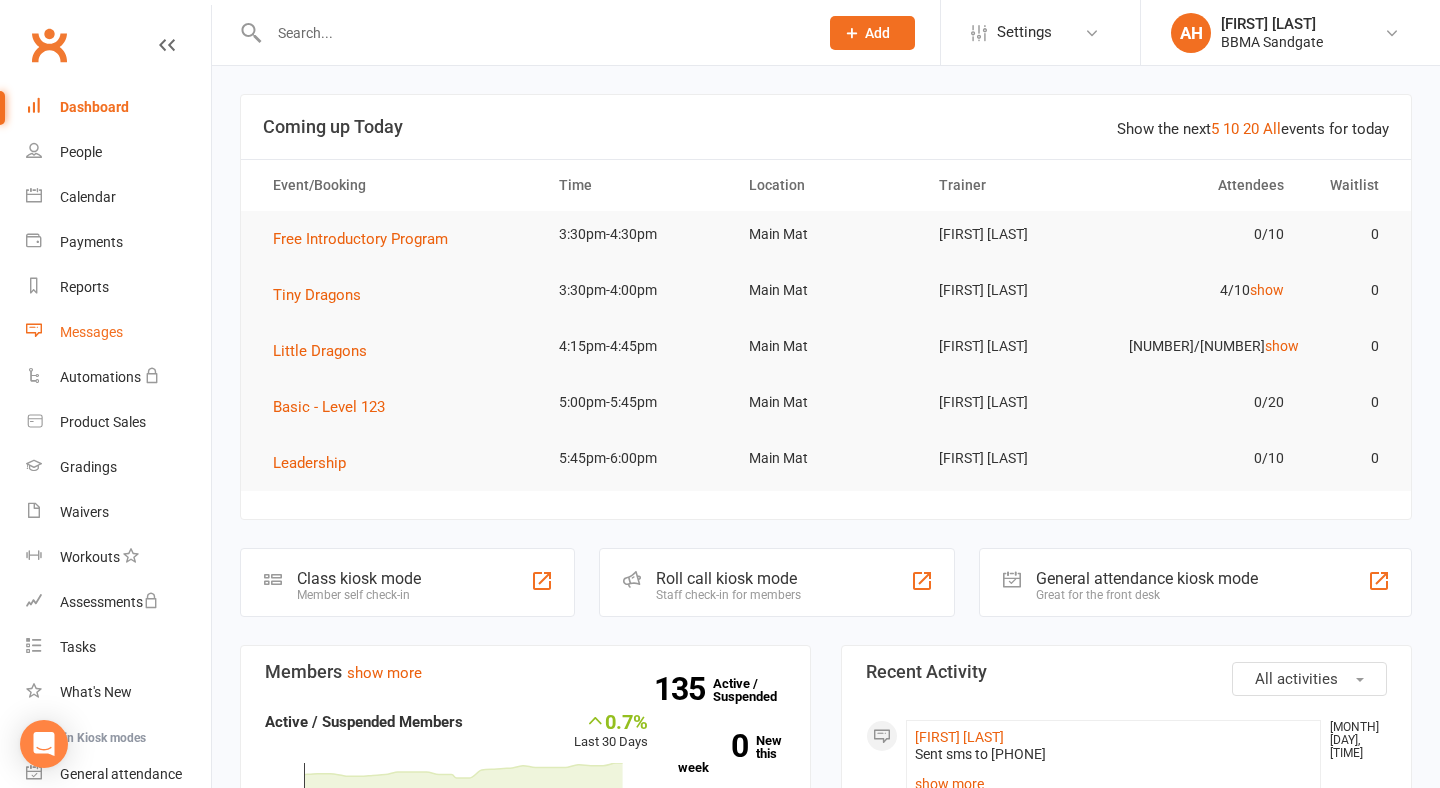 click on "Messages" at bounding box center (118, 332) 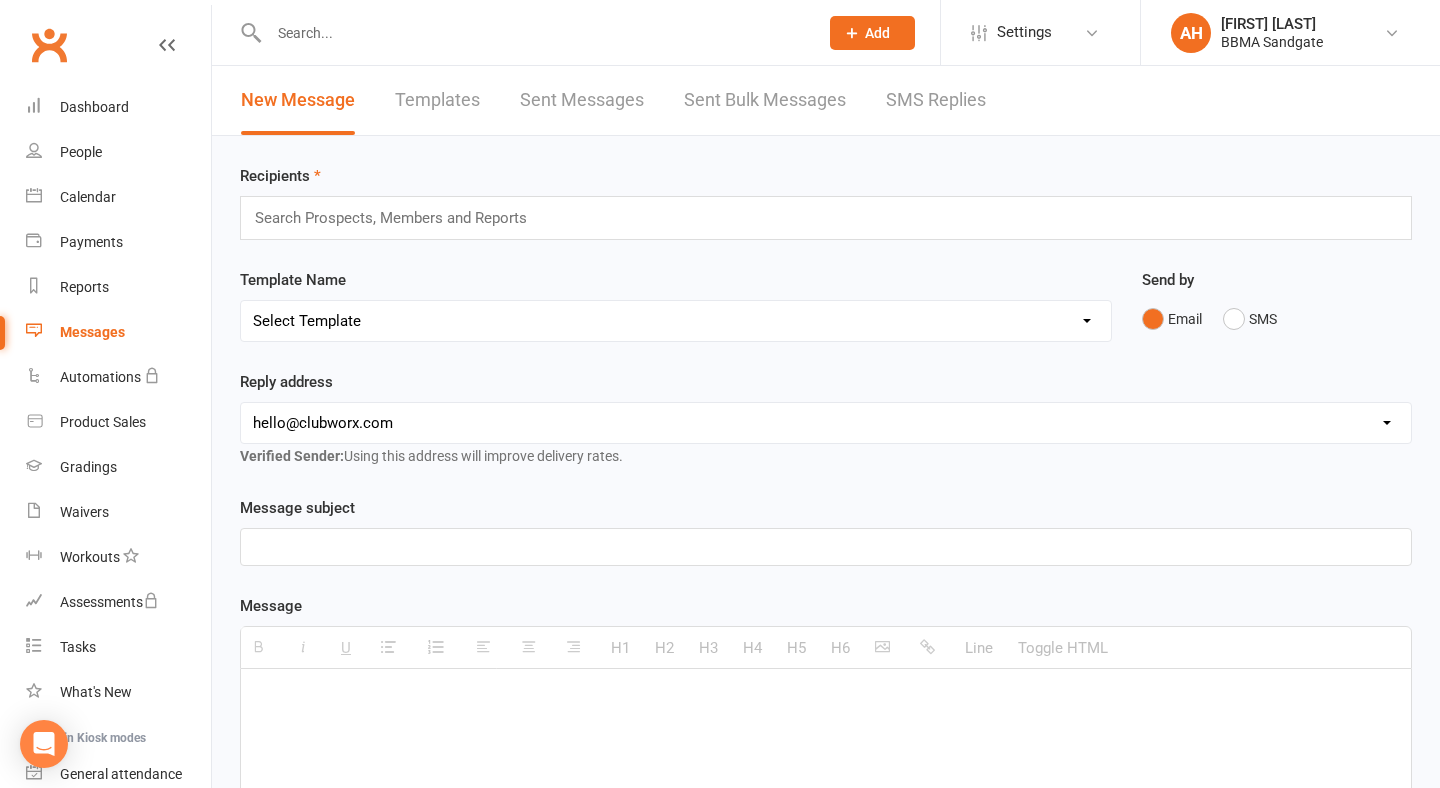click on "SMS Replies" at bounding box center (936, 100) 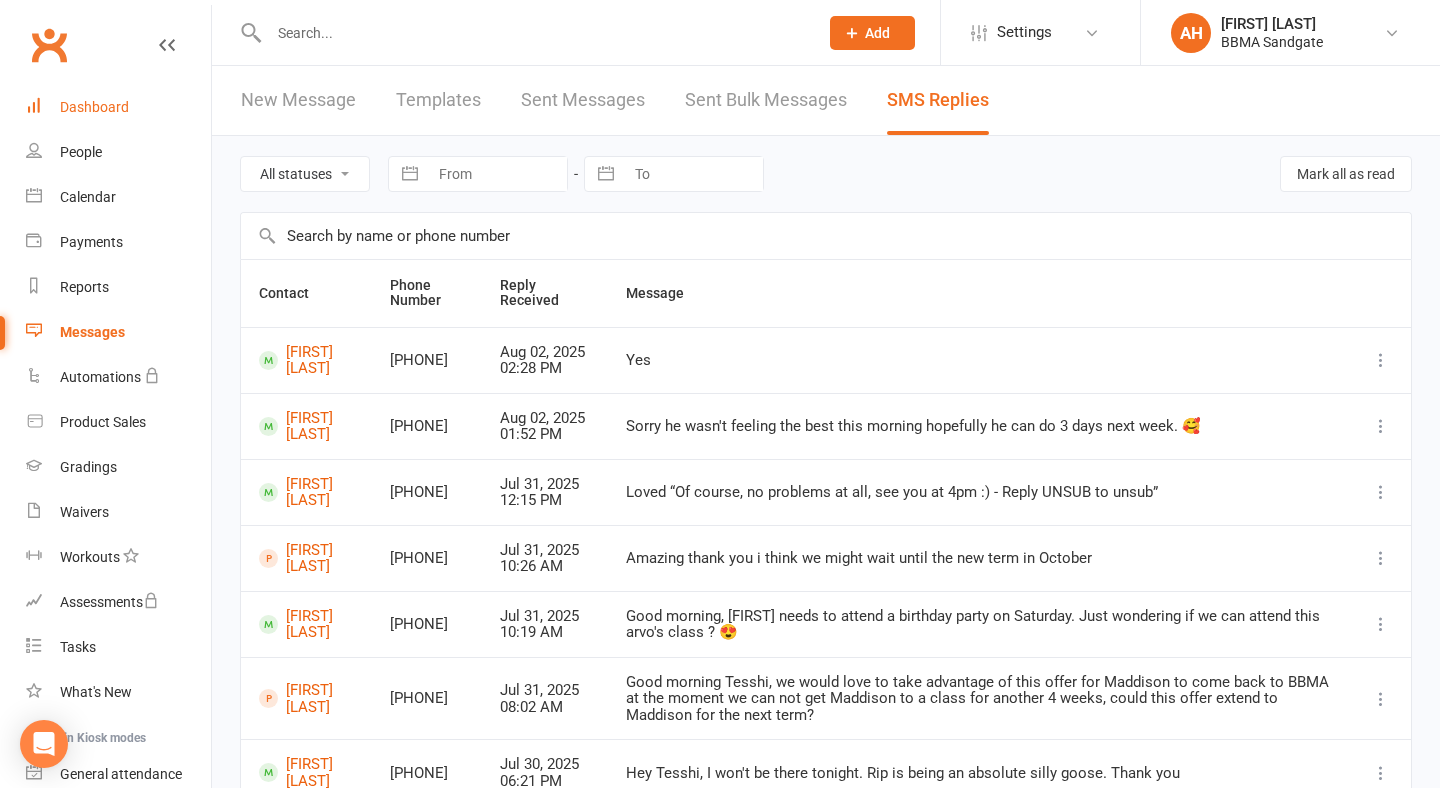 click on "Dashboard" at bounding box center [118, 107] 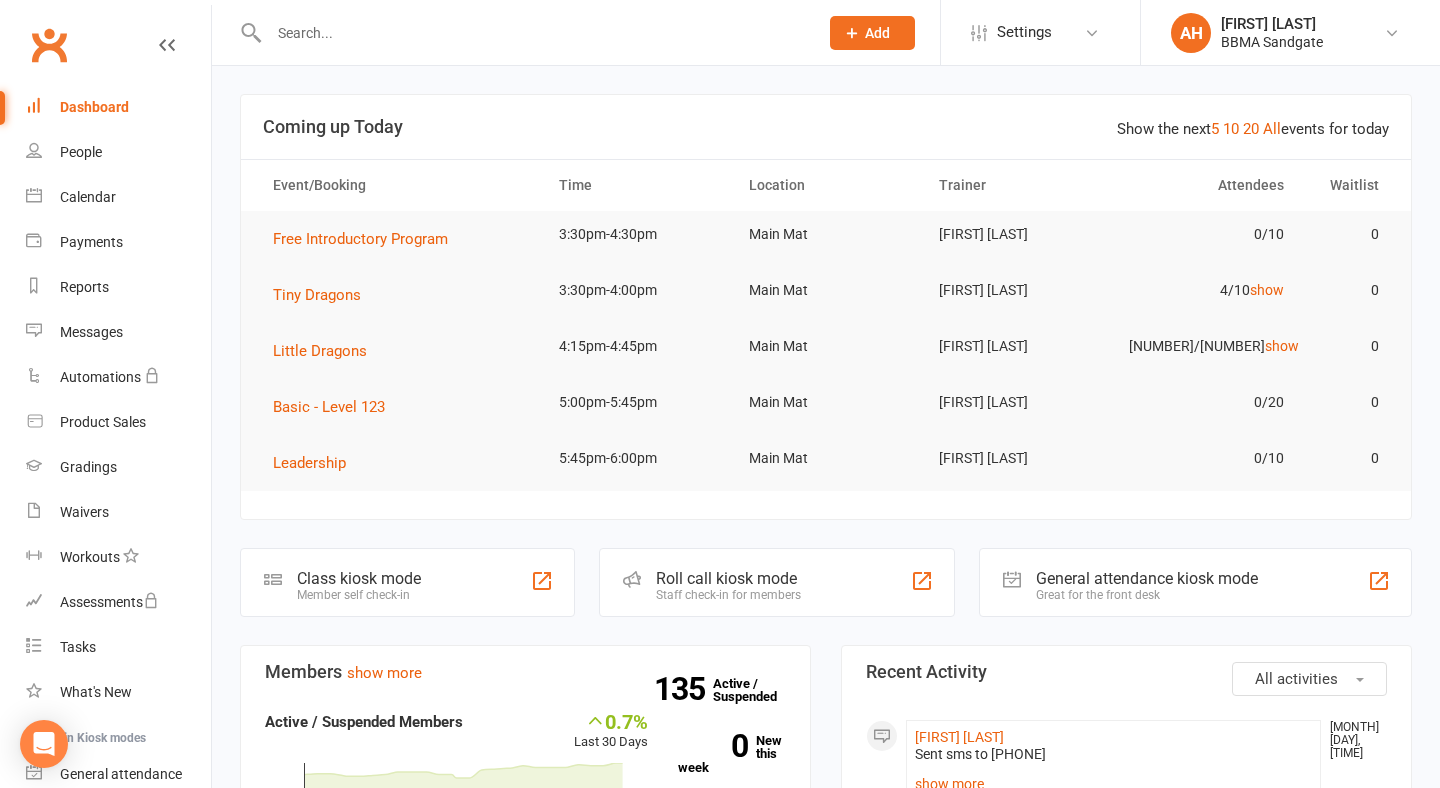 scroll, scrollTop: 0, scrollLeft: 0, axis: both 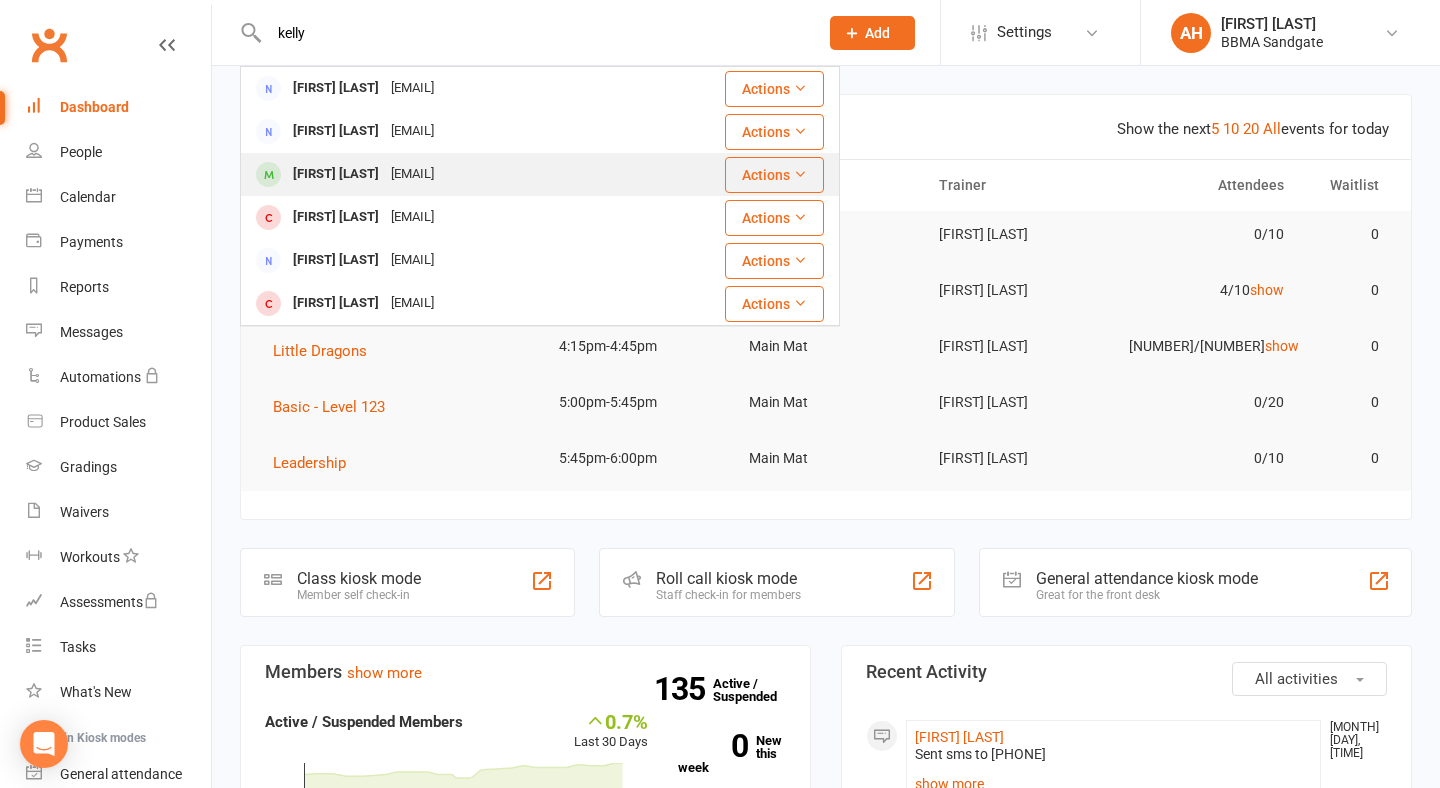 type on "kelly" 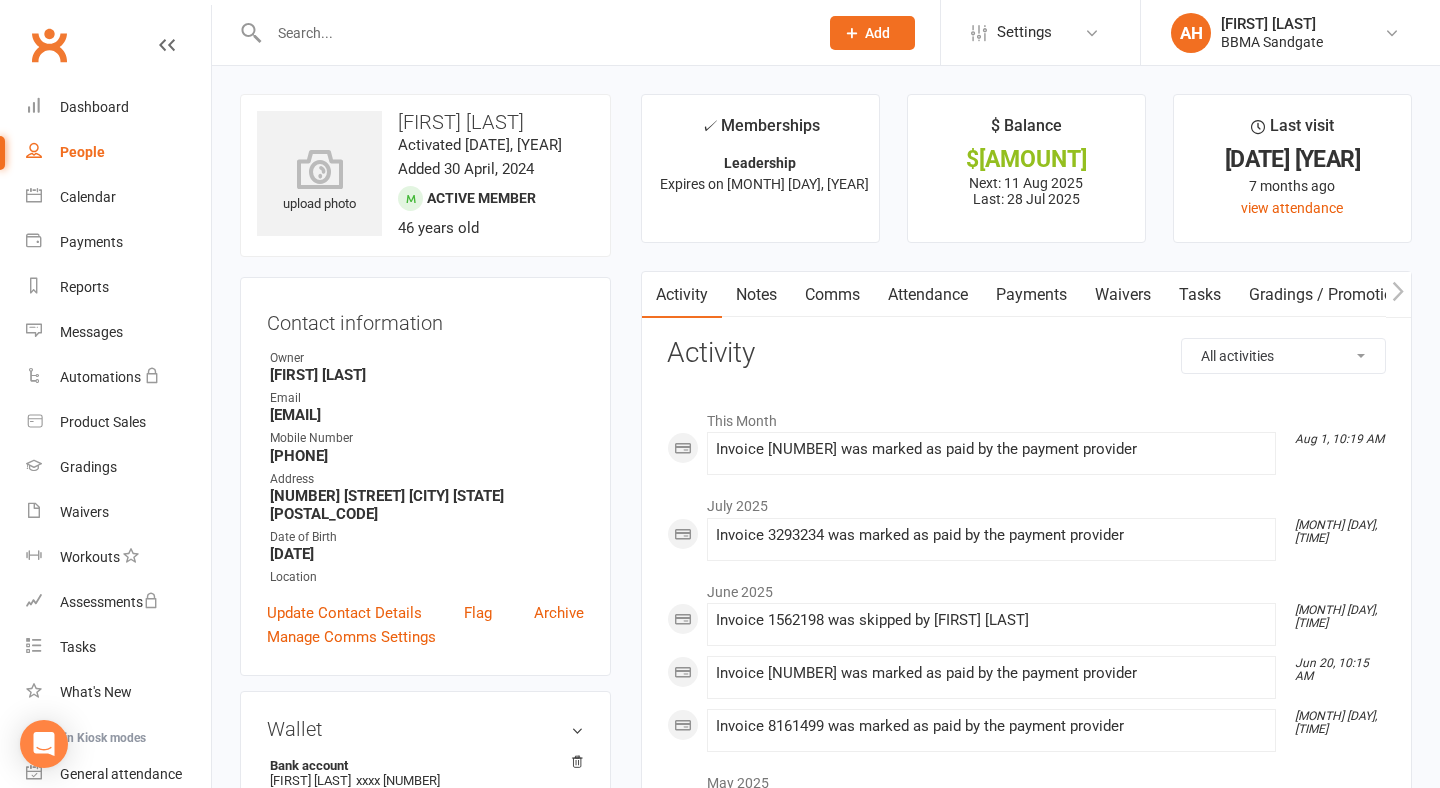 click on "Payments" at bounding box center [1031, 295] 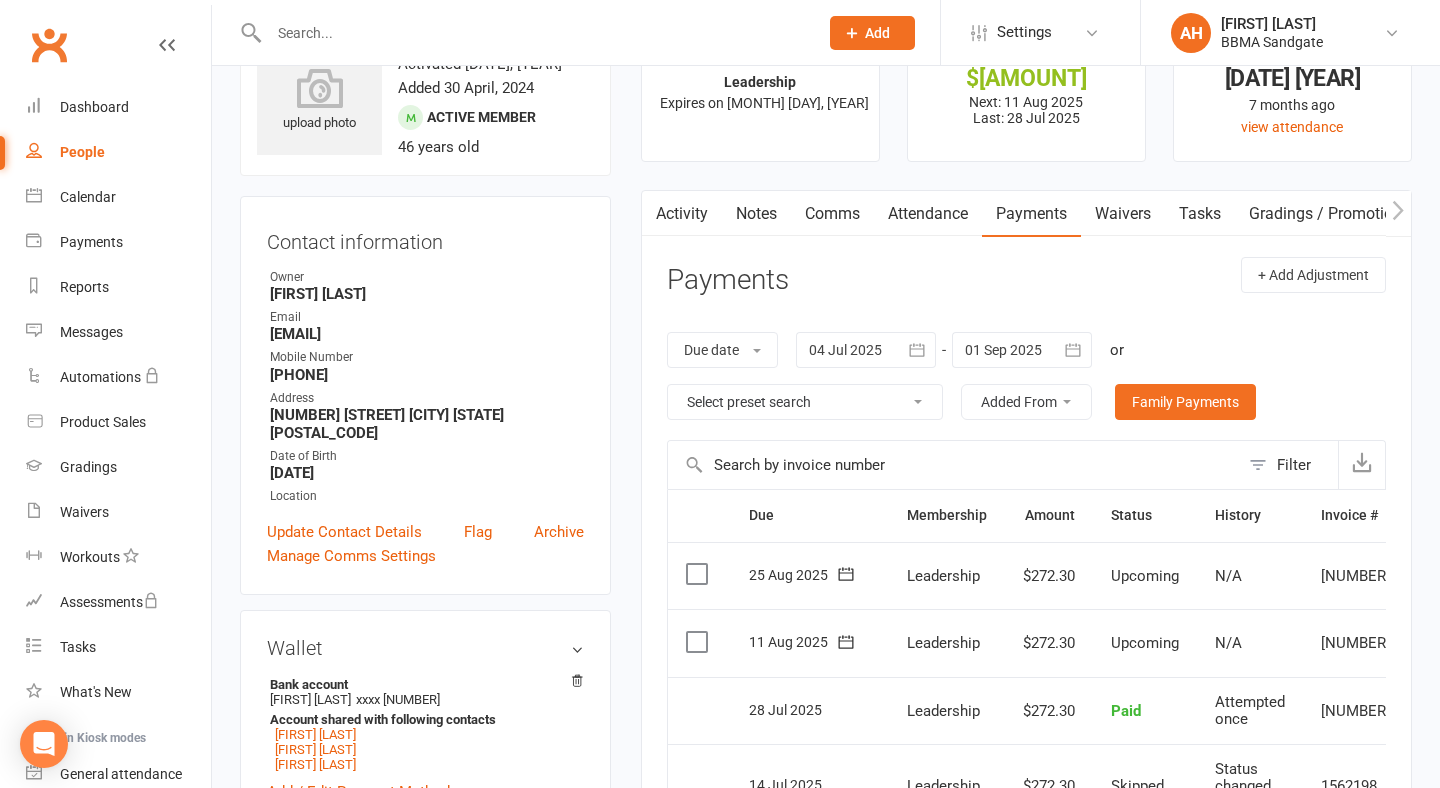 scroll, scrollTop: 81, scrollLeft: 0, axis: vertical 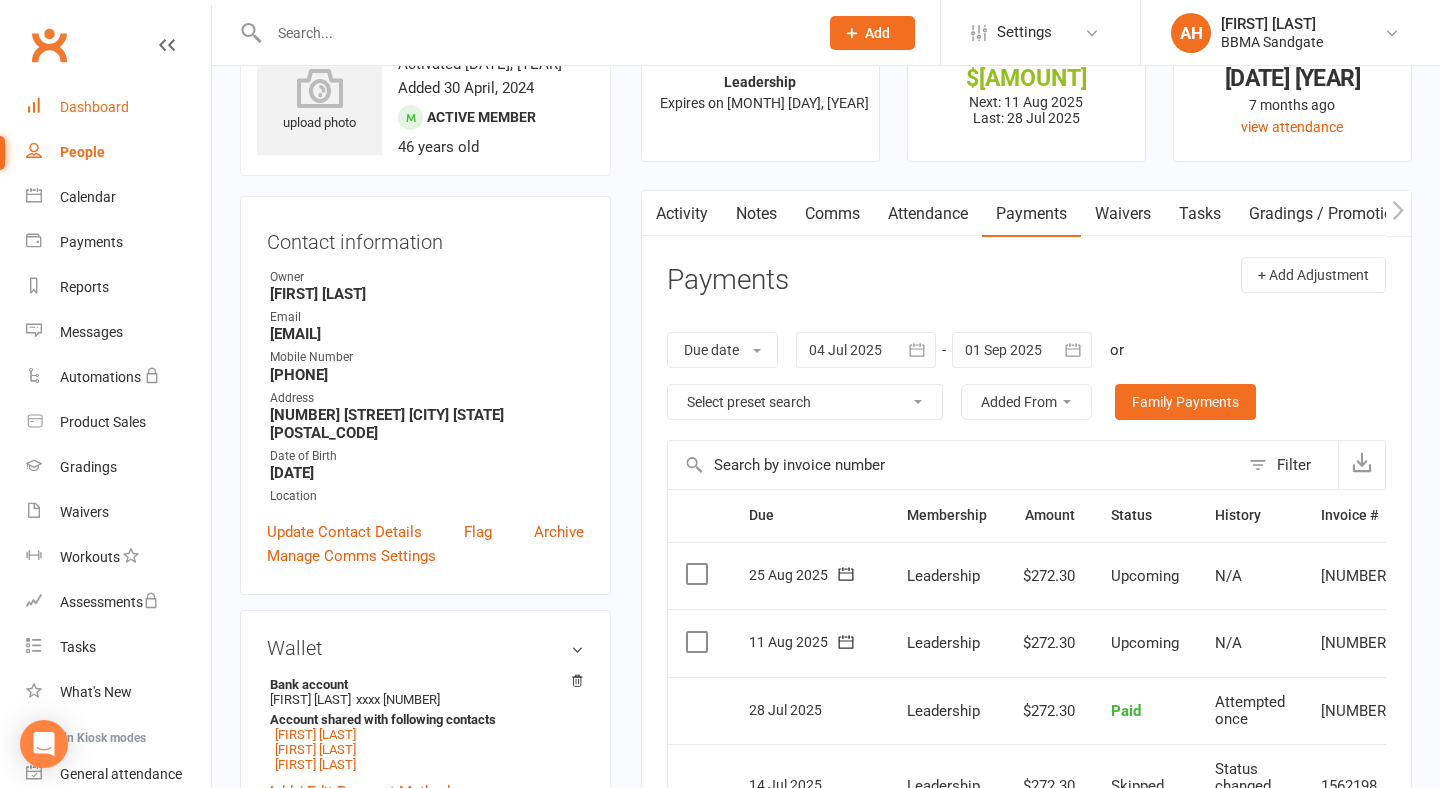 click on "Dashboard" at bounding box center [94, 107] 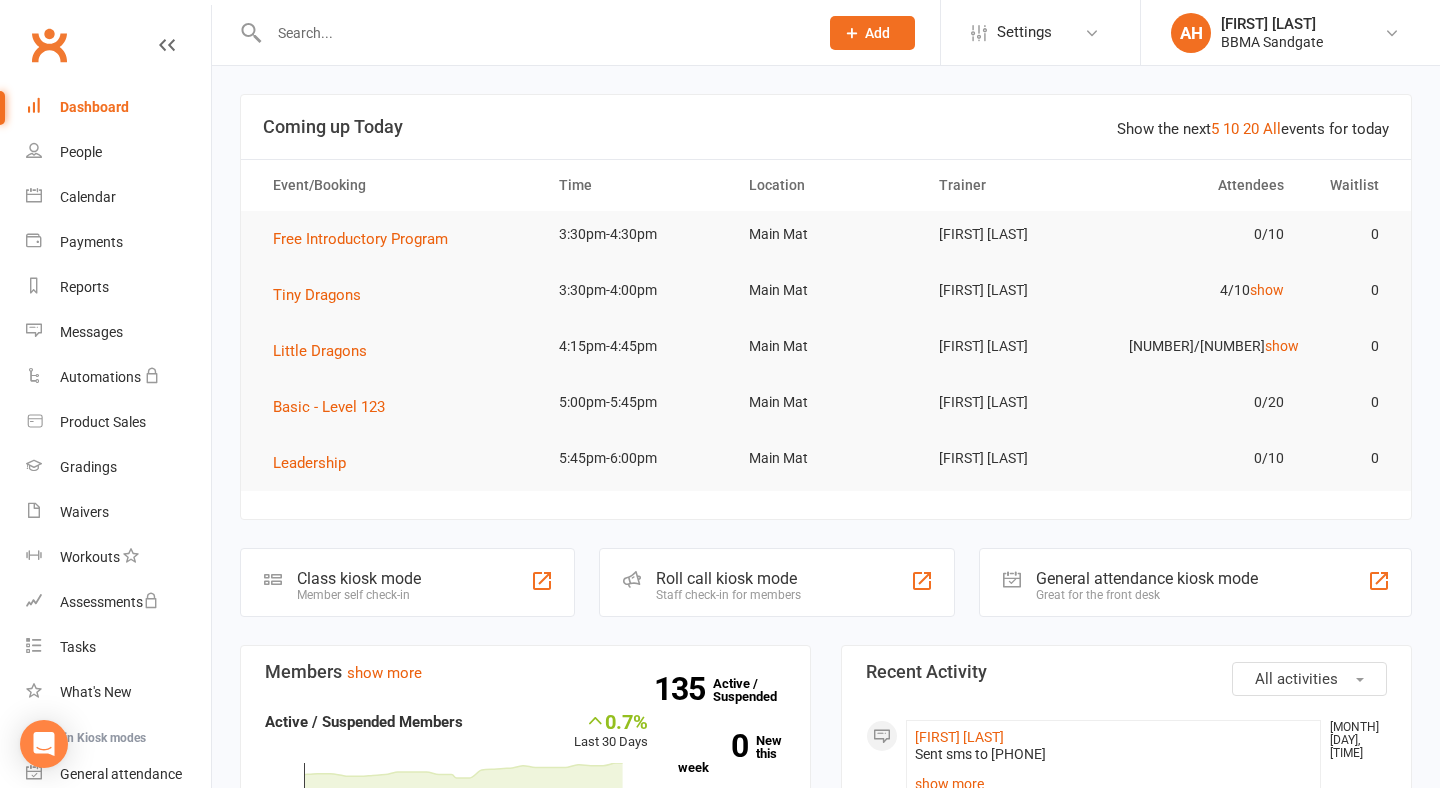 scroll, scrollTop: 0, scrollLeft: 0, axis: both 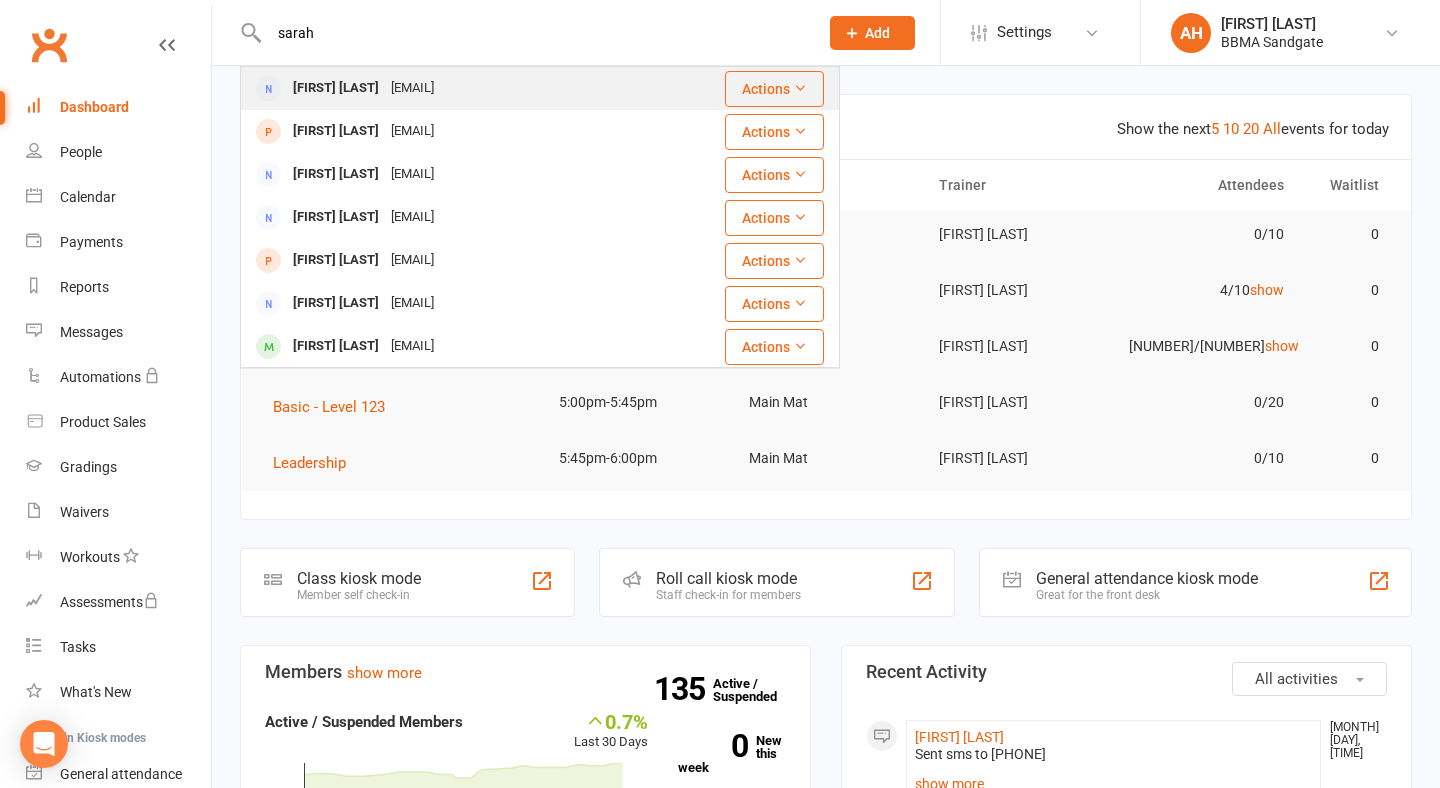 type on "[FIRST]" 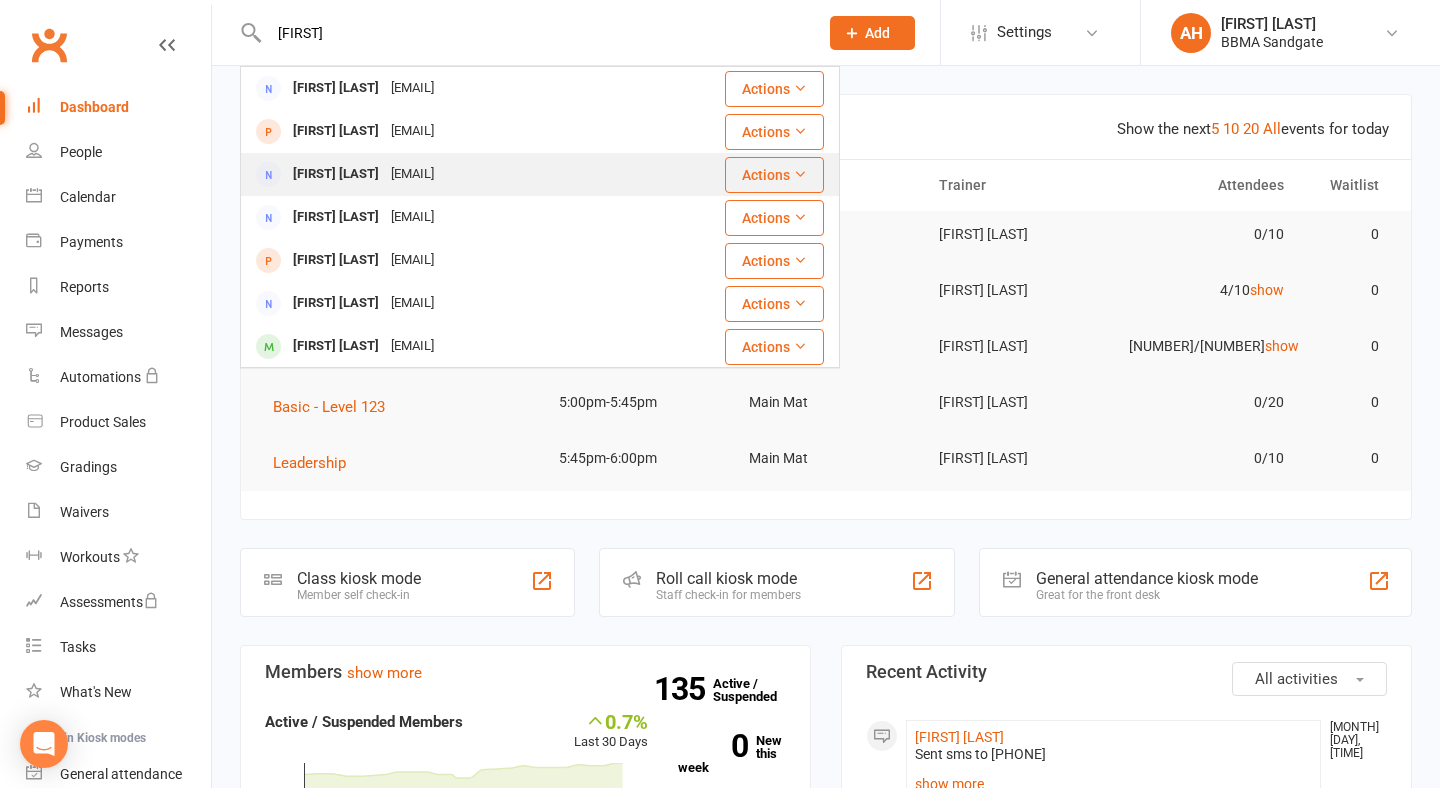 drag, startPoint x: 320, startPoint y: 69, endPoint x: 351, endPoint y: 190, distance: 124.90797 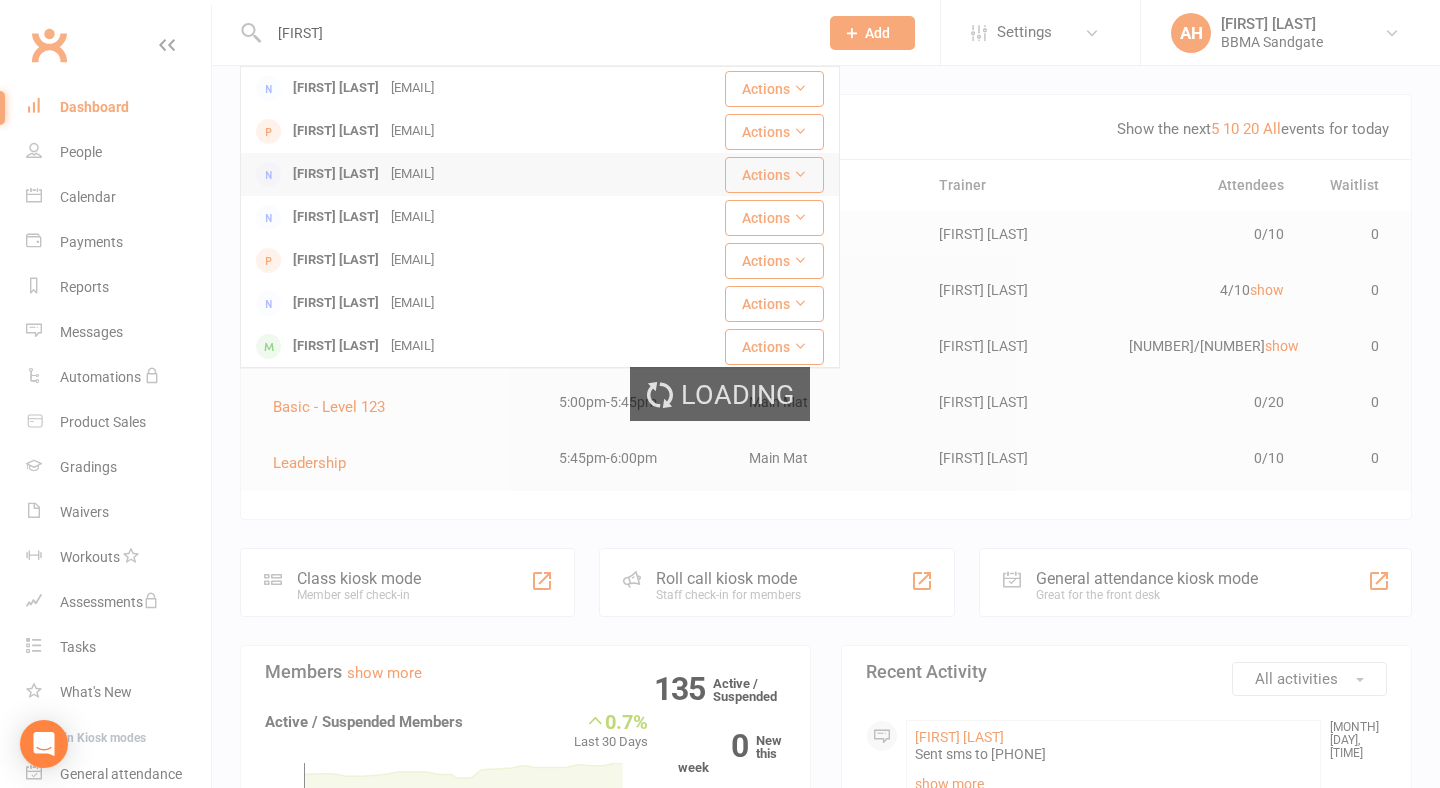 type 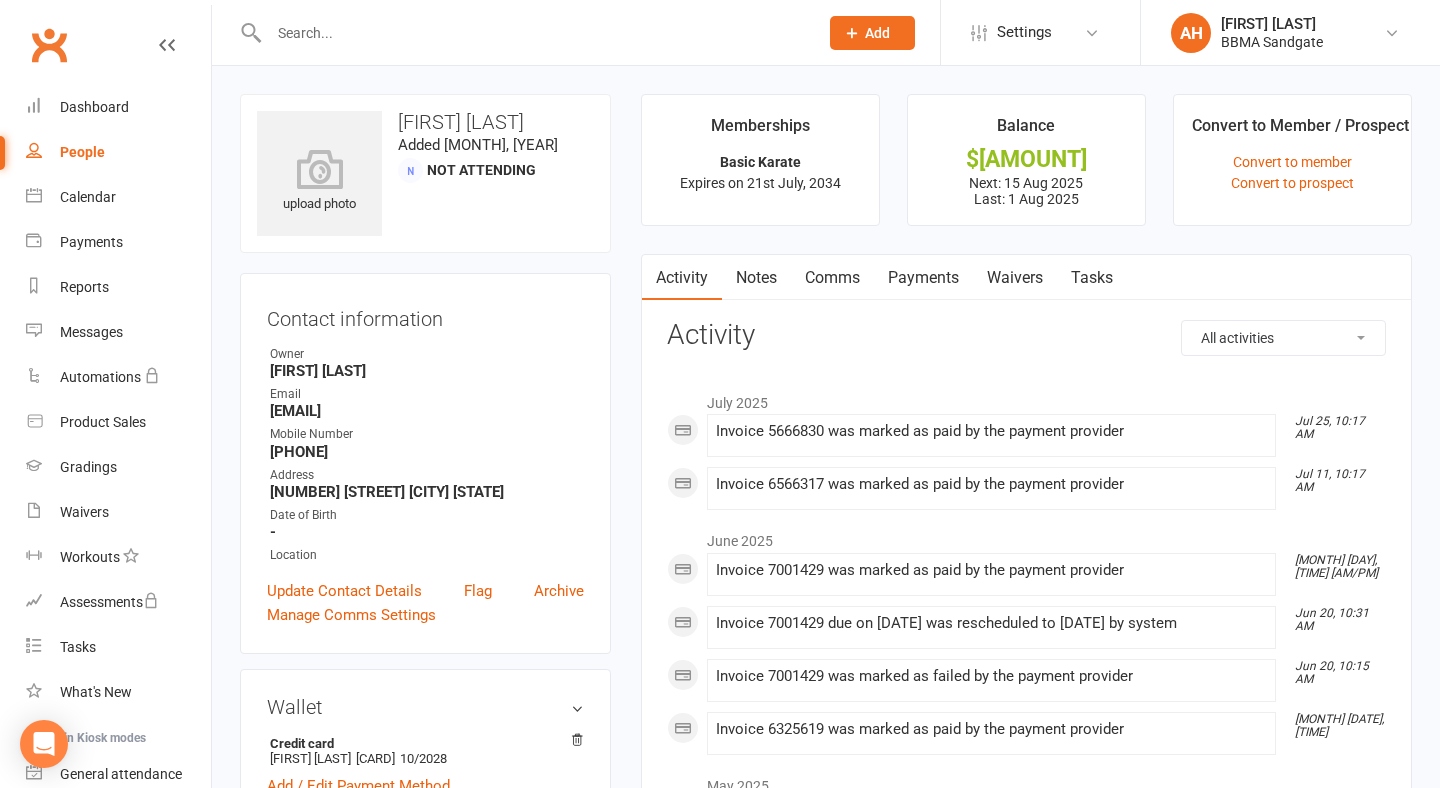 click on "Payments" at bounding box center (923, 278) 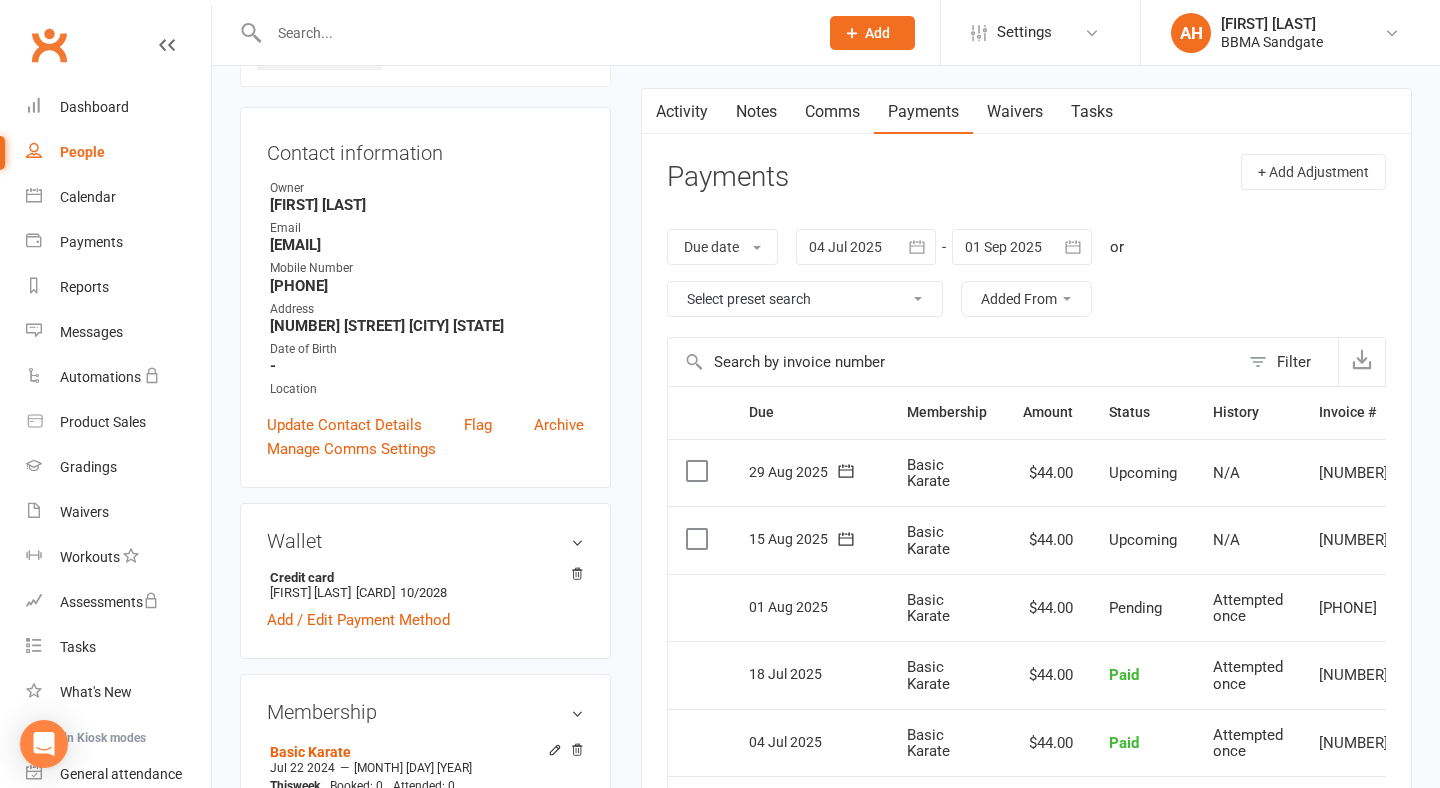scroll, scrollTop: 177, scrollLeft: 0, axis: vertical 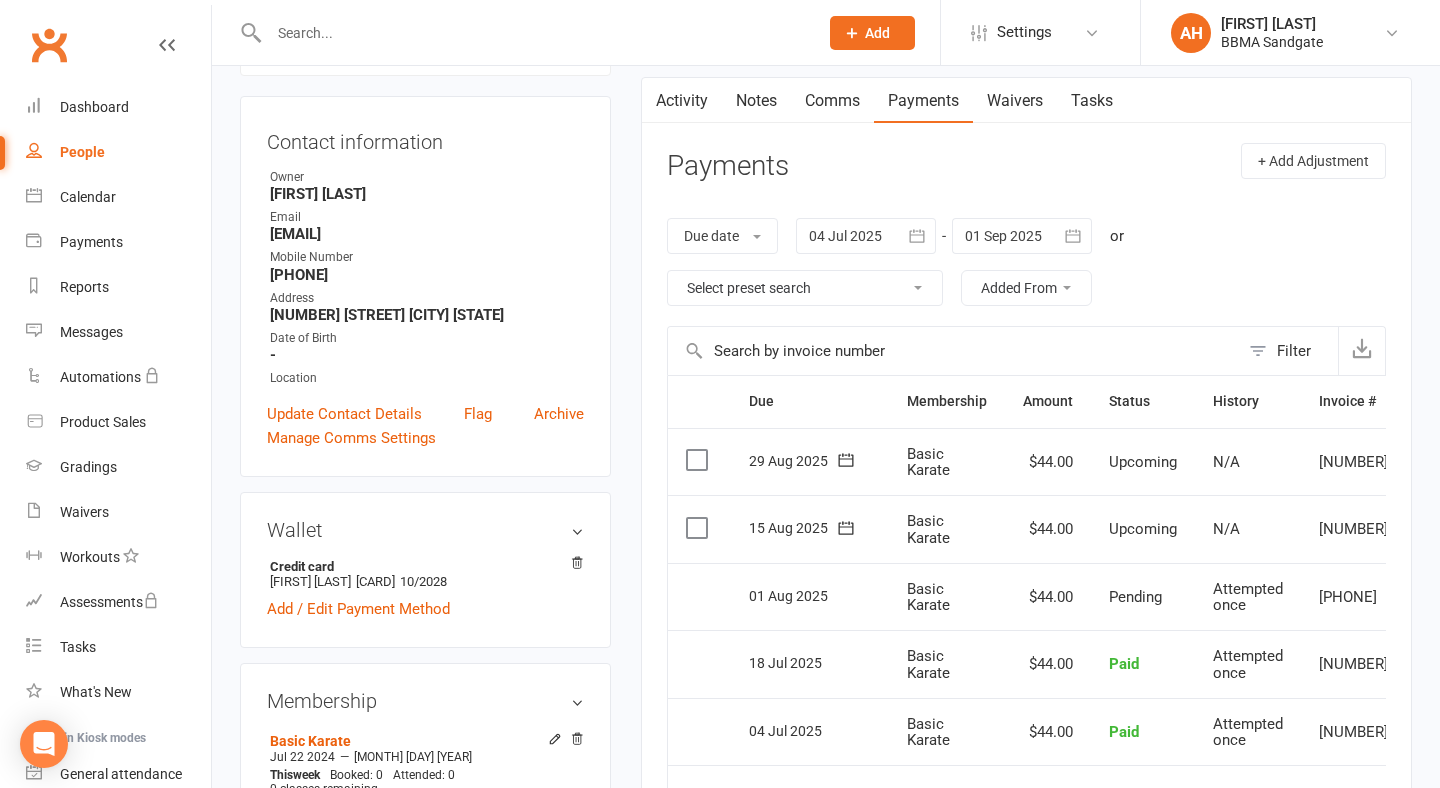 click on "Comms" at bounding box center (832, 101) 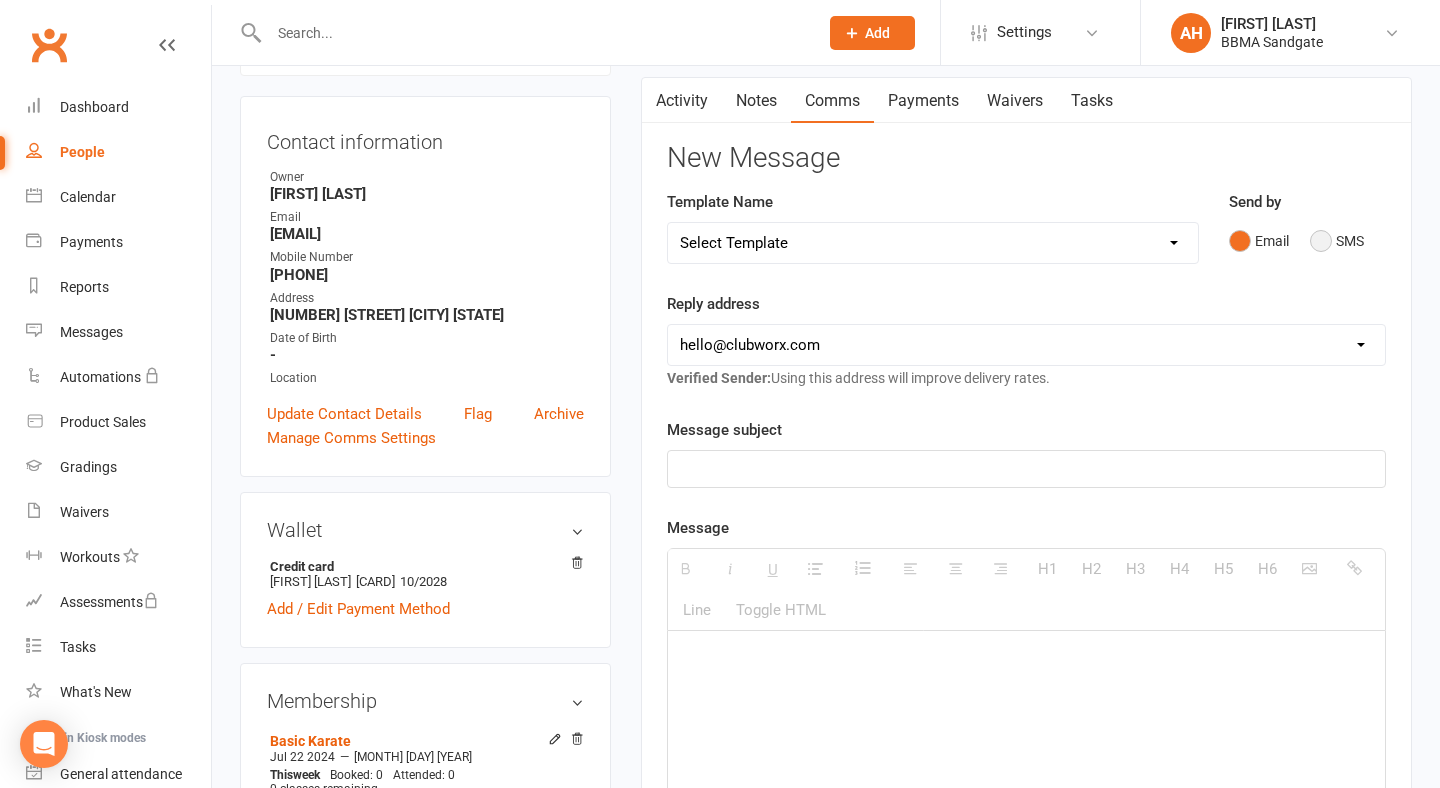 click on "SMS" at bounding box center (1337, 241) 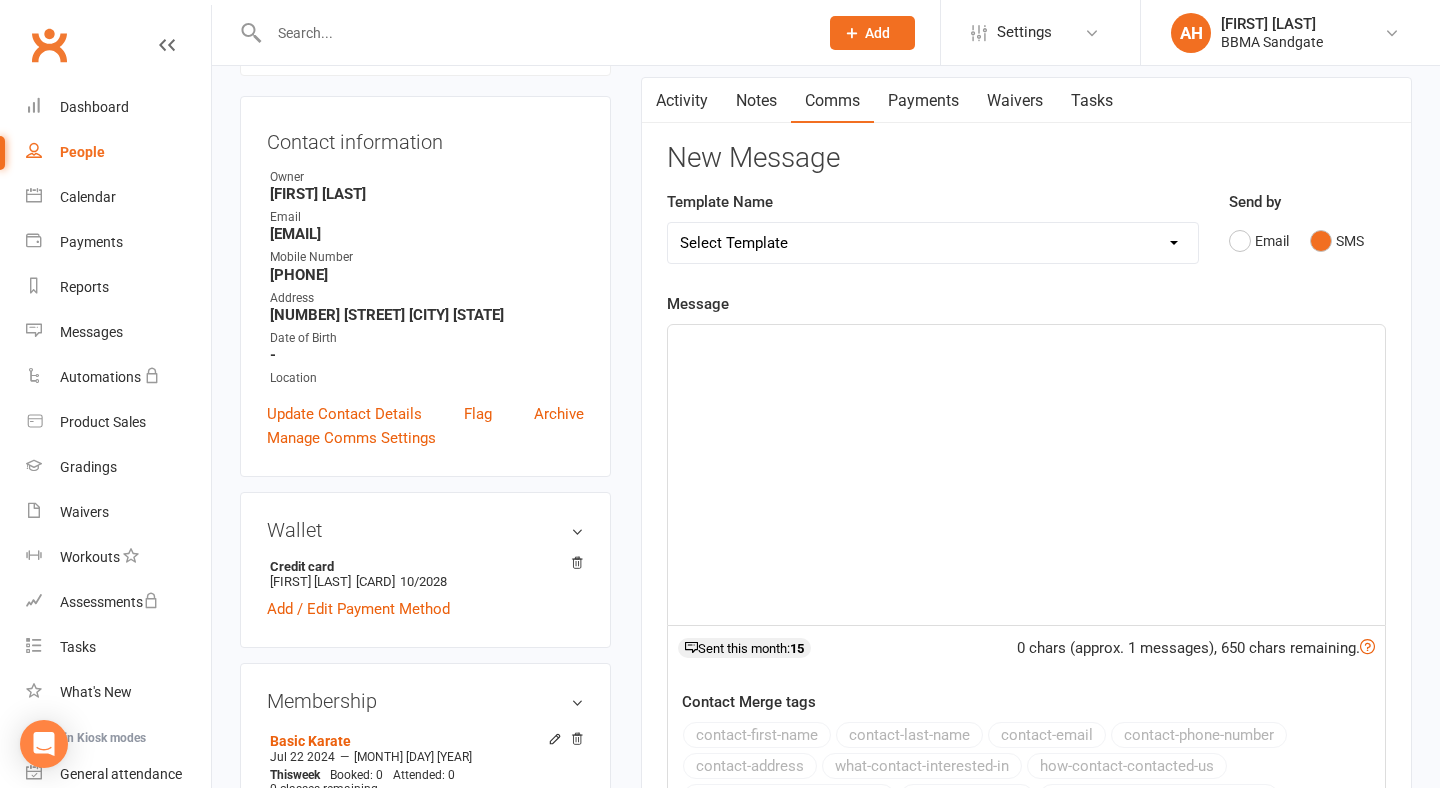 click at bounding box center [1026, 475] 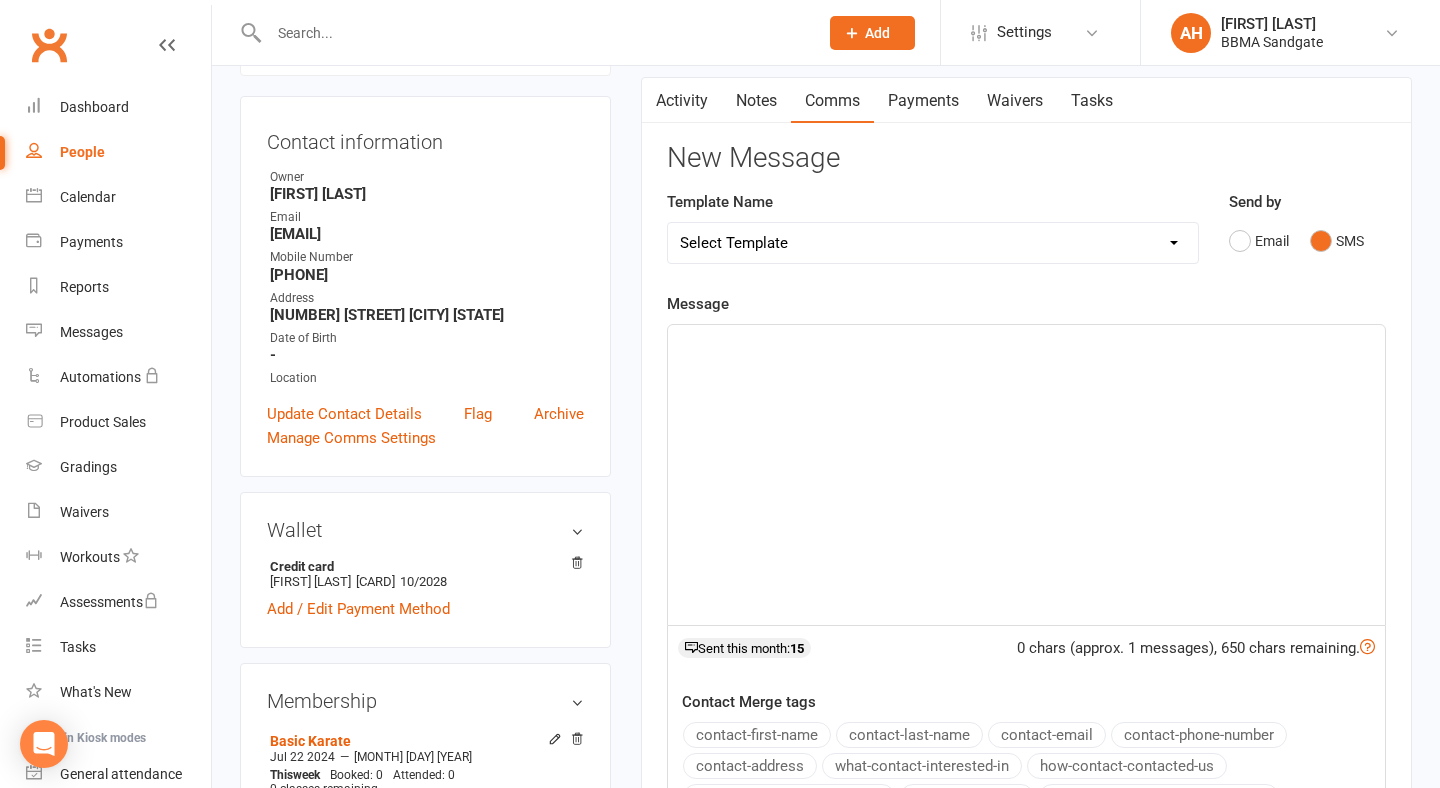 type 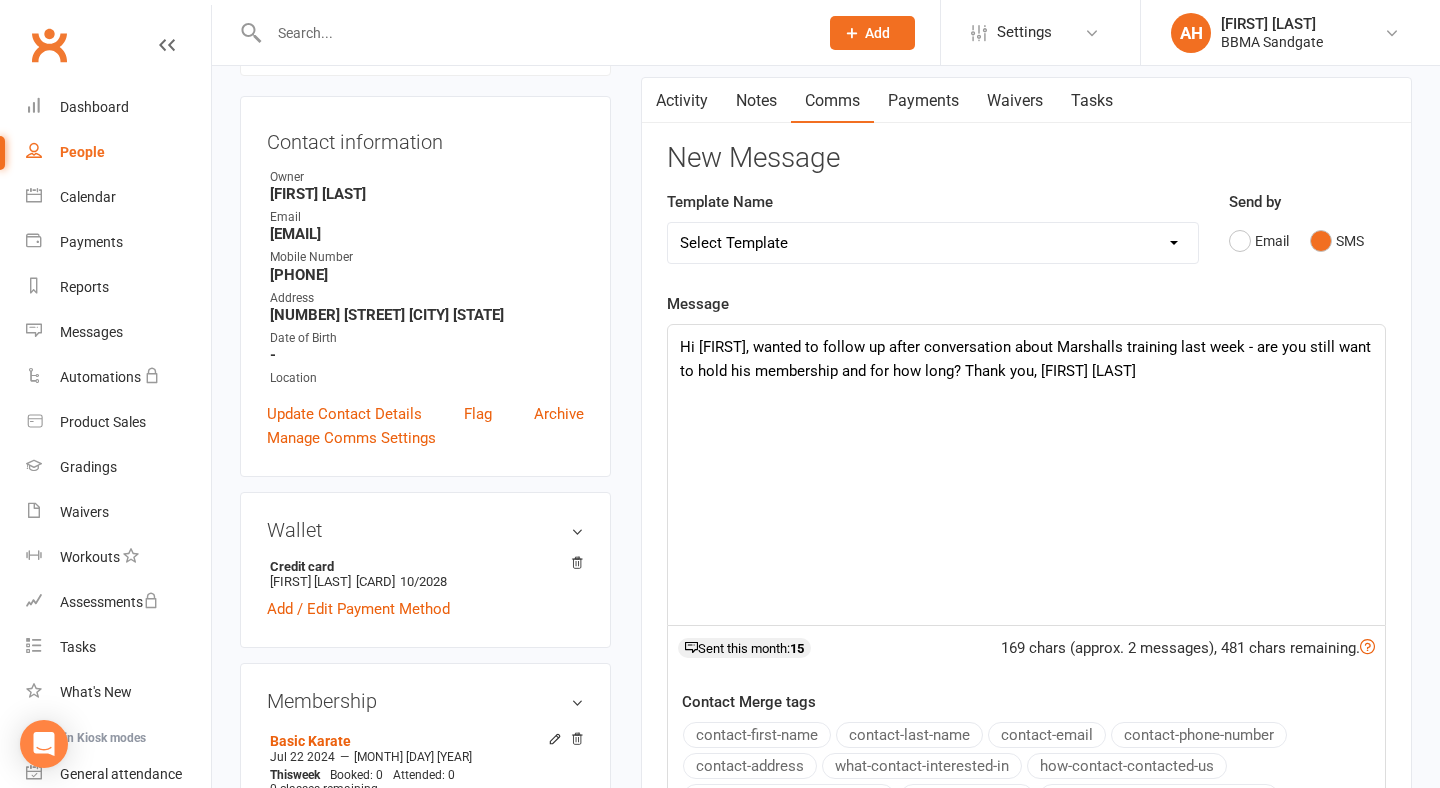 click on "Hi [FIRST], wanted to follow up after conversation about Marshalls training last week - are you still want to hold his membership and for how long? Thank you, [FIRST] [LAST]" at bounding box center (1026, 359) 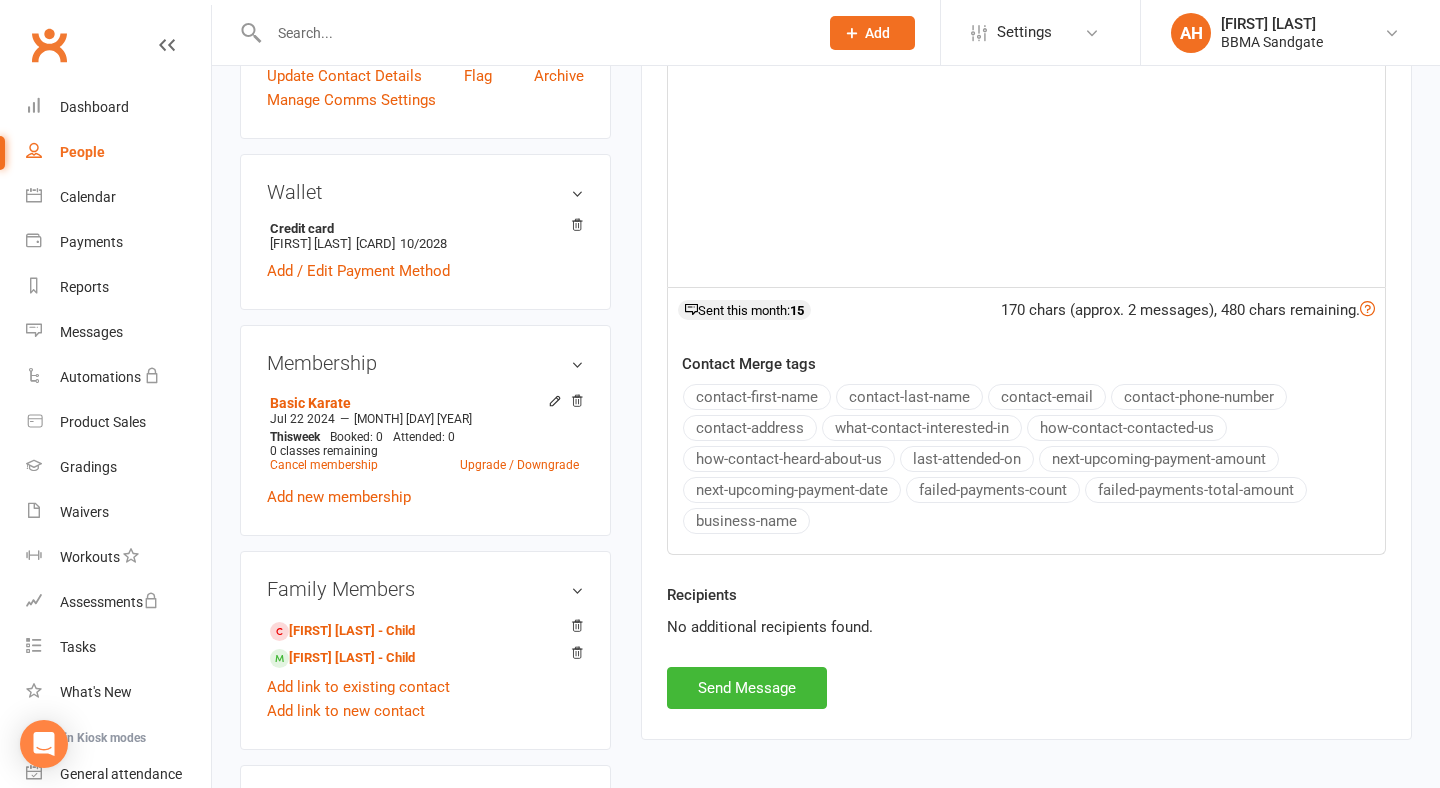 scroll, scrollTop: 649, scrollLeft: 0, axis: vertical 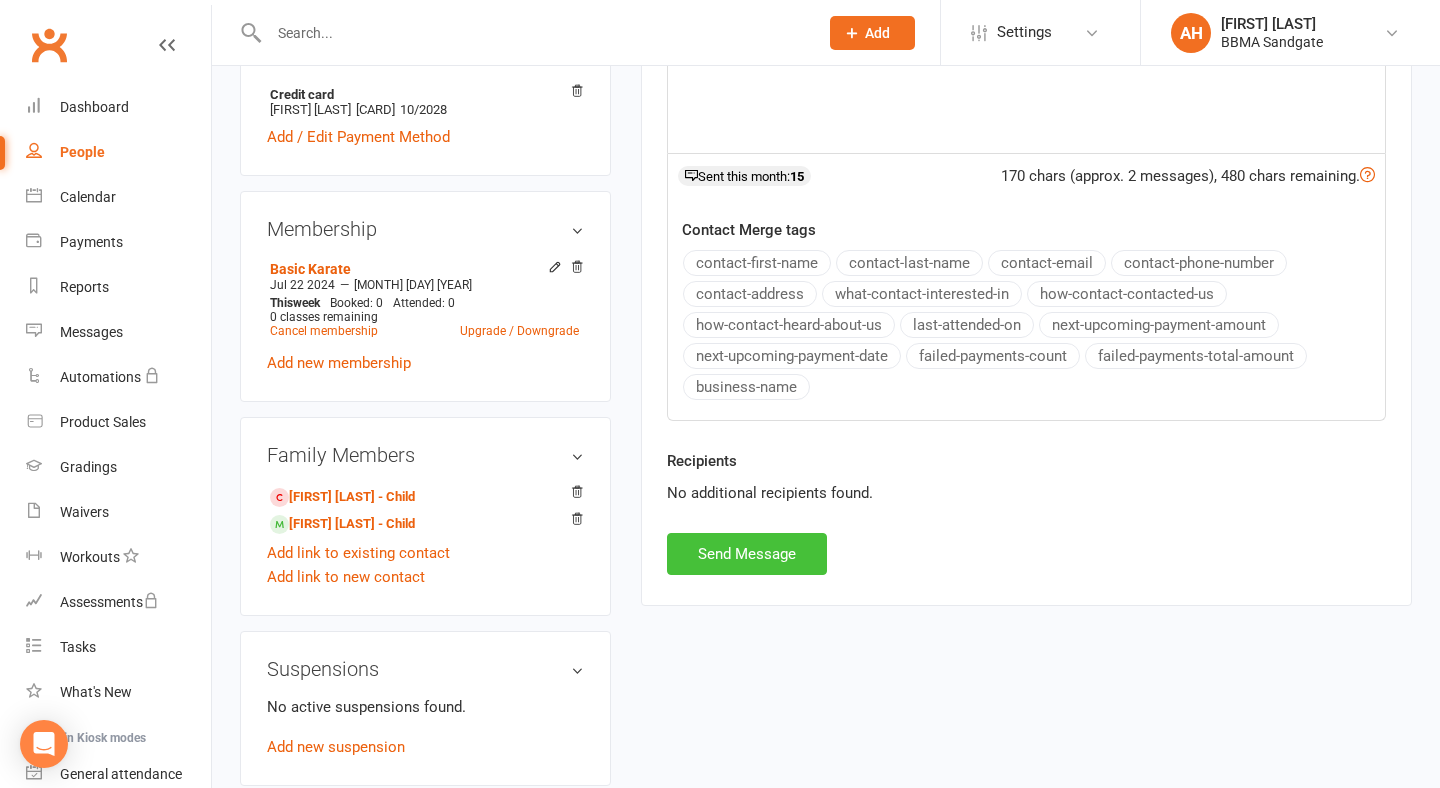 click on "Send Message" at bounding box center (747, 554) 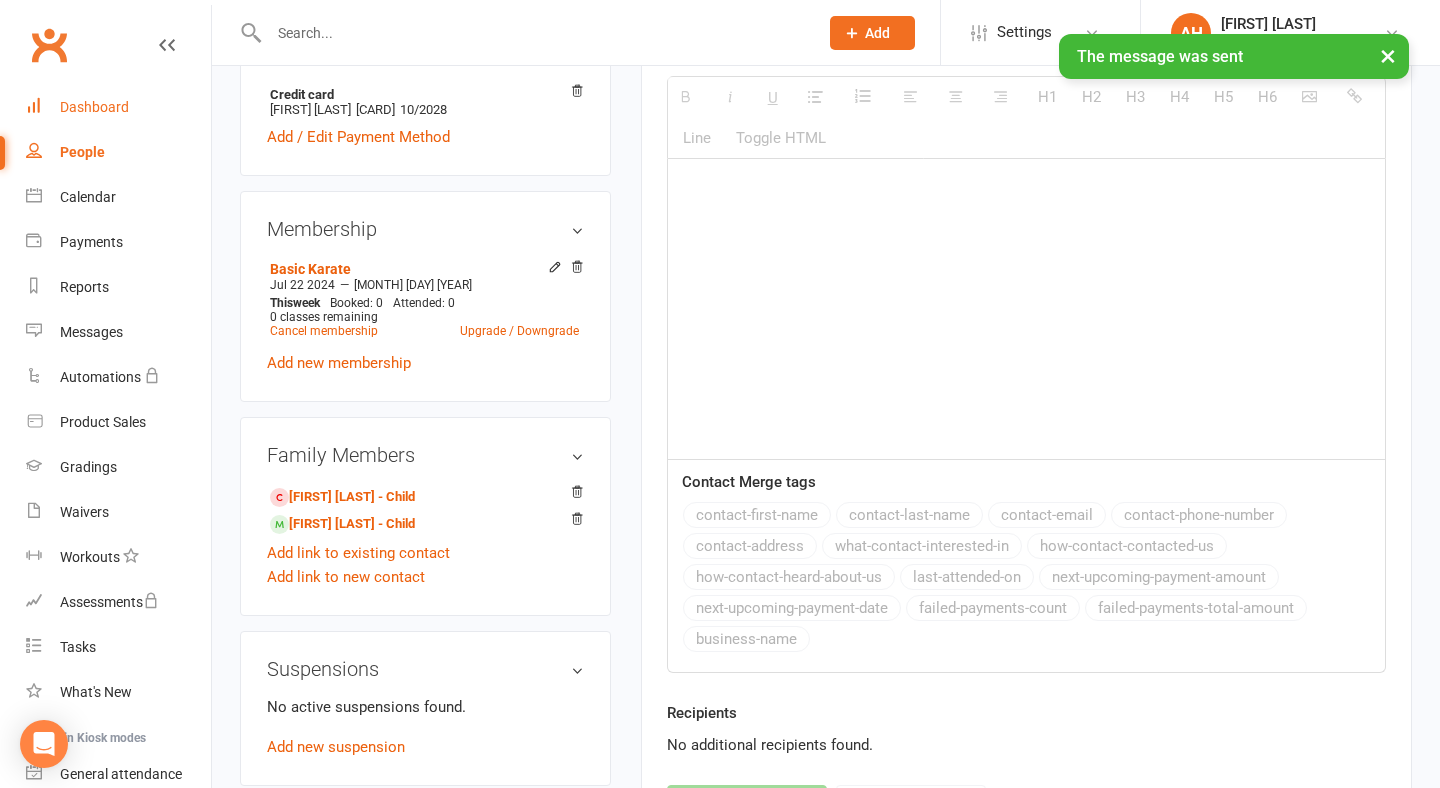 click on "Dashboard" at bounding box center [94, 107] 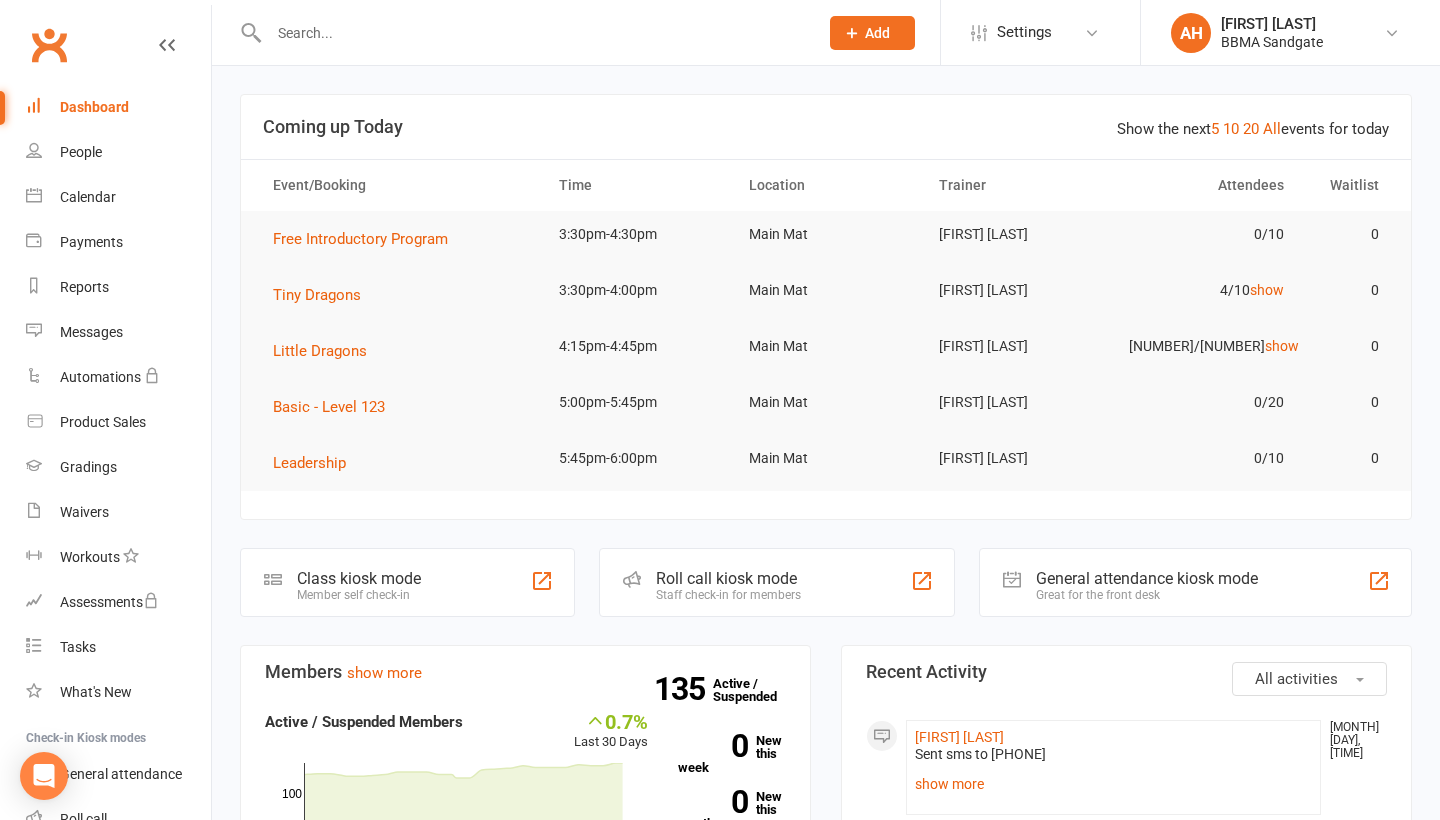 scroll, scrollTop: 0, scrollLeft: 0, axis: both 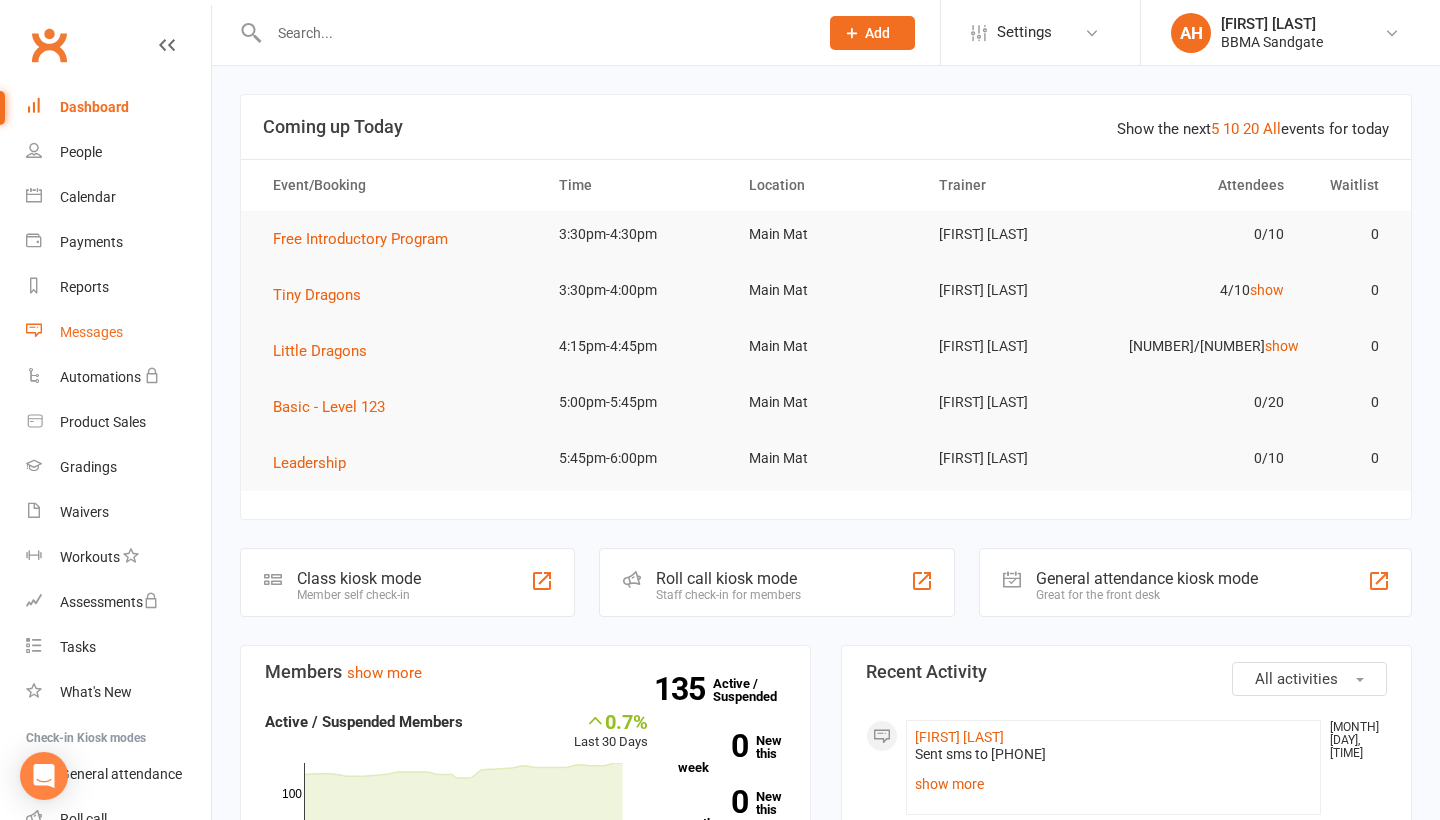 click on "Messages" at bounding box center (118, 332) 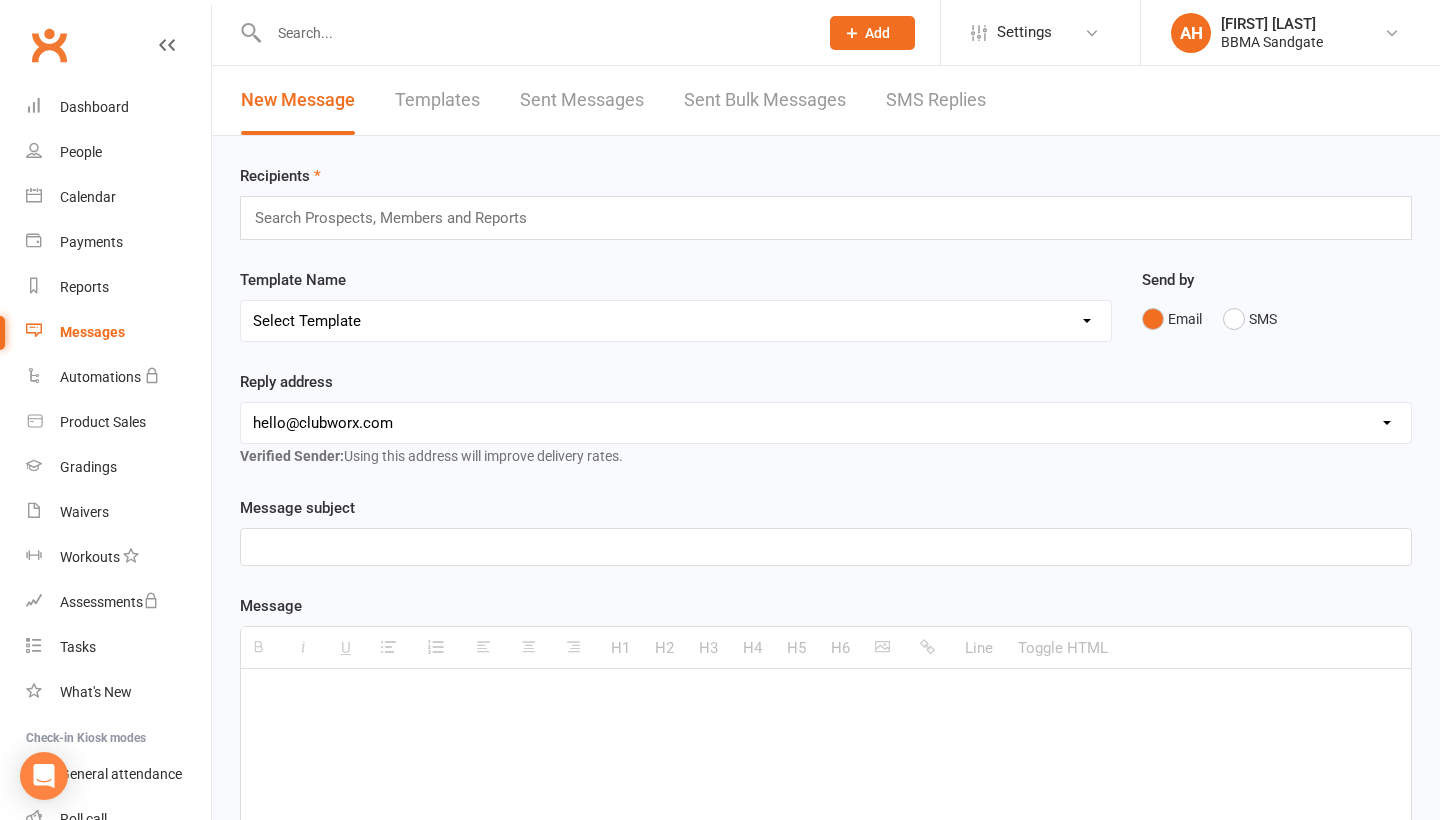 click on "SMS Replies" at bounding box center [936, 100] 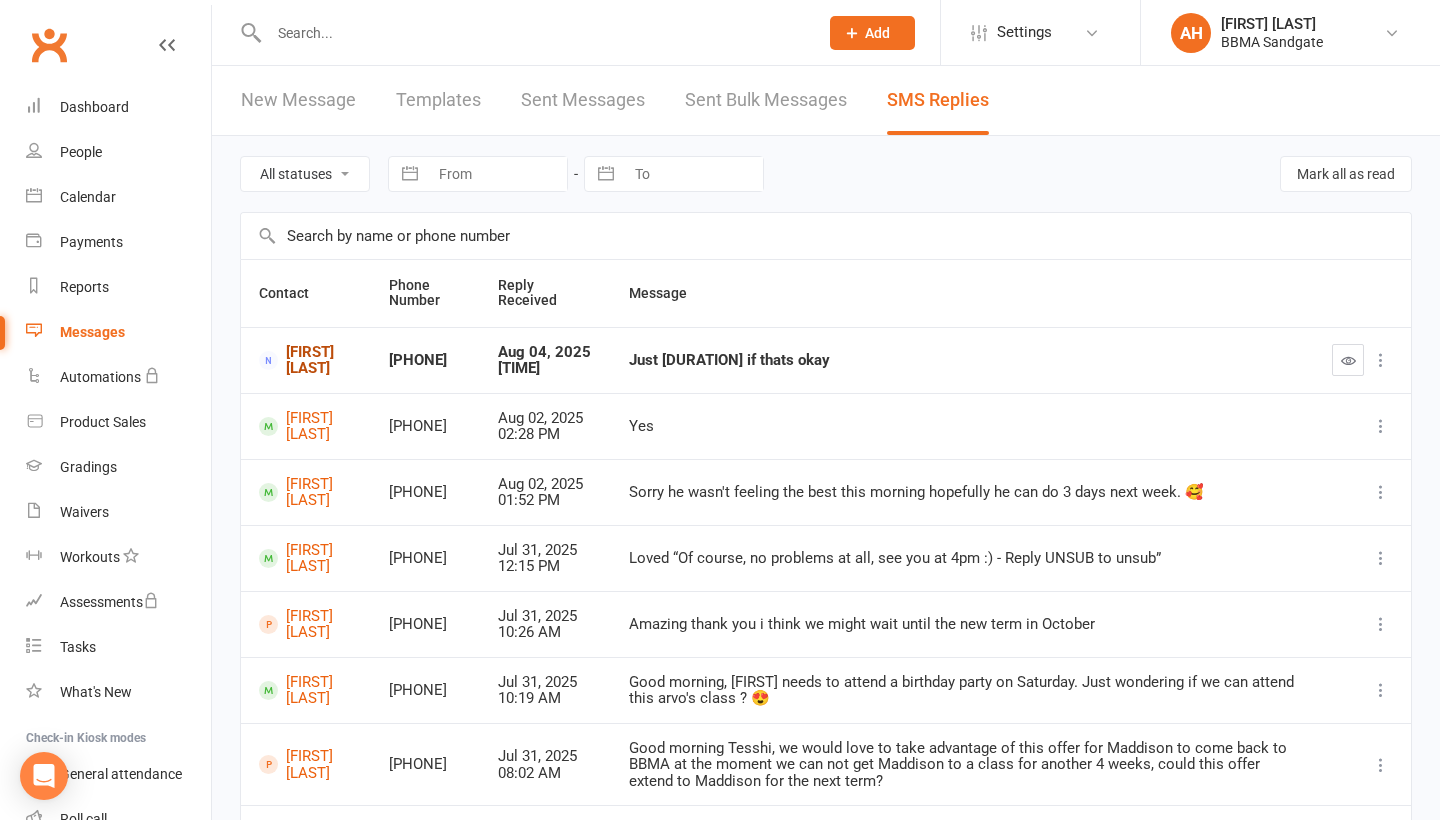 click on "[FIRST] [LAST]" at bounding box center (306, 360) 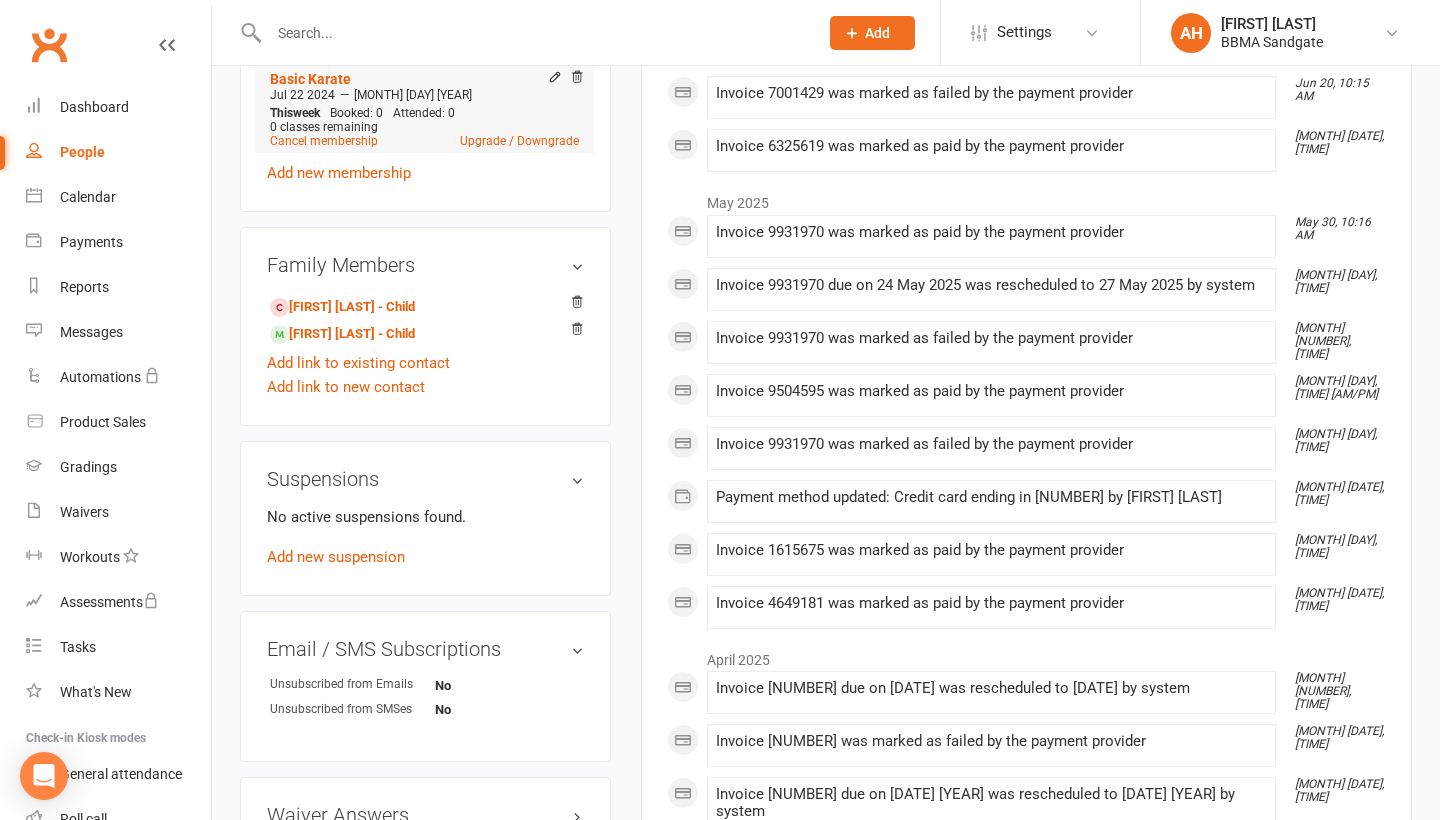 scroll, scrollTop: 842, scrollLeft: 0, axis: vertical 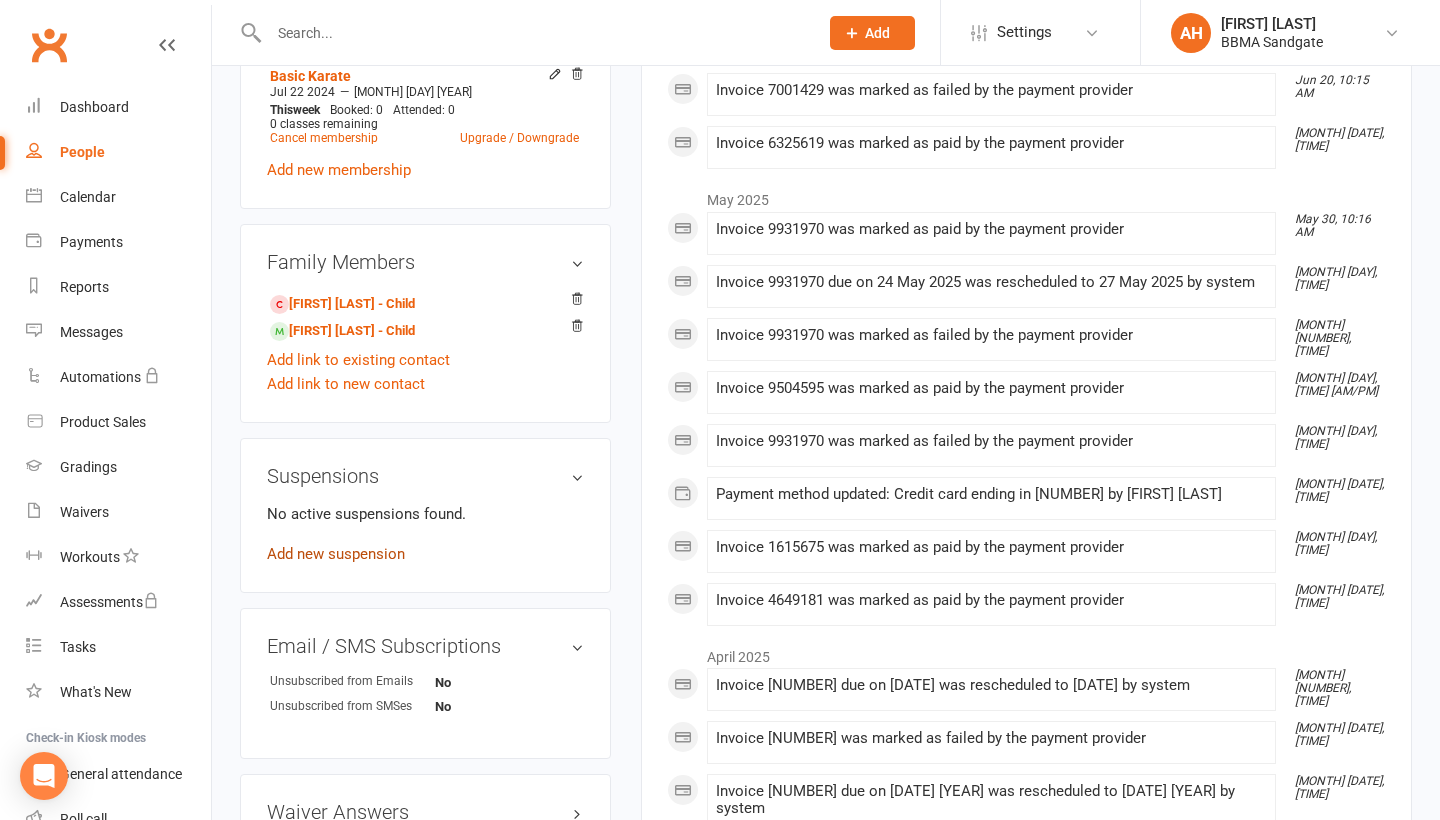 click on "Add new suspension" at bounding box center (336, 554) 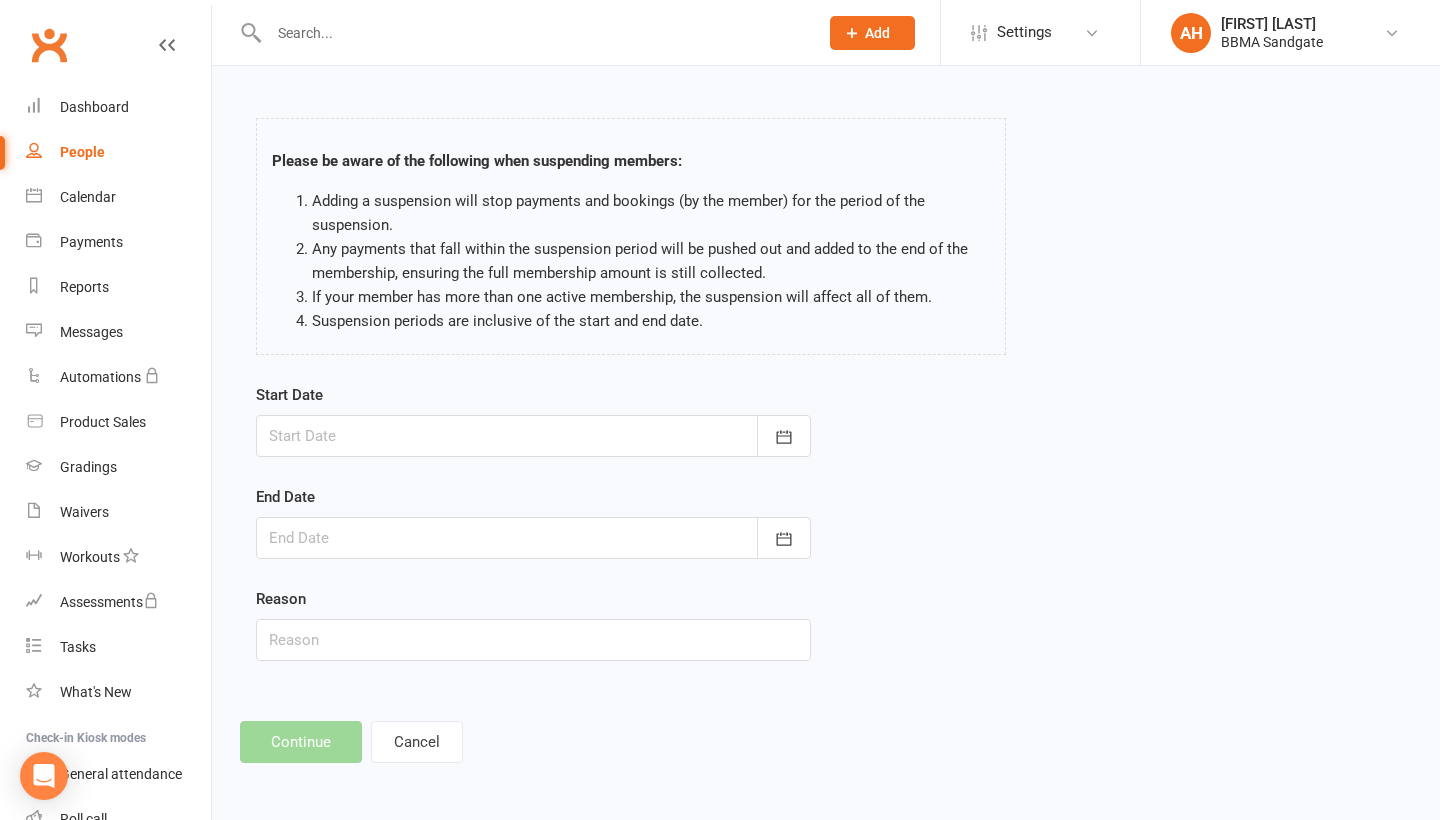 scroll, scrollTop: 0, scrollLeft: 0, axis: both 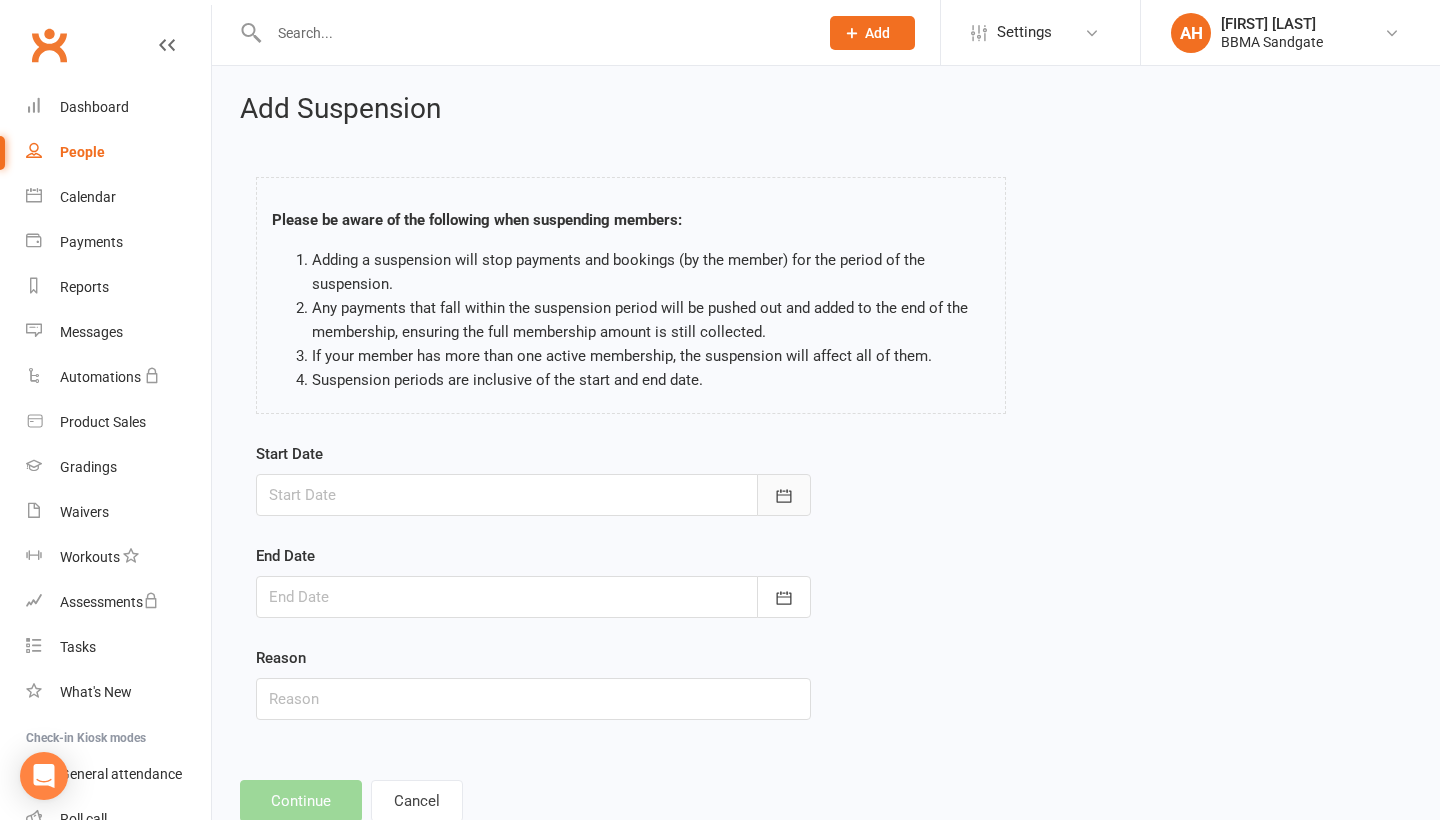 click 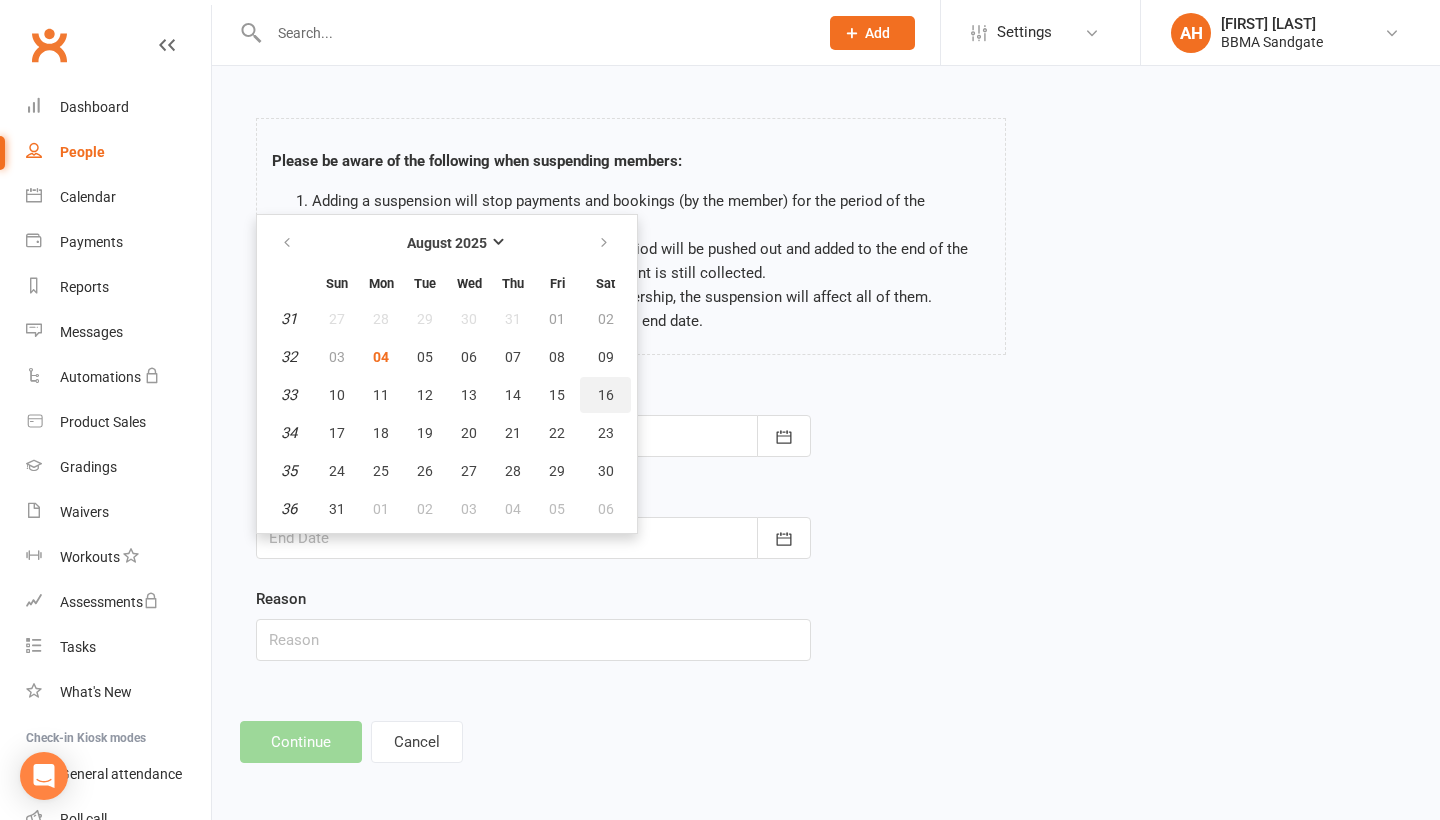 scroll, scrollTop: 69, scrollLeft: 0, axis: vertical 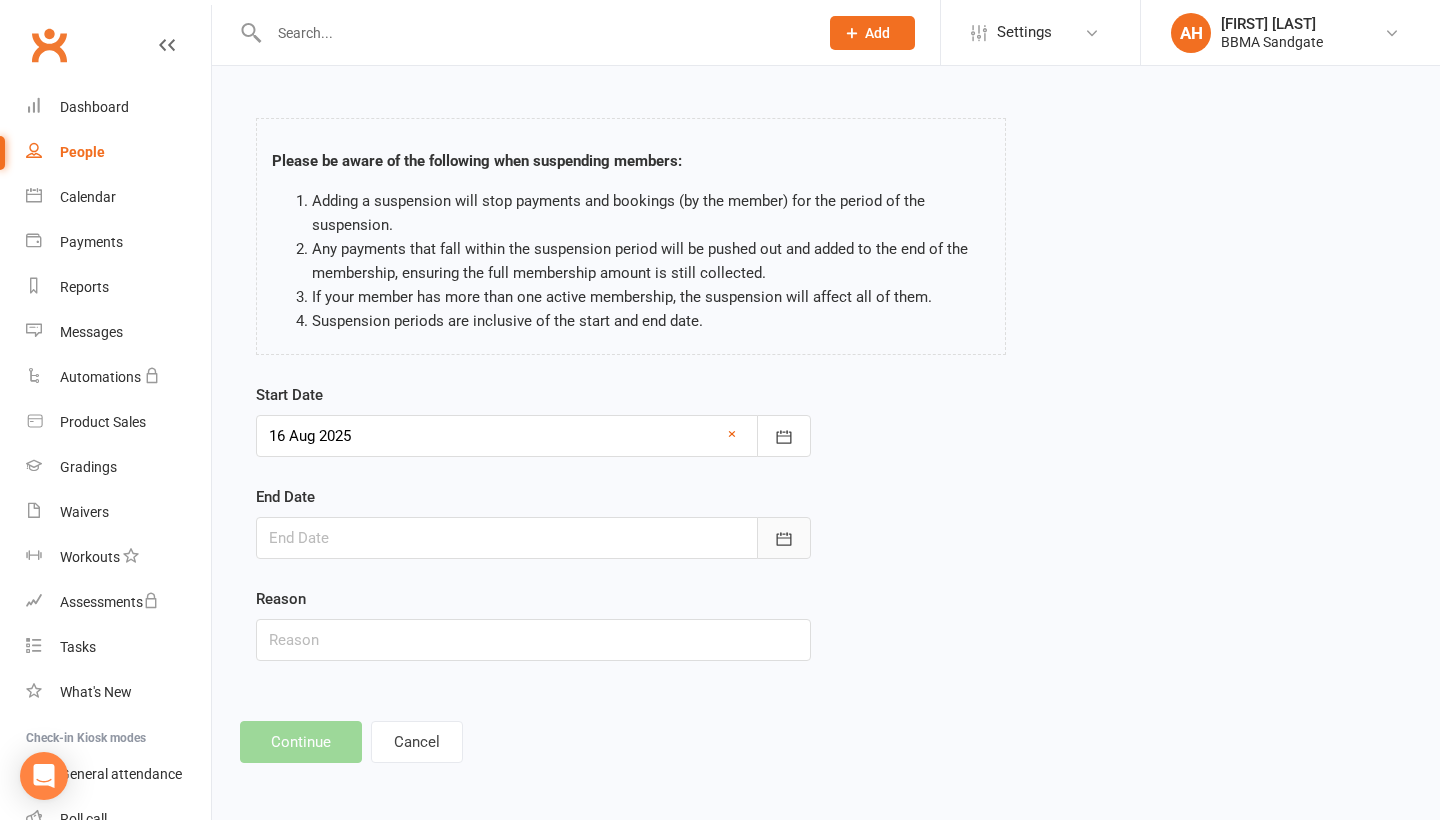 click at bounding box center [784, 538] 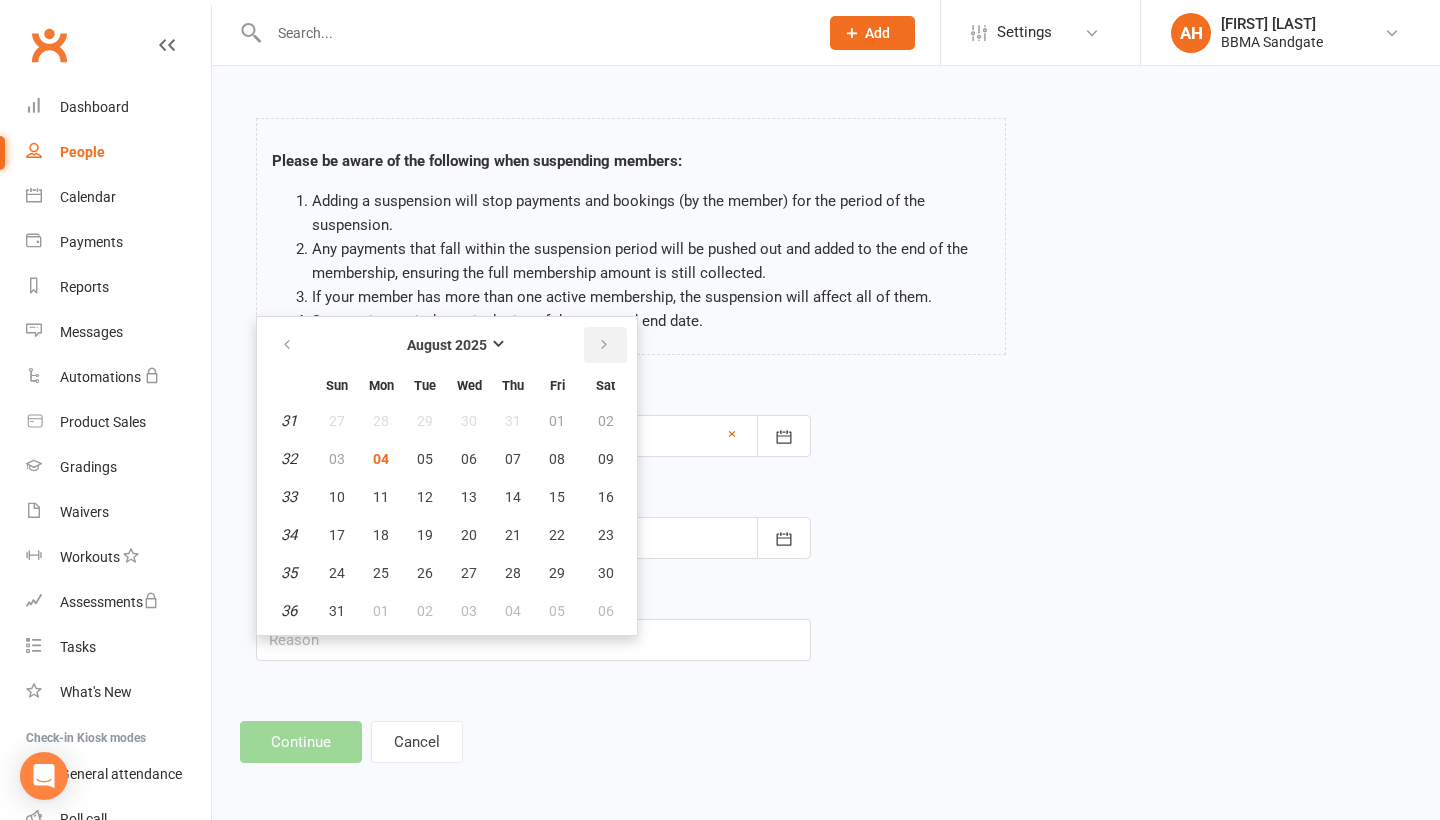 click at bounding box center [605, 345] 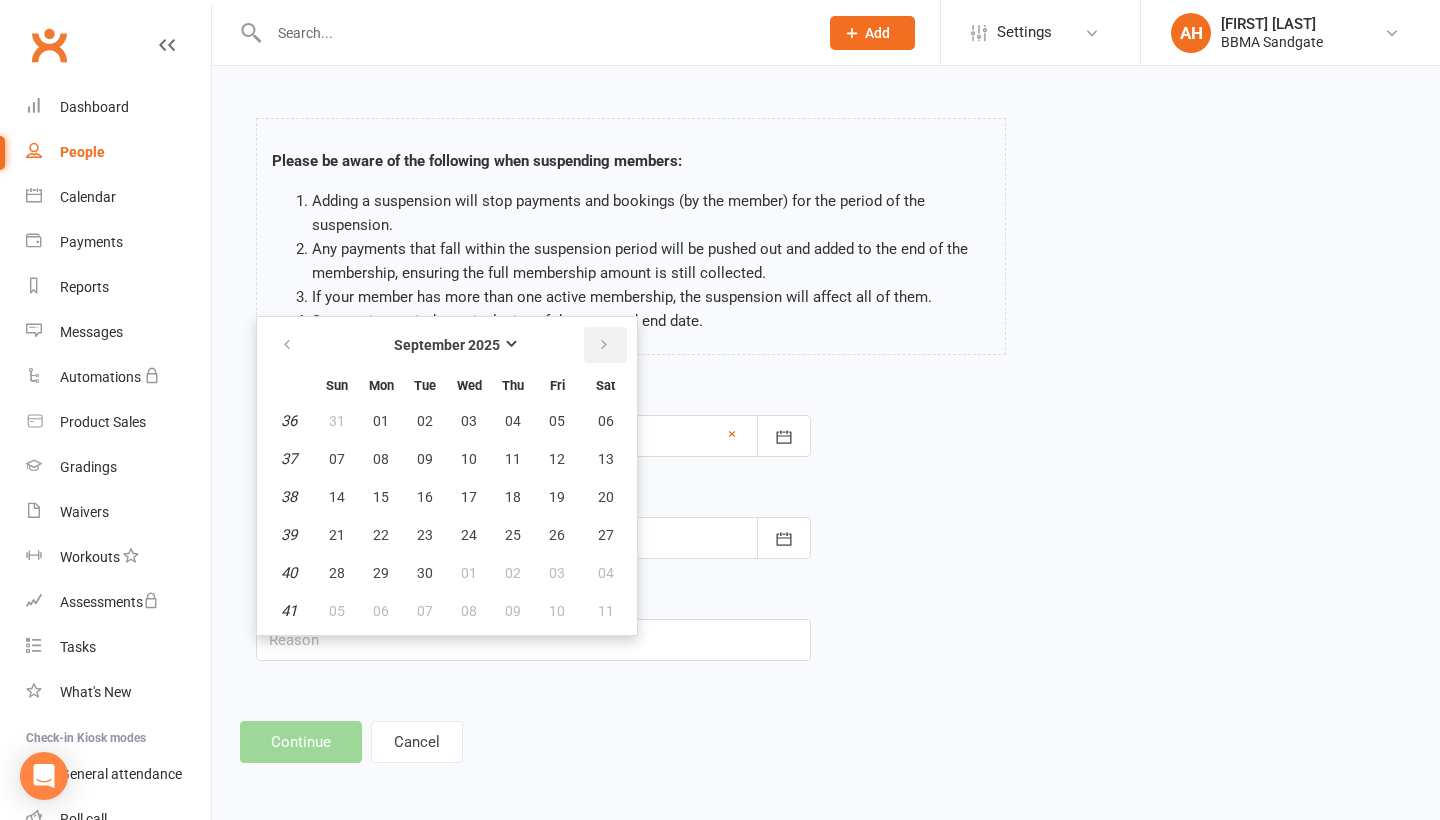 click at bounding box center (605, 345) 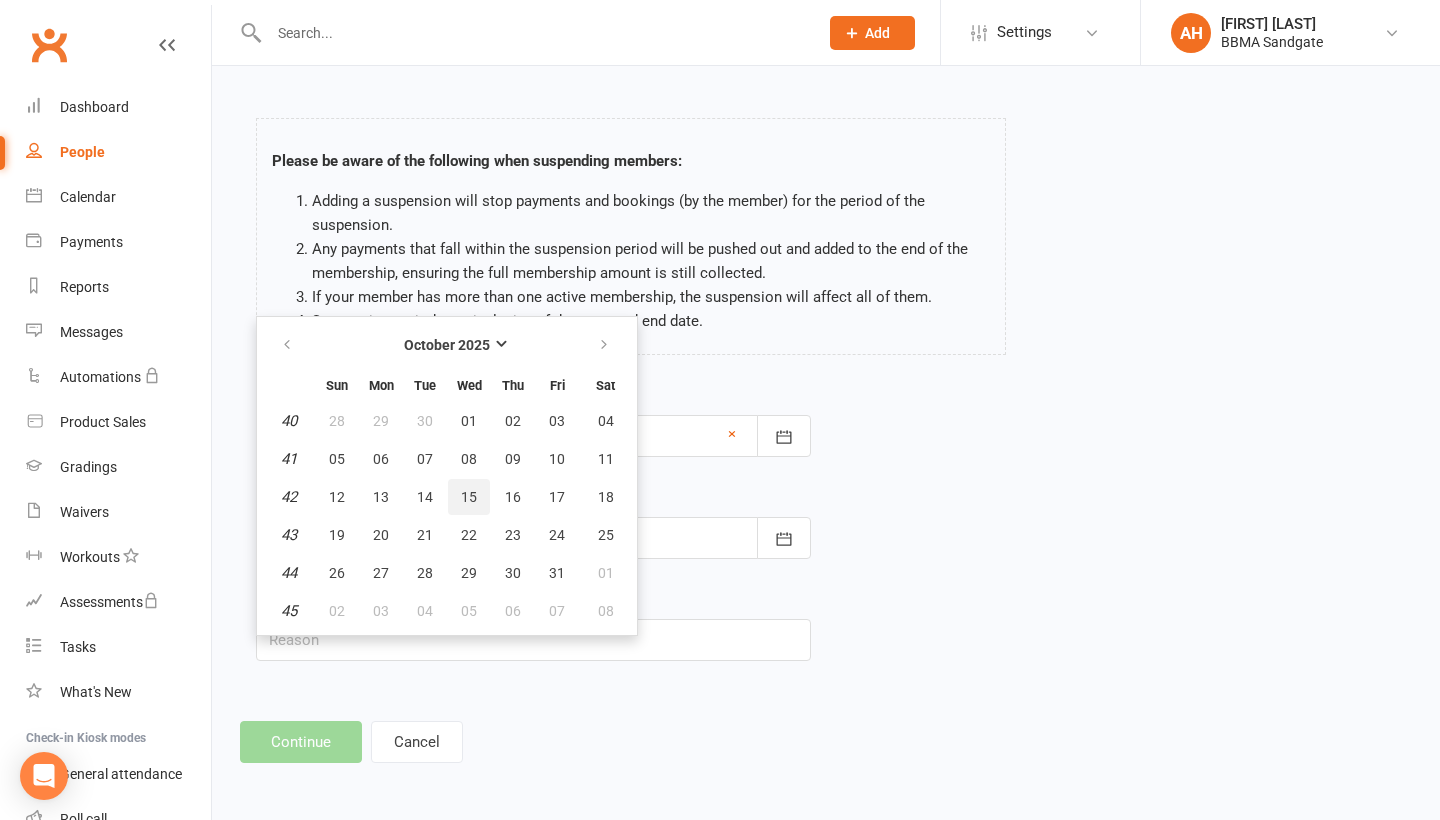 click on "15" at bounding box center (469, 497) 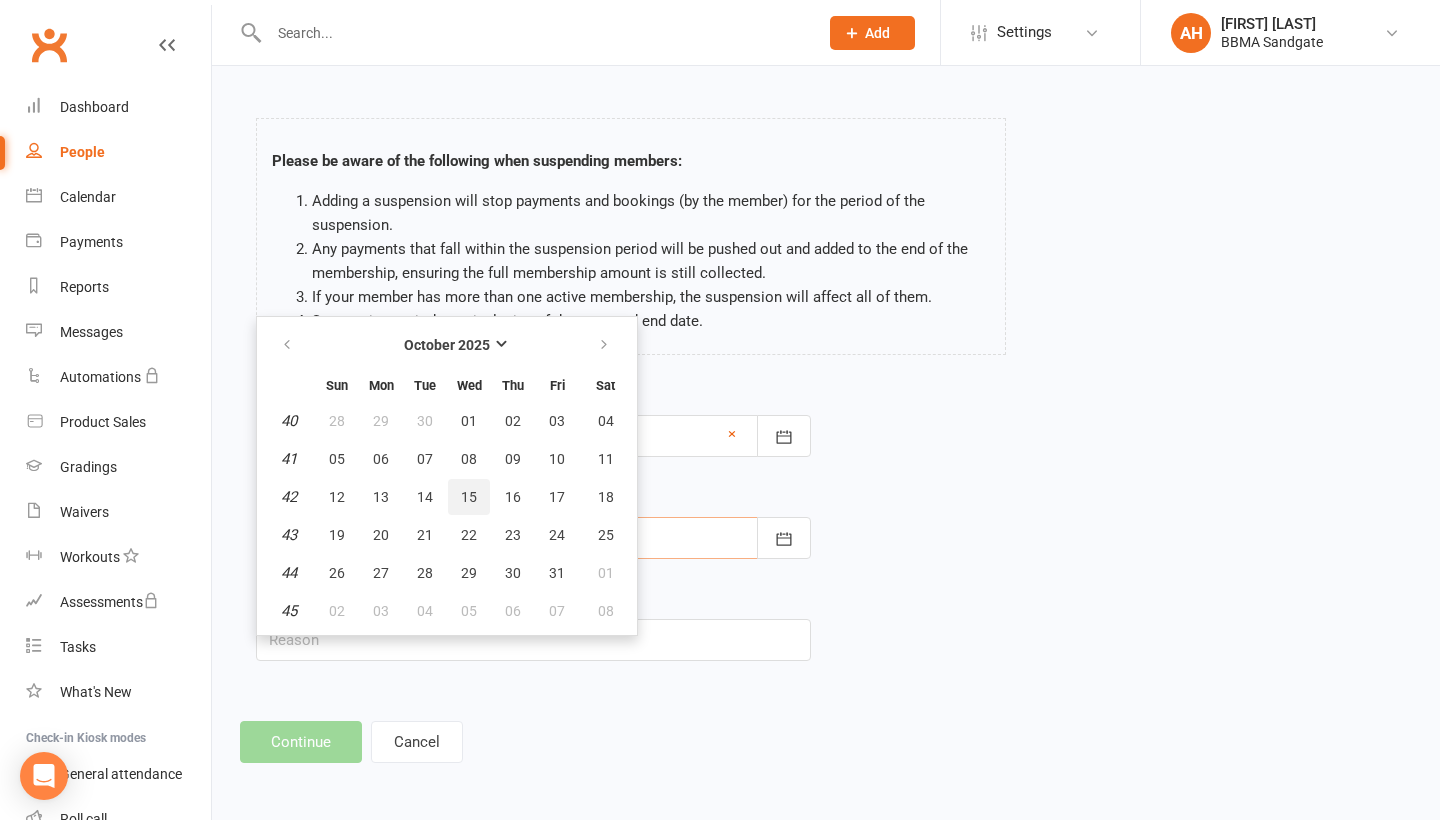 type on "15 Oct 2025" 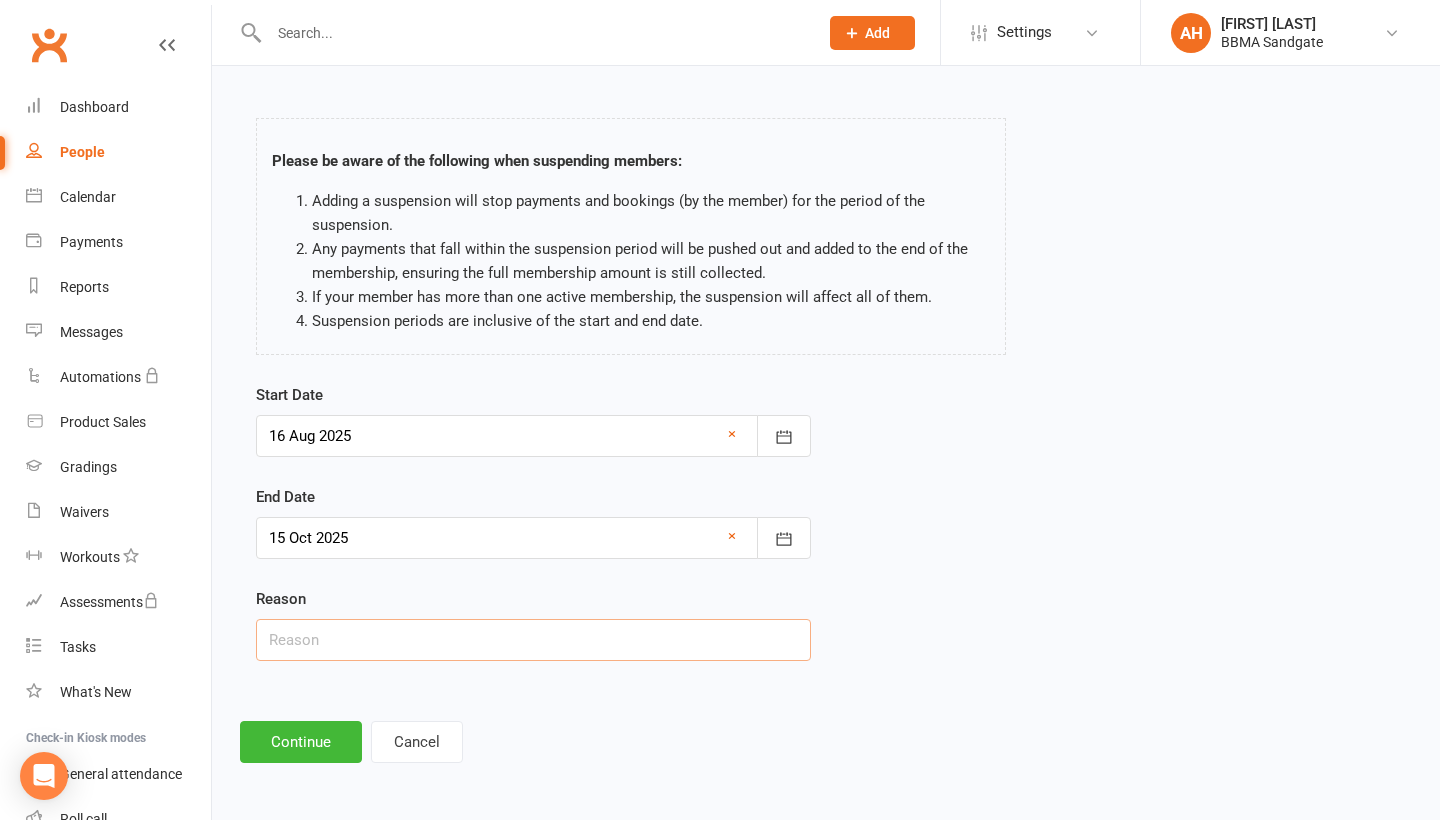 click at bounding box center (533, 640) 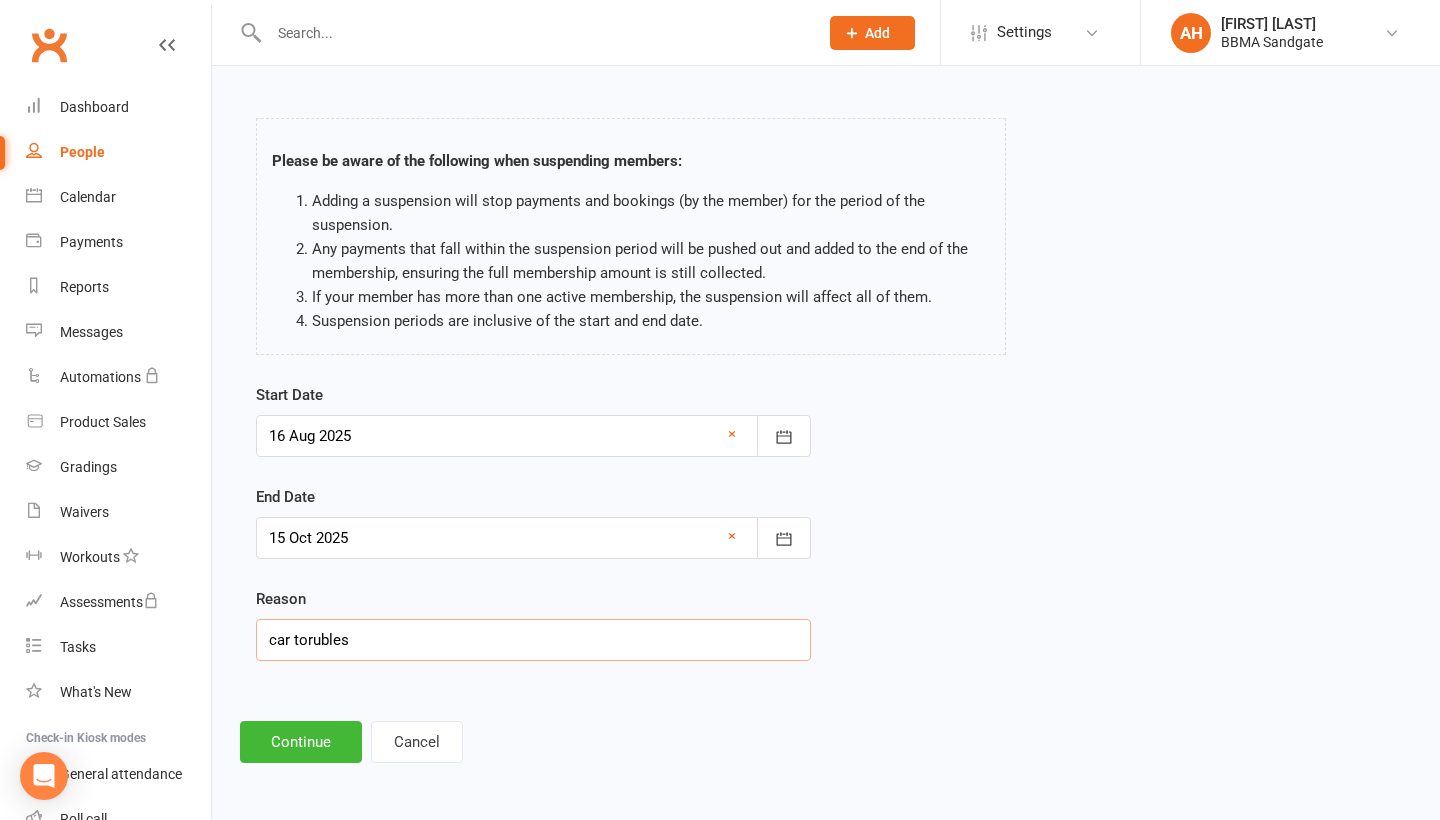 click on "car torubles" at bounding box center (533, 640) 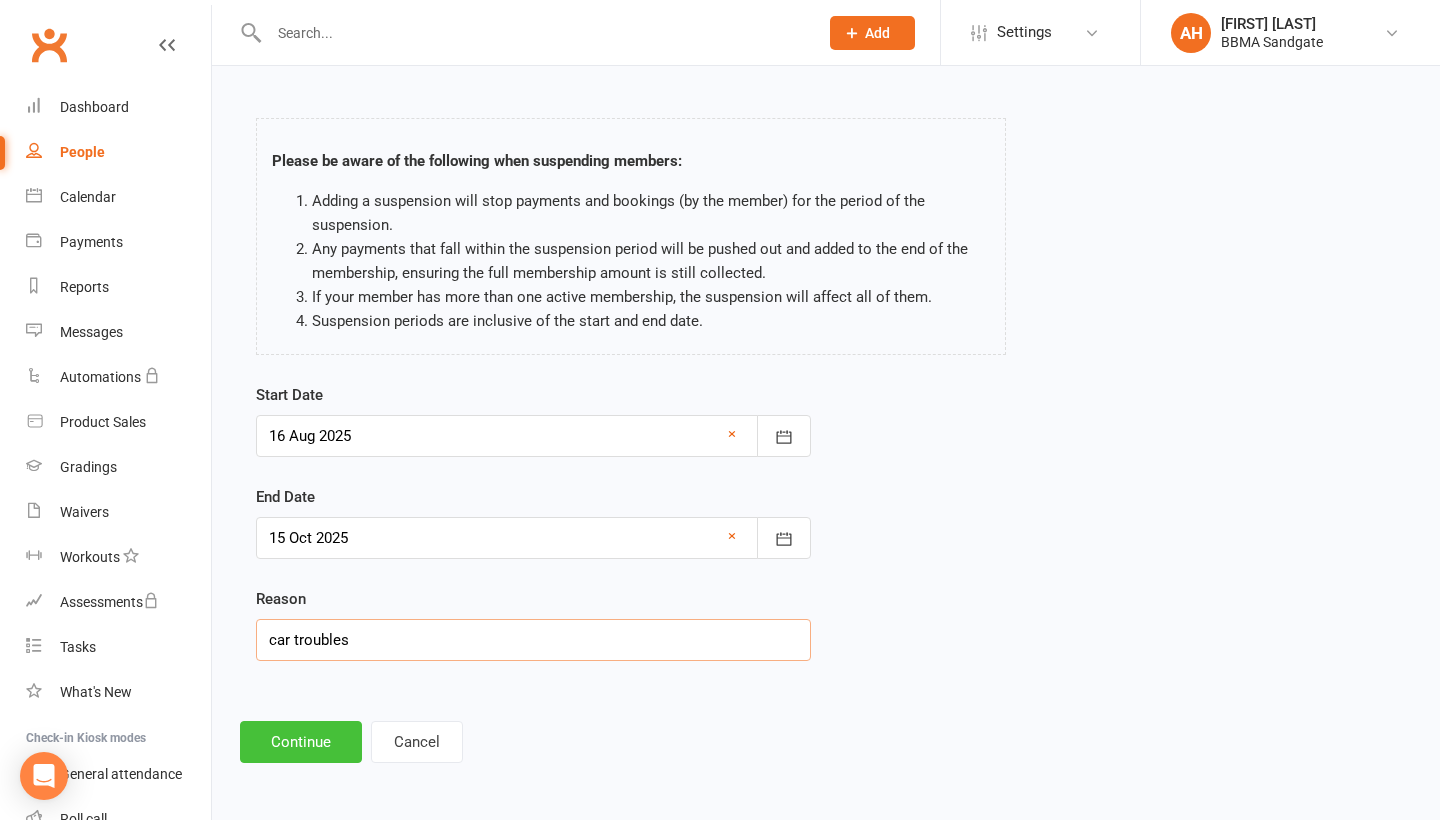 type on "car troubles" 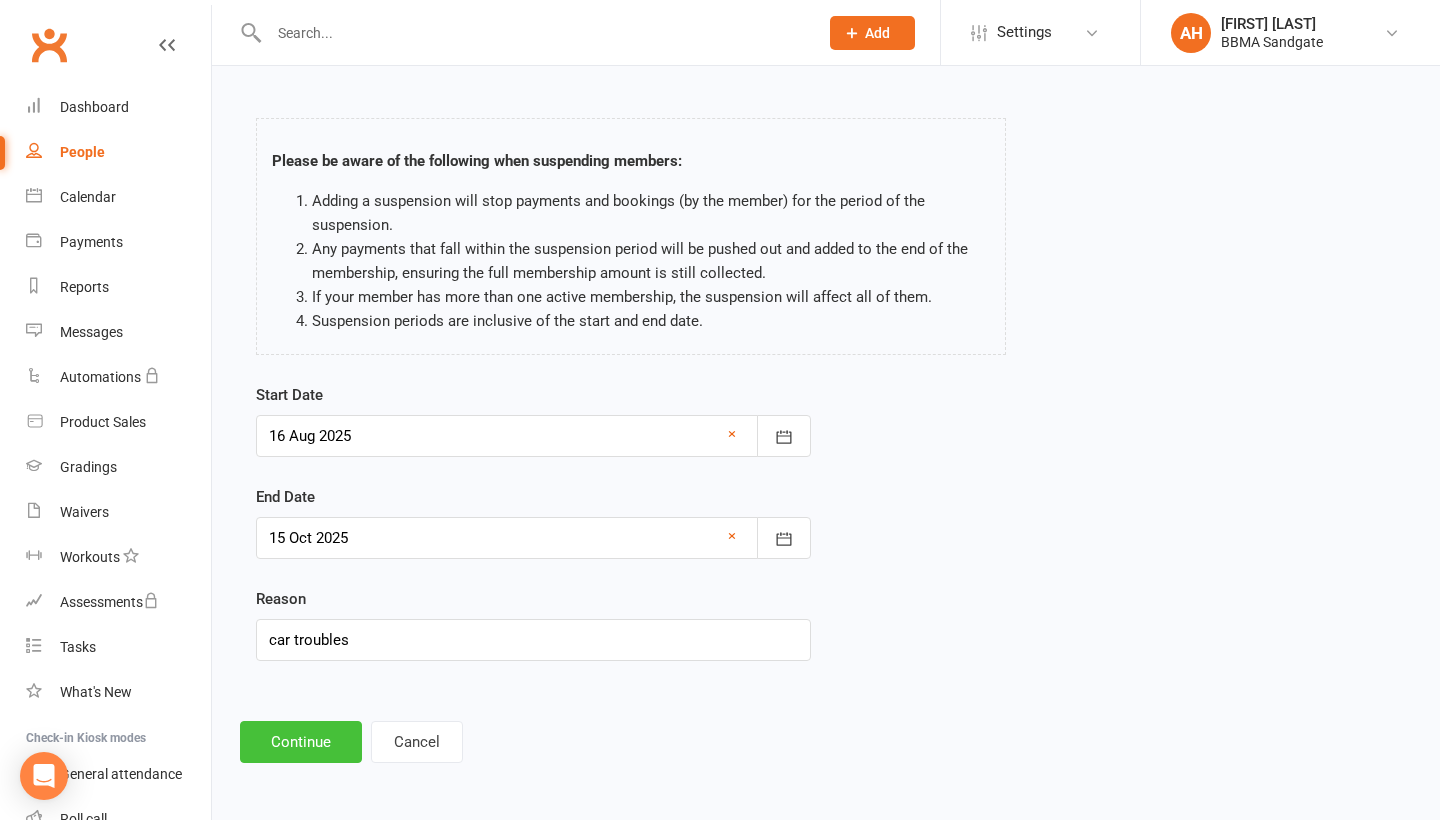 click on "Continue" at bounding box center [301, 742] 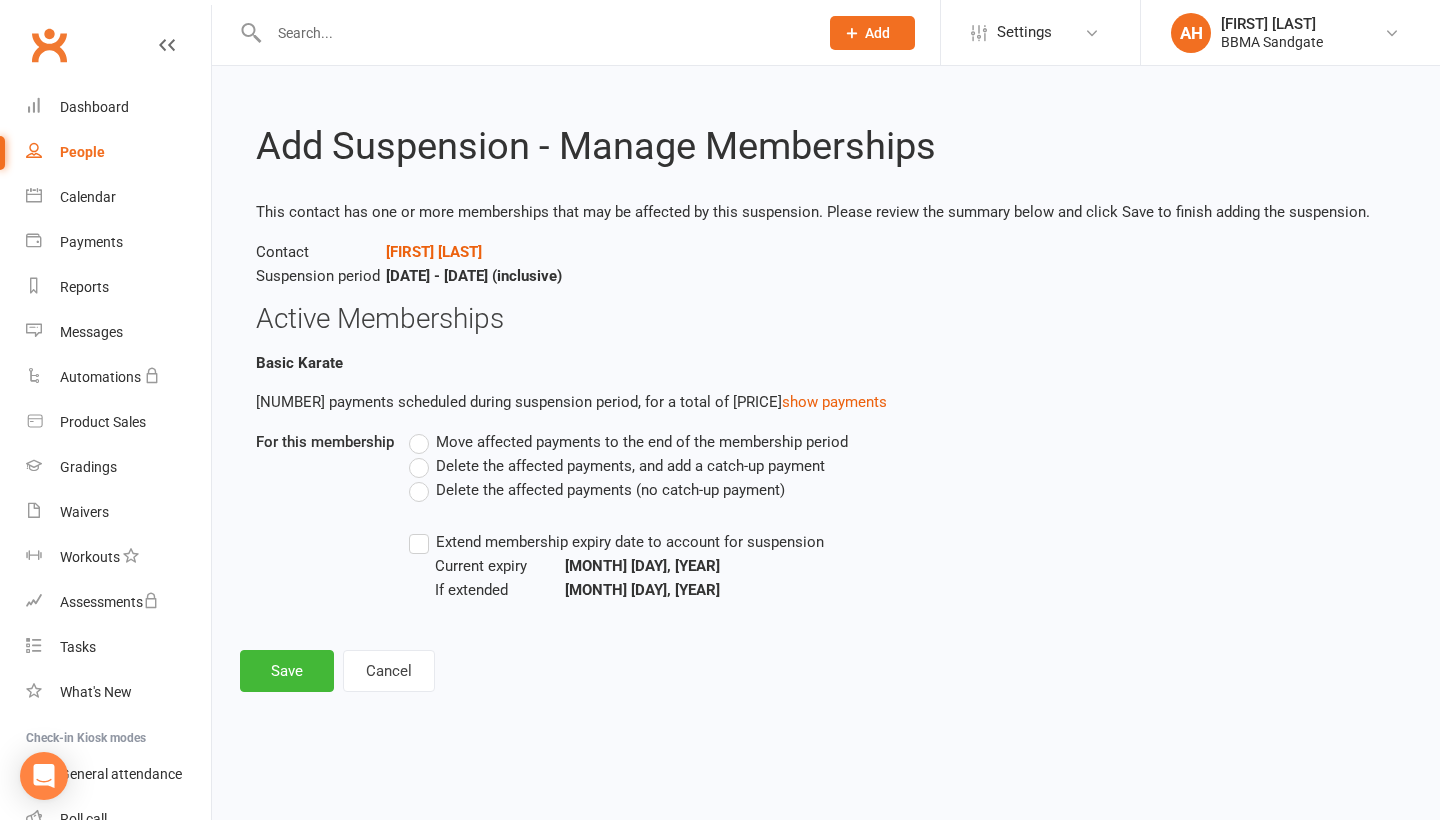 scroll, scrollTop: 0, scrollLeft: 0, axis: both 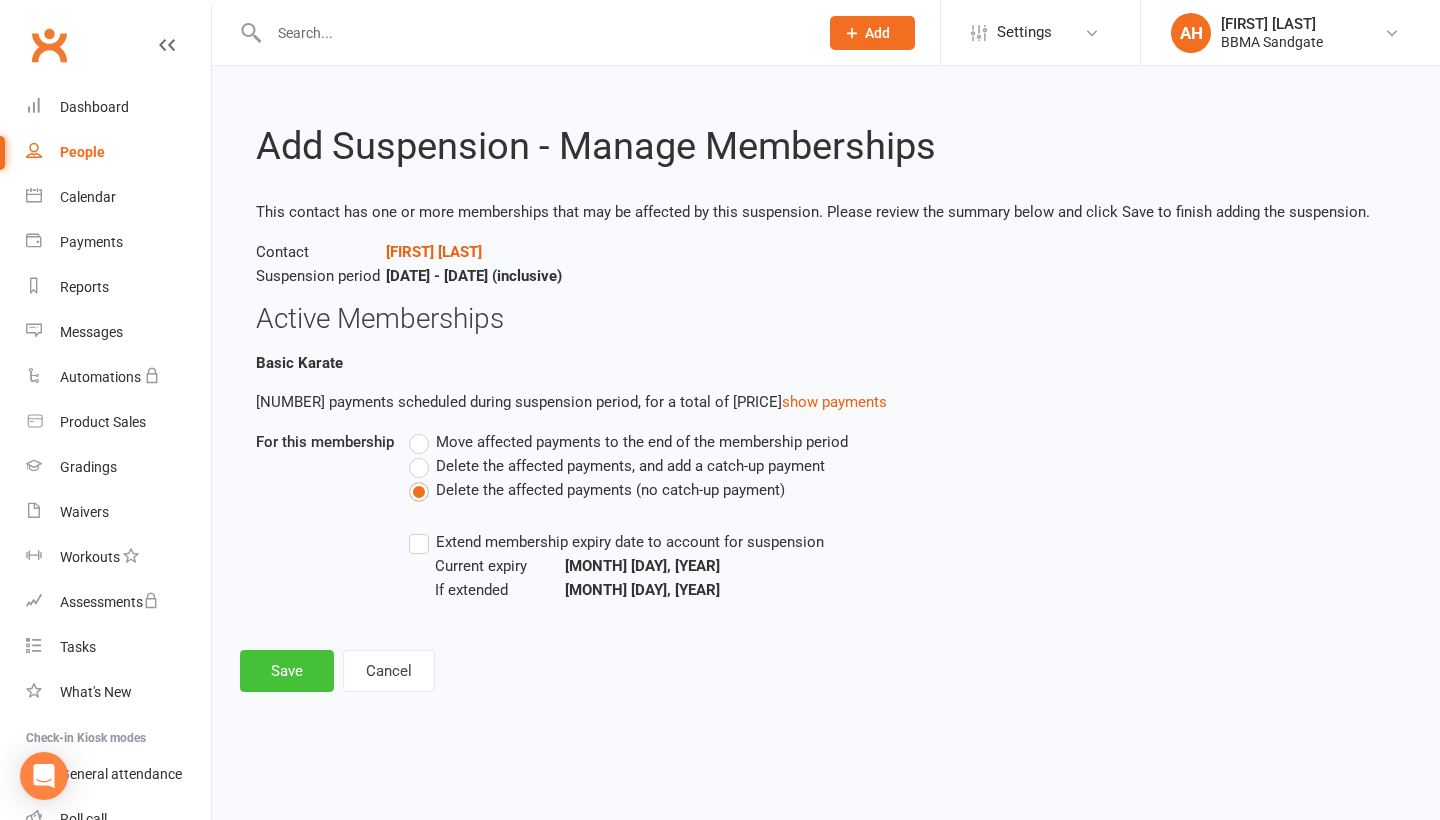 click on "Save" at bounding box center [287, 671] 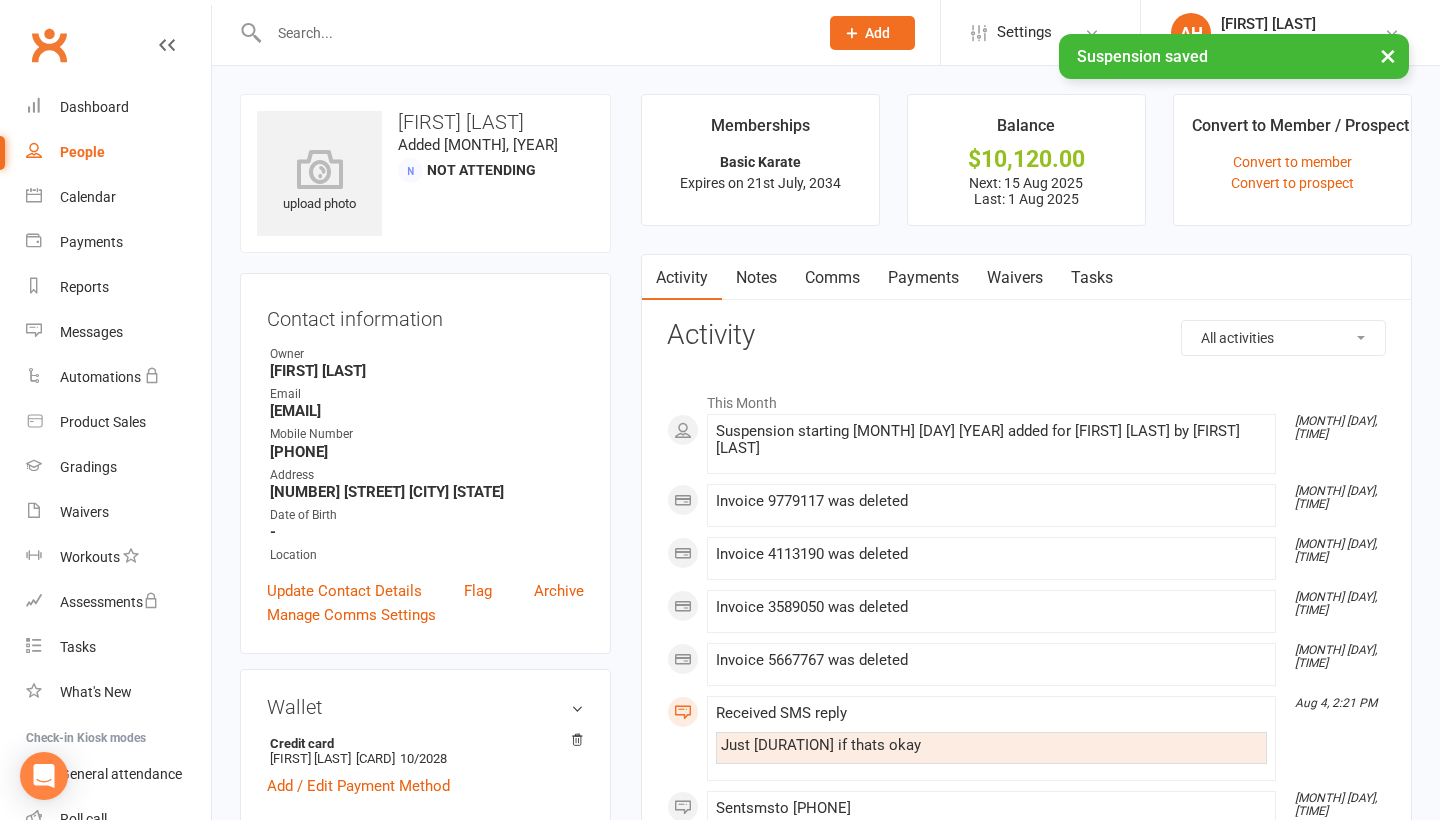 click on "Payments" at bounding box center [923, 278] 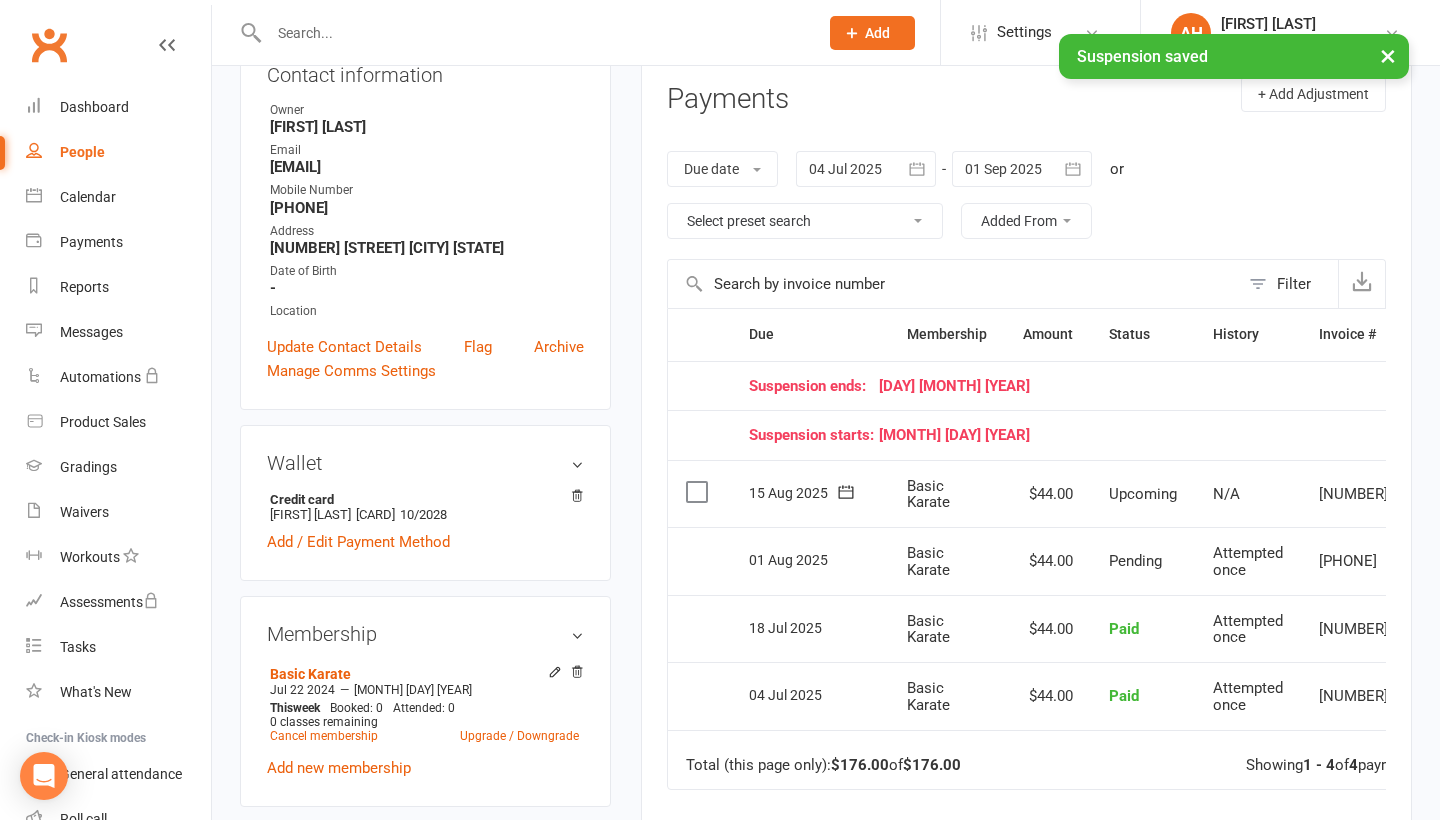 scroll, scrollTop: 244, scrollLeft: 0, axis: vertical 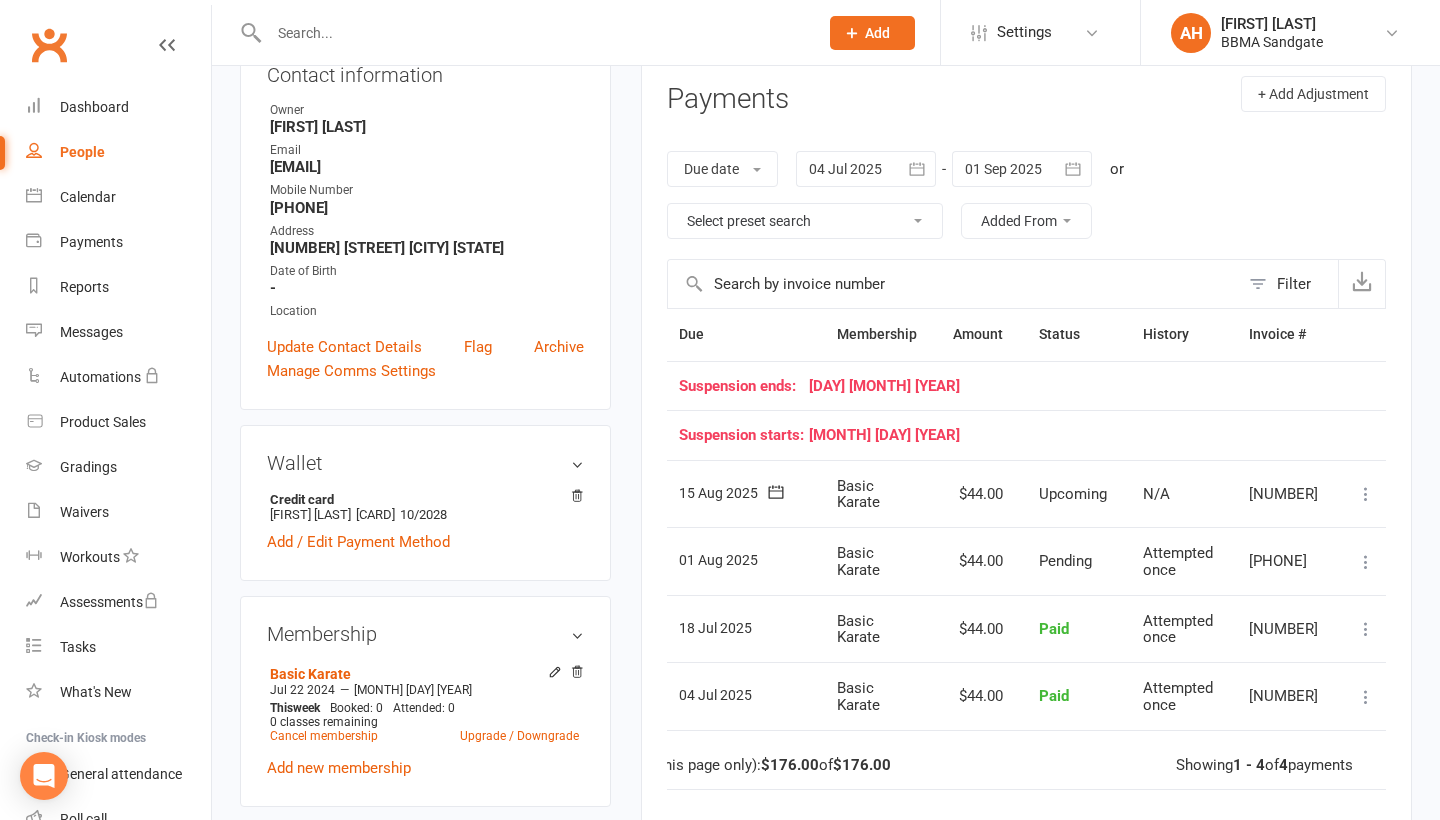 click at bounding box center (1366, 494) 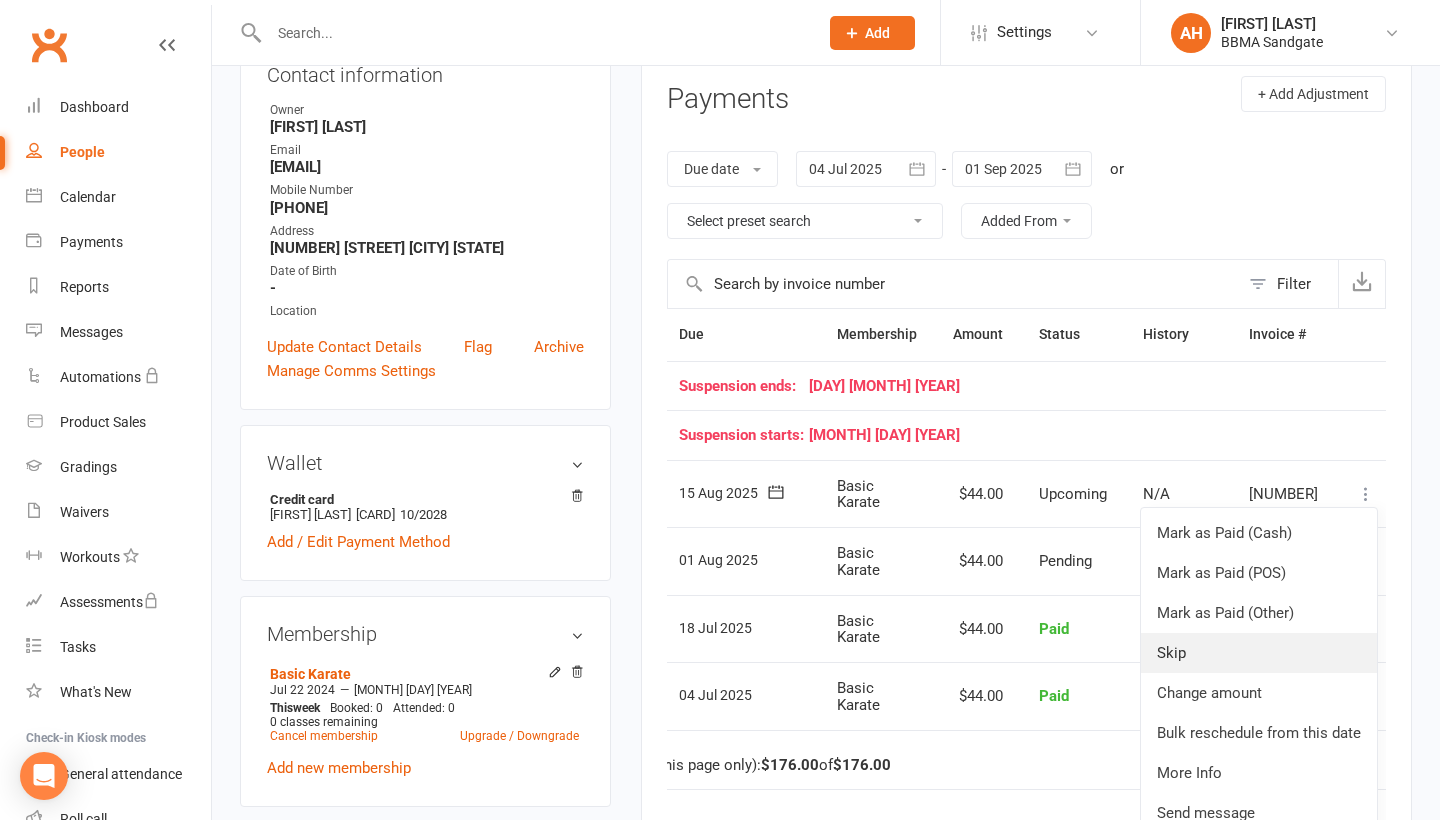 click on "Skip" at bounding box center (1259, 653) 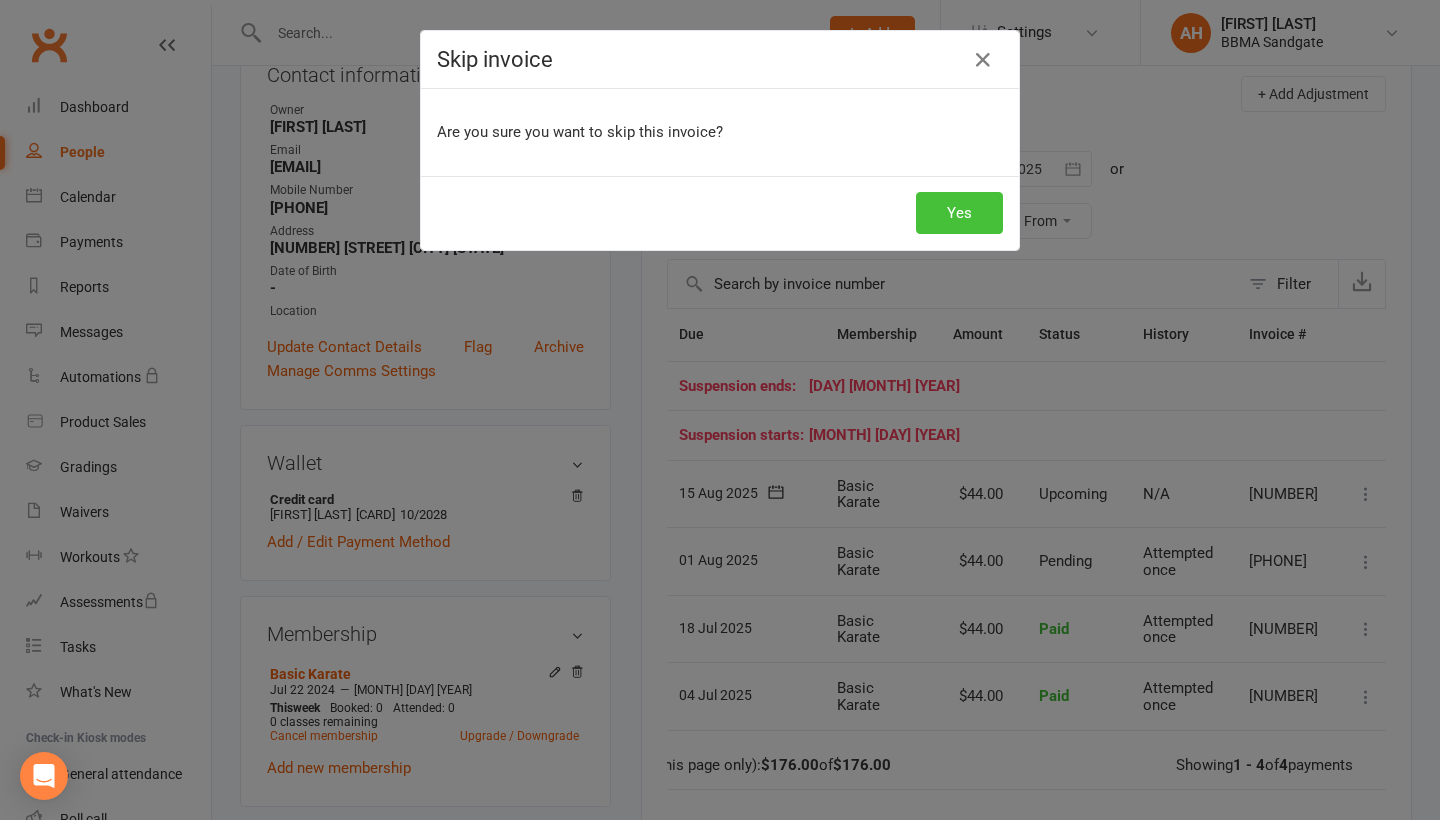 click on "Yes" at bounding box center (959, 213) 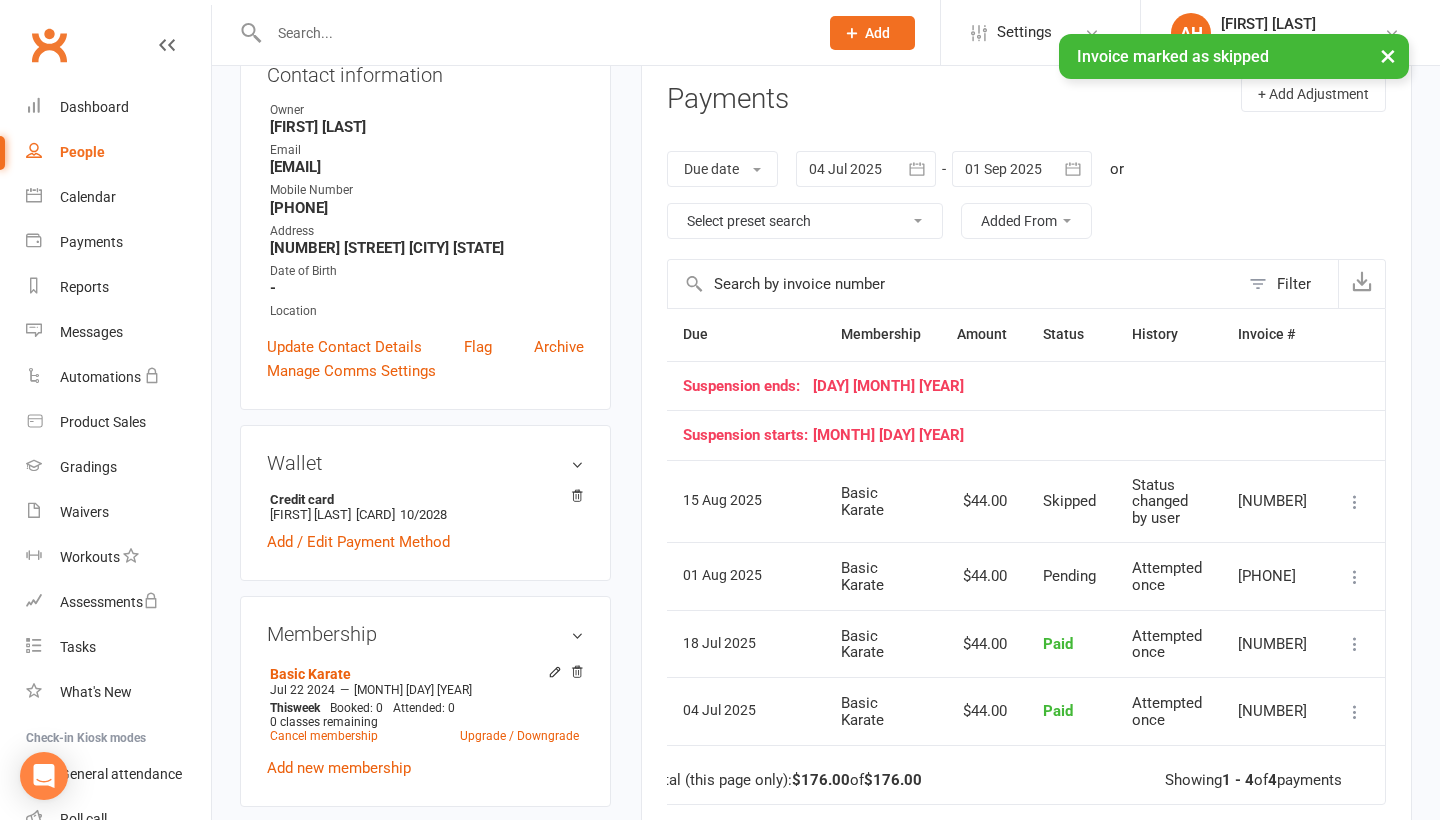 scroll, scrollTop: 0, scrollLeft: 29, axis: horizontal 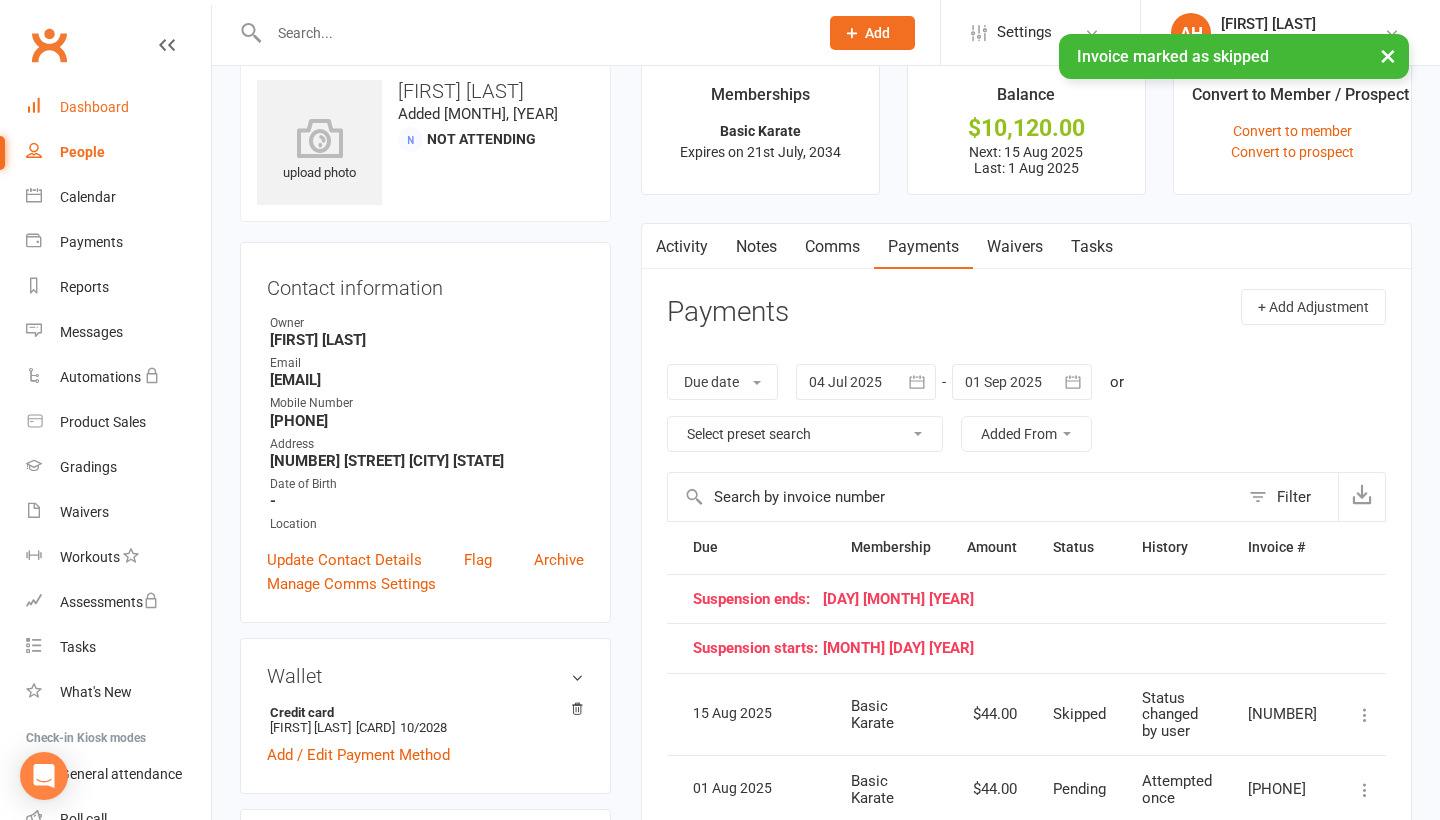 click on "Dashboard" at bounding box center [94, 107] 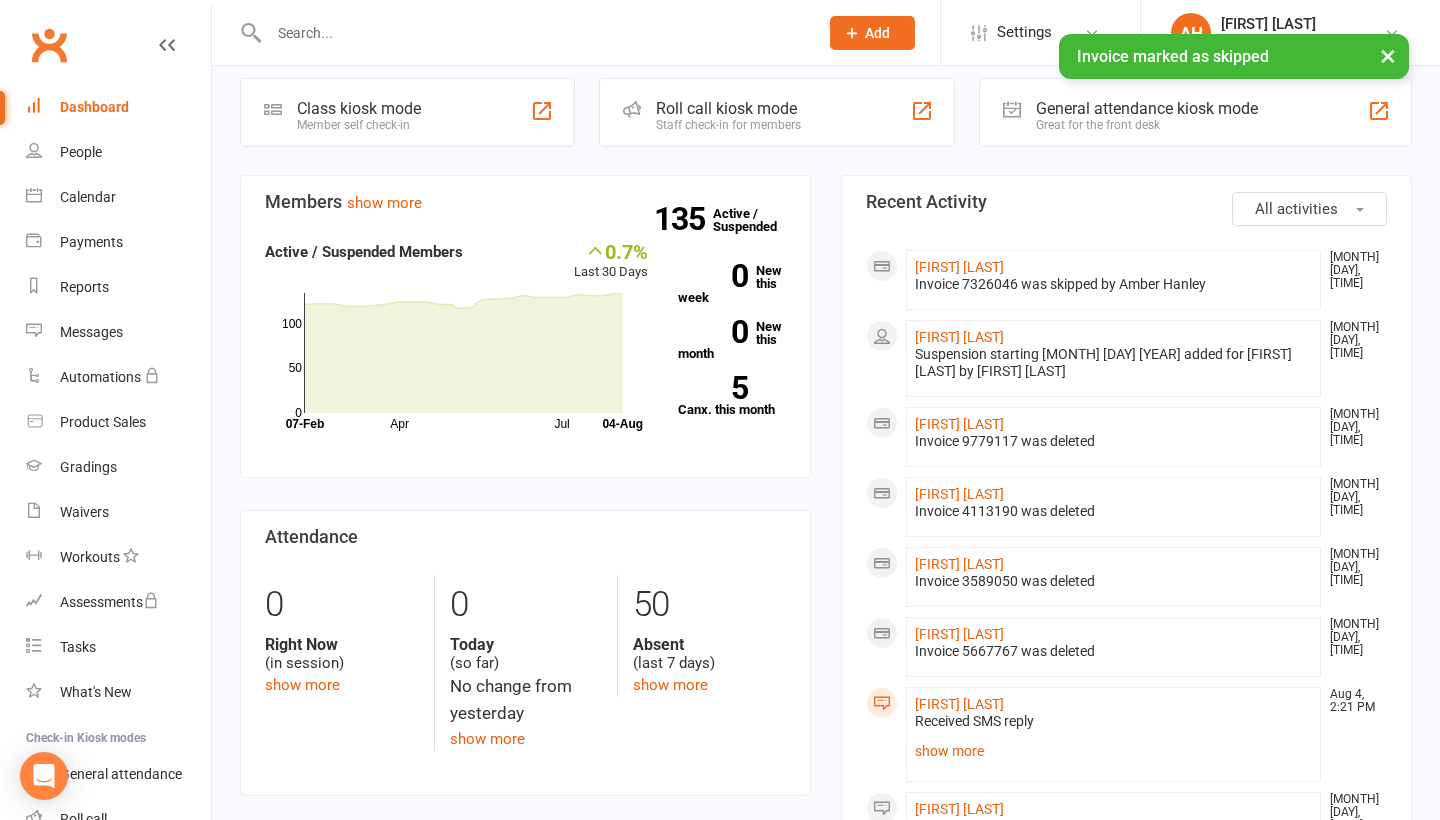 scroll, scrollTop: 499, scrollLeft: 0, axis: vertical 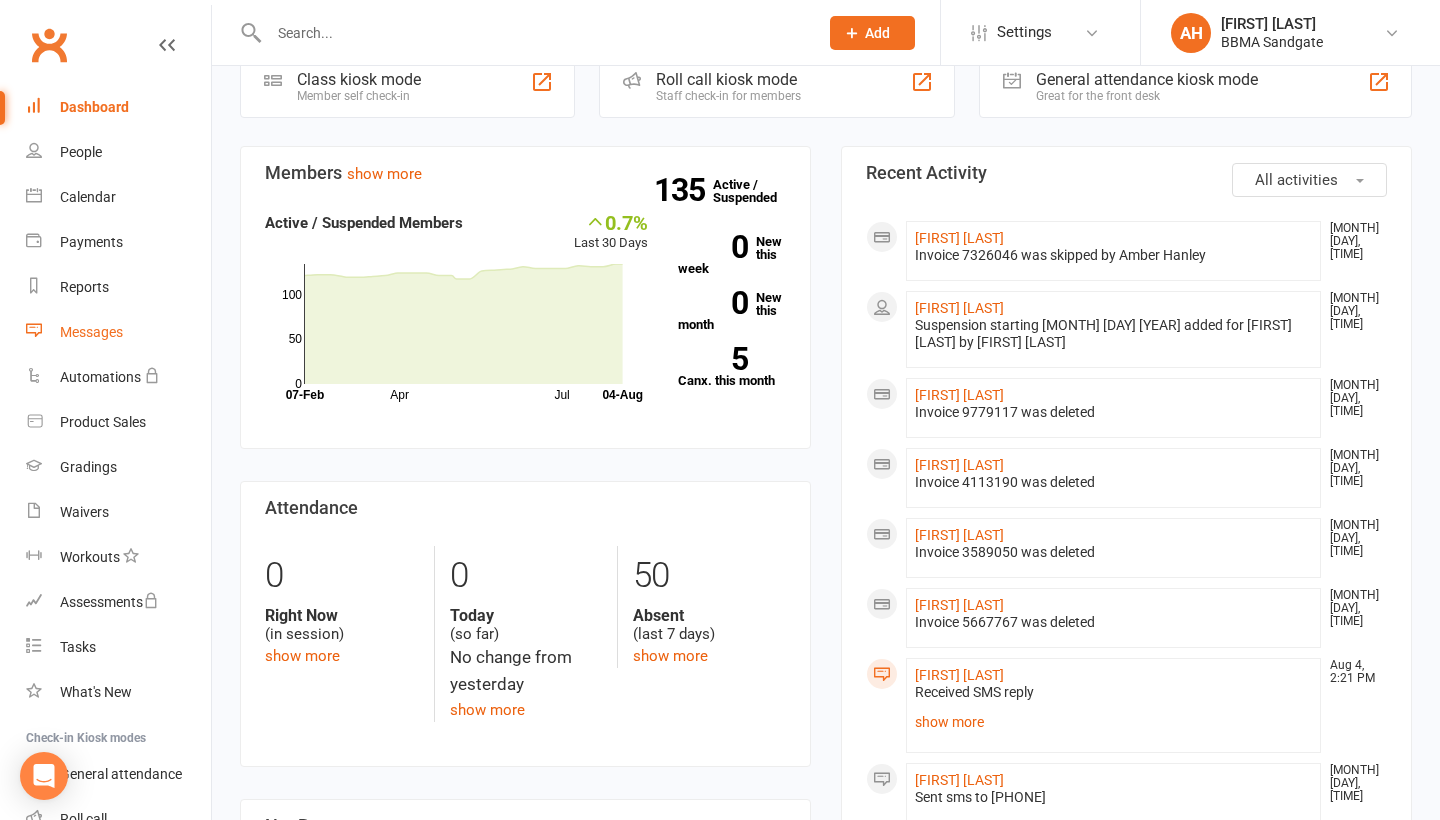 click on "Messages" at bounding box center (91, 332) 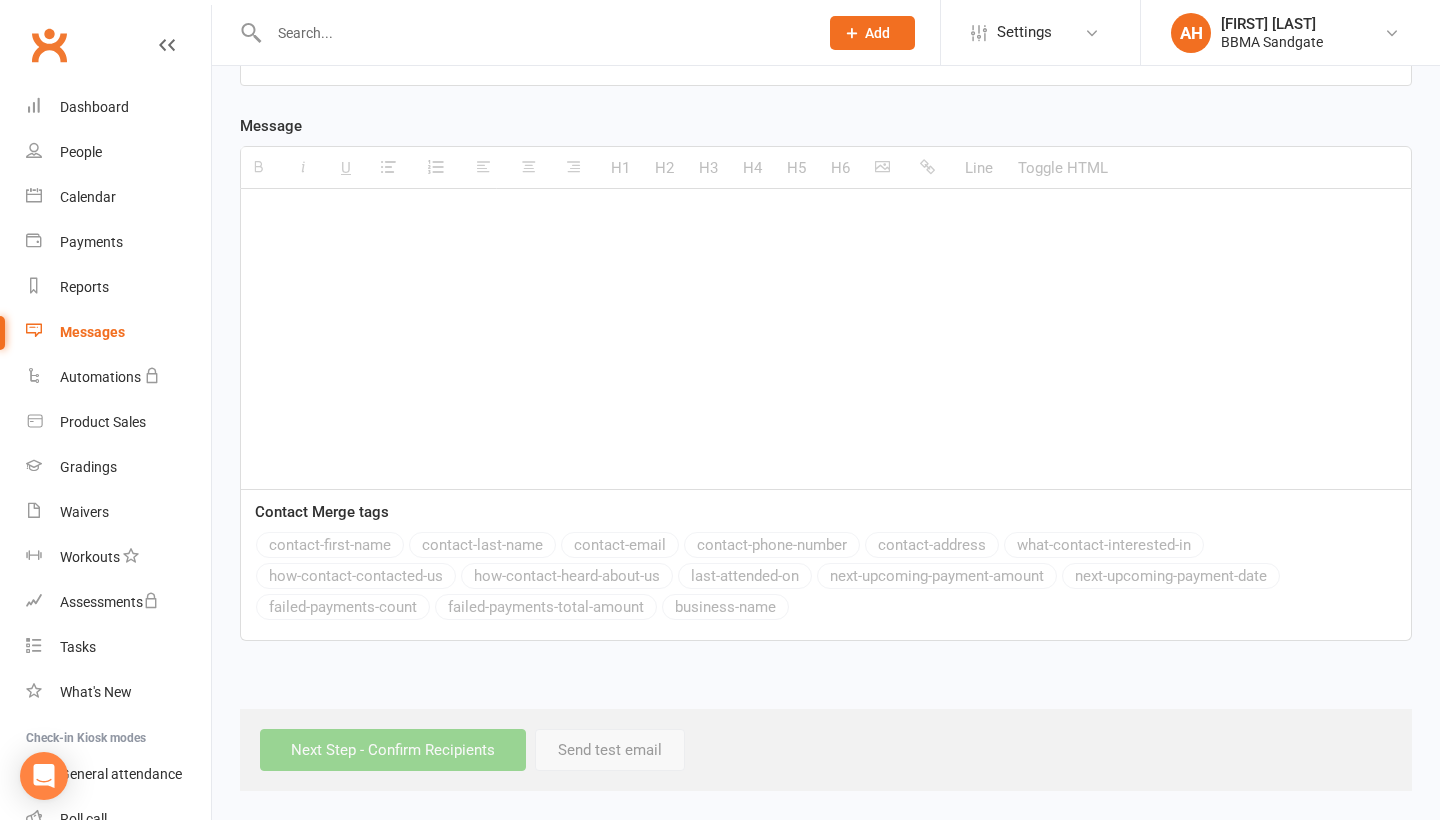 scroll, scrollTop: 0, scrollLeft: 0, axis: both 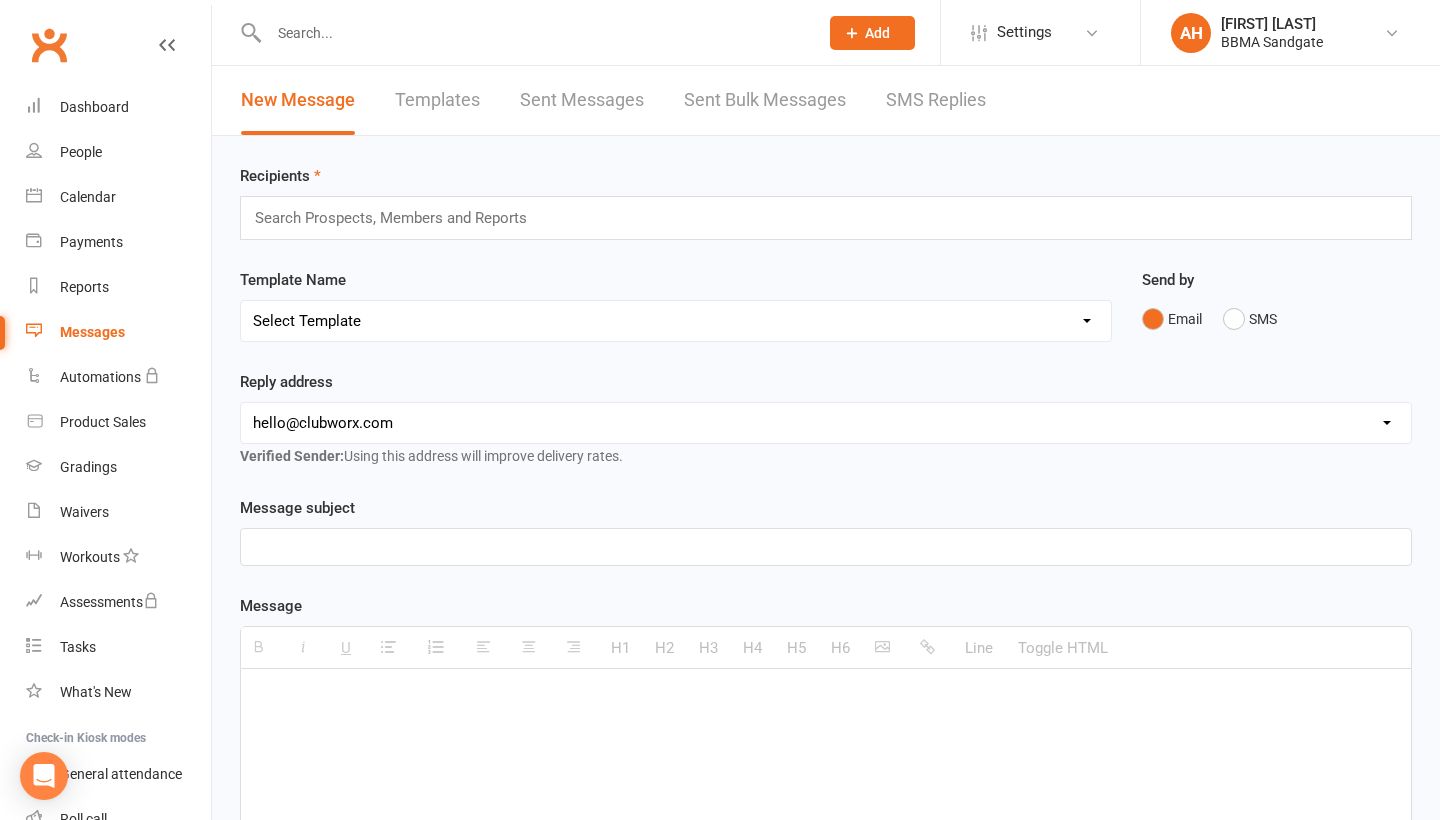 click on "SMS Replies" at bounding box center (936, 100) 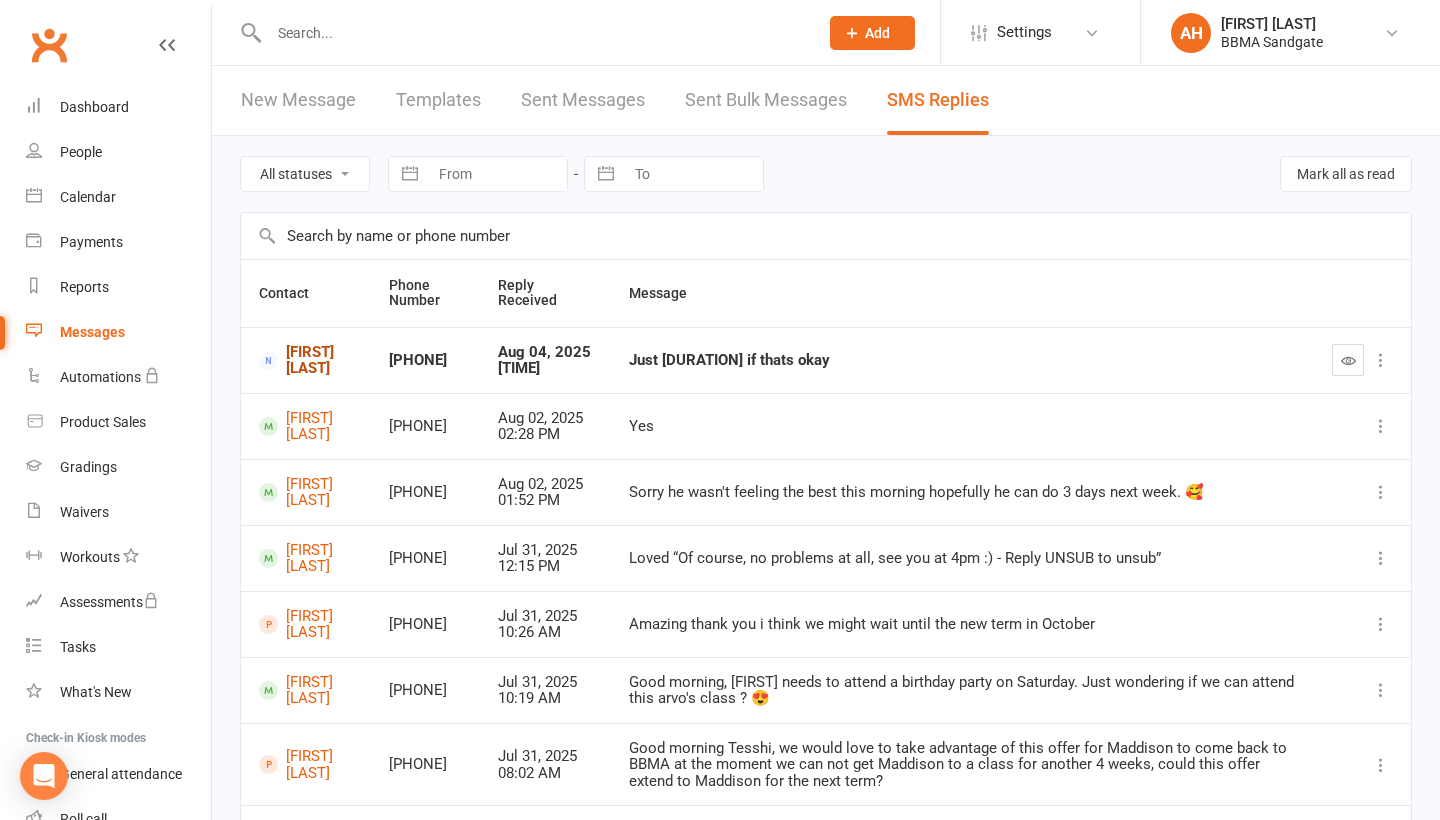 click on "[FIRST] [LAST]" at bounding box center [306, 360] 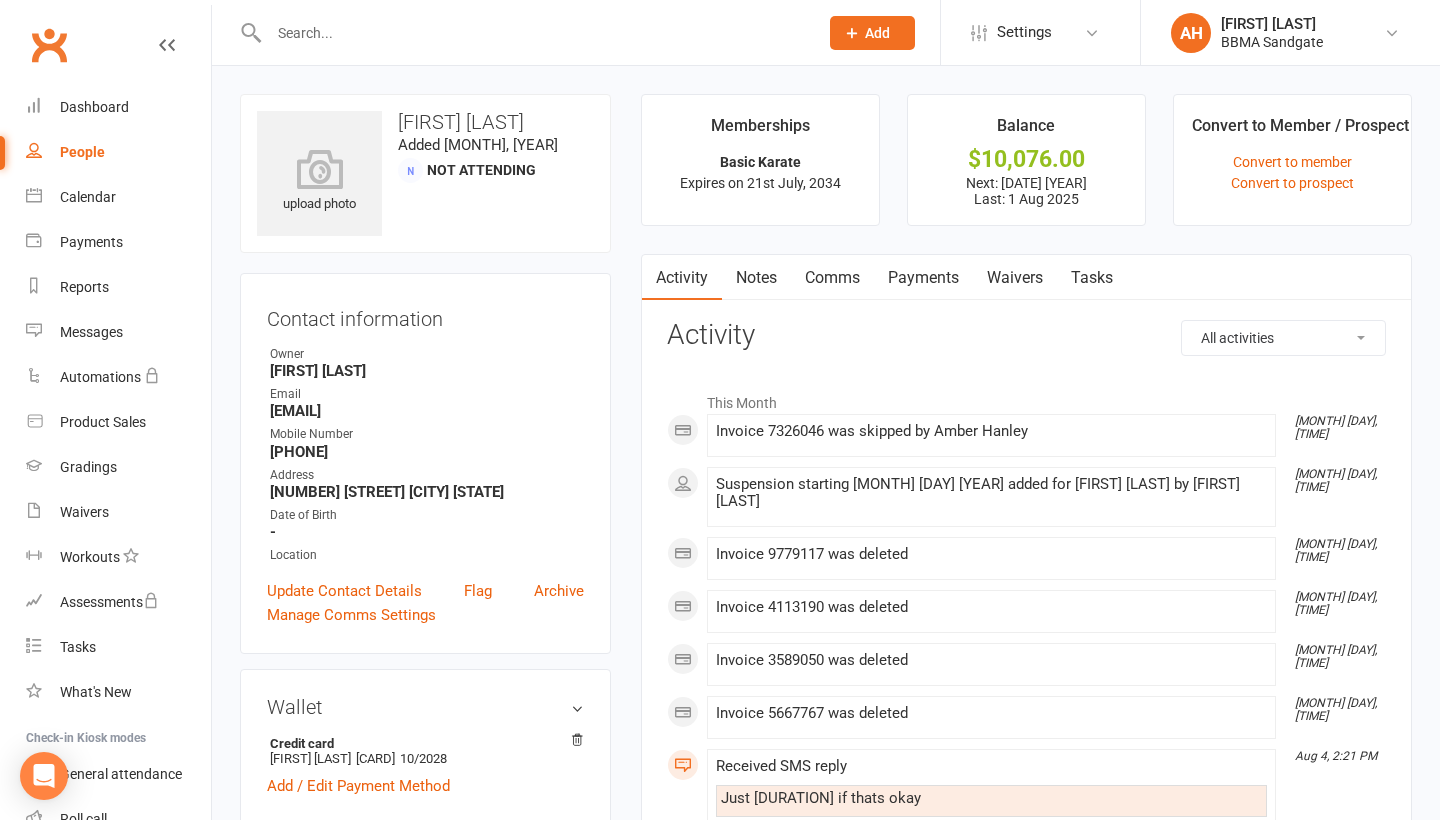 click on "Comms" at bounding box center [832, 278] 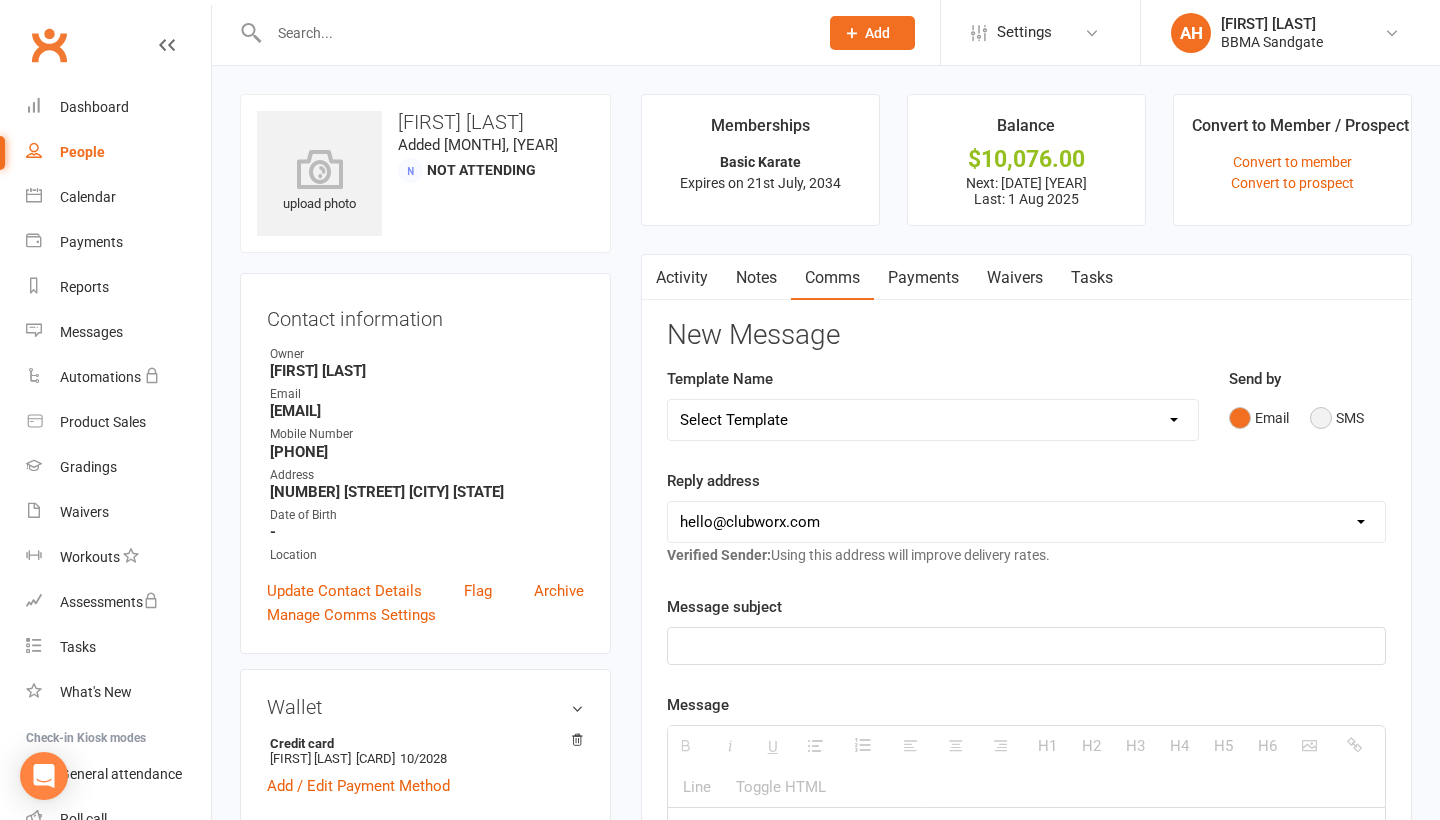click on "SMS" at bounding box center (1337, 418) 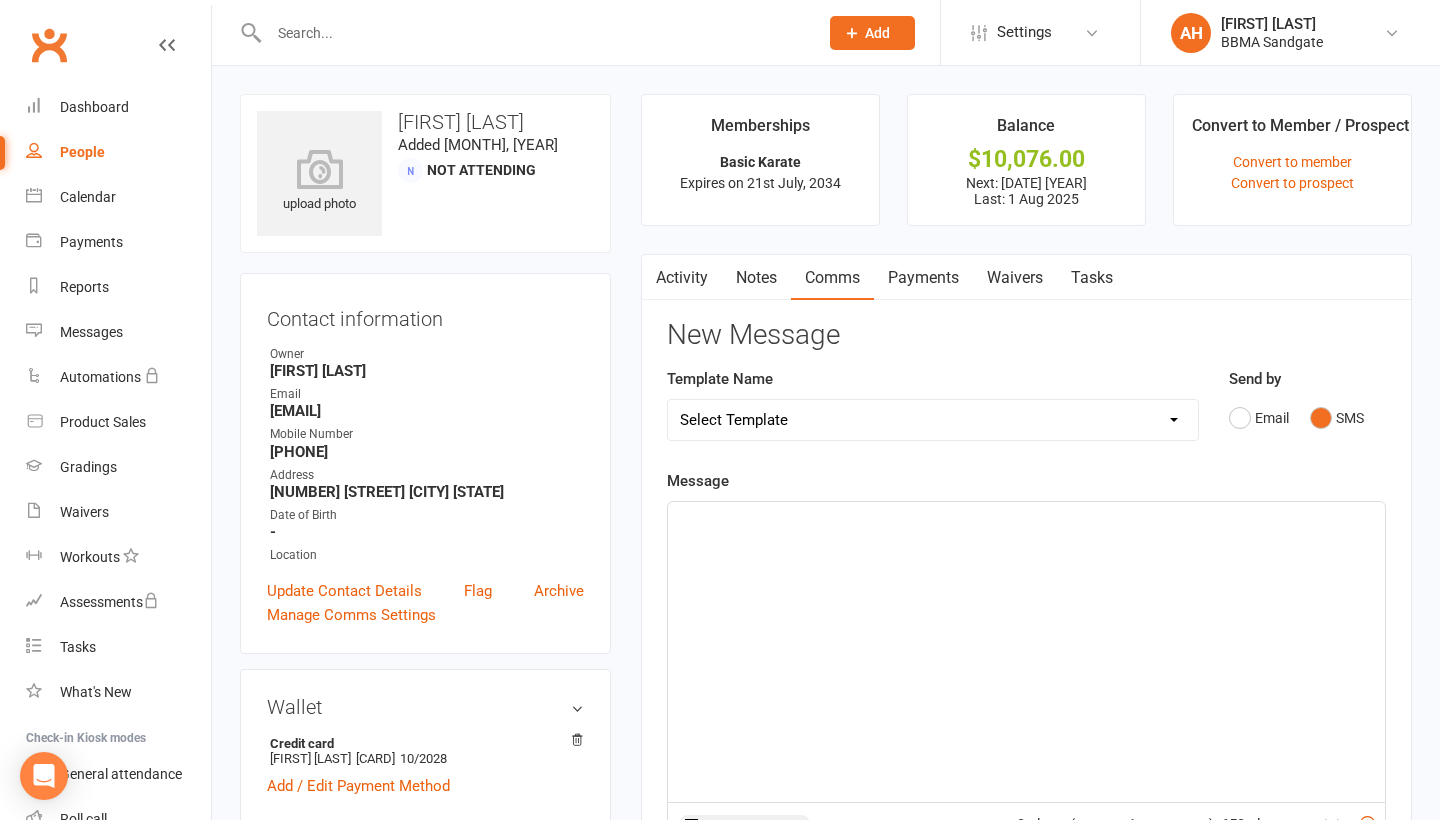 click at bounding box center [1026, 652] 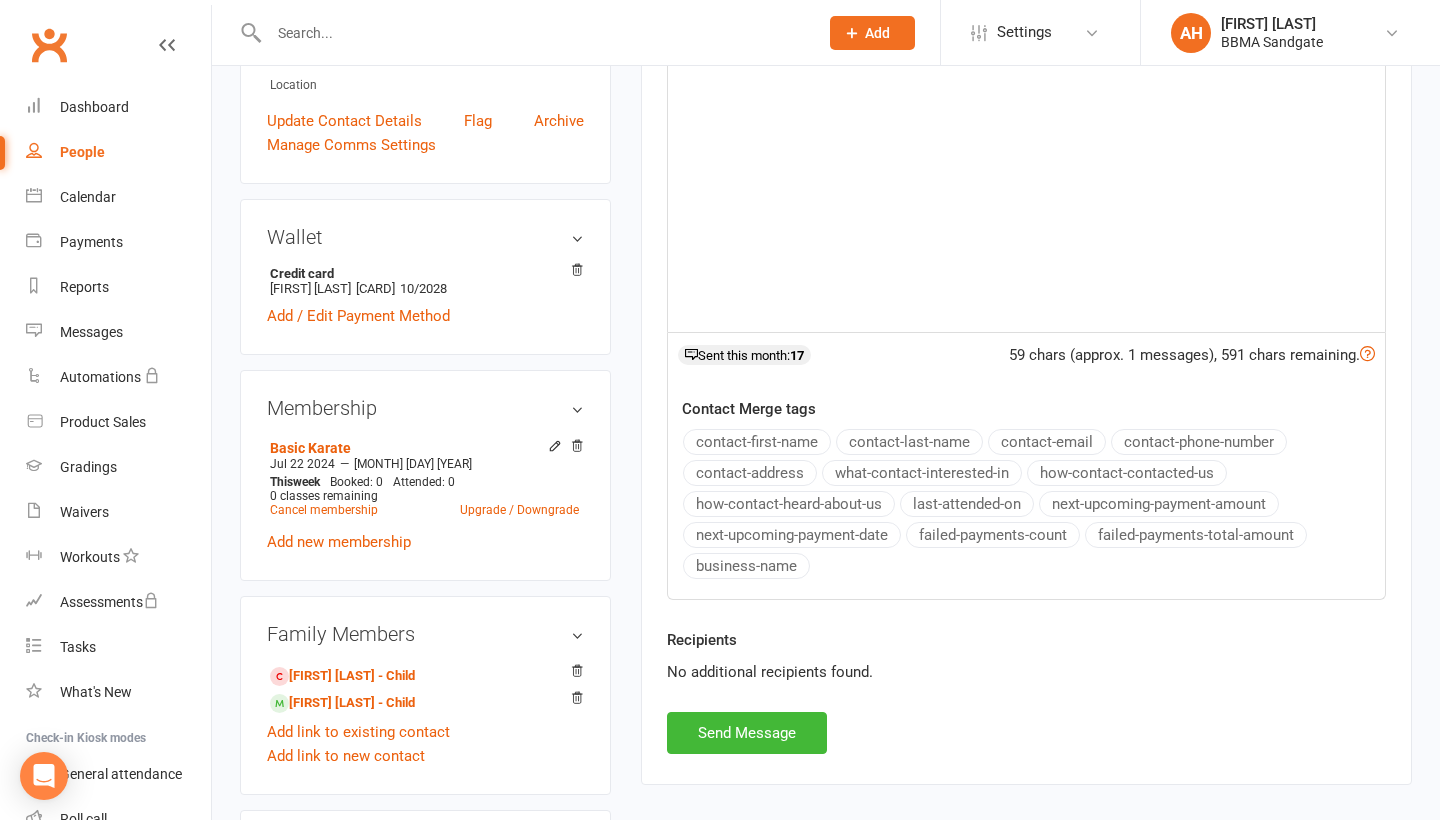 scroll, scrollTop: 596, scrollLeft: 0, axis: vertical 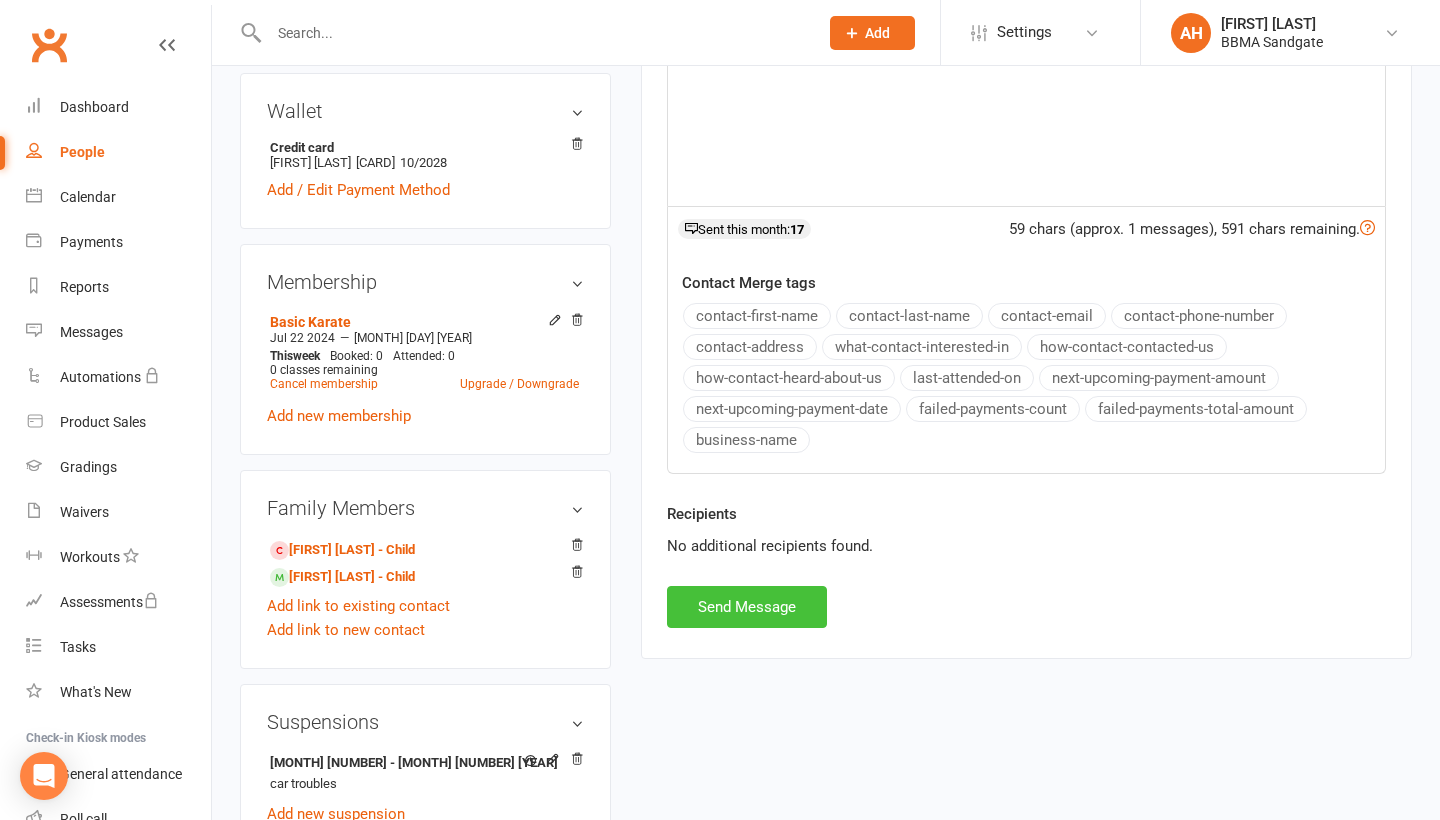 click on "Send Message" at bounding box center (747, 607) 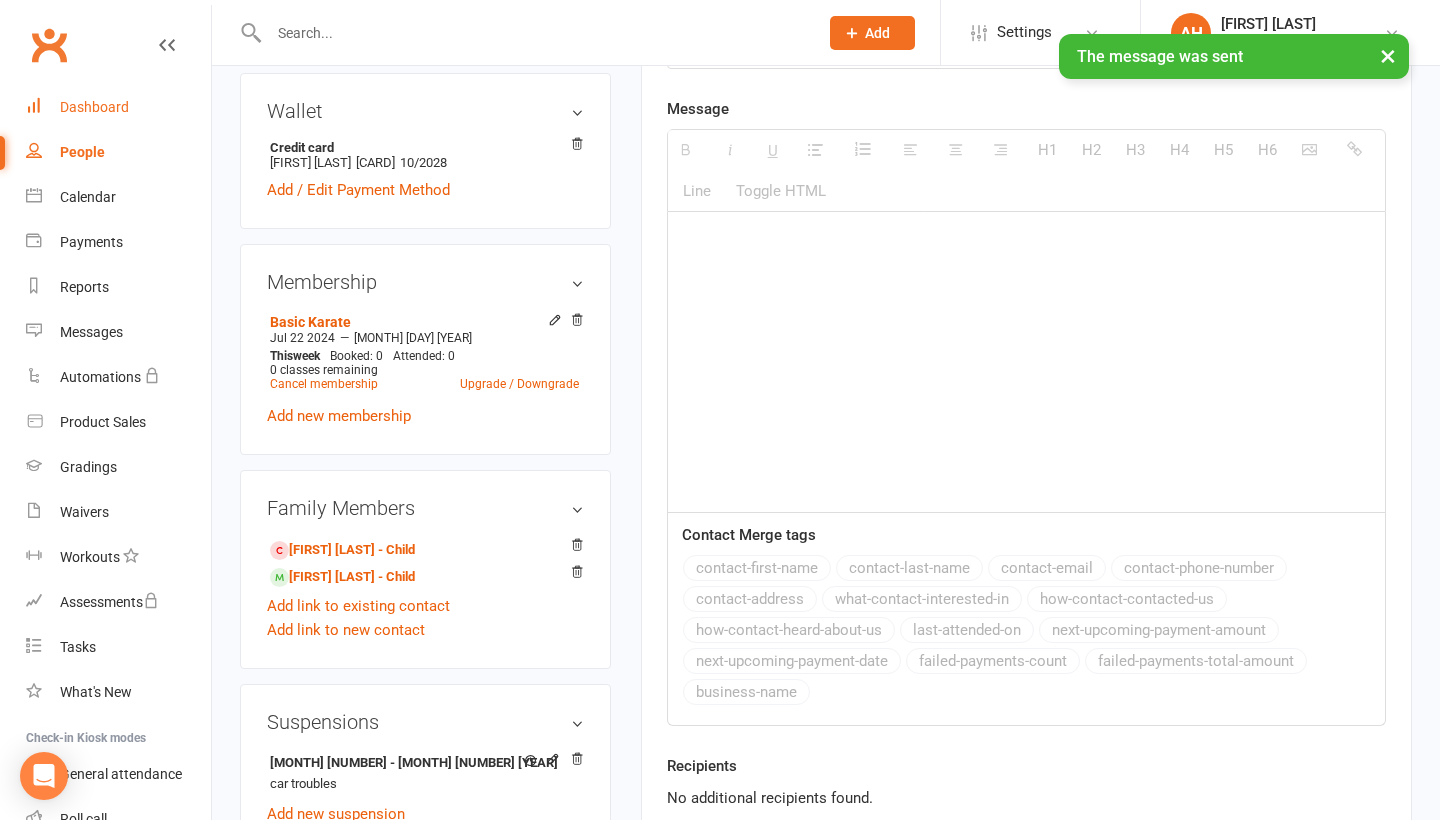click on "Dashboard" at bounding box center (94, 107) 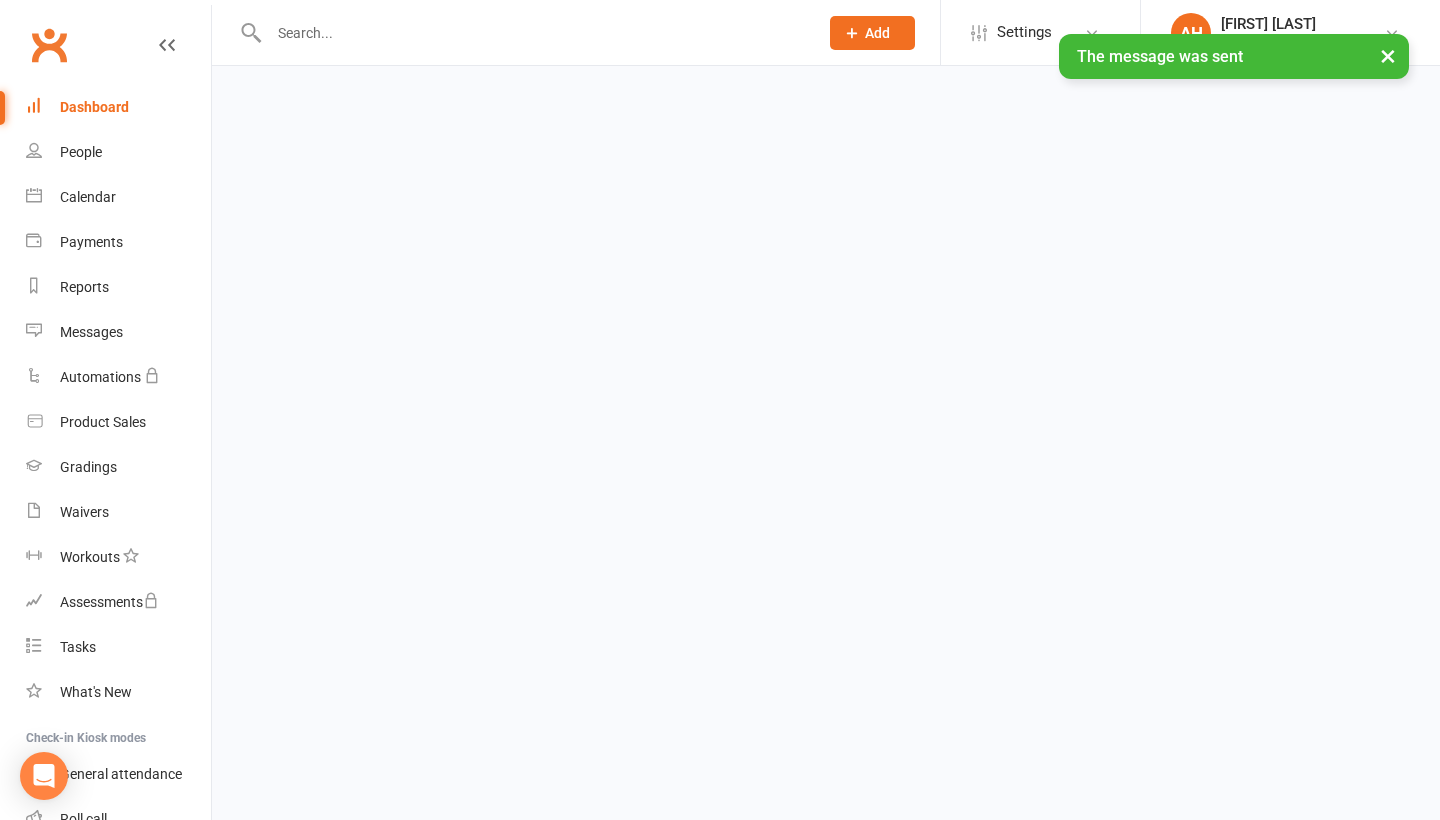 scroll, scrollTop: 0, scrollLeft: 0, axis: both 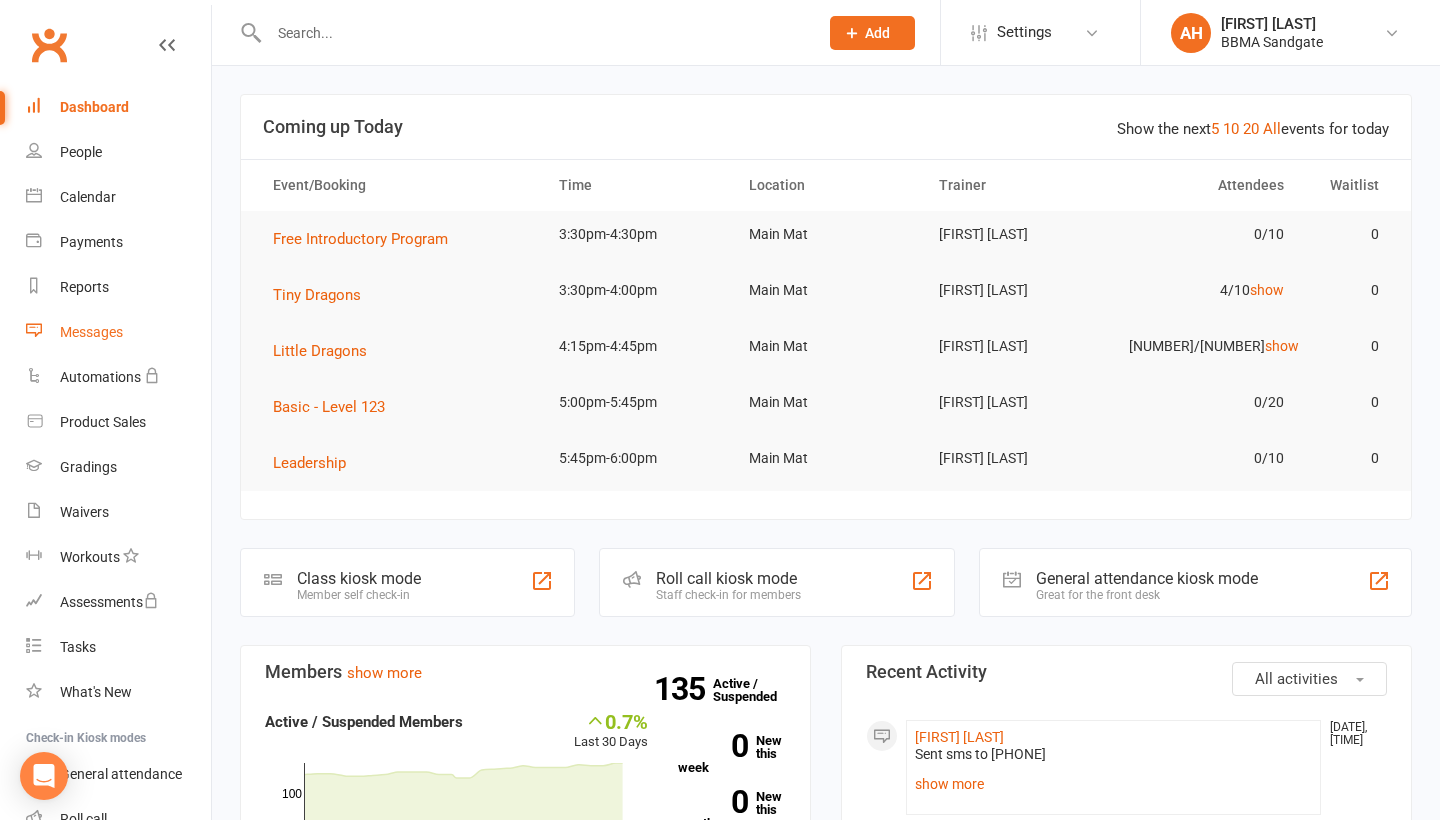 click on "Messages" at bounding box center (118, 332) 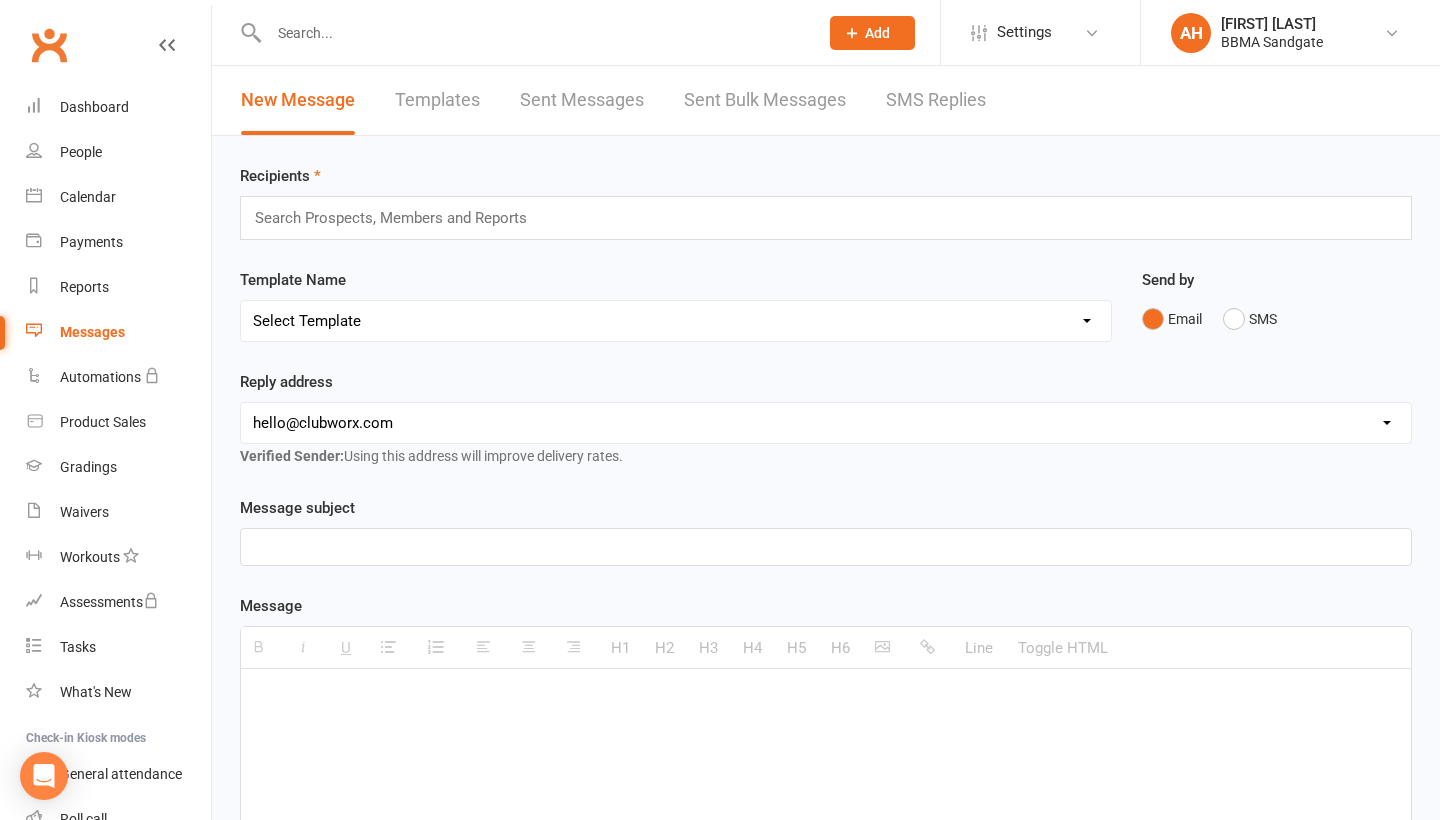 click on "SMS Replies" at bounding box center [936, 100] 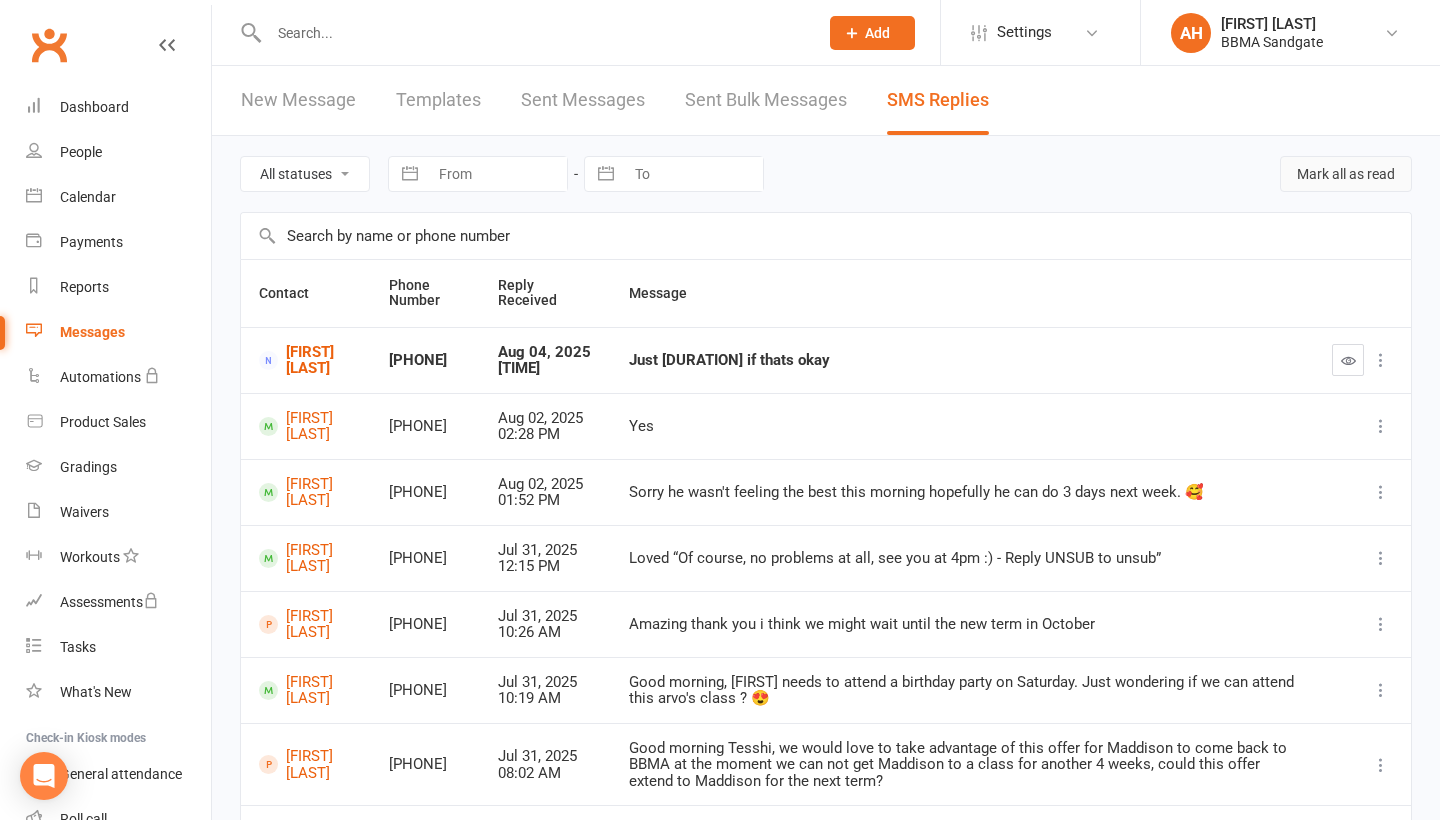 click on "Mark all as read" at bounding box center (1346, 174) 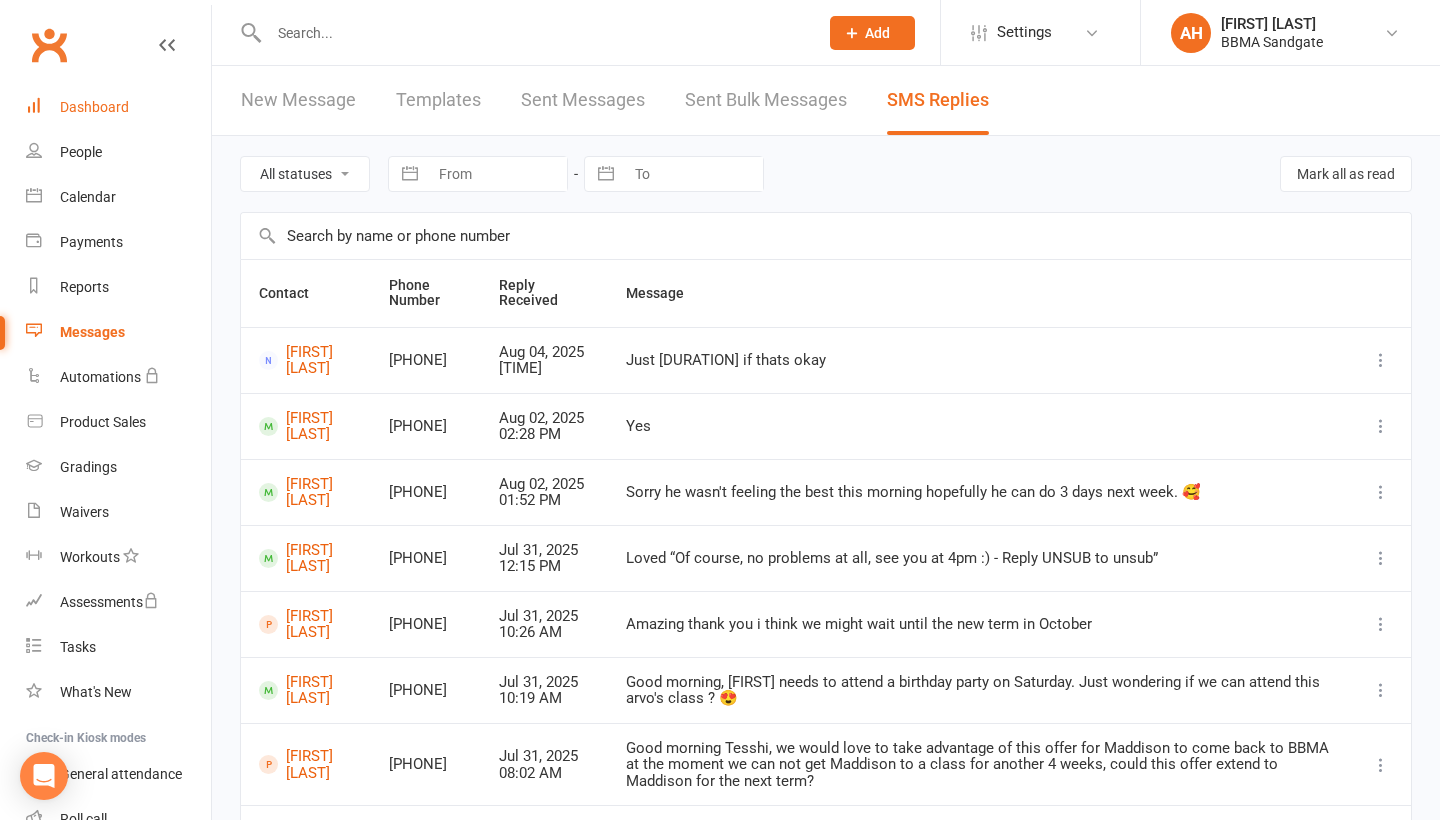 click on "Dashboard" at bounding box center [118, 107] 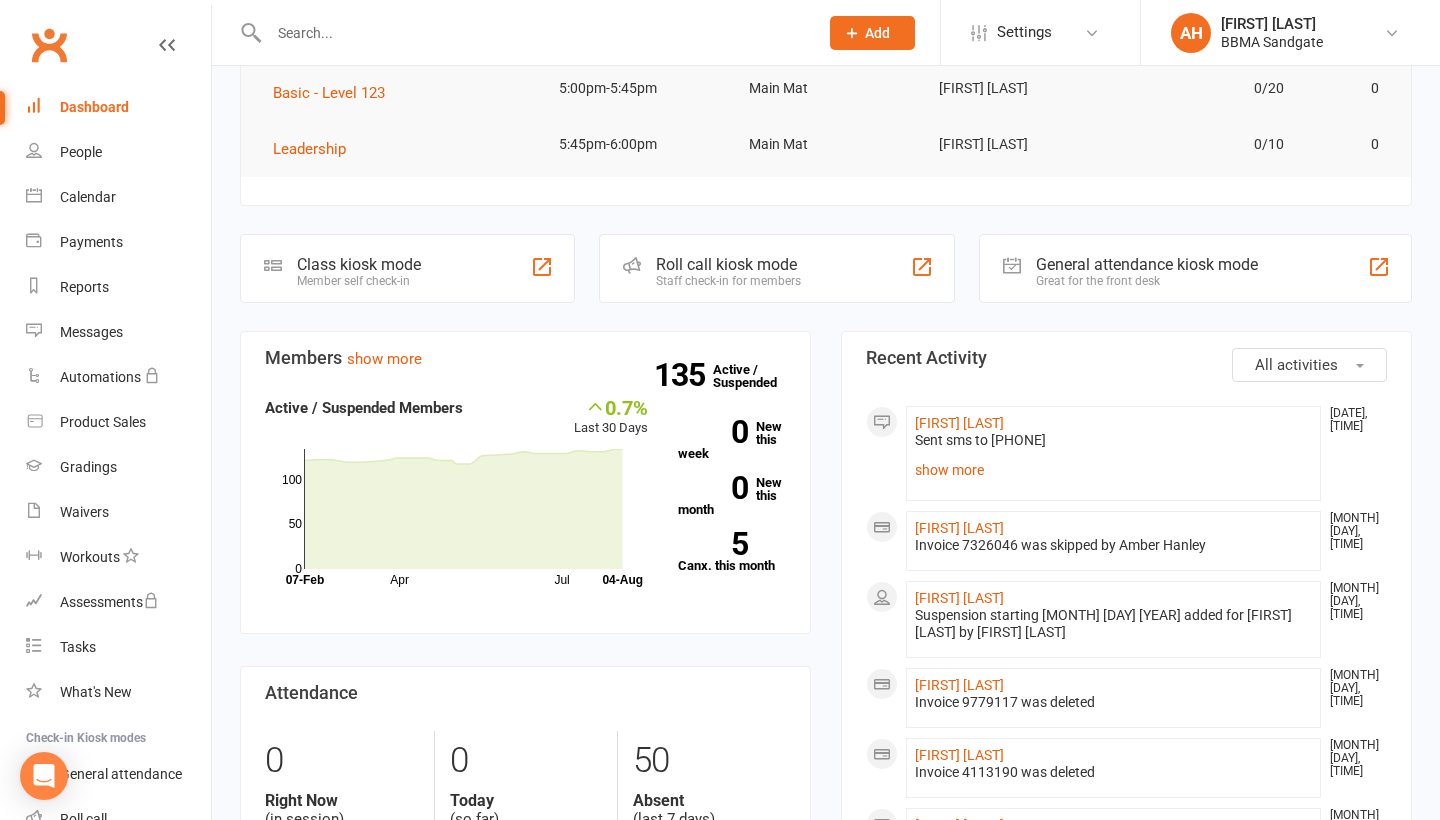 scroll, scrollTop: 314, scrollLeft: 0, axis: vertical 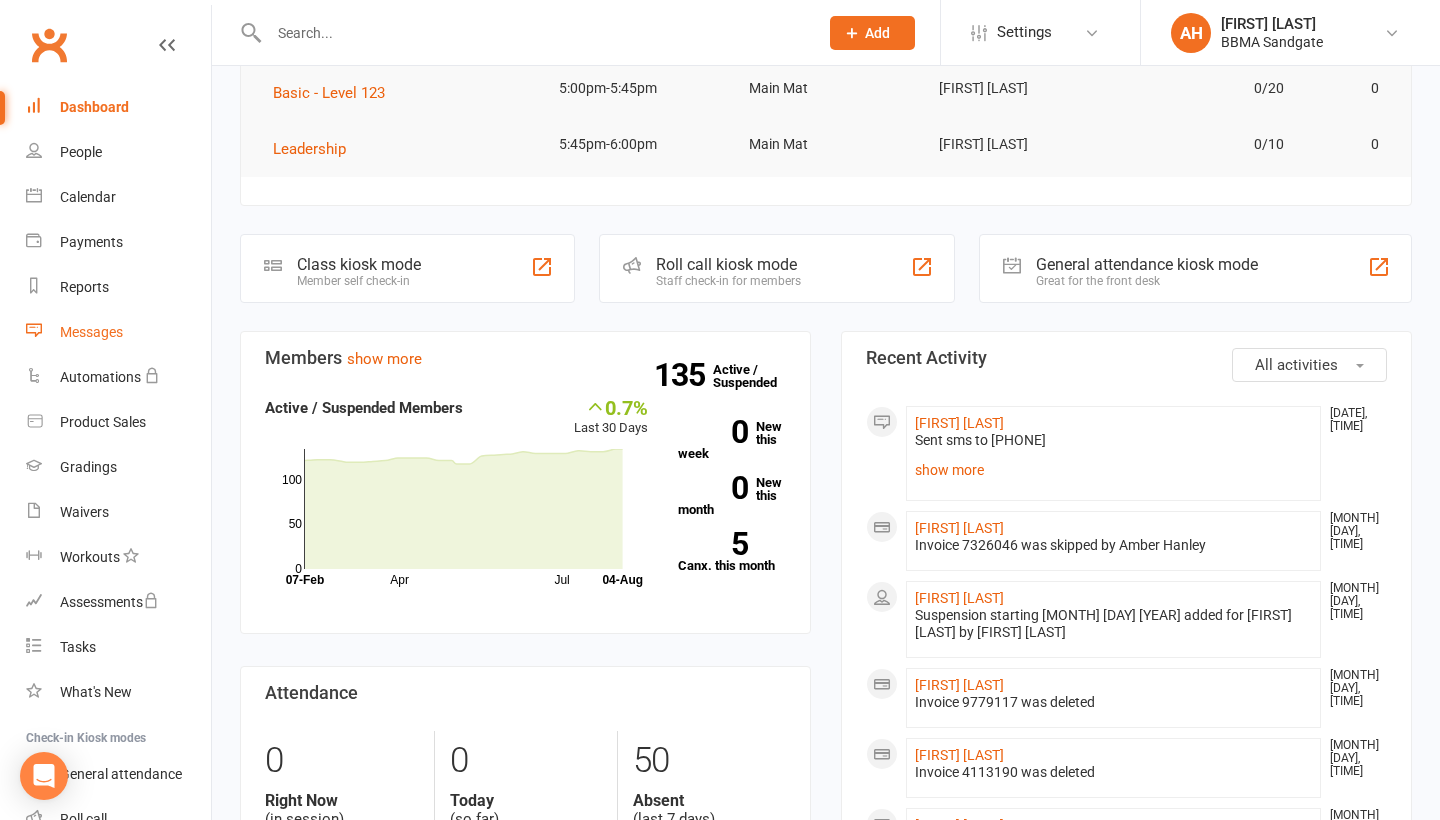 click on "Messages" at bounding box center [91, 332] 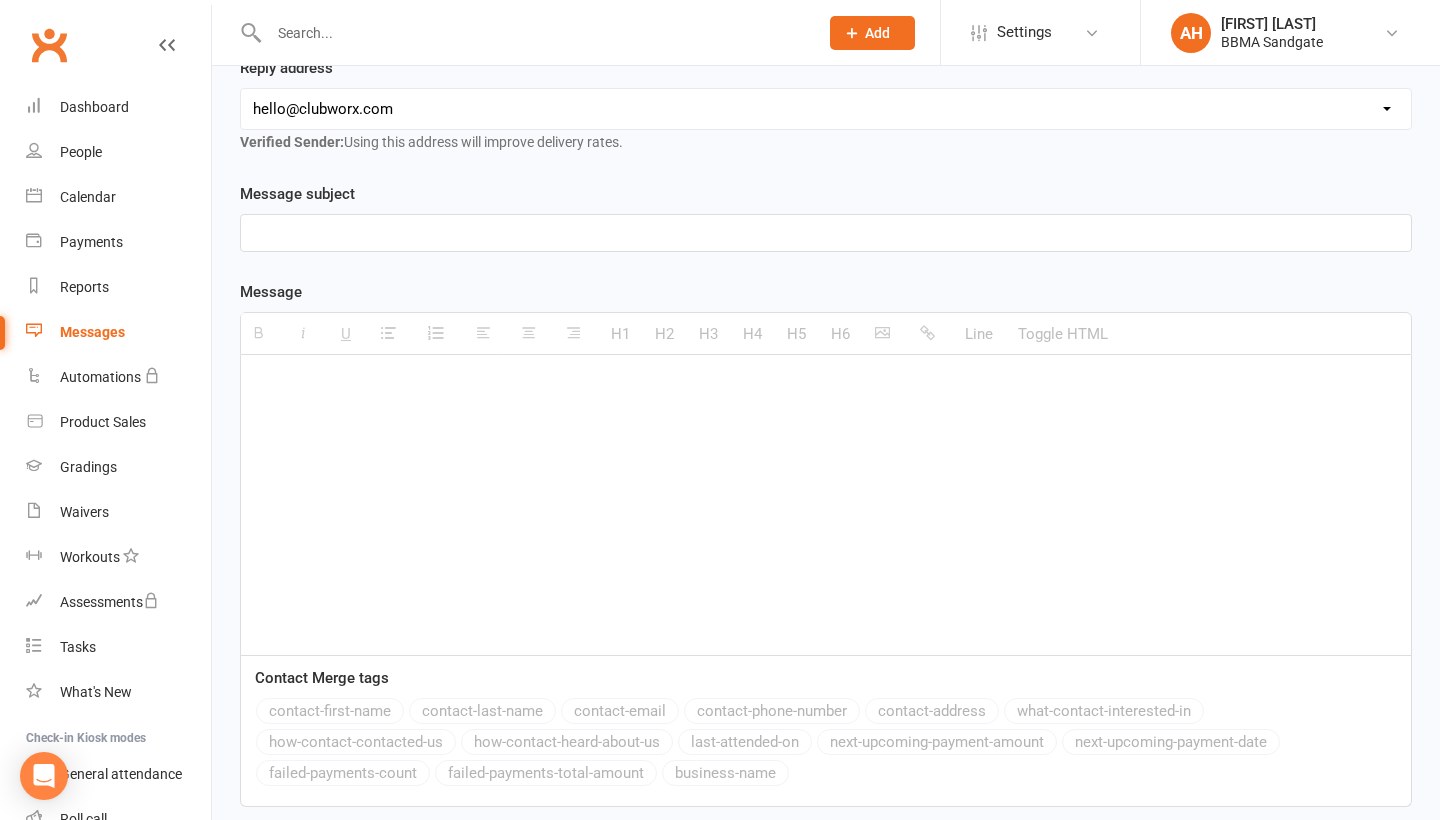 scroll, scrollTop: 0, scrollLeft: 0, axis: both 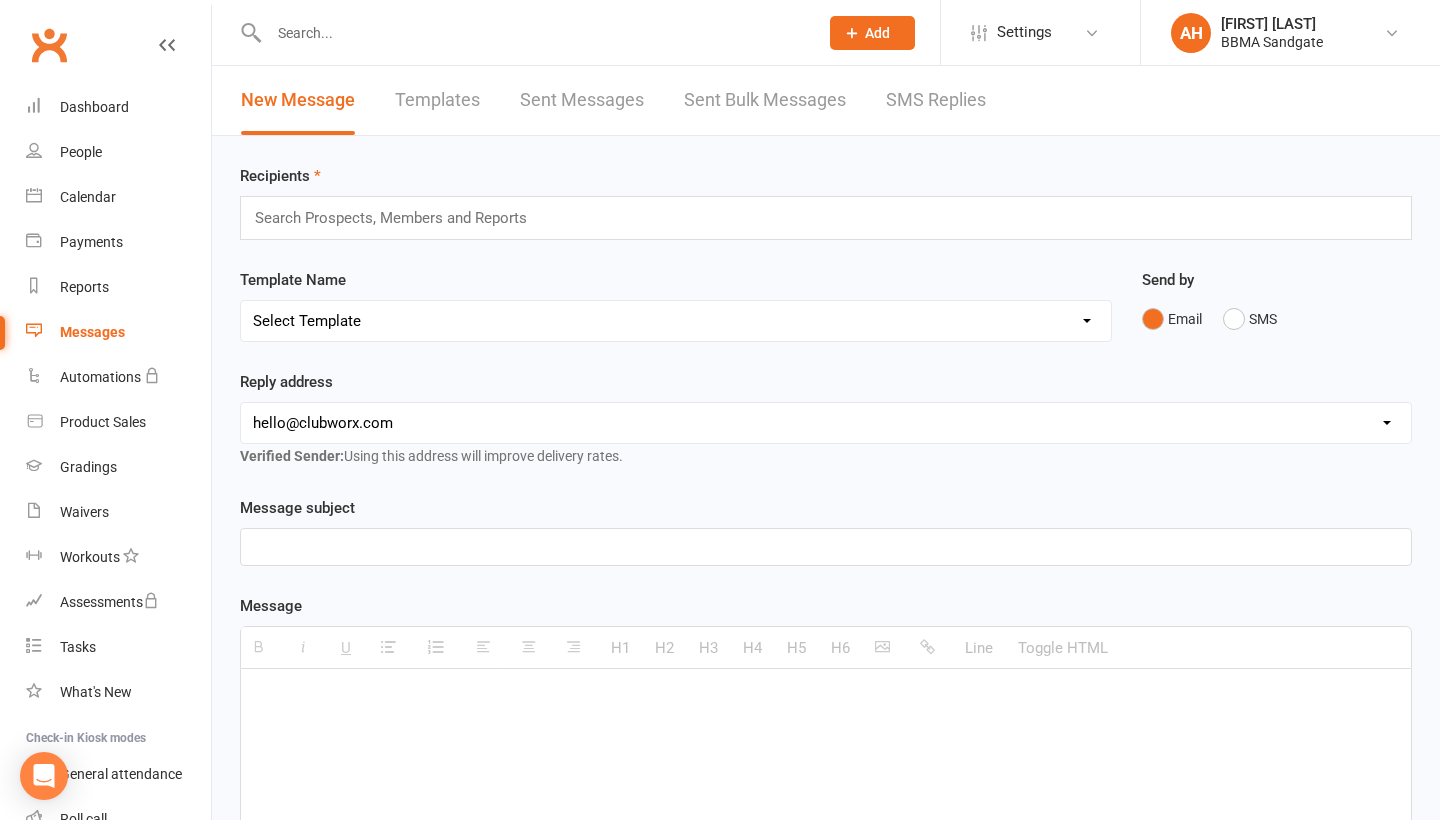 click on "SMS Replies" at bounding box center [936, 100] 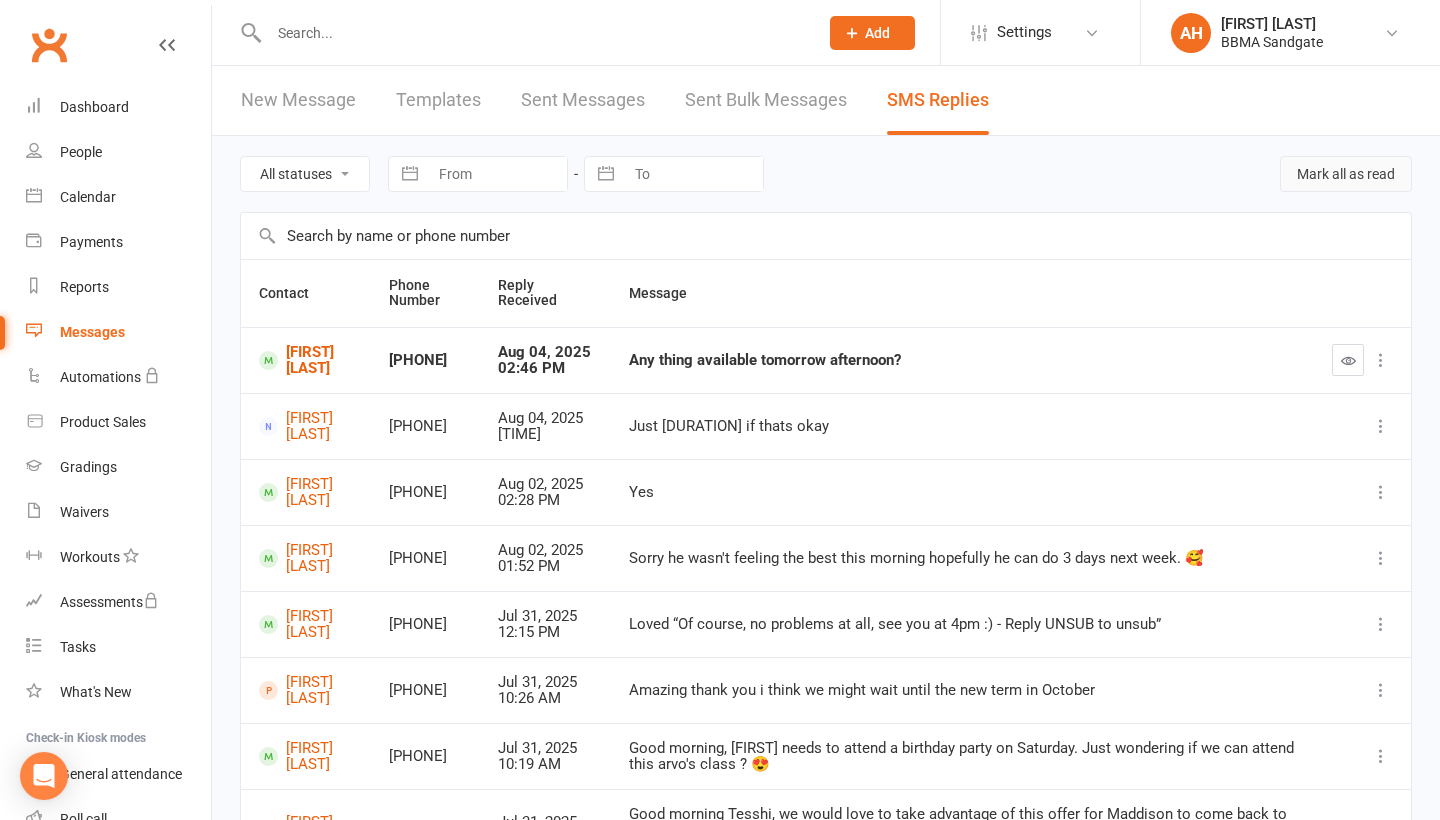 click on "Mark all as read" at bounding box center (1346, 174) 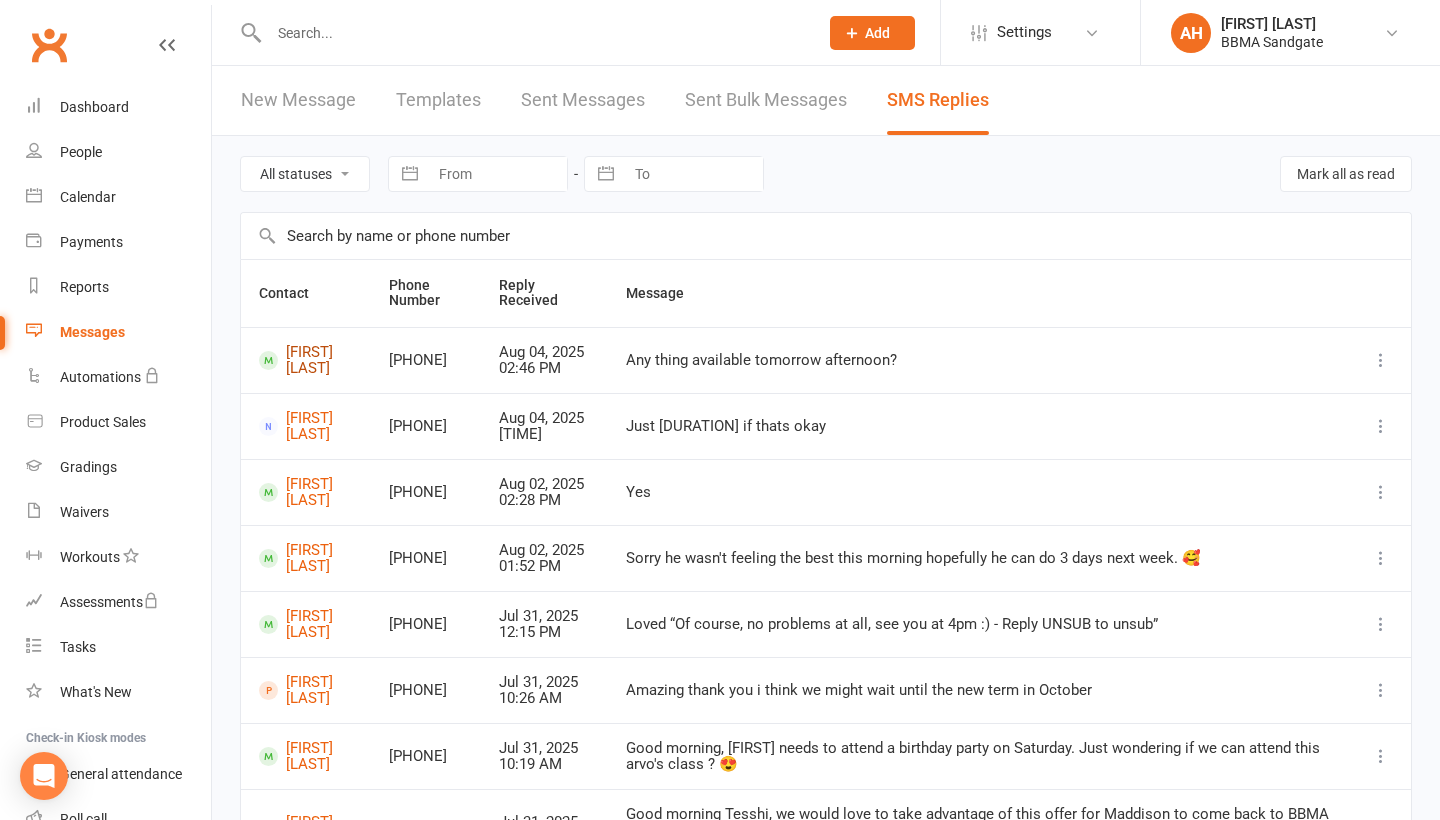 click on "[FIRST] [LAST]" at bounding box center (306, 360) 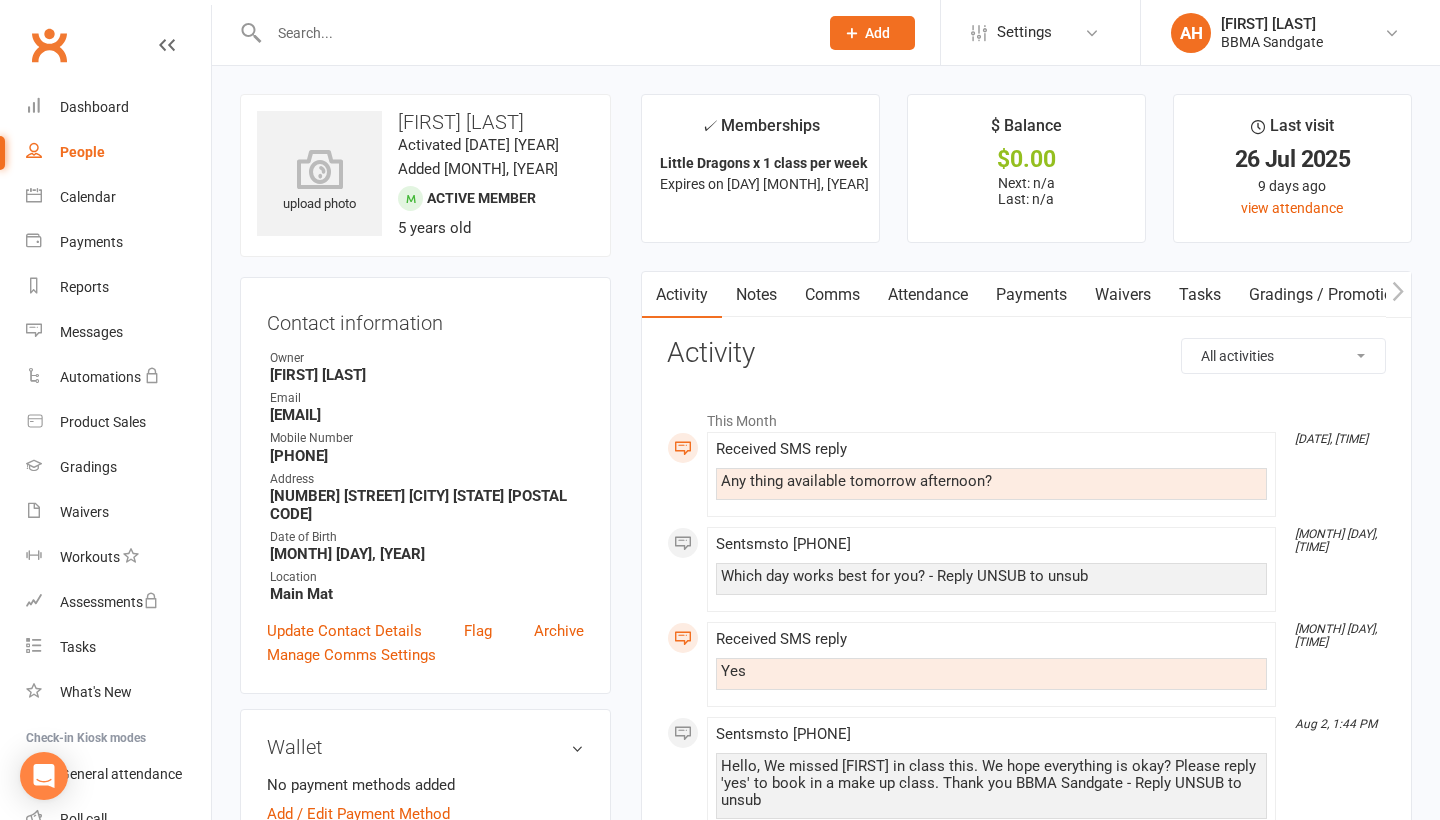 click on "Comms" at bounding box center (832, 295) 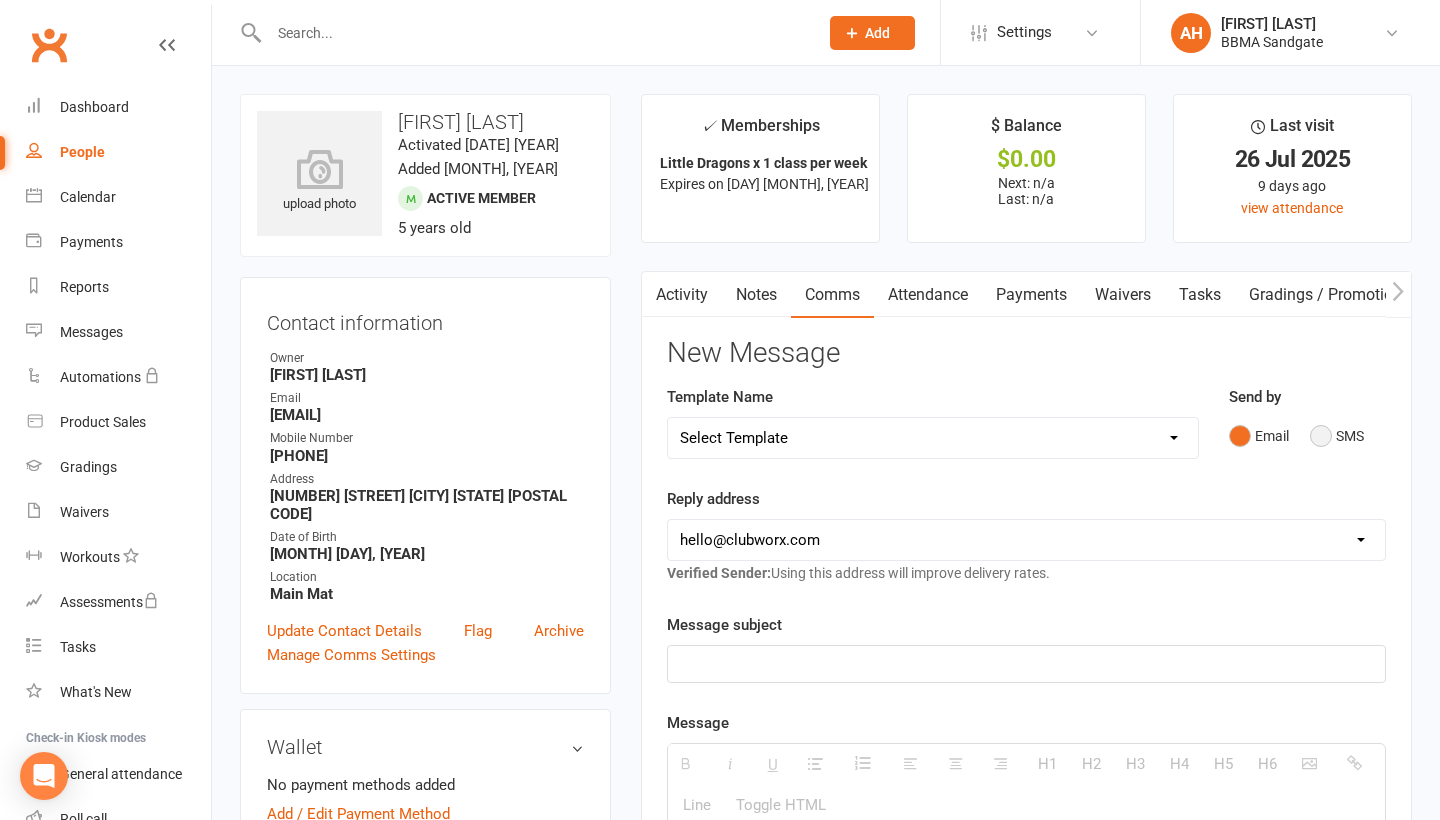 click on "SMS" at bounding box center (1337, 436) 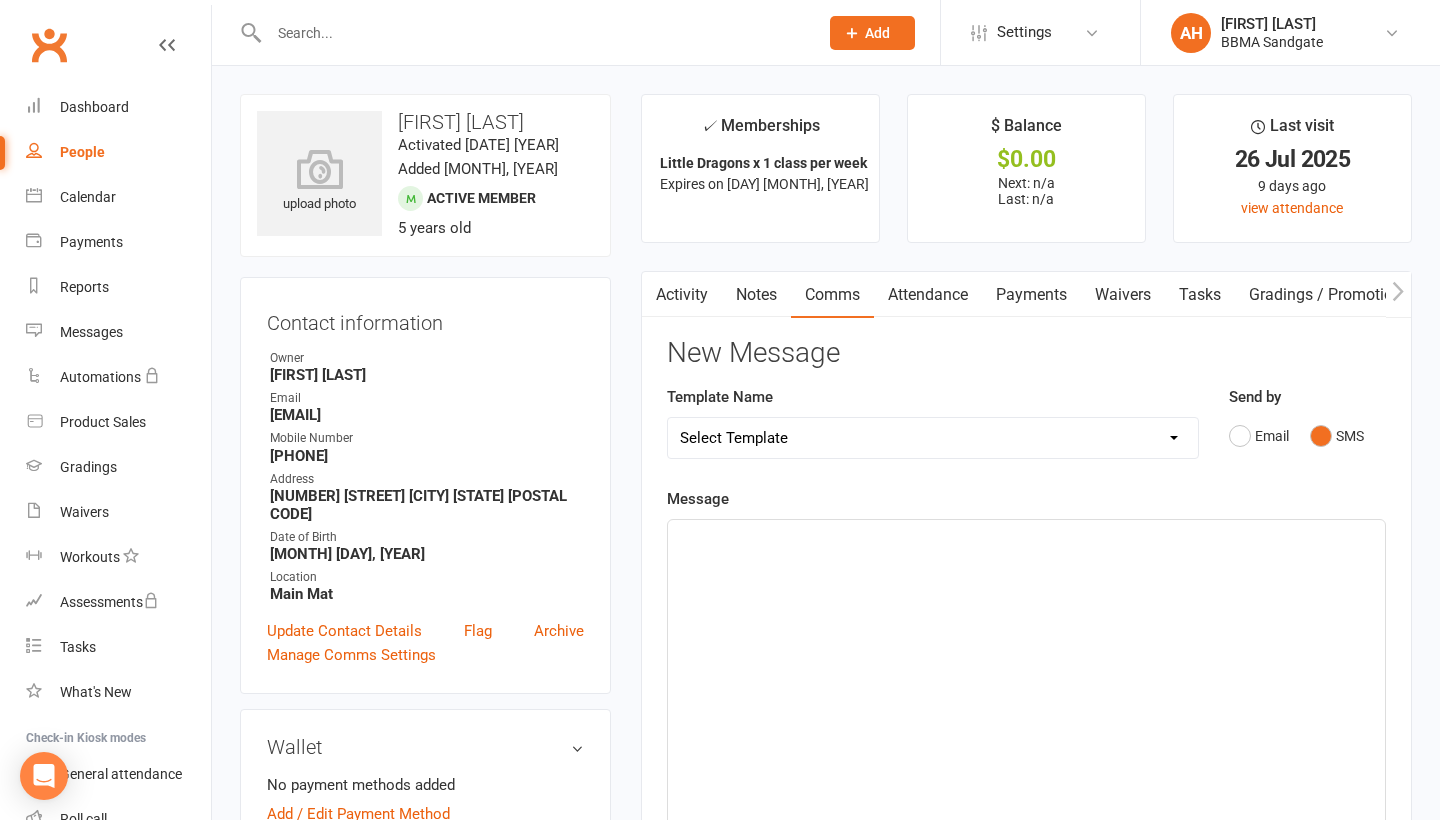 click at bounding box center (1026, 670) 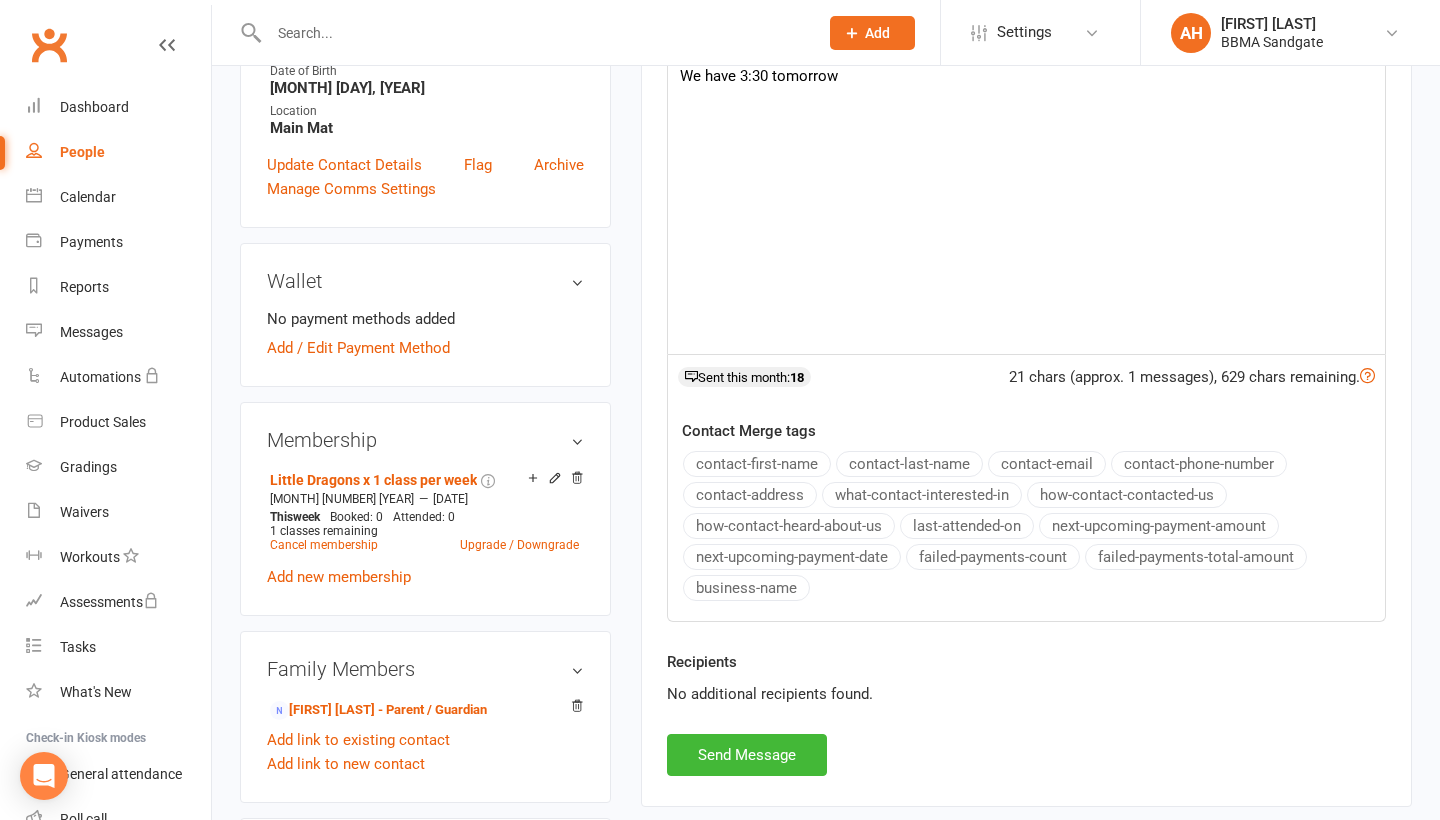 scroll, scrollTop: 478, scrollLeft: 0, axis: vertical 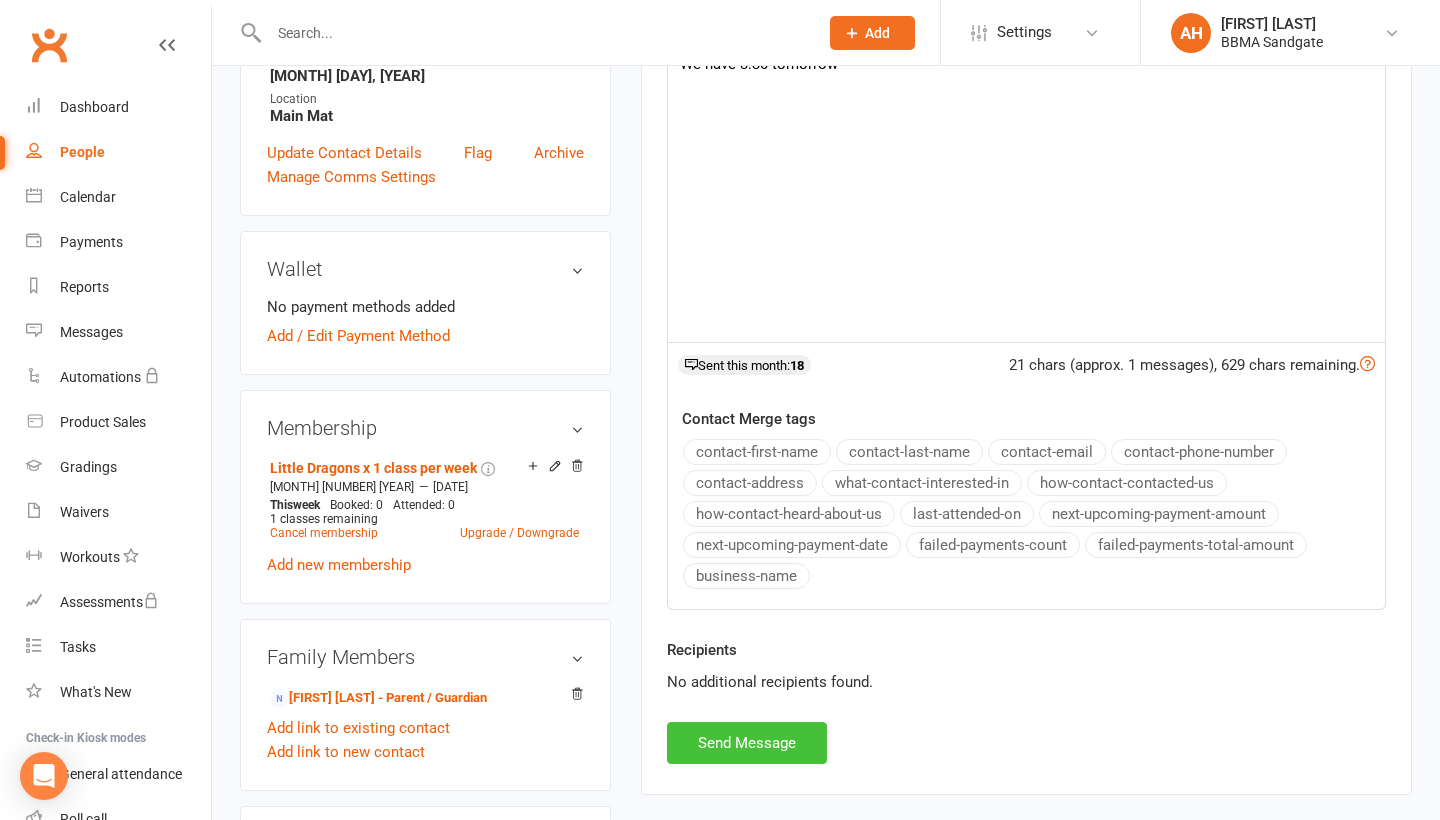 click on "Send Message" at bounding box center [747, 743] 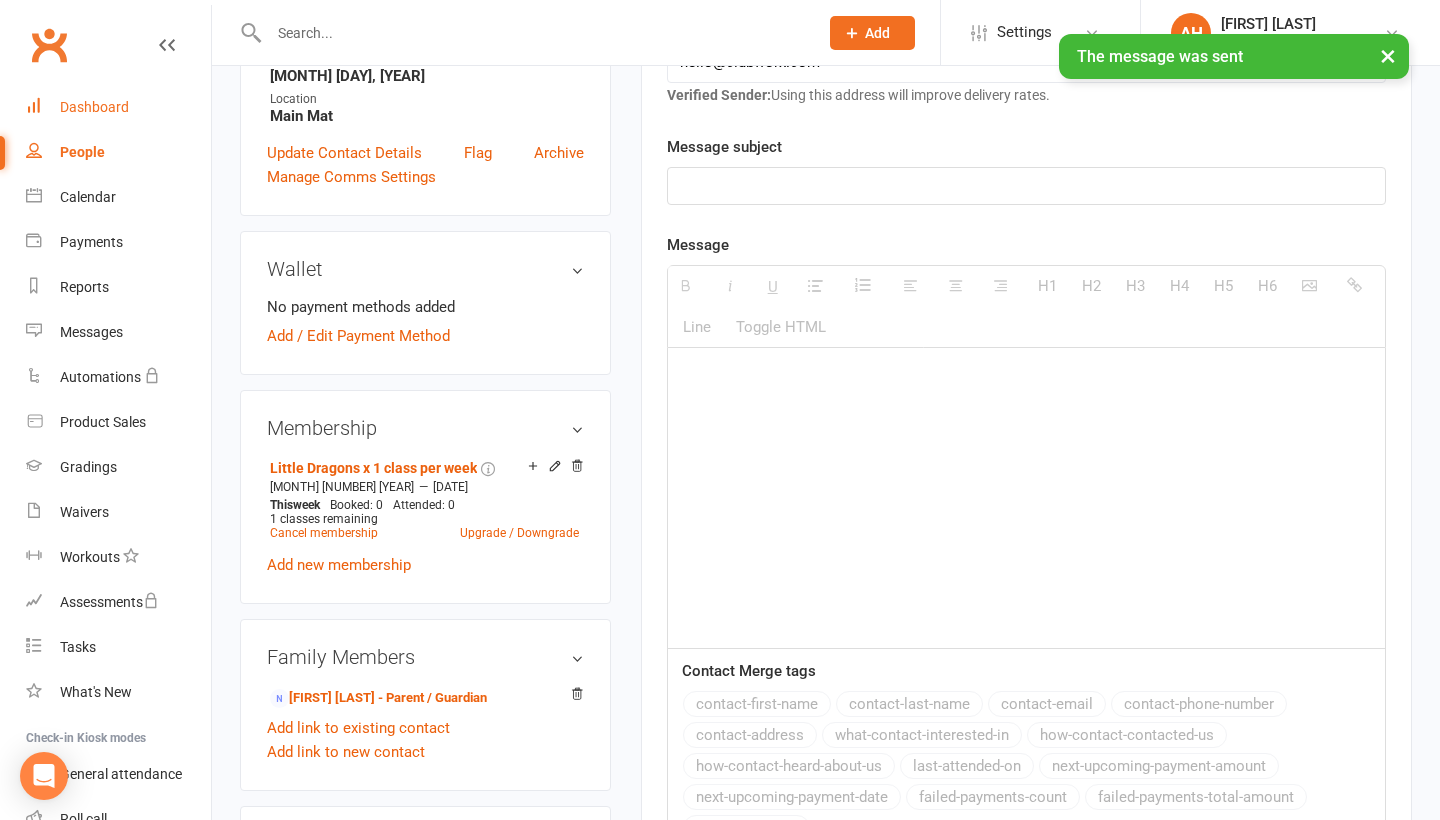 click on "Dashboard" at bounding box center [94, 107] 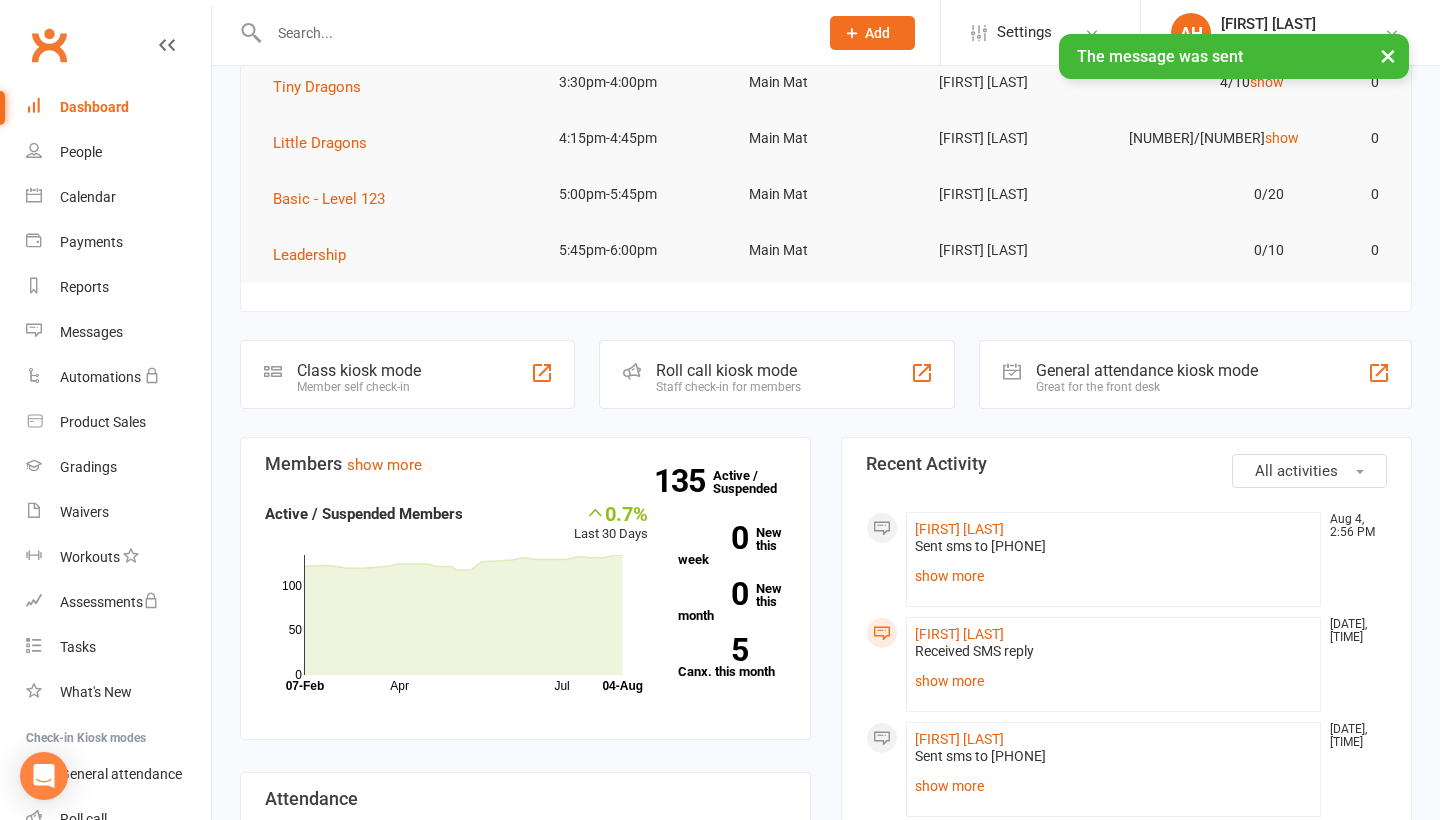 scroll, scrollTop: 207, scrollLeft: 0, axis: vertical 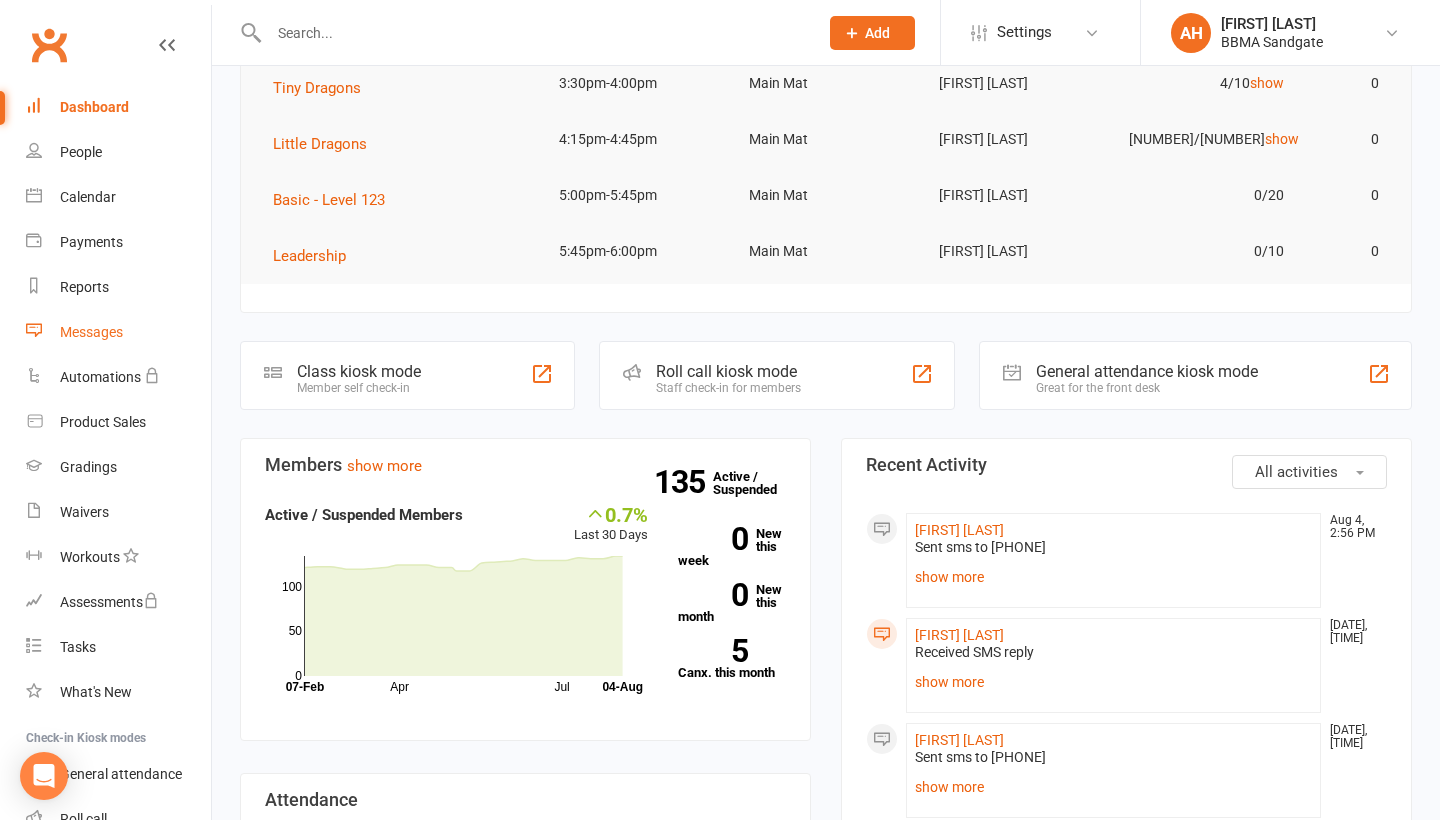 click on "Messages" at bounding box center (118, 332) 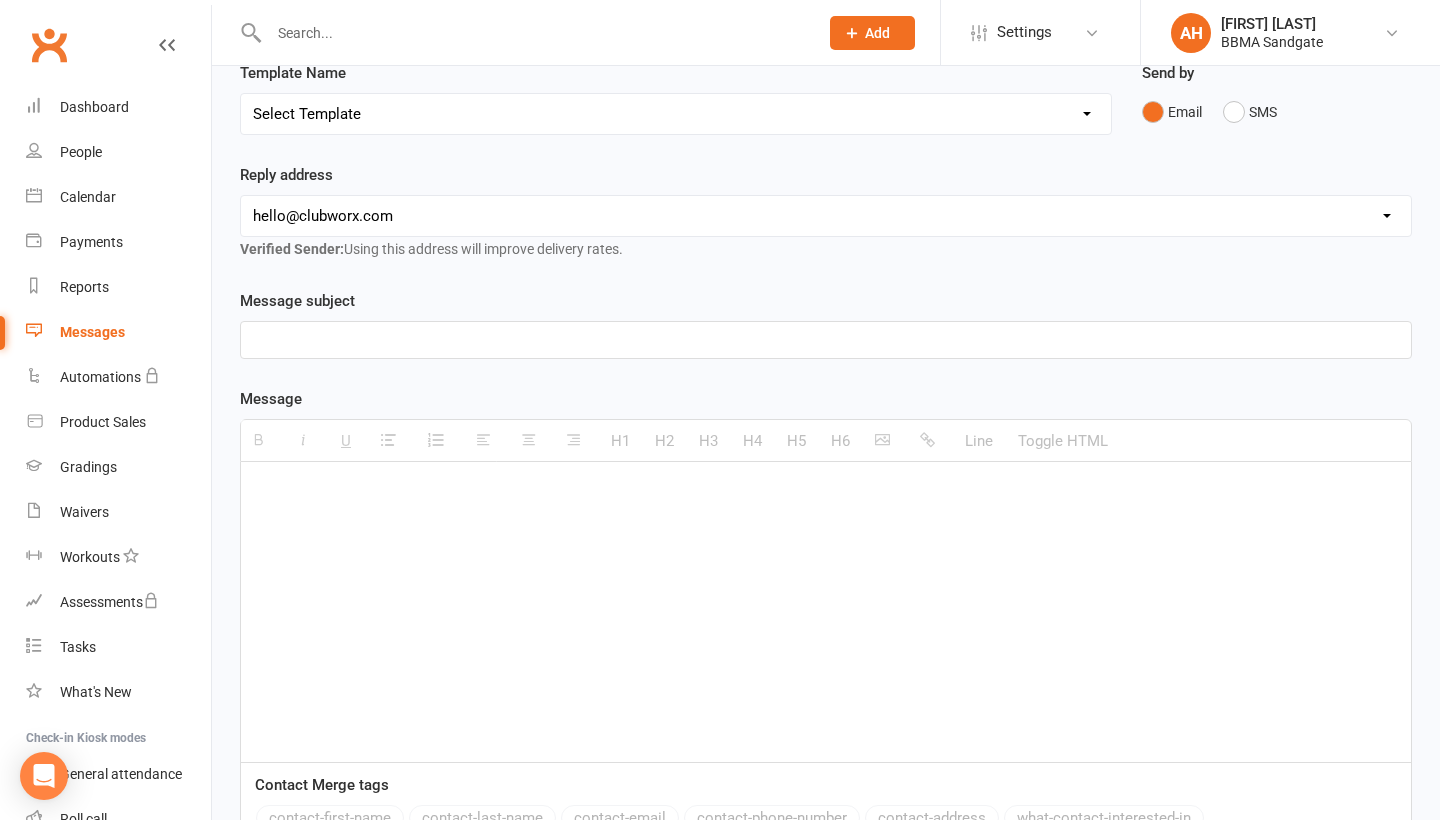 scroll, scrollTop: 0, scrollLeft: 0, axis: both 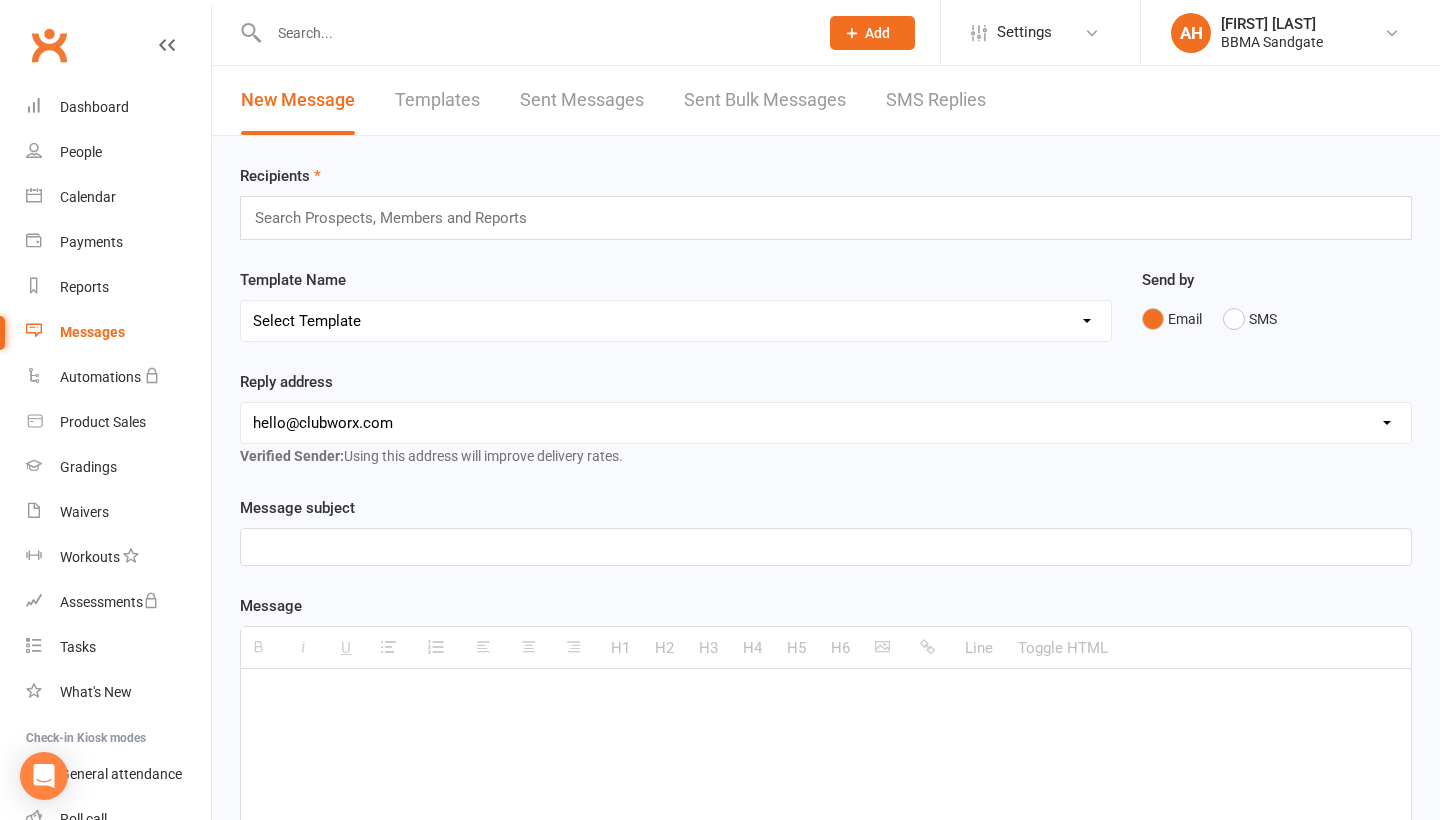 click on "SMS Replies" at bounding box center [936, 100] 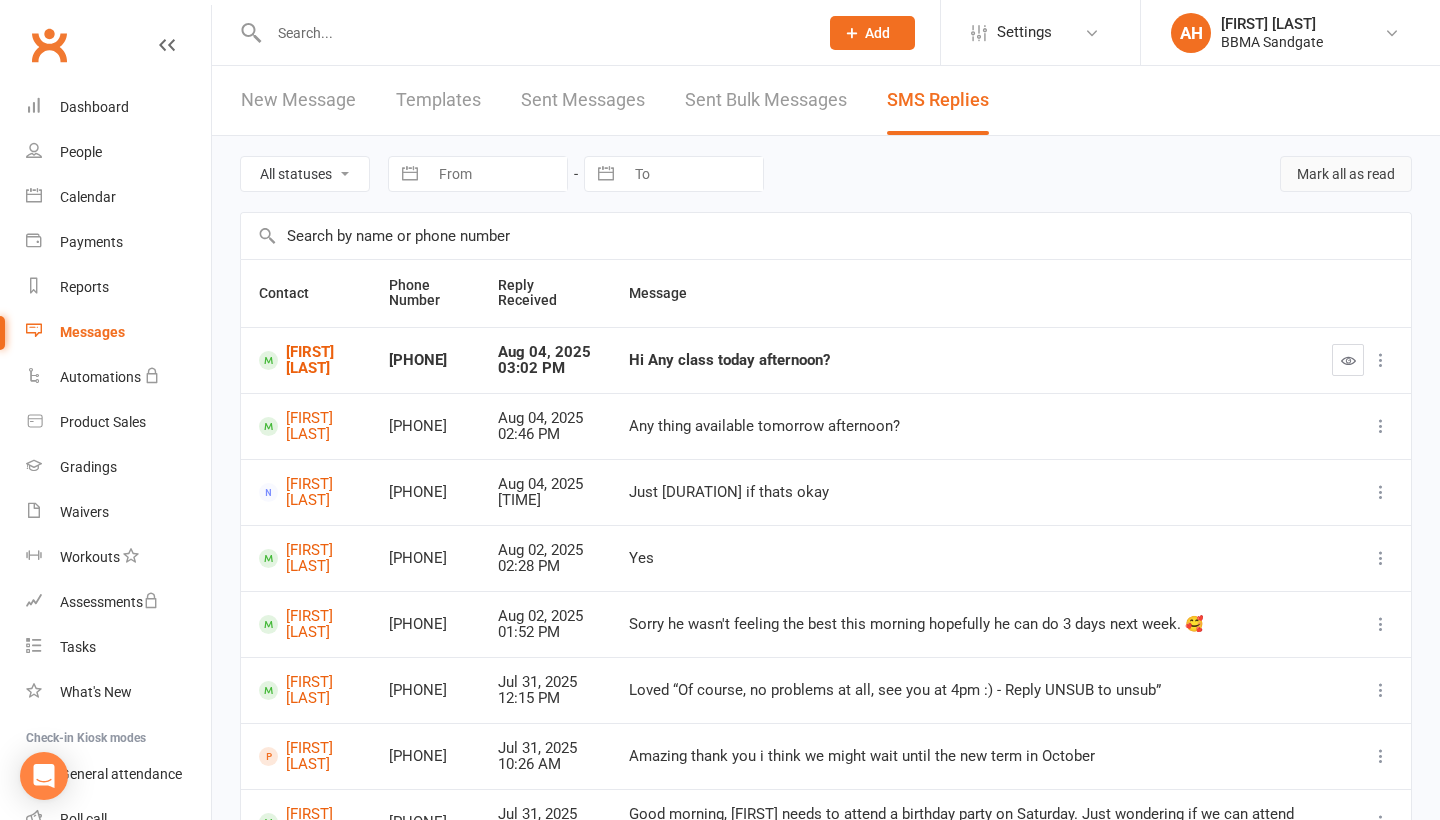 click on "Mark all as read" at bounding box center [1346, 174] 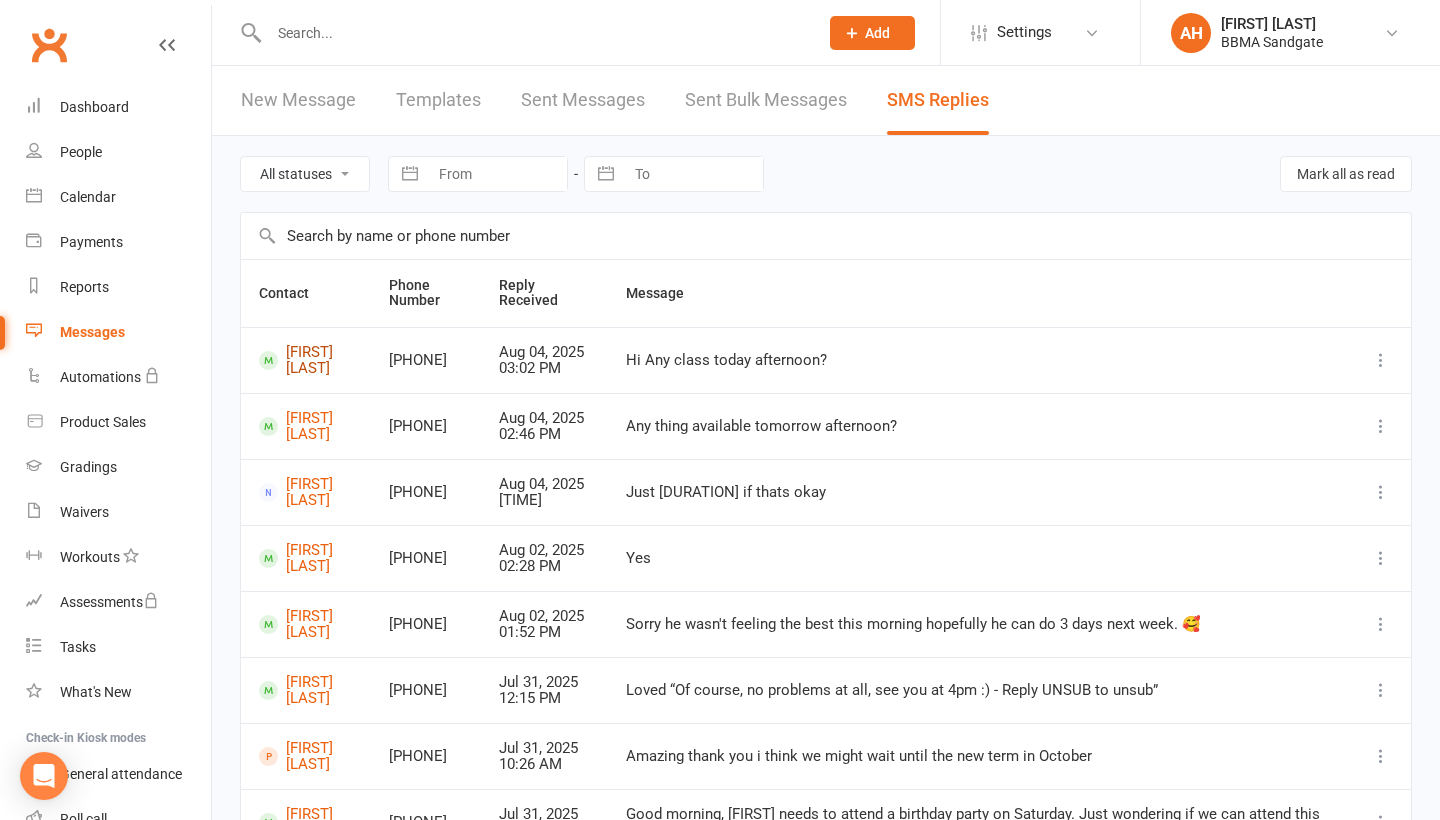 click on "[FIRST] [LAST]" at bounding box center (306, 360) 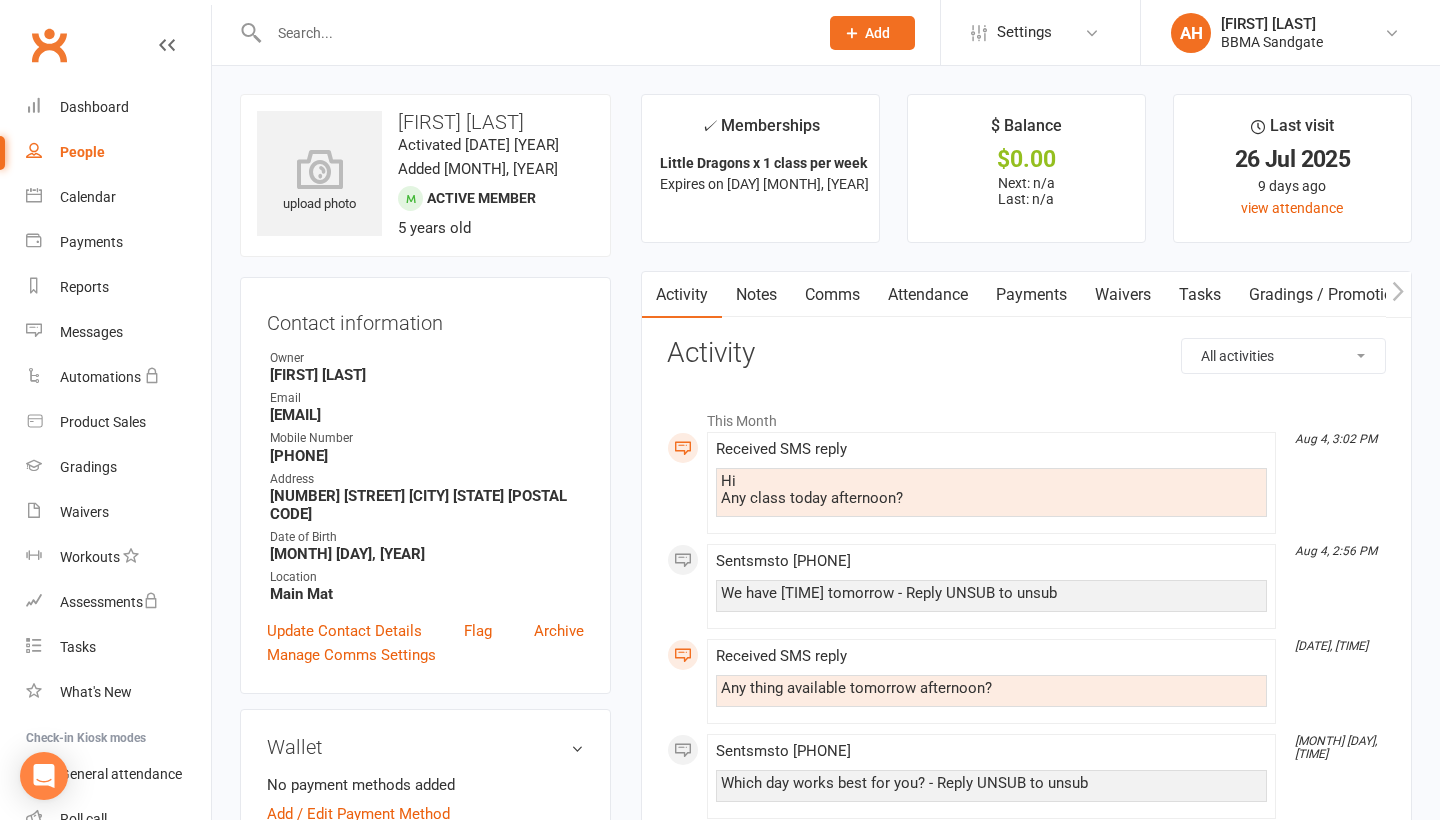 click on "Comms" at bounding box center (832, 295) 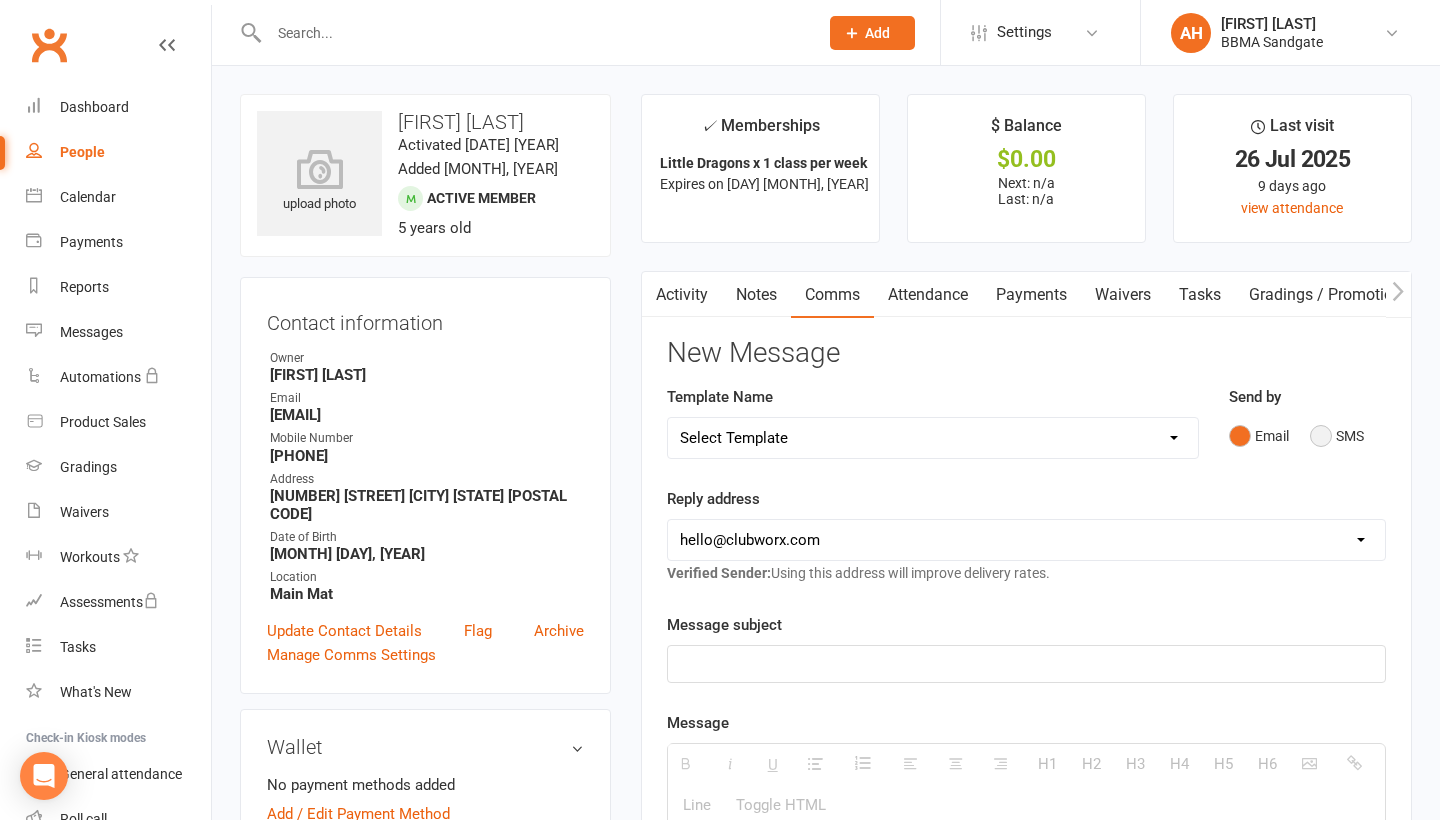 click on "SMS" at bounding box center (1337, 436) 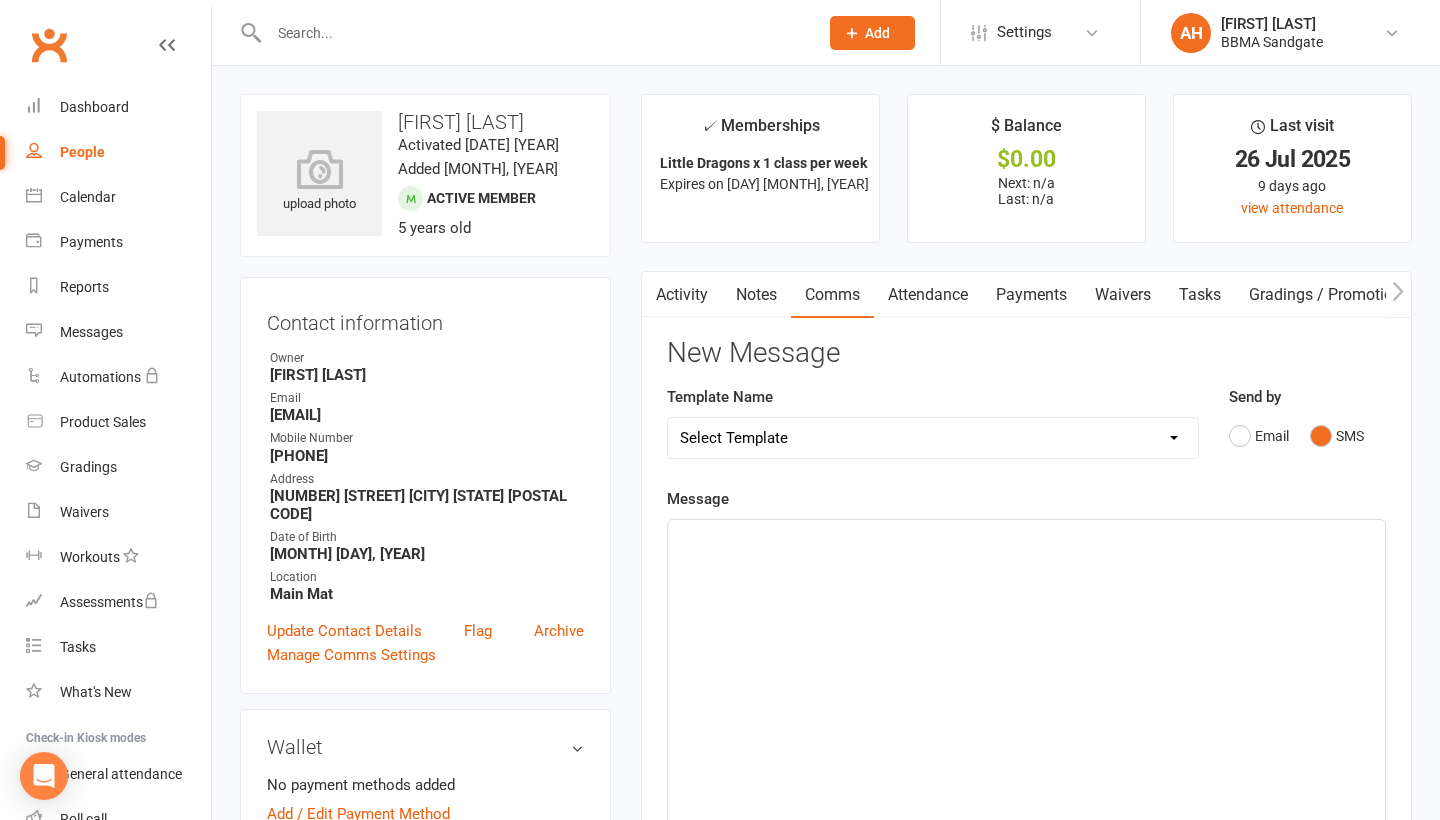 click at bounding box center (1026, 670) 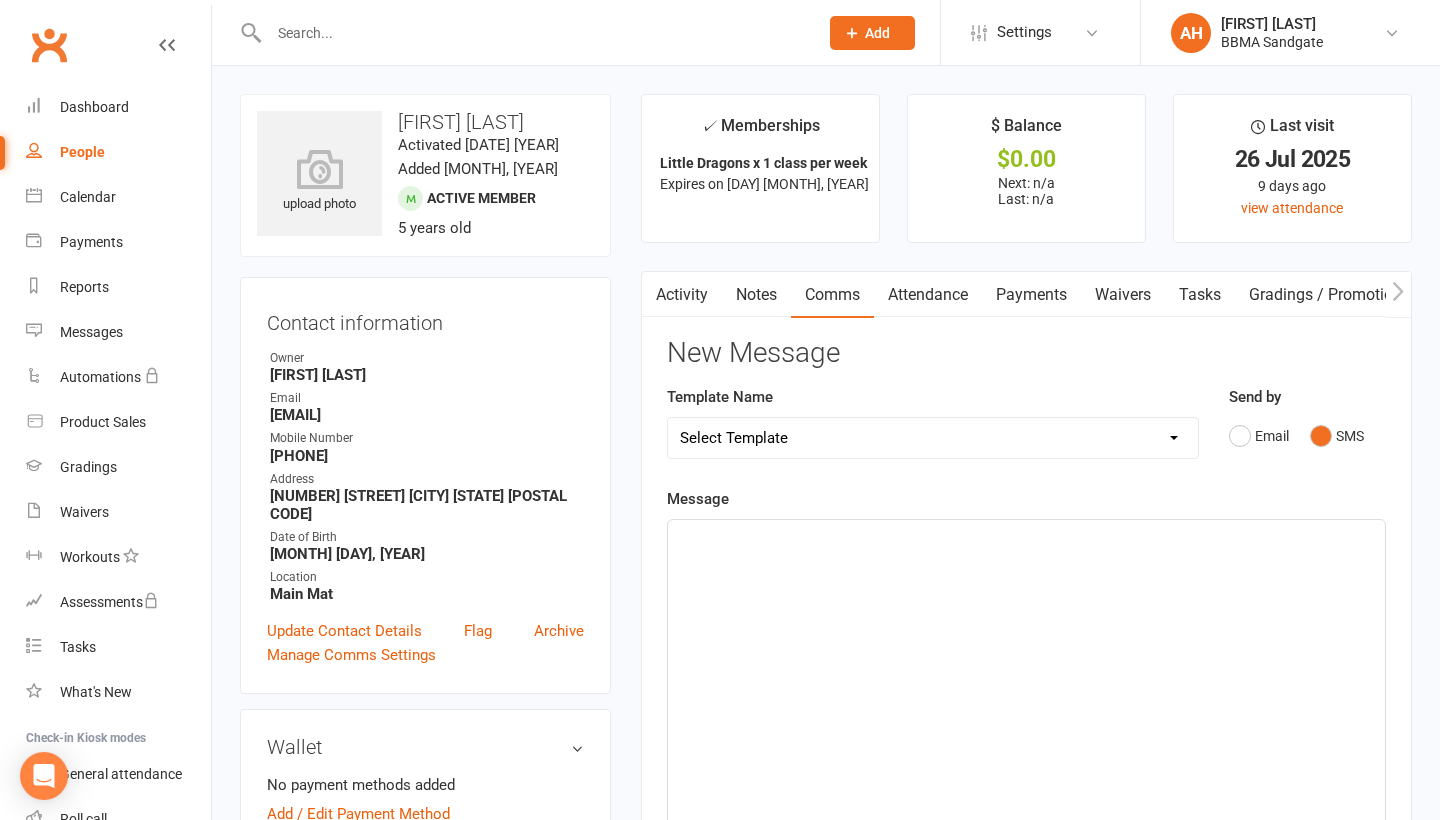 type 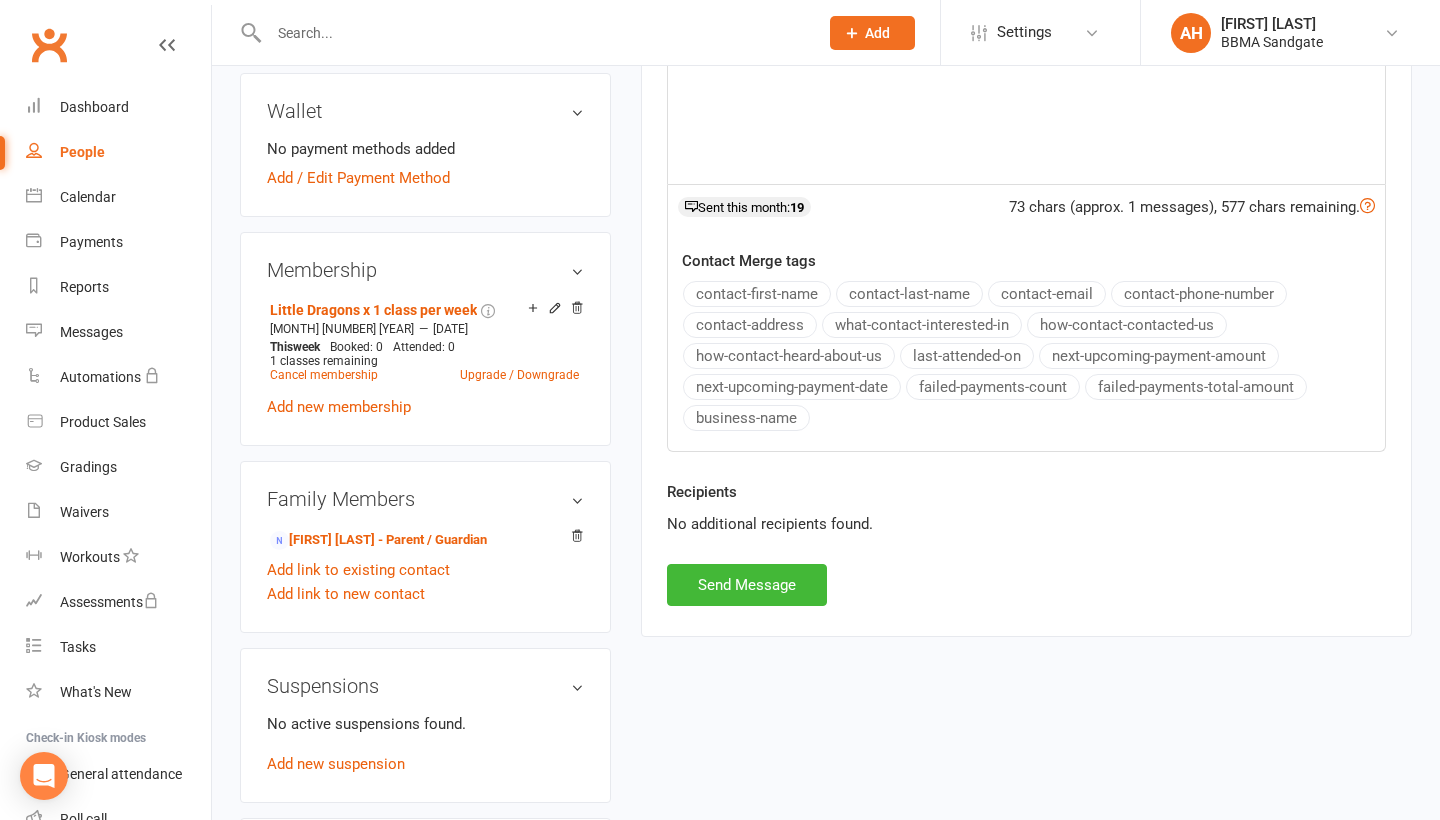 scroll, scrollTop: 636, scrollLeft: 0, axis: vertical 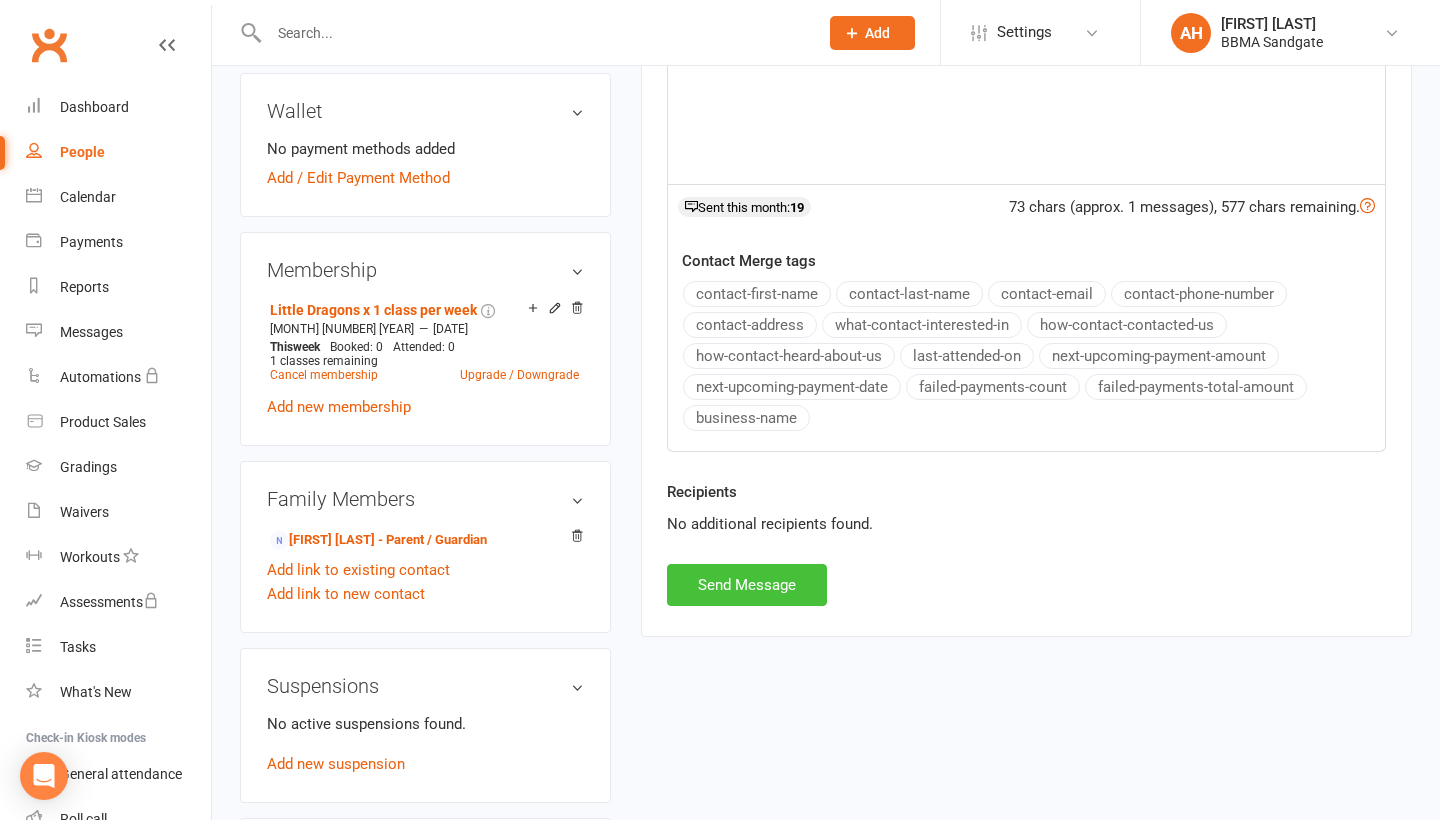 click on "Send Message" at bounding box center (747, 585) 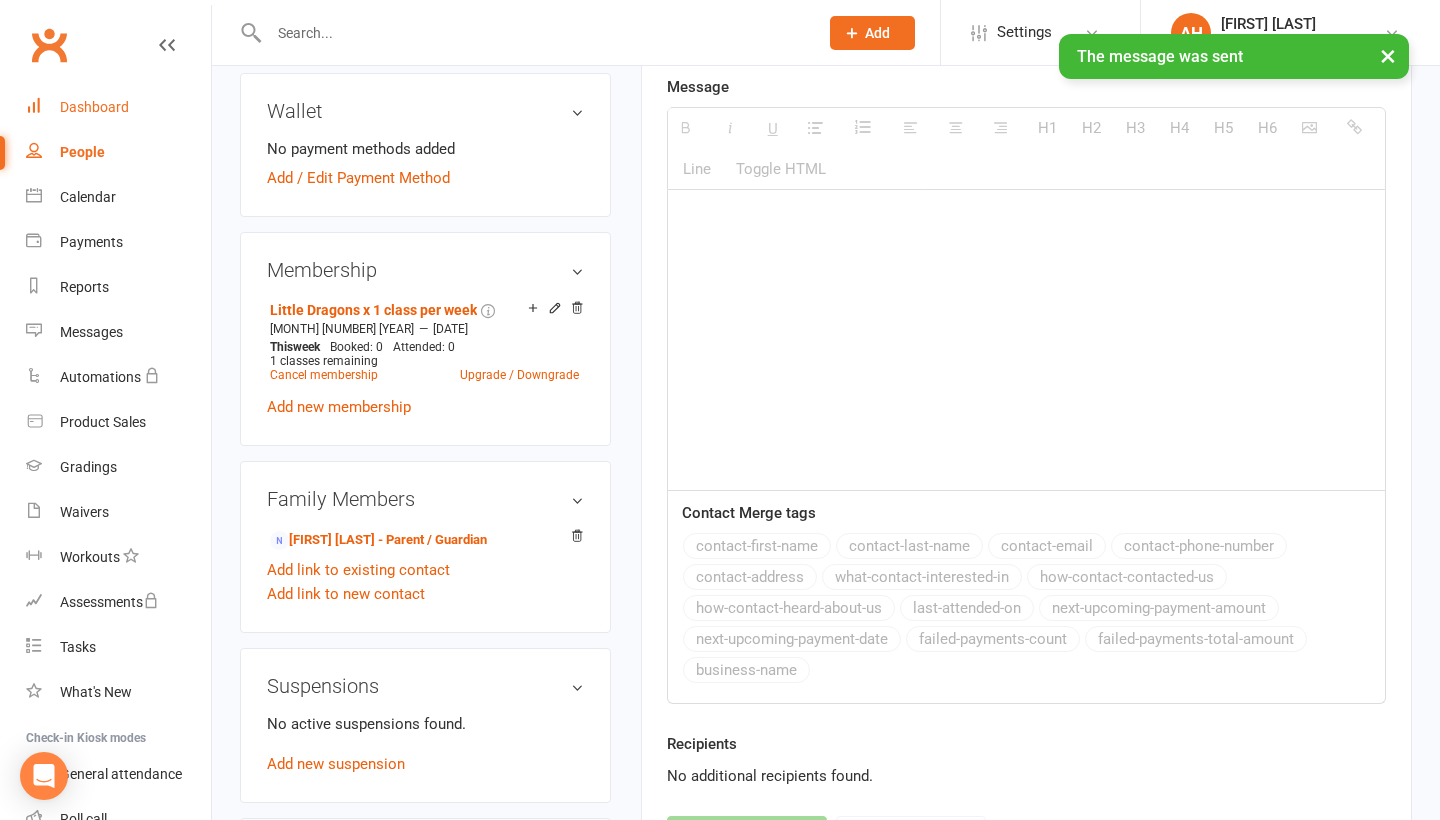 click on "Dashboard" at bounding box center (118, 107) 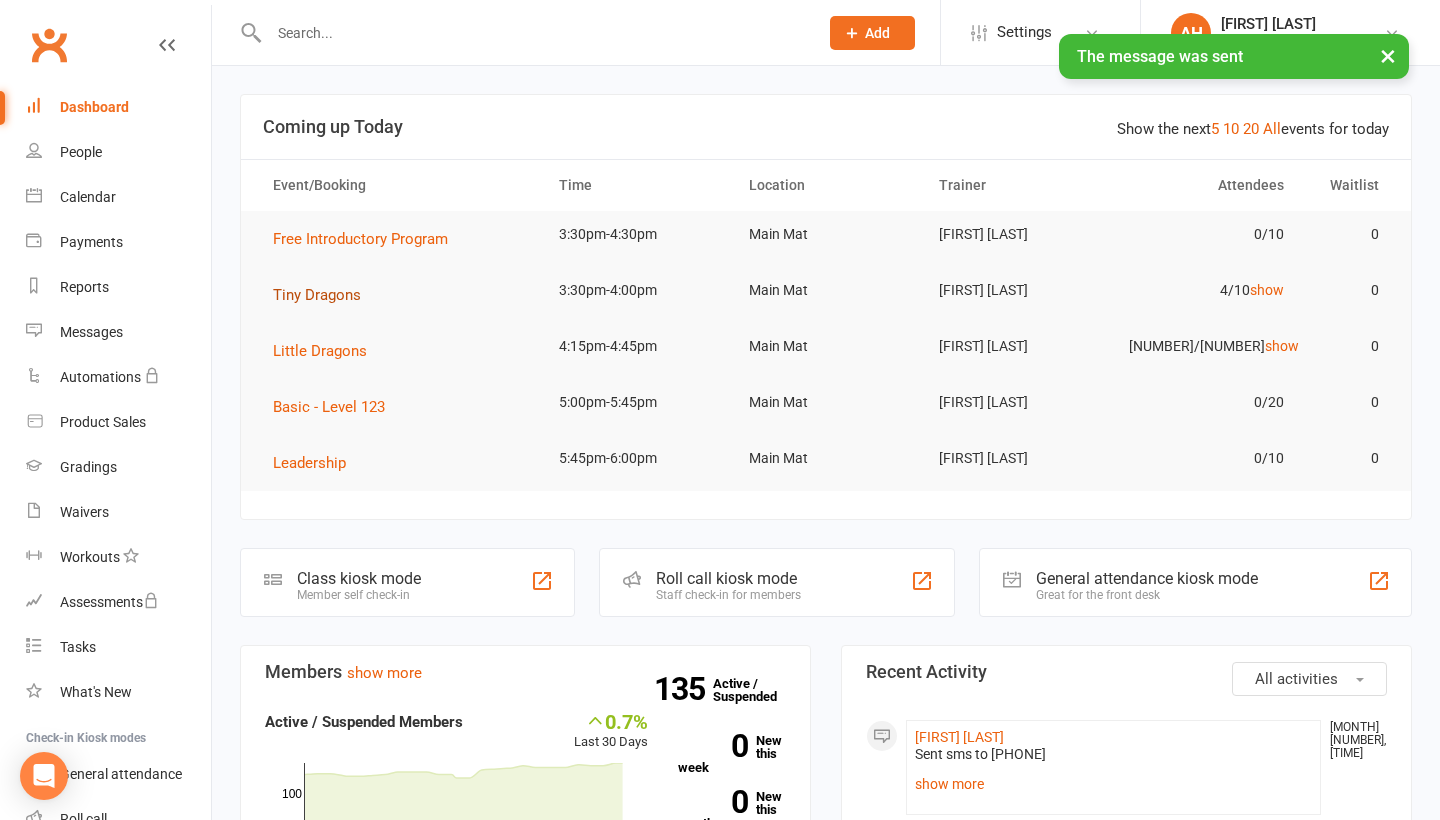 scroll, scrollTop: 0, scrollLeft: 0, axis: both 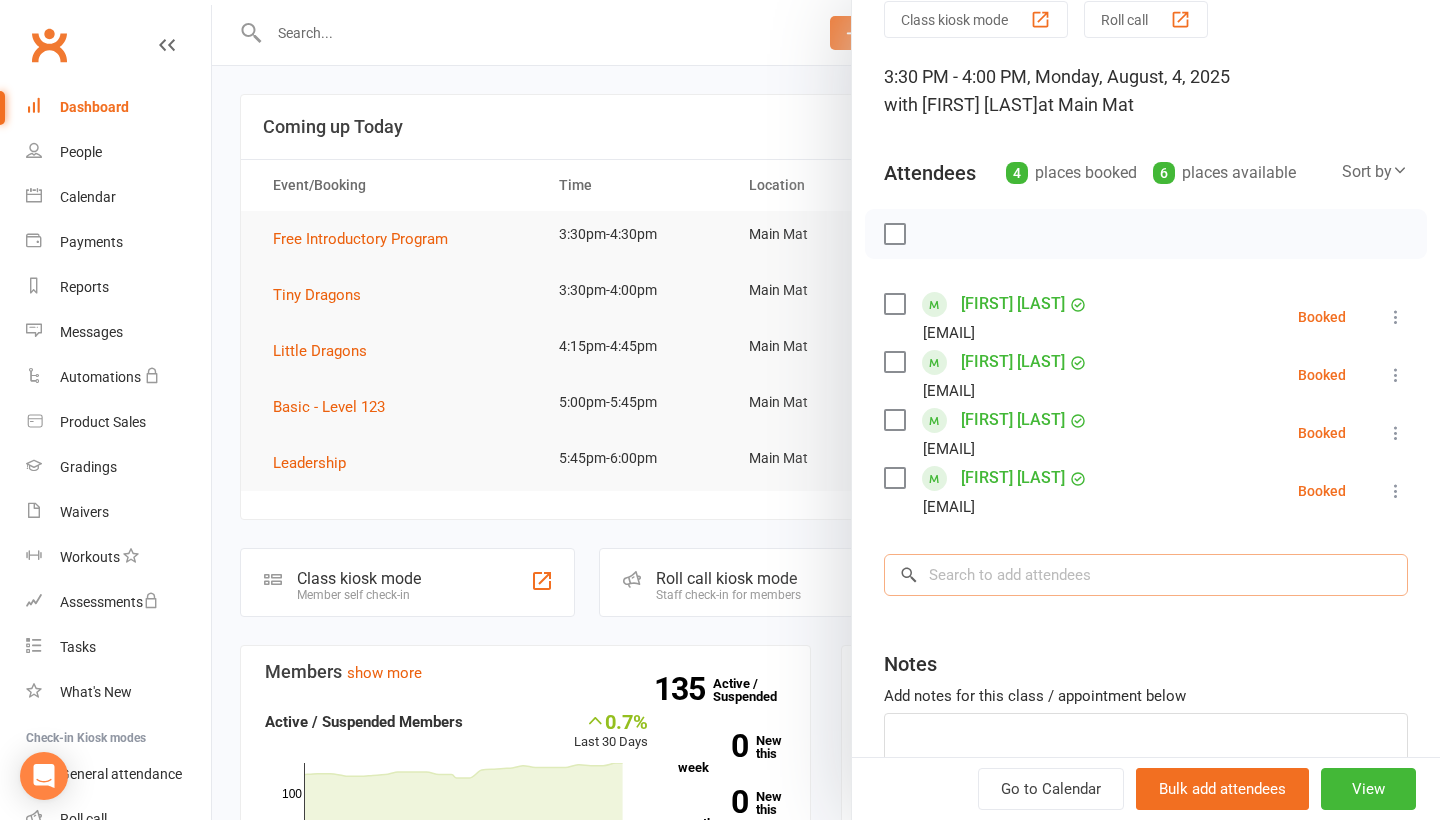 click at bounding box center (1146, 575) 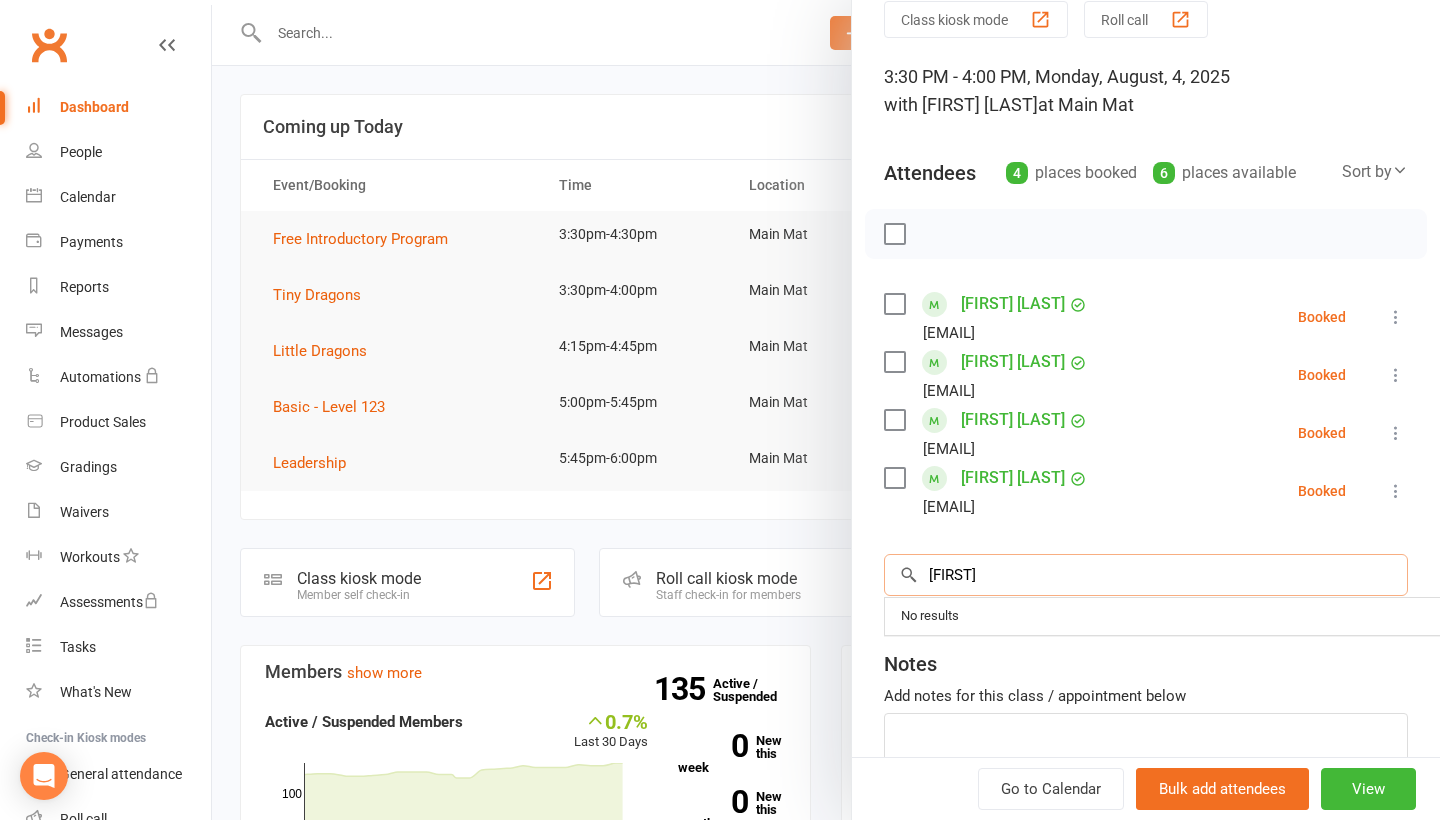 click on "[FIRST]" at bounding box center (1146, 575) 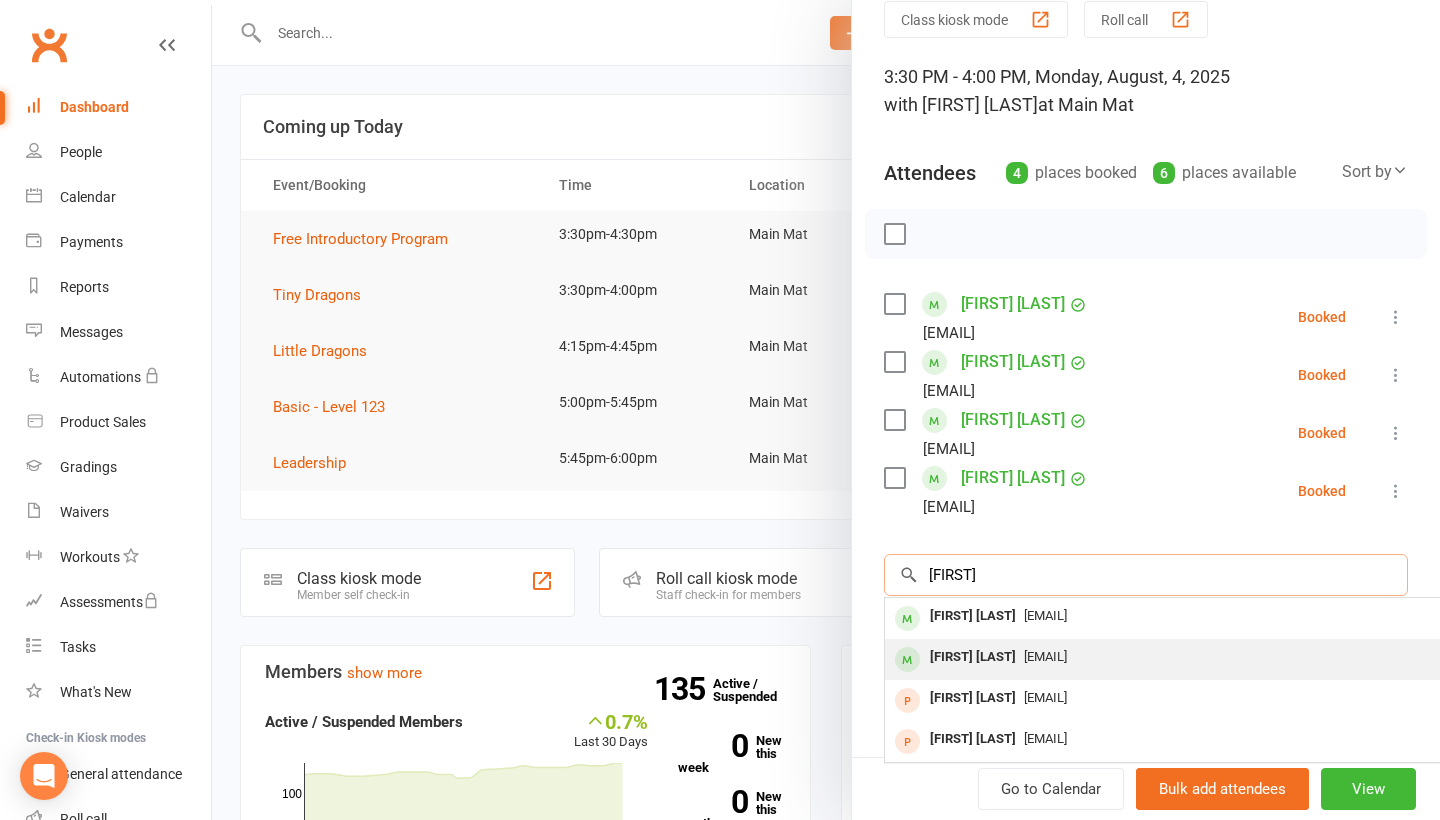 type on "[FIRST]" 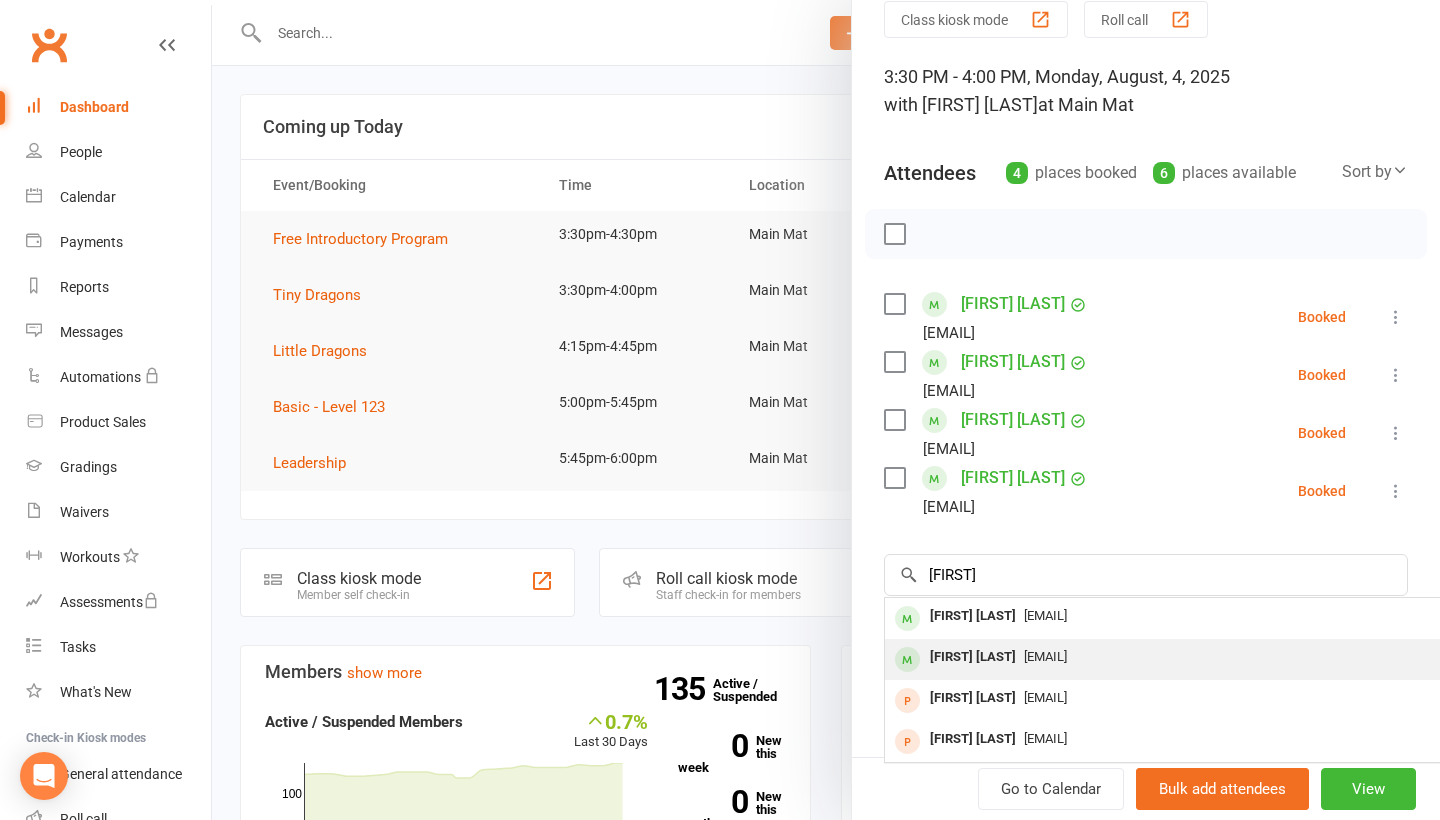click on "[FIRST] [LAST]" at bounding box center (973, 657) 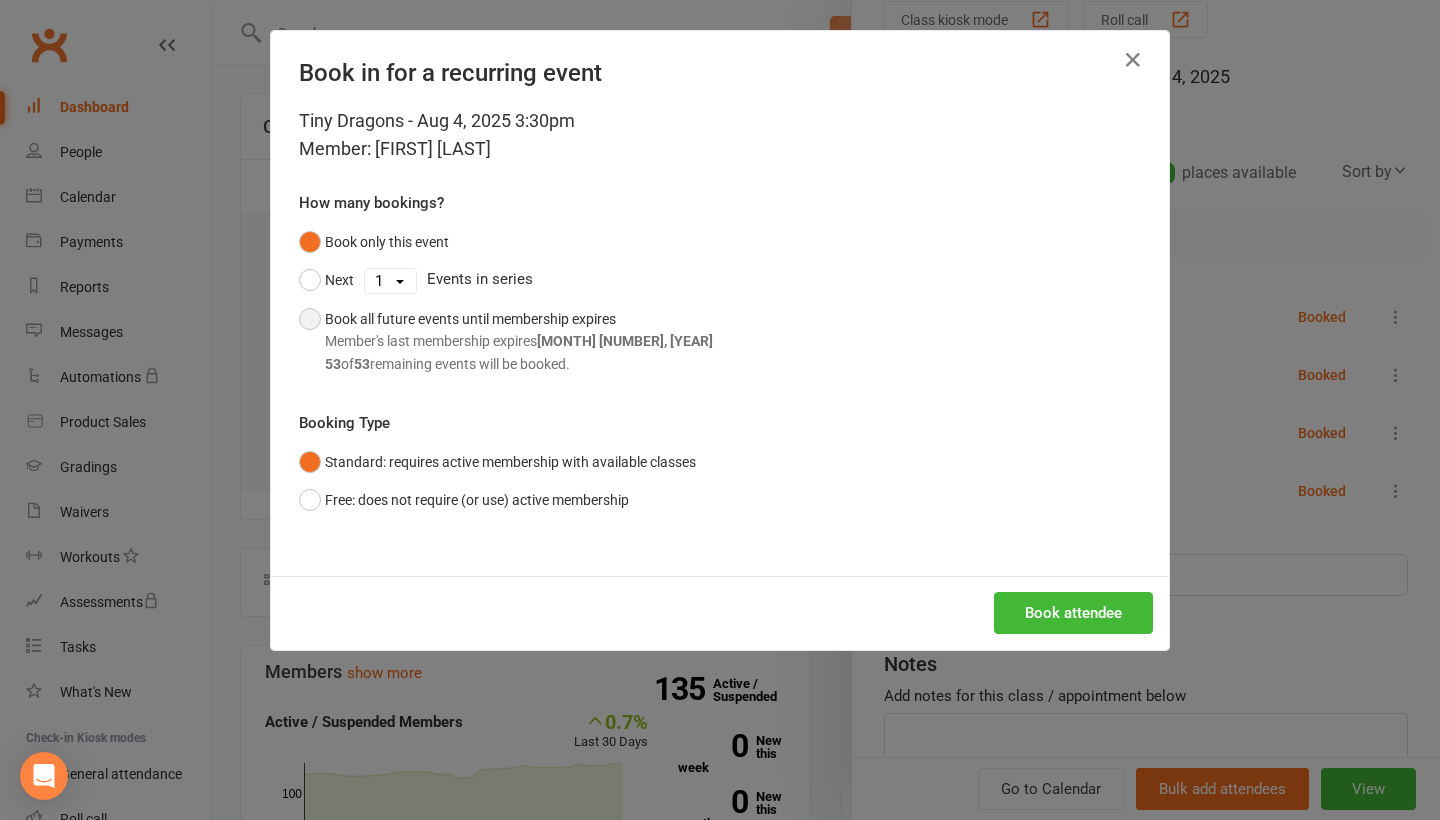 click on "Book all future events until membership expires Member's last membership expires  [MONTH] [NUMBER], [YEAR] [NUMBER]  of  [NUMBER]  remaining events will be booked." at bounding box center [519, 341] 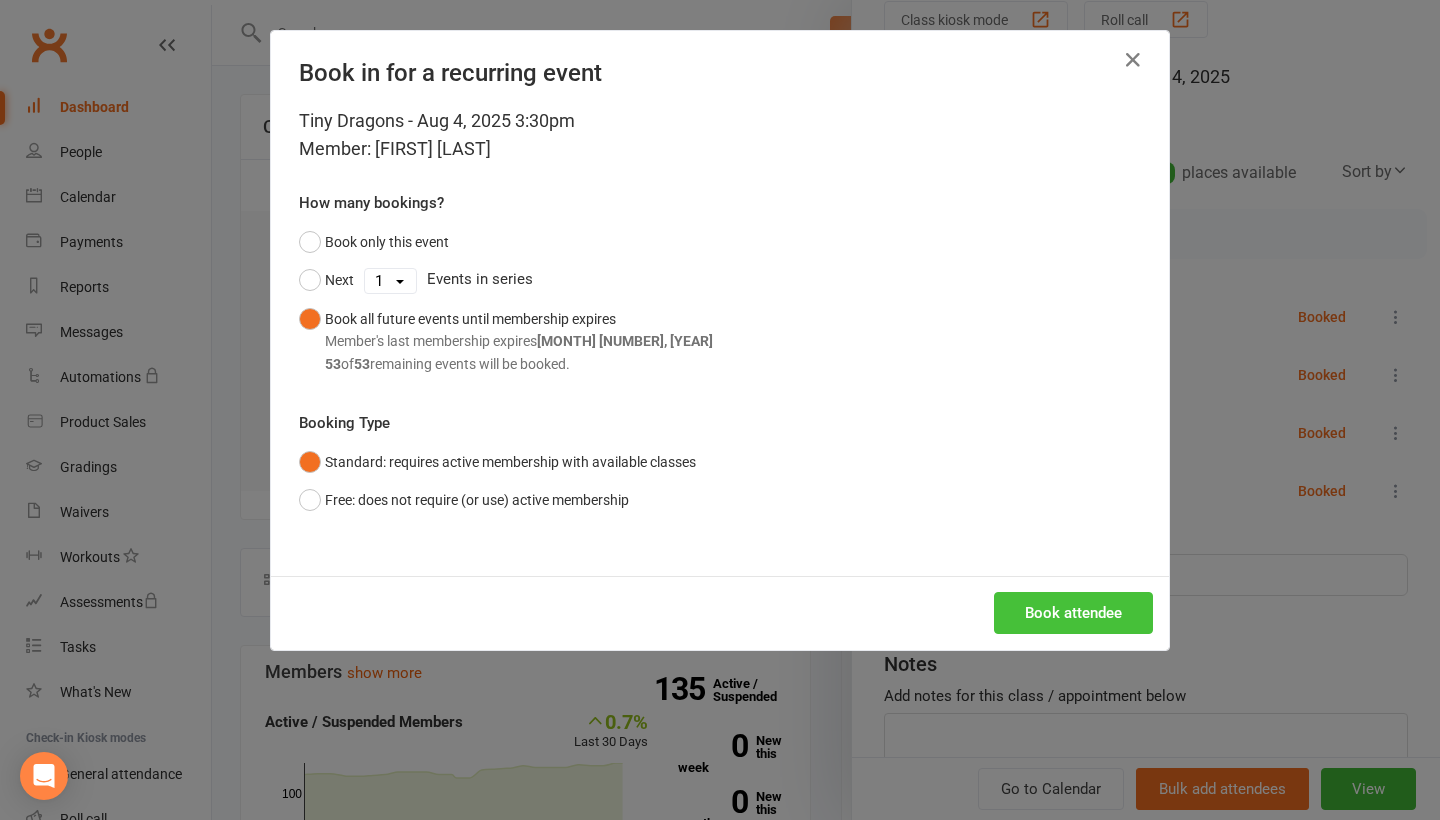 click on "Book attendee" at bounding box center (1073, 613) 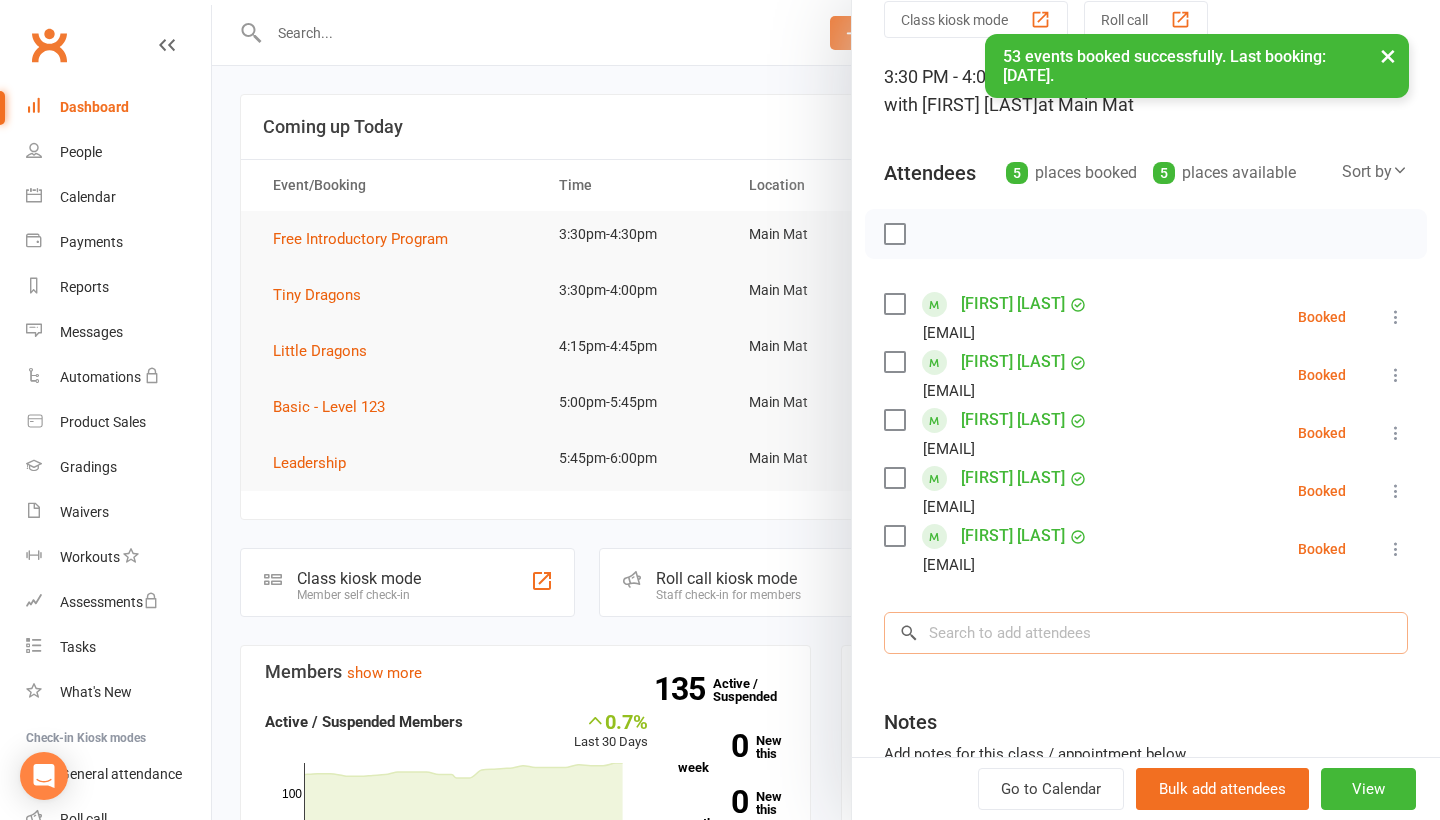 click at bounding box center [1146, 633] 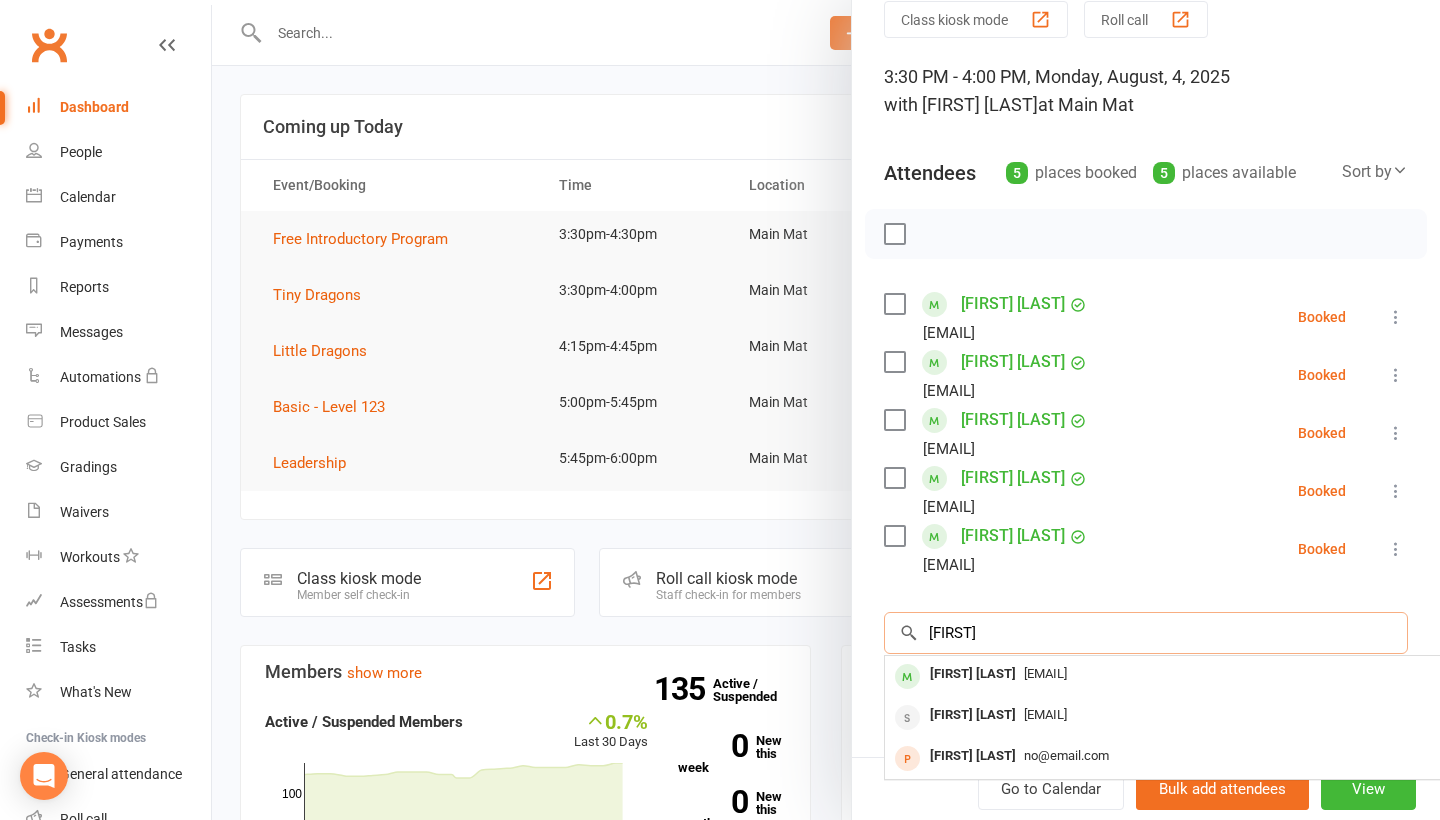 type on "[FIRST]" 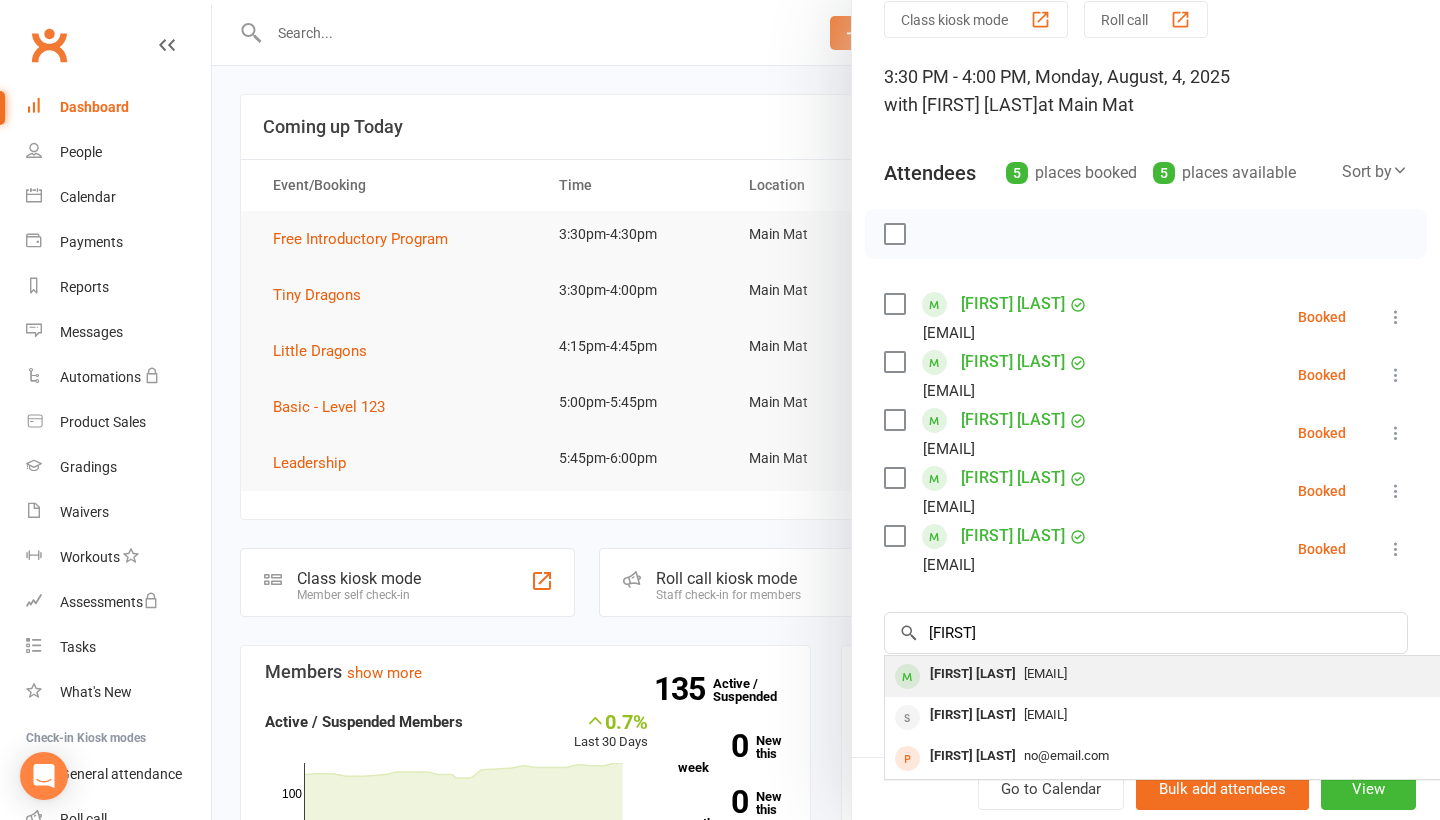 drag, startPoint x: 1022, startPoint y: 636, endPoint x: 1020, endPoint y: 674, distance: 38.052597 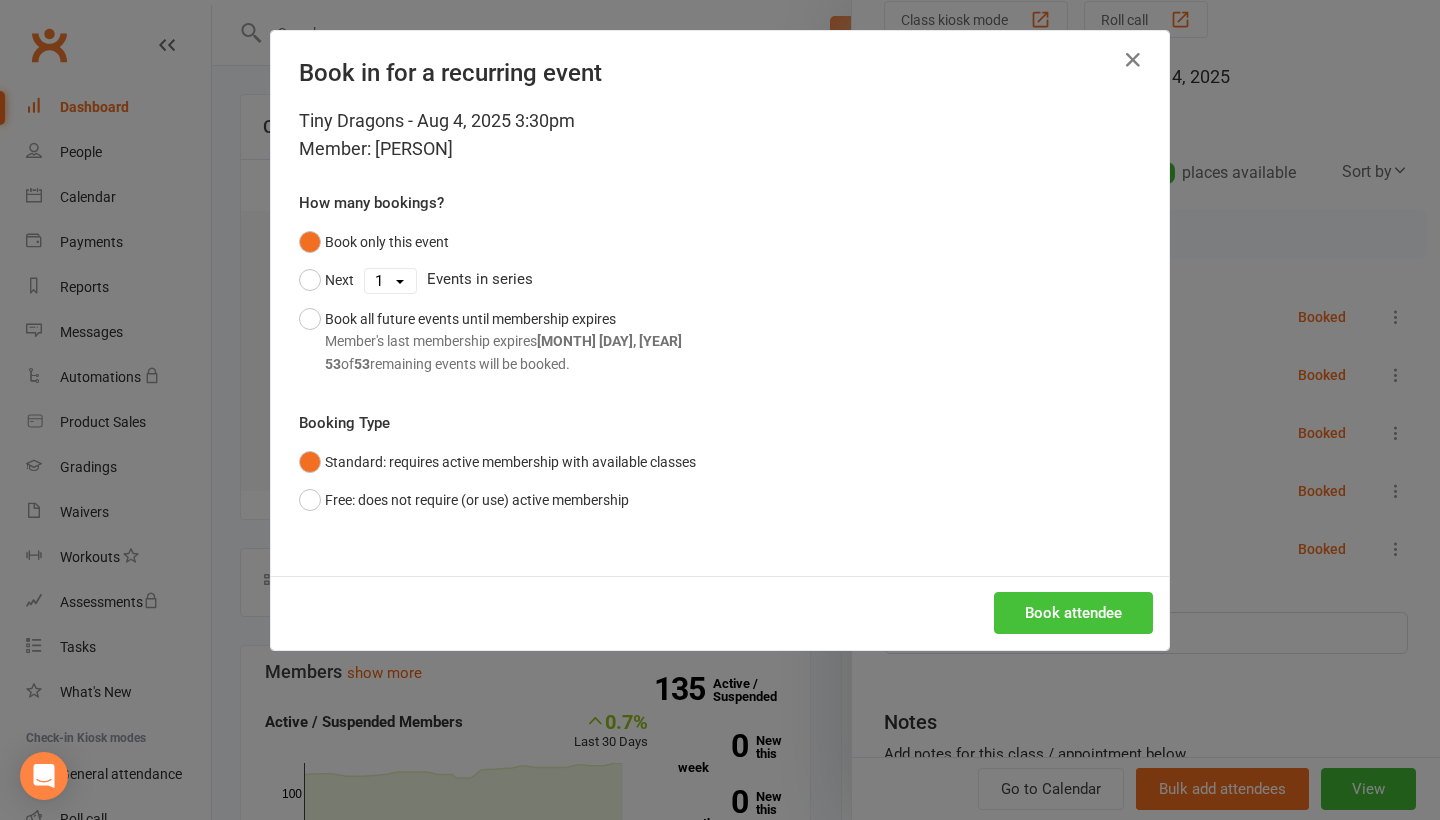 click on "Book attendee" at bounding box center [1073, 613] 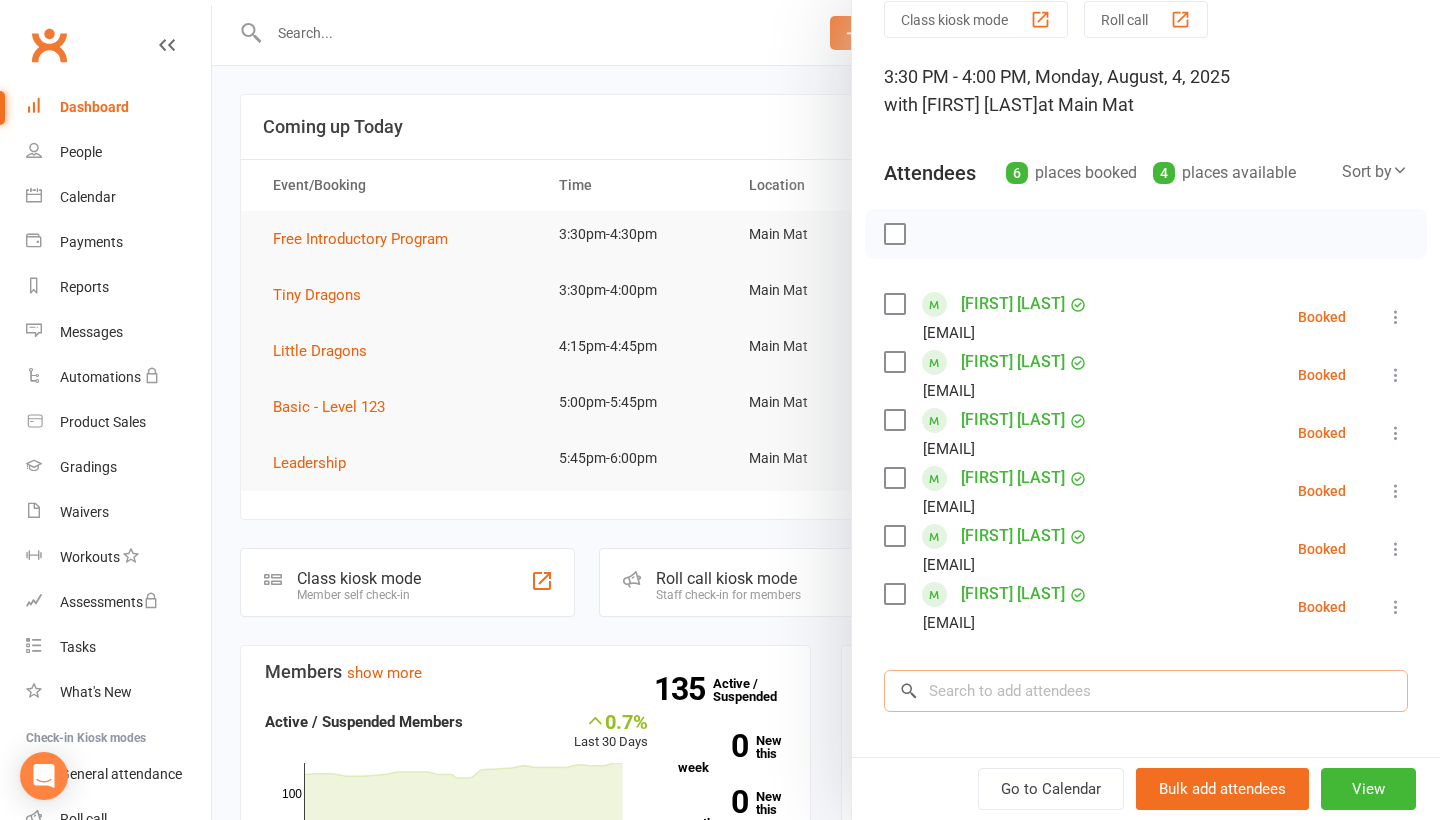 click at bounding box center (1146, 691) 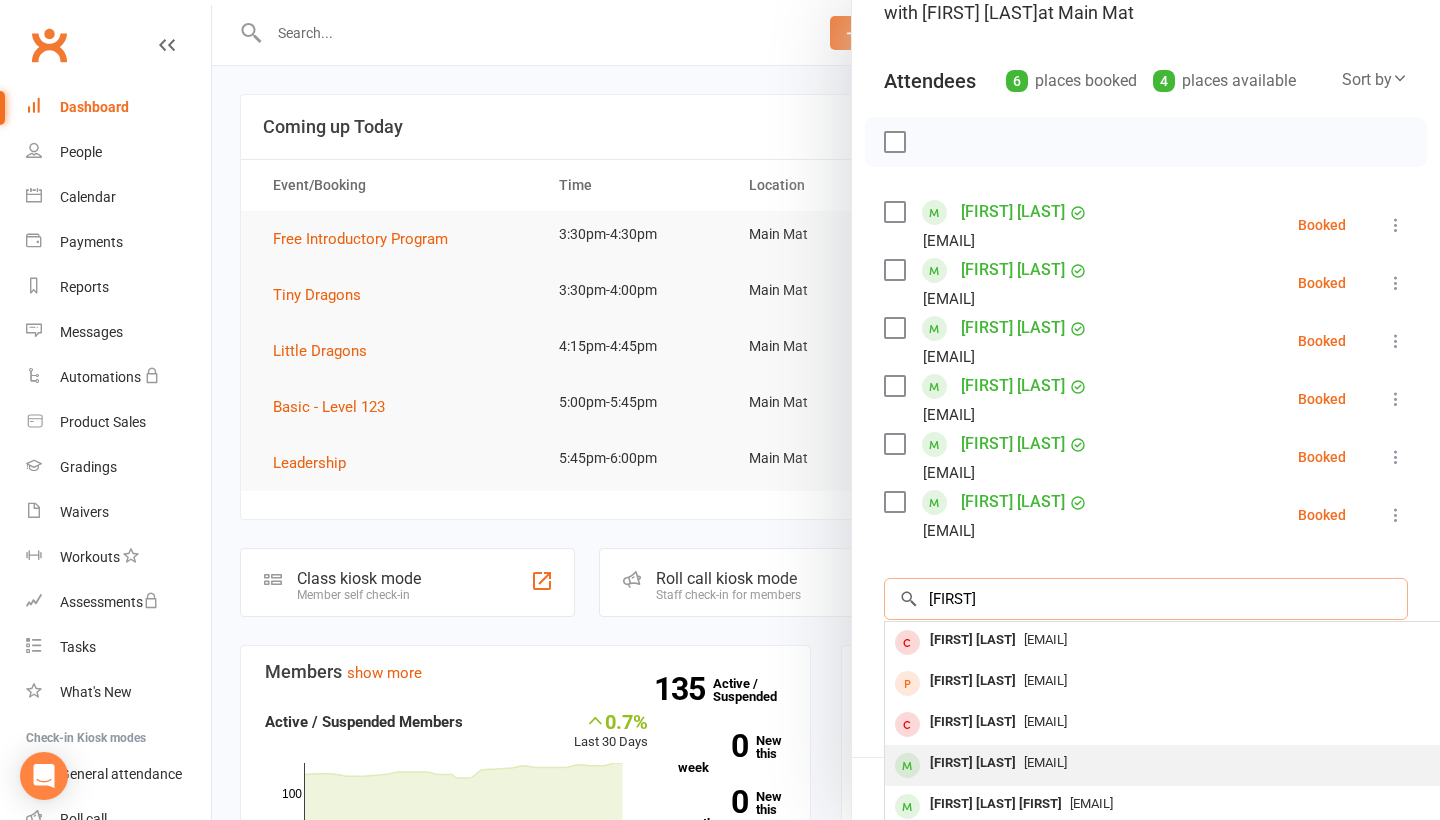 scroll, scrollTop: 178, scrollLeft: 0, axis: vertical 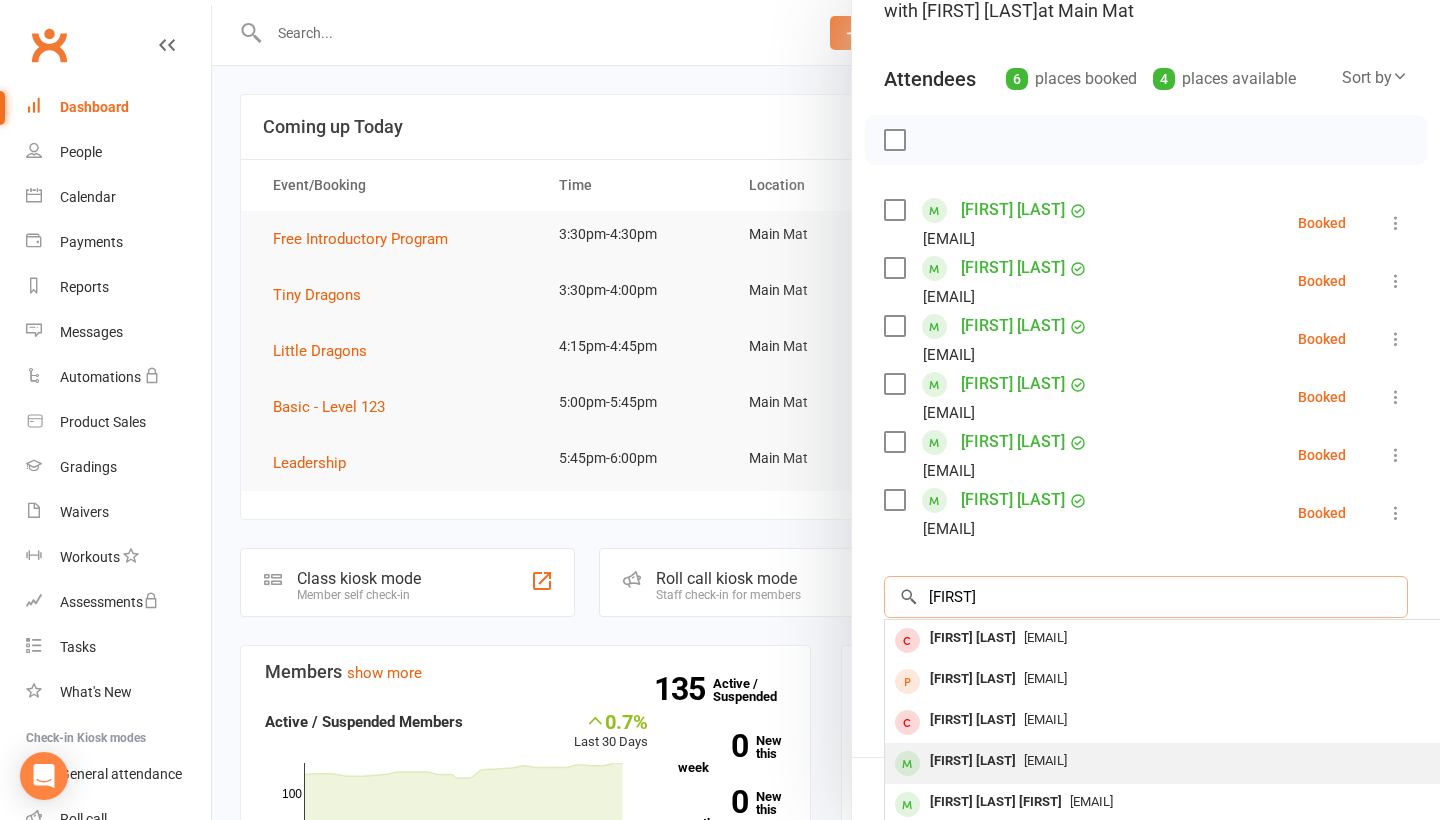type on "[FIRST]" 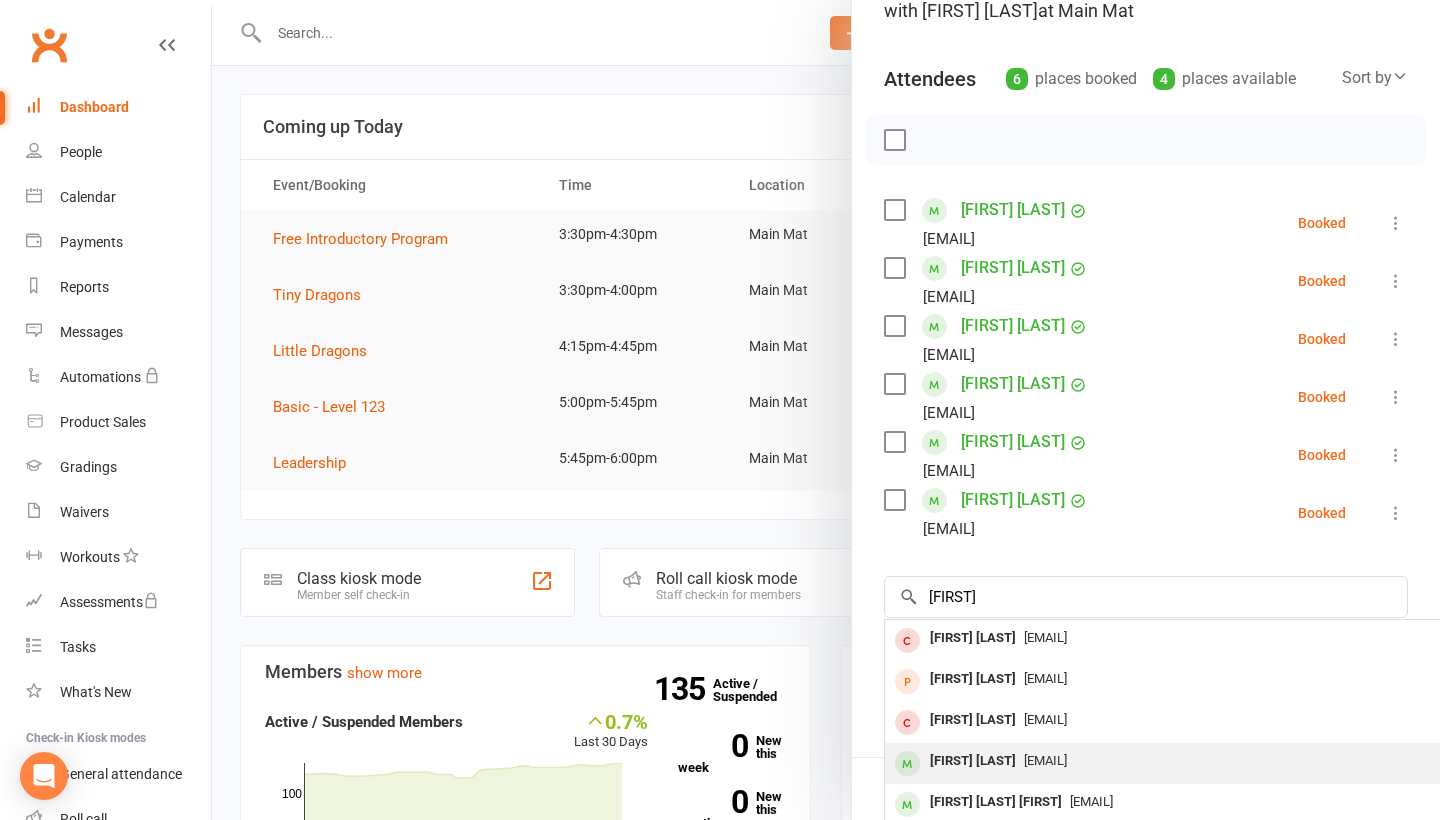 click on "[EMAIL]" at bounding box center (1045, 760) 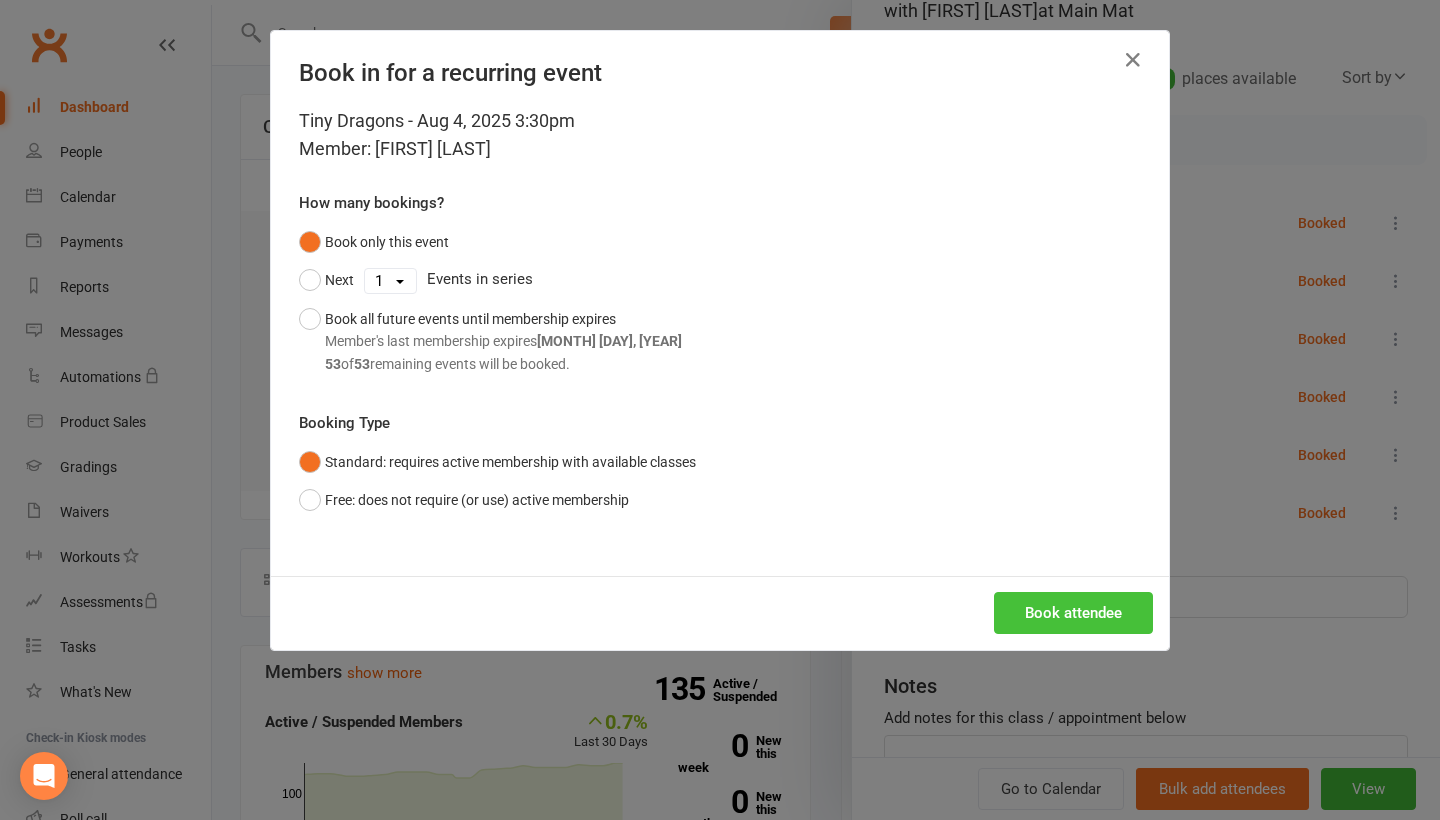 click on "Book attendee" at bounding box center (1073, 613) 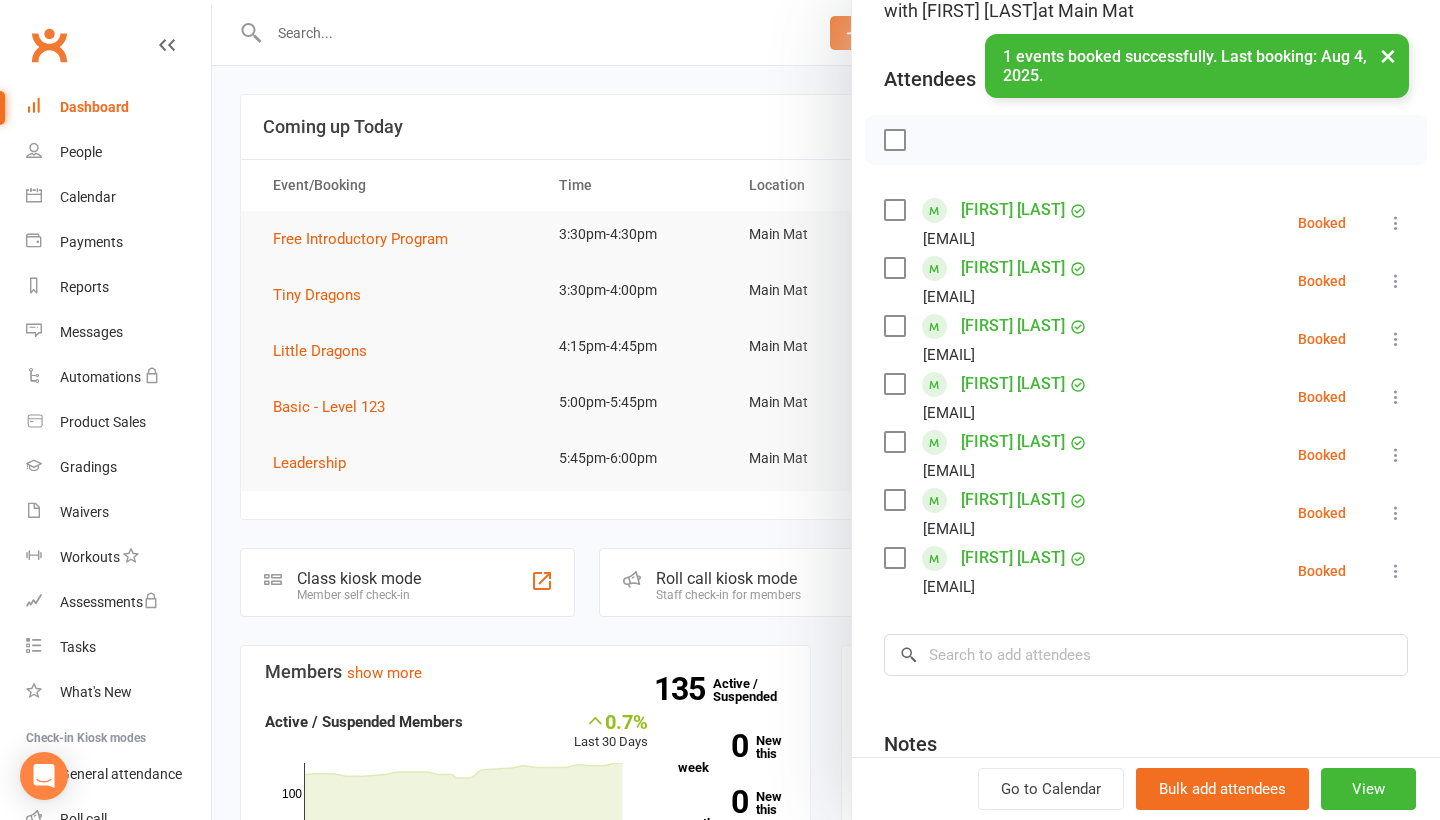 click at bounding box center (826, 410) 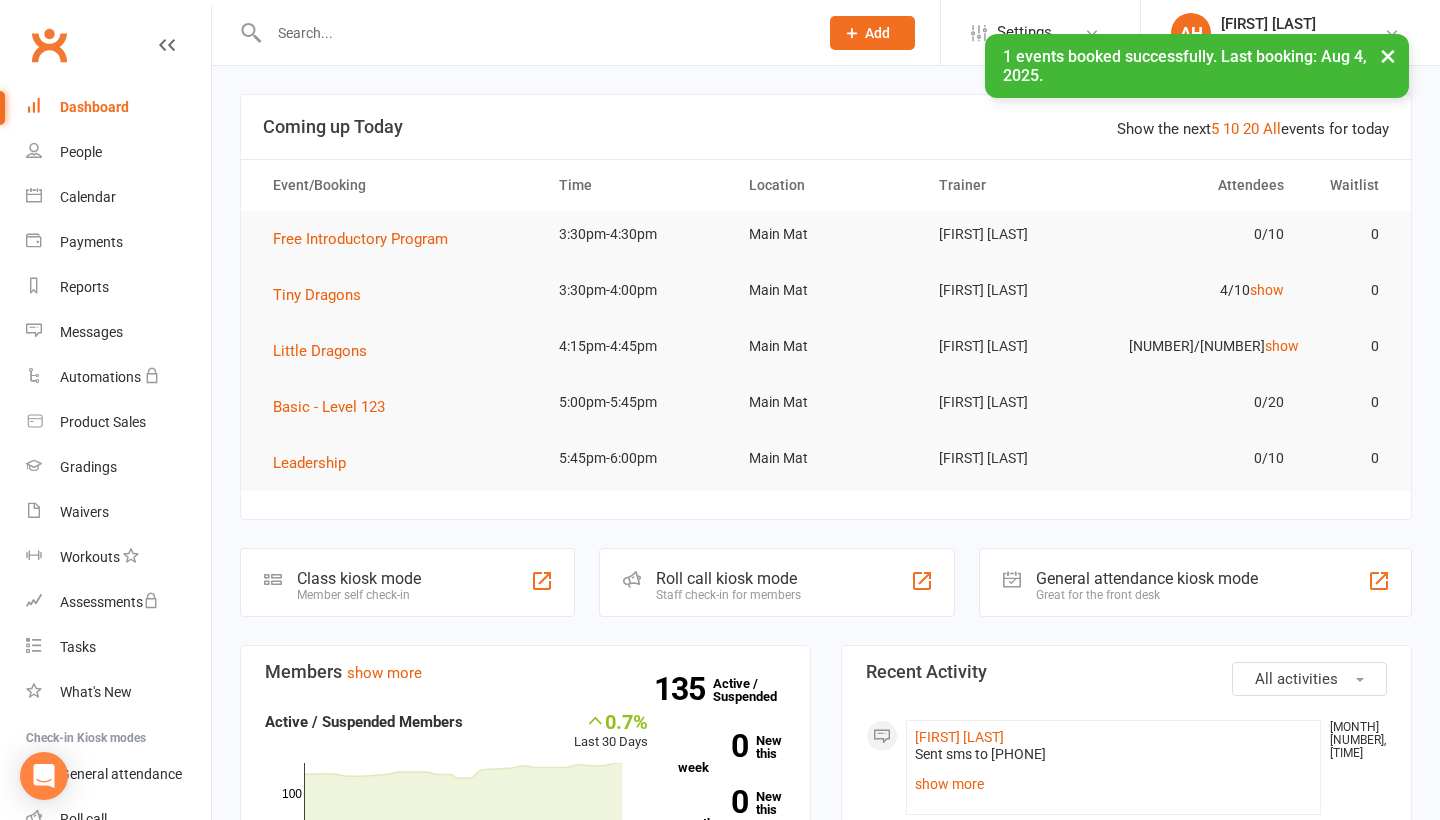 click on "Dashboard" at bounding box center (94, 107) 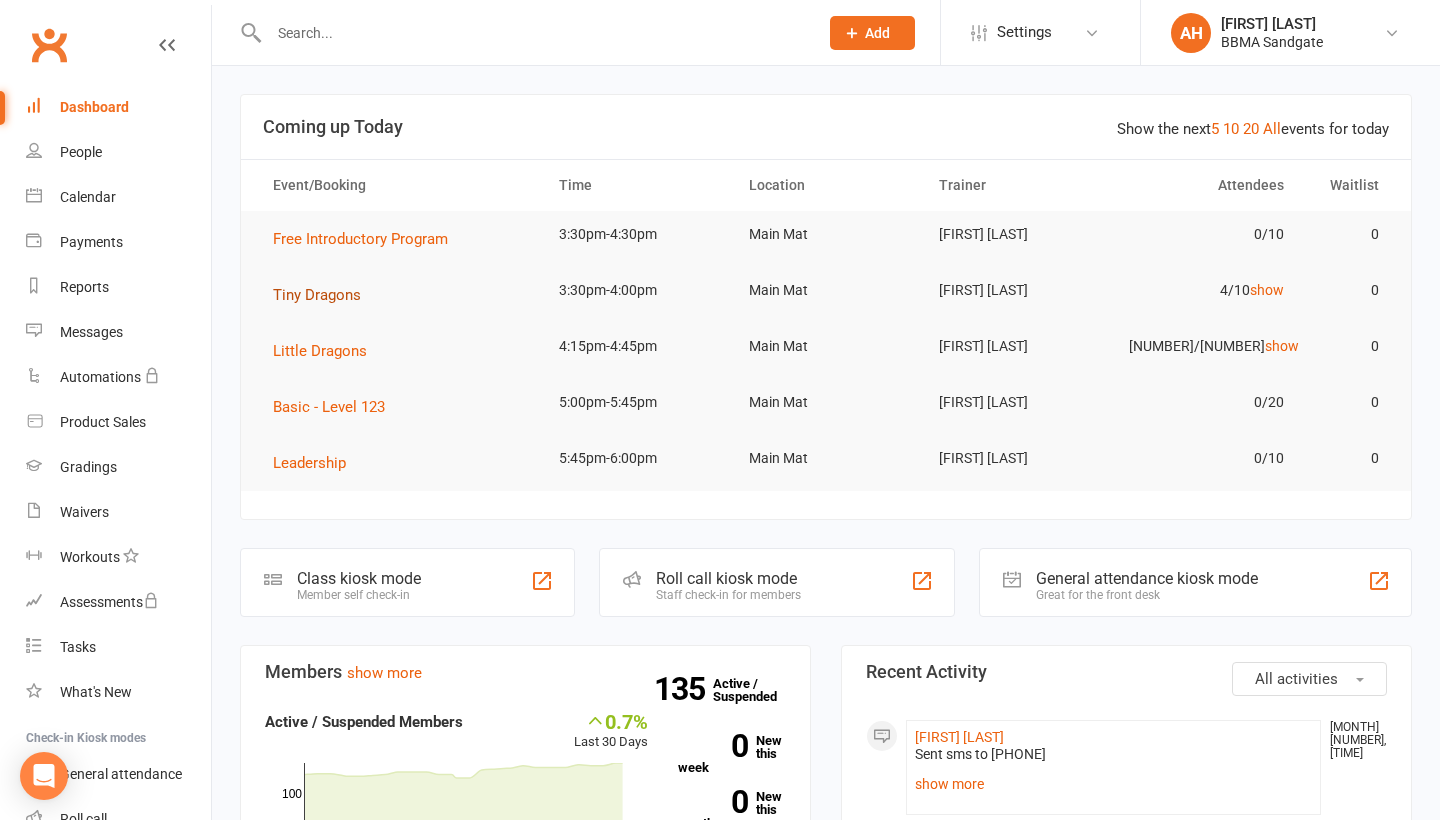 click on "Tiny Dragons" at bounding box center [317, 295] 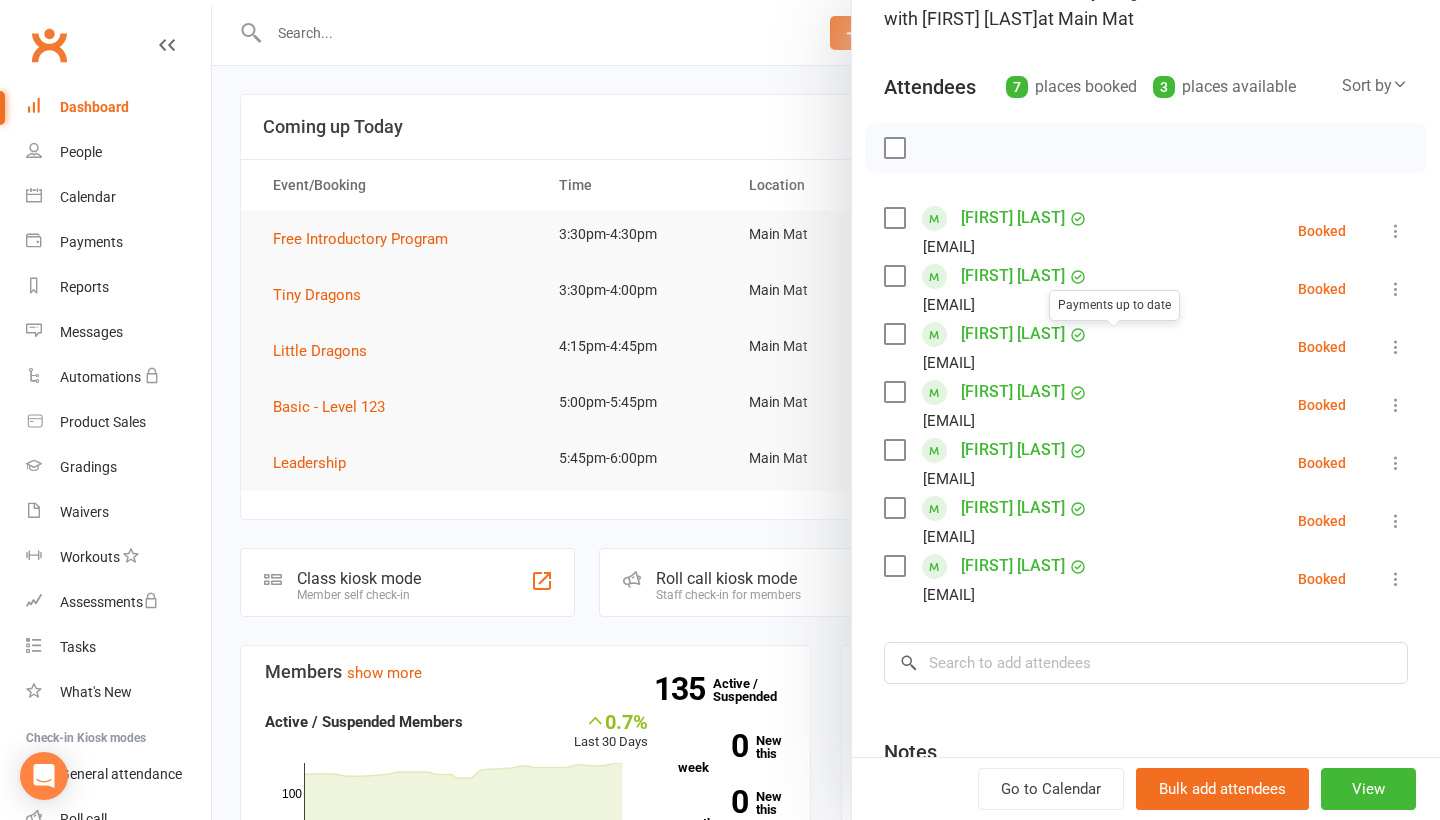 scroll, scrollTop: 172, scrollLeft: 0, axis: vertical 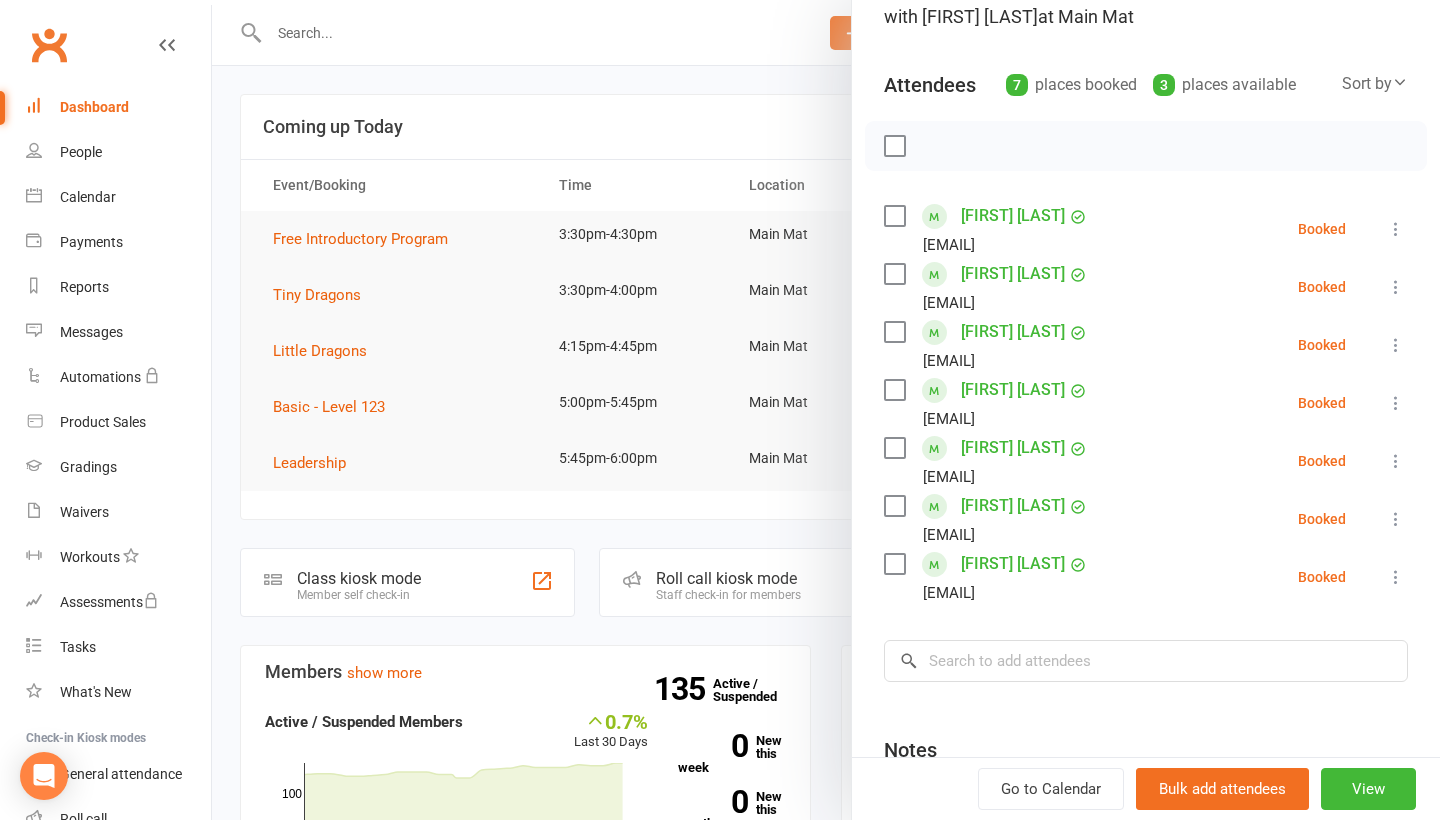 click at bounding box center (1396, 577) 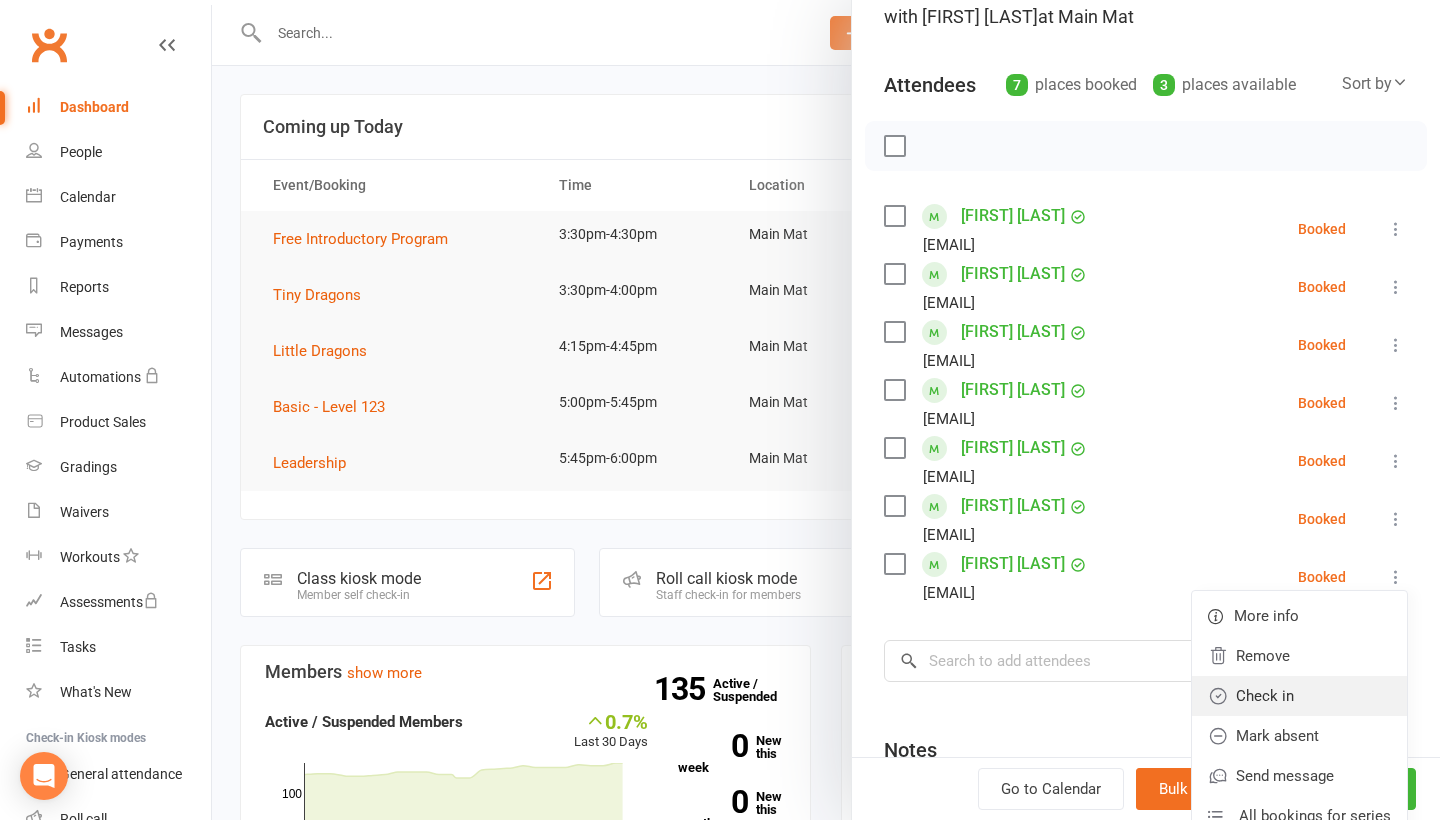 click on "Check in" at bounding box center (1299, 696) 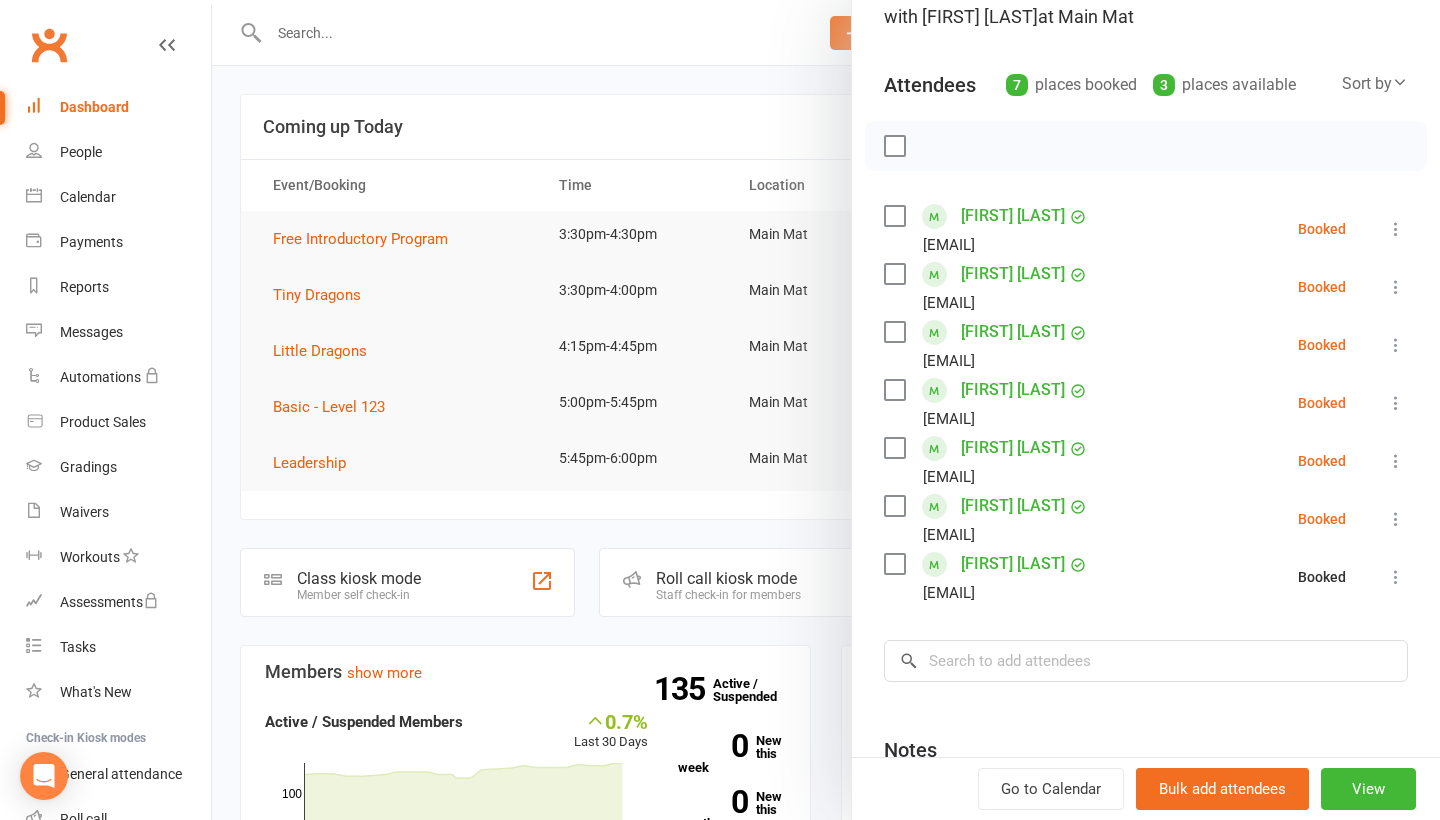 click at bounding box center (826, 410) 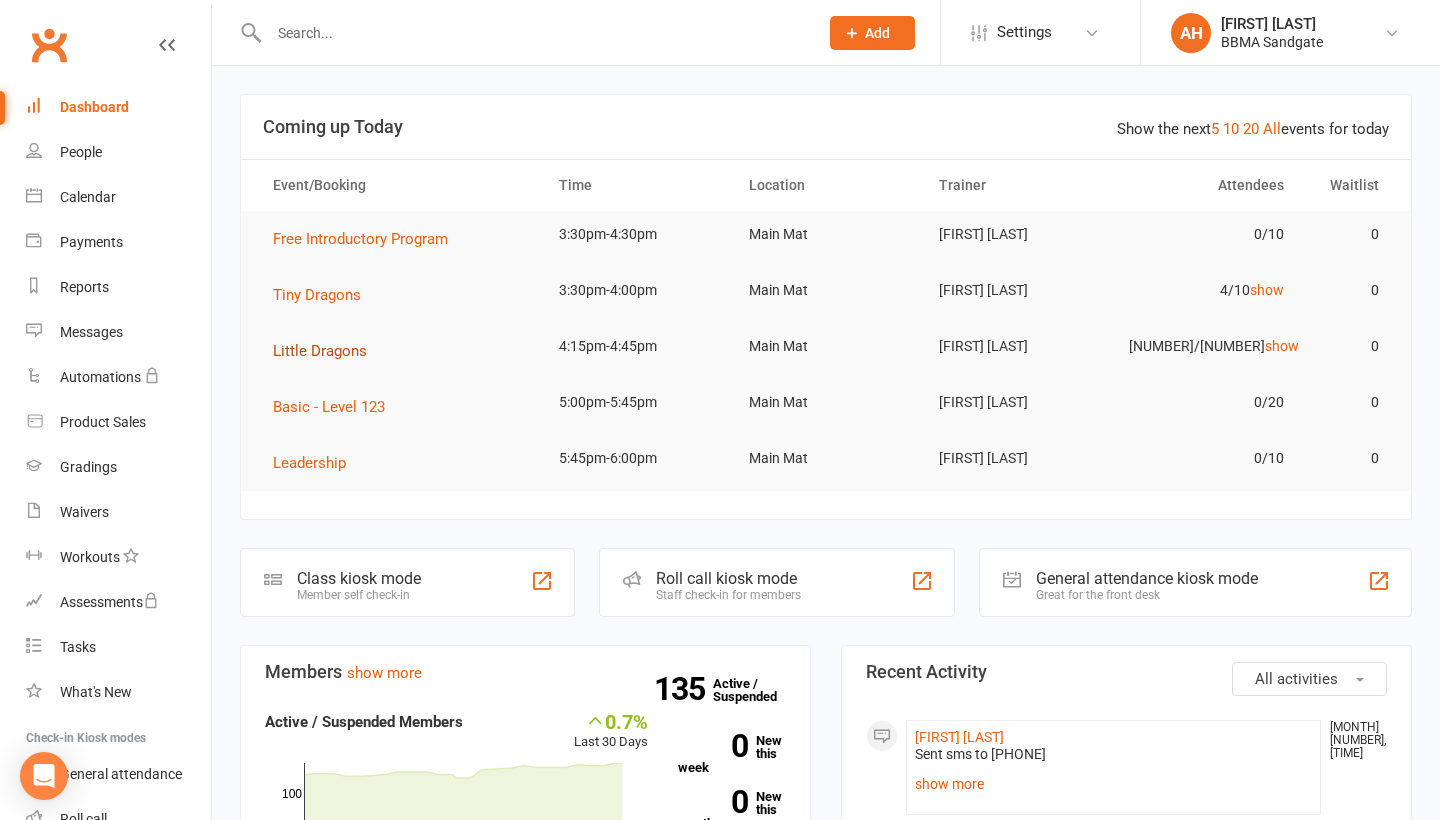 click on "Little Dragons" at bounding box center [320, 351] 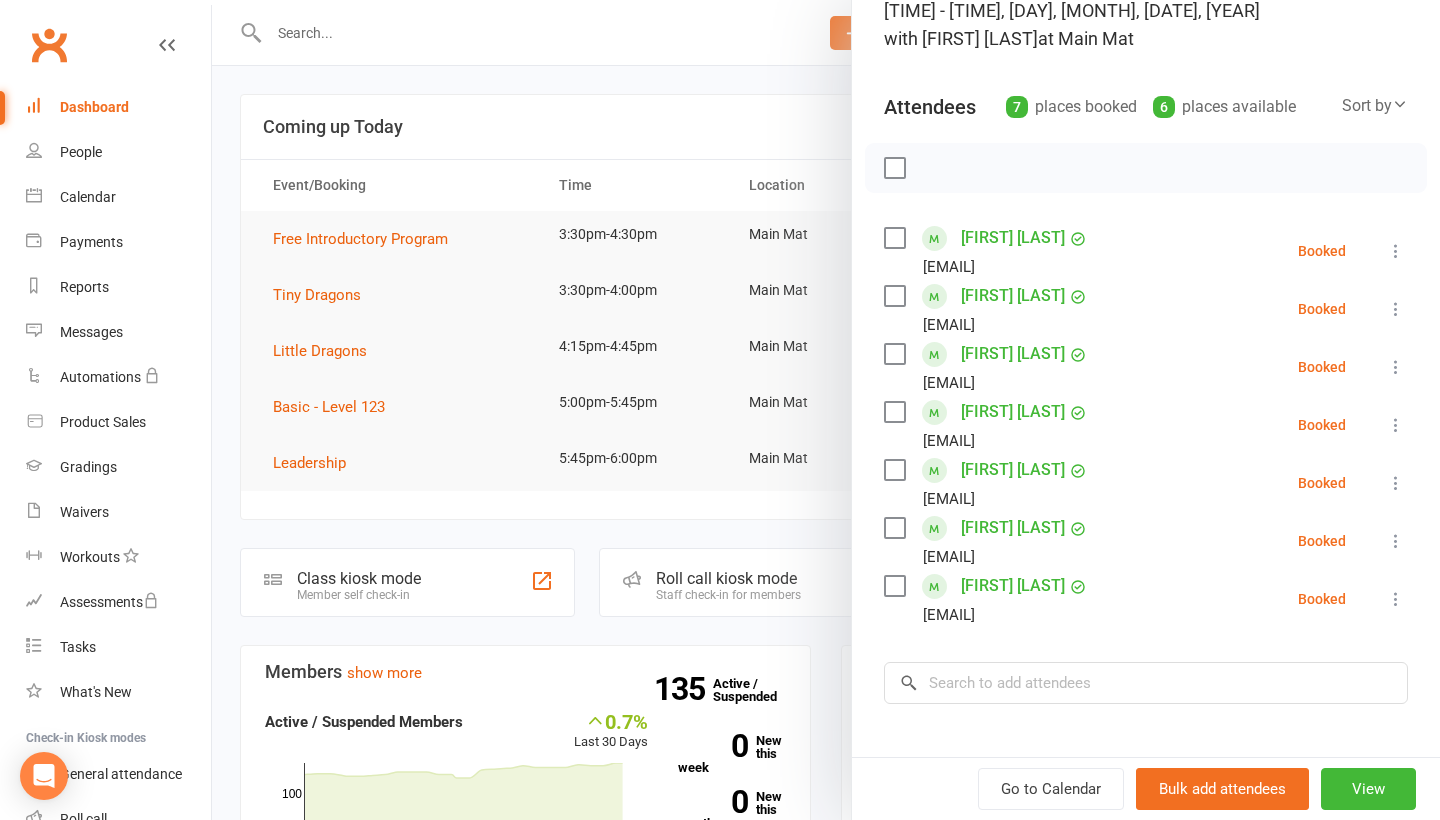 scroll, scrollTop: 153, scrollLeft: 0, axis: vertical 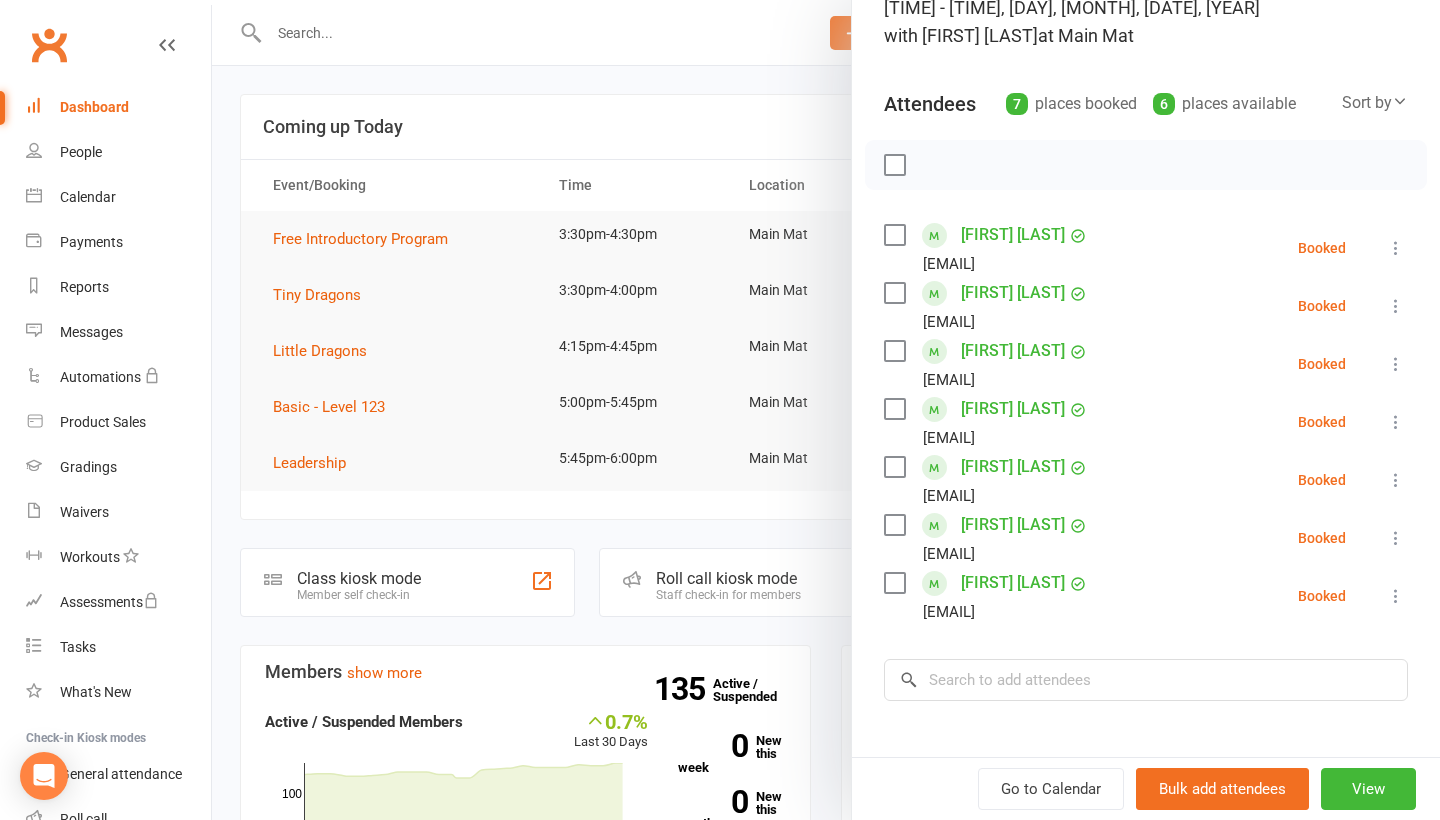click at bounding box center (1396, 480) 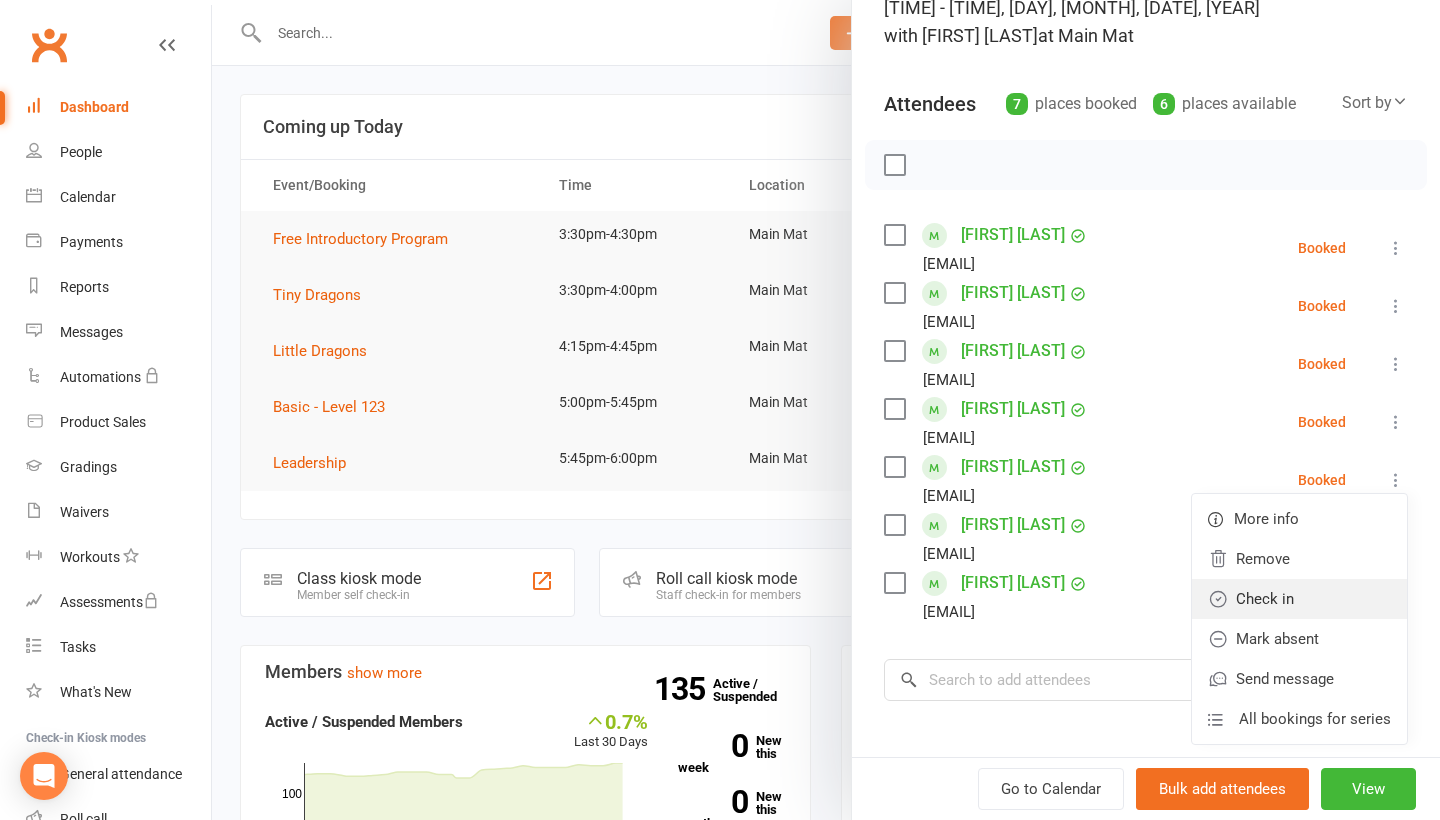 click on "Check in" at bounding box center (1299, 599) 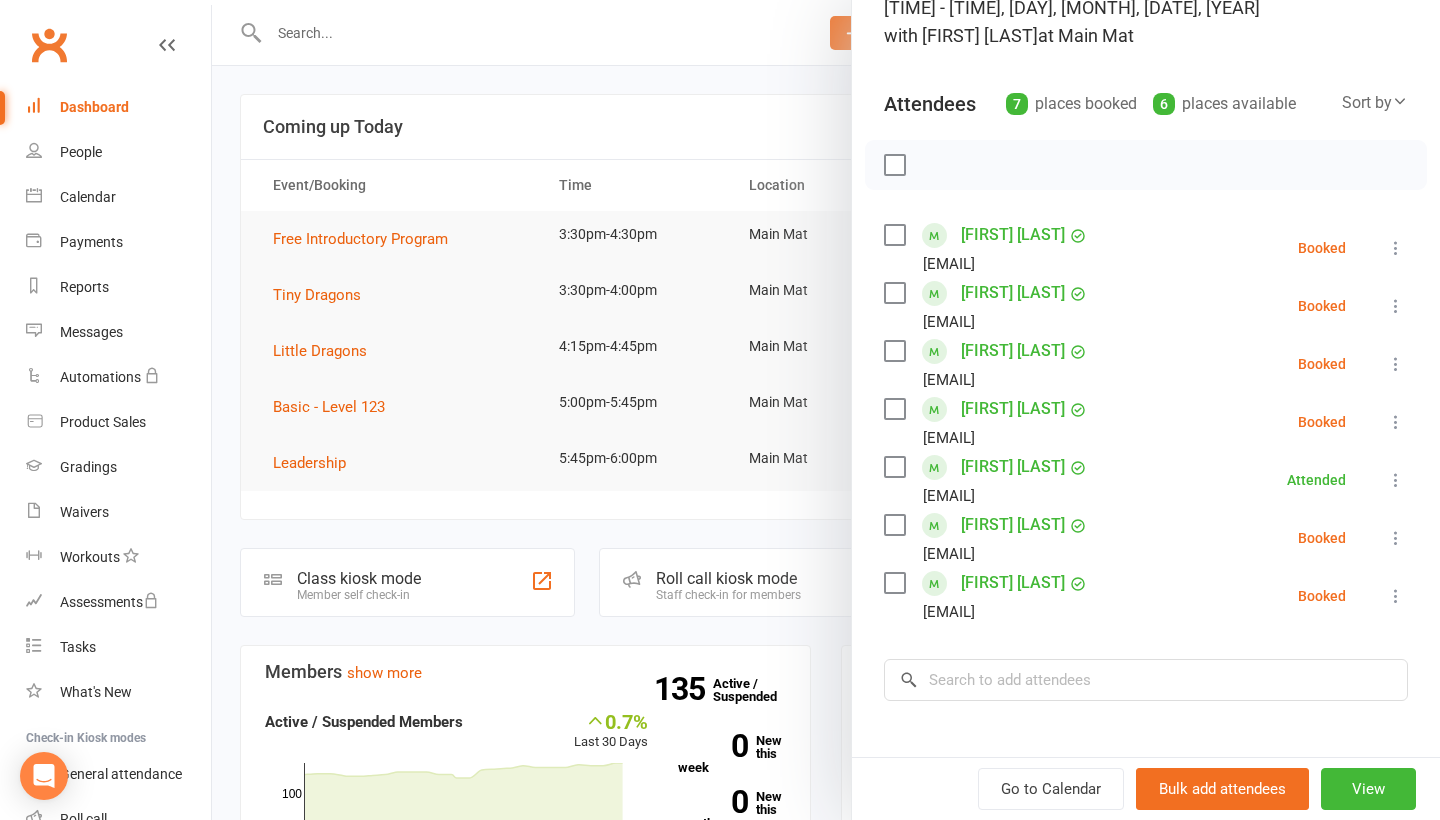 click at bounding box center [1396, 422] 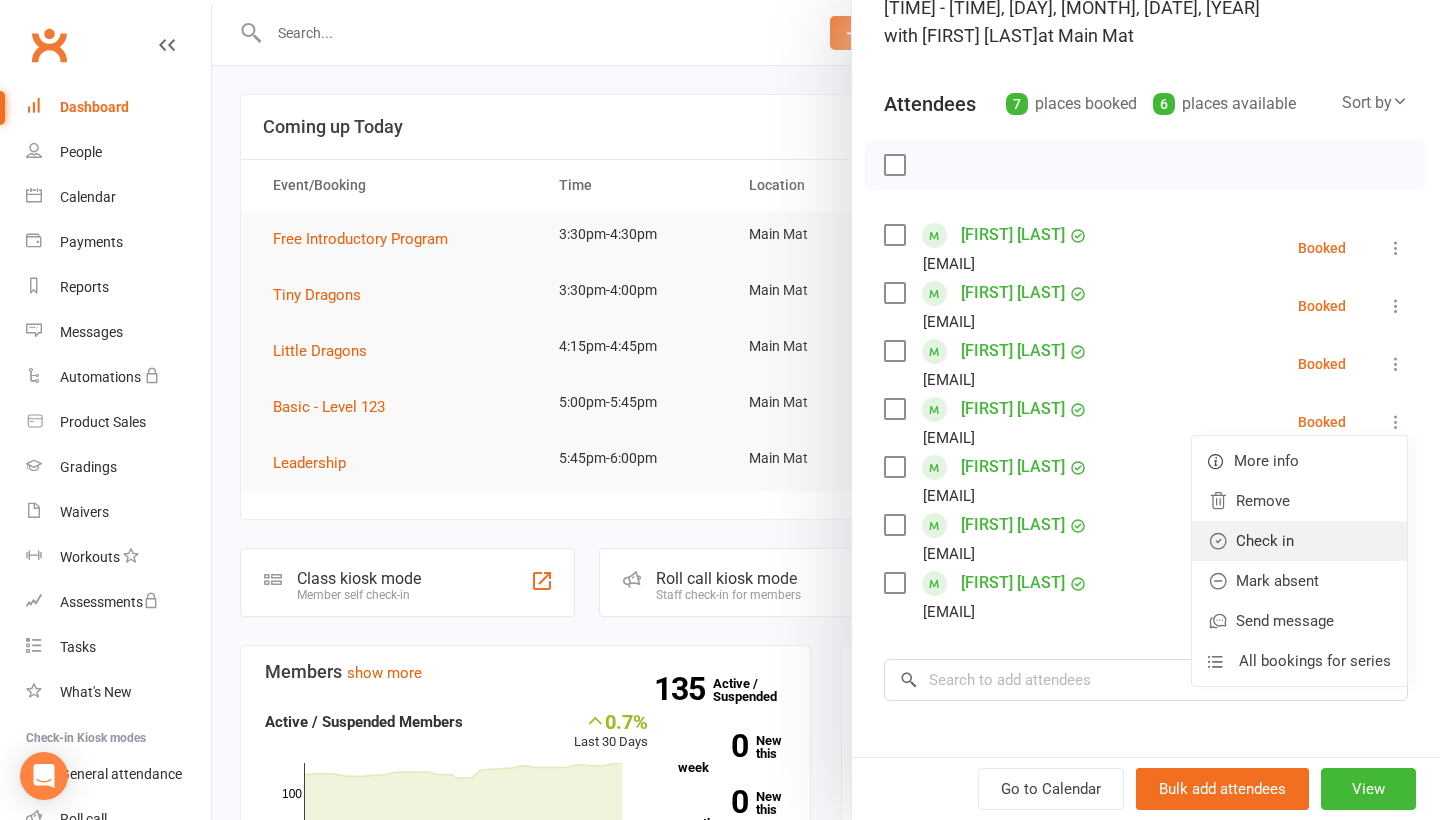 click on "Check in" at bounding box center (1299, 541) 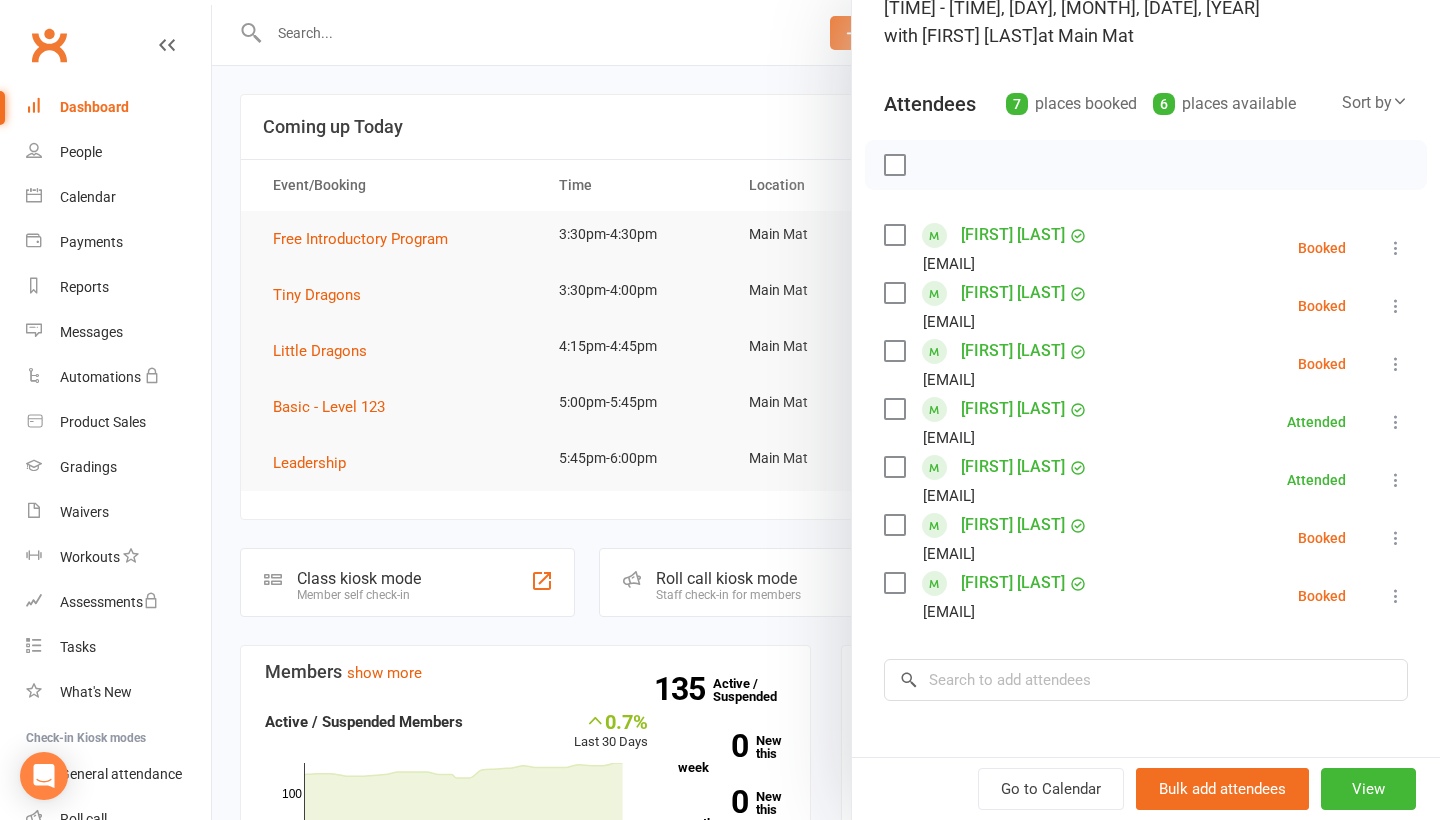 click at bounding box center [826, 410] 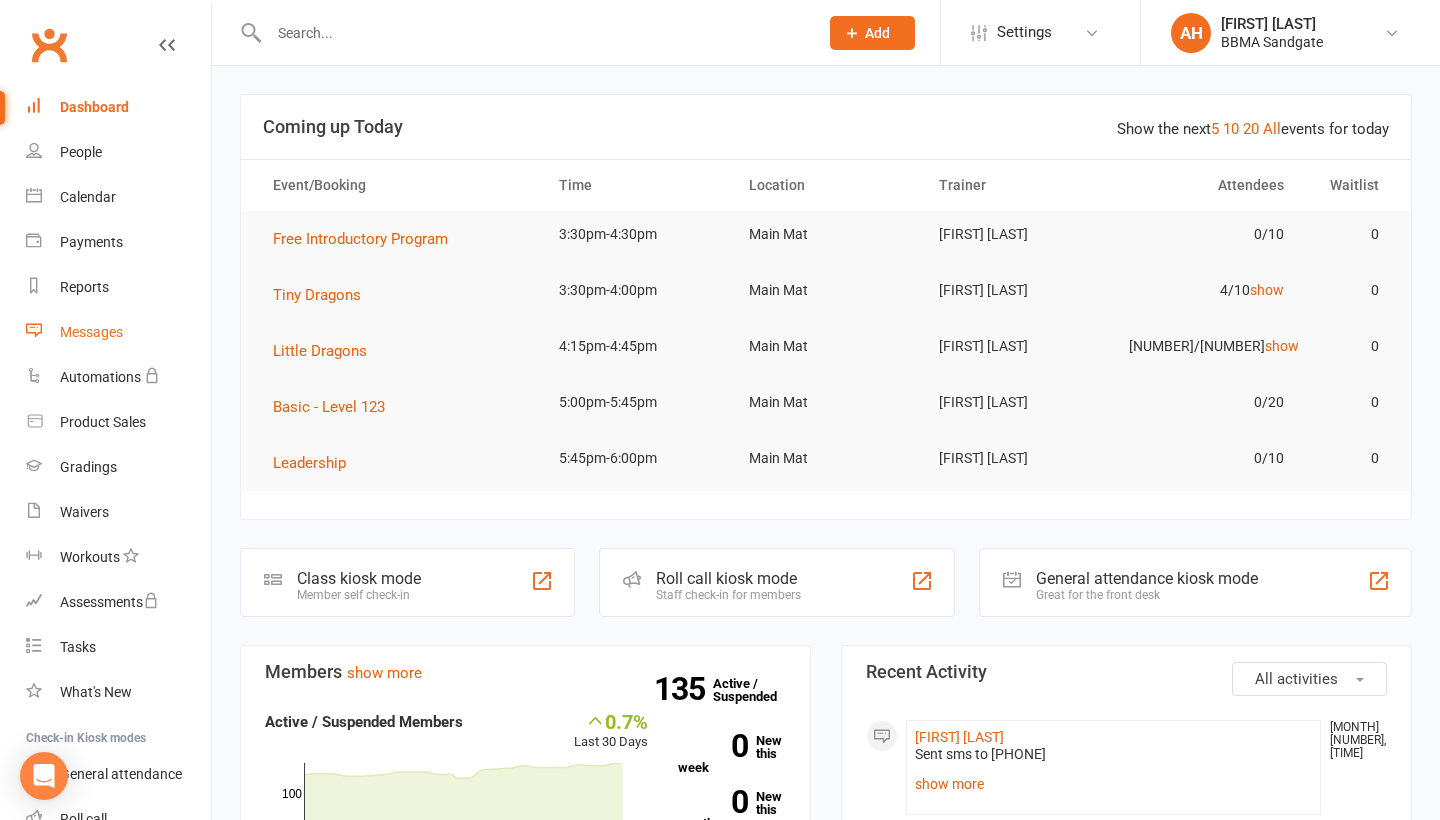 click on "Messages" at bounding box center [118, 332] 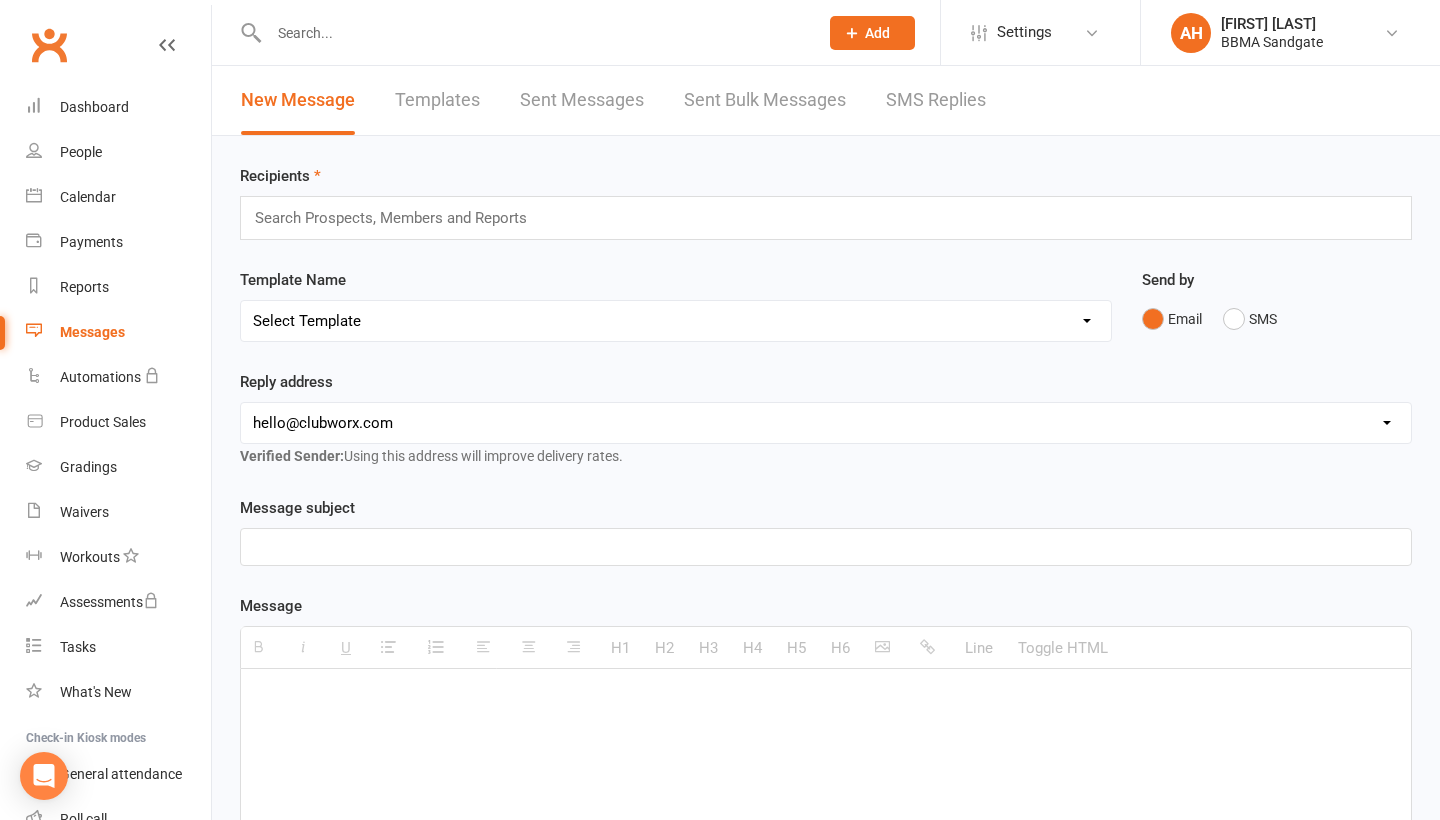 click on "SMS Replies" at bounding box center [936, 100] 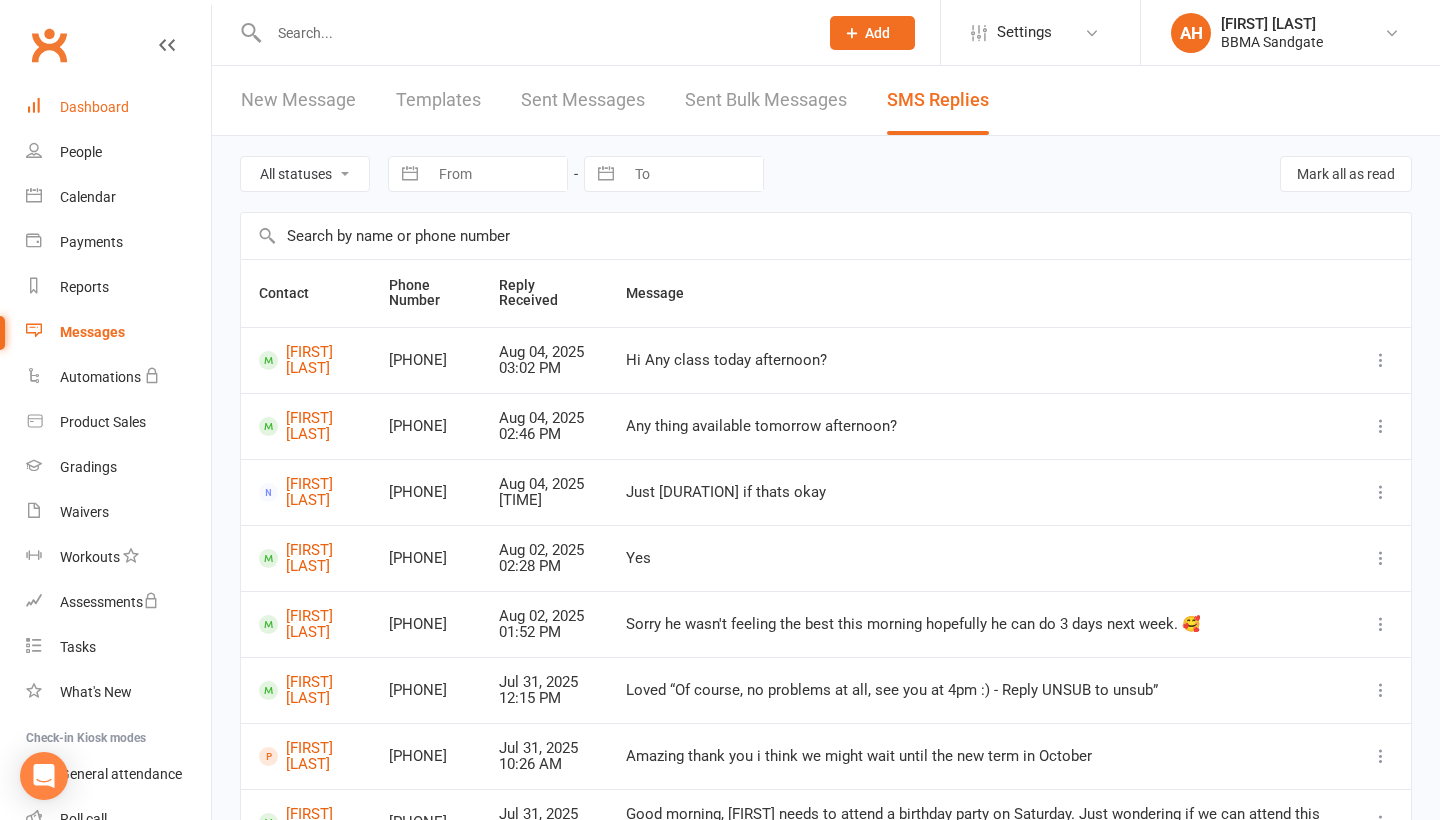 click on "Dashboard" at bounding box center [118, 107] 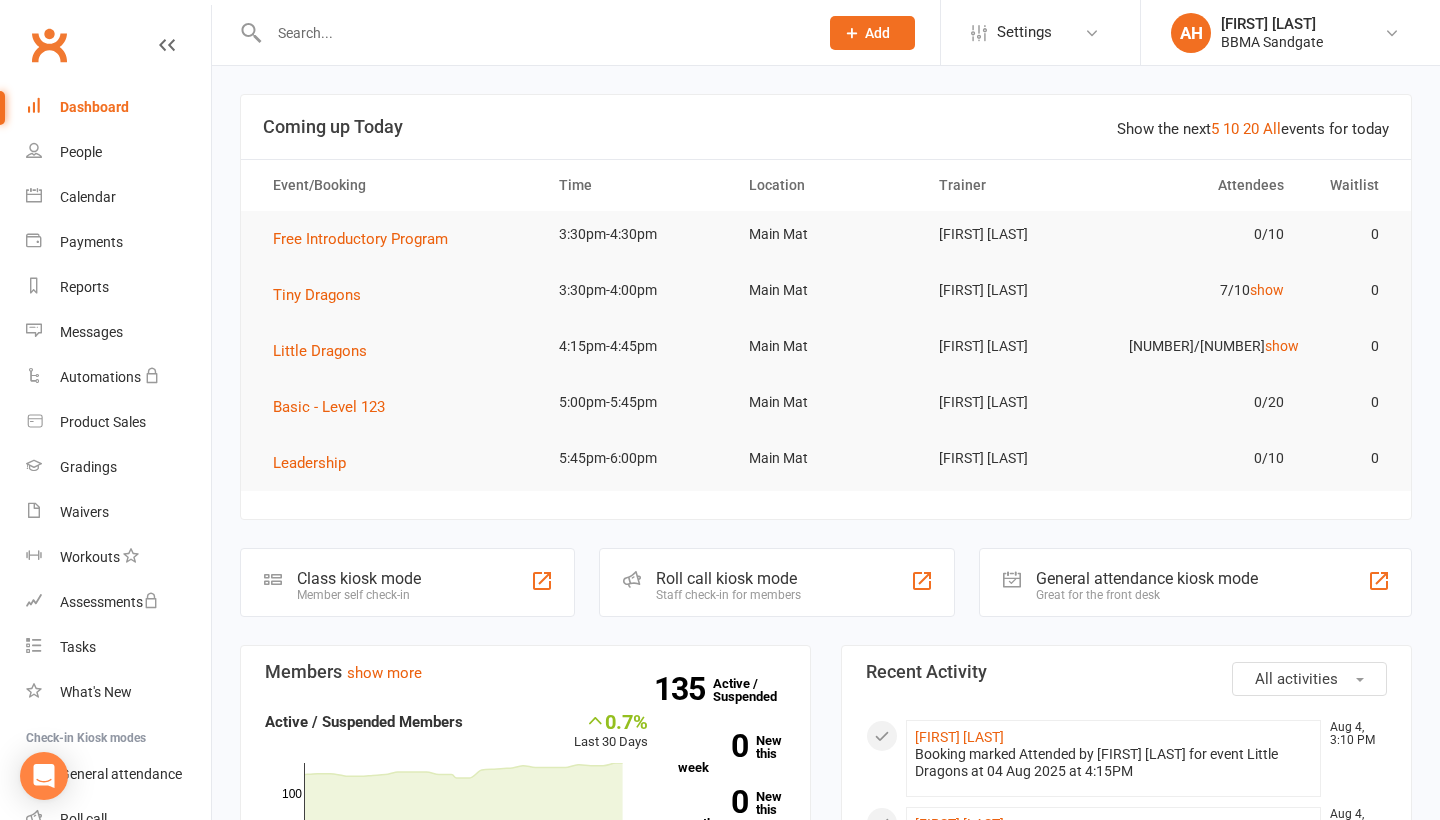 scroll, scrollTop: 0, scrollLeft: 0, axis: both 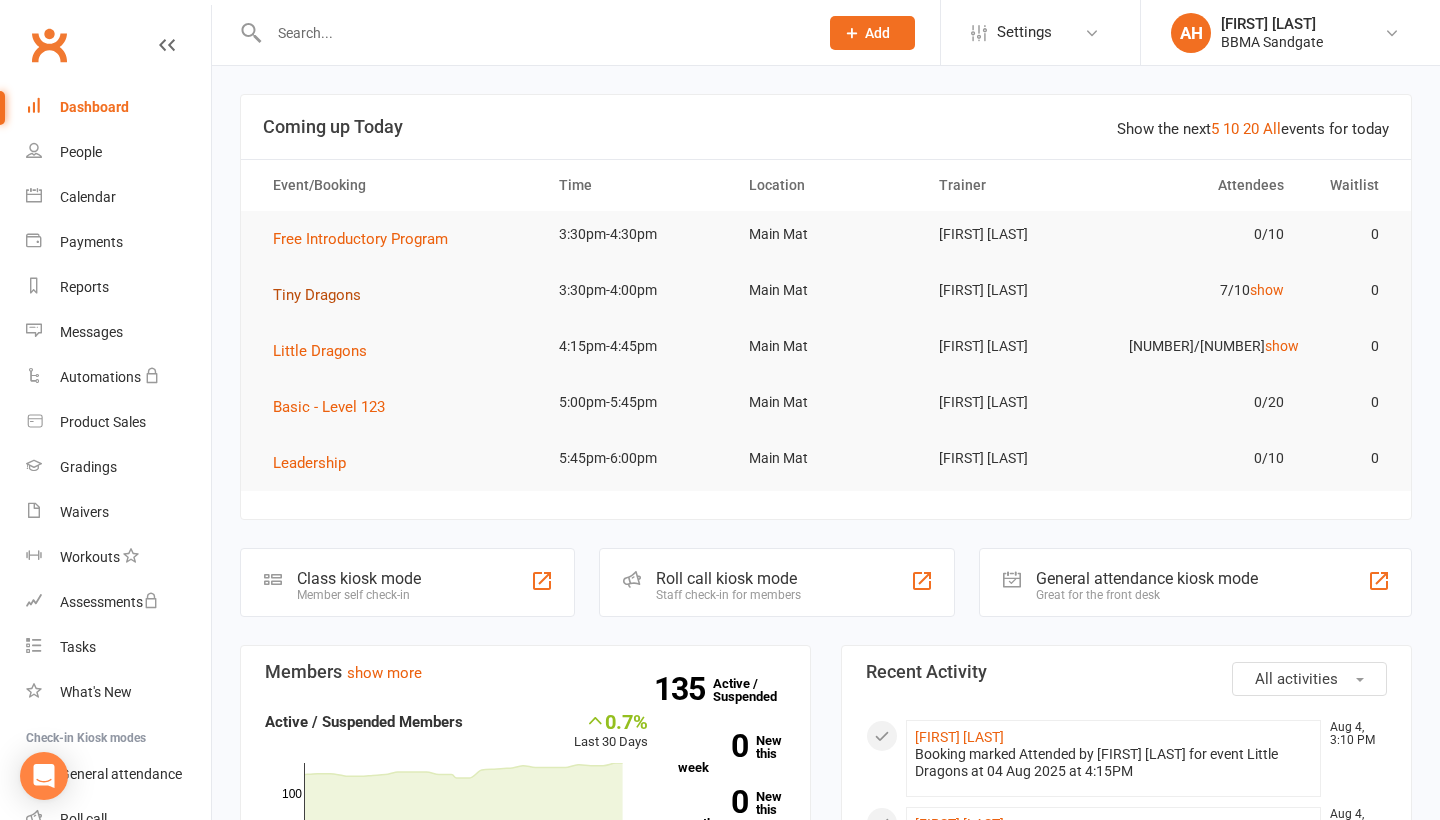 click on "Tiny Dragons" at bounding box center [317, 295] 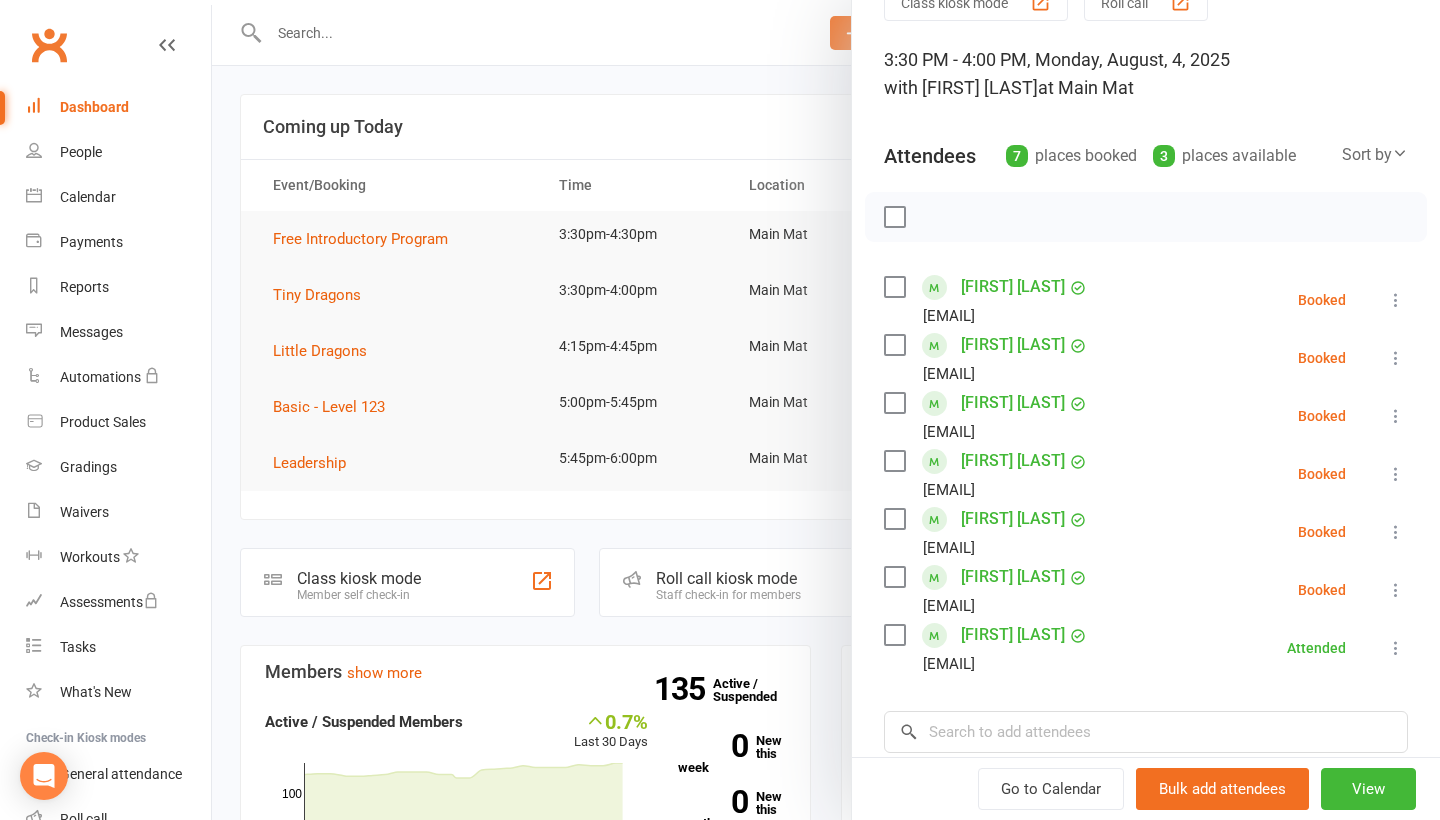 scroll, scrollTop: 122, scrollLeft: 0, axis: vertical 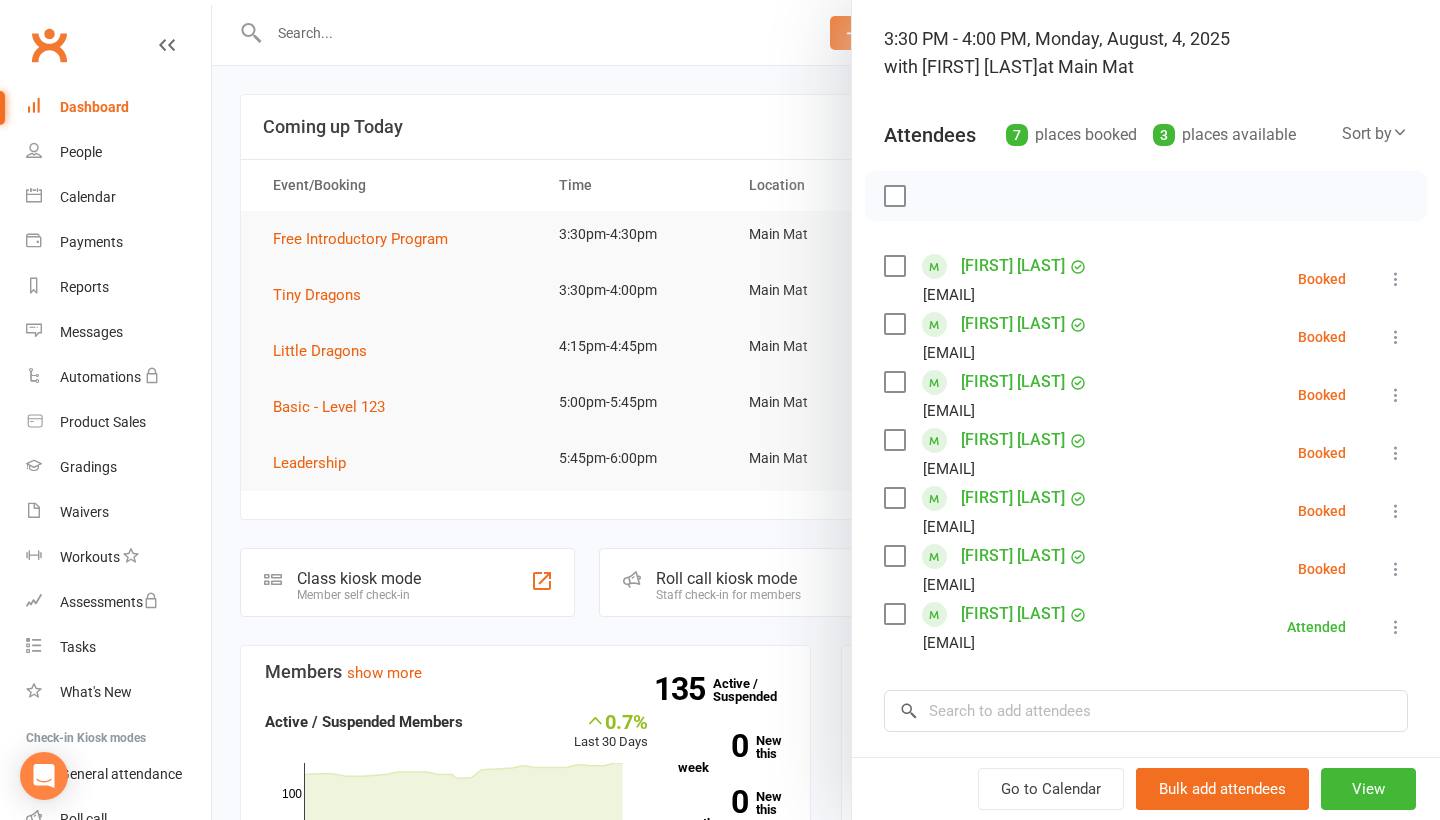click at bounding box center [1396, 511] 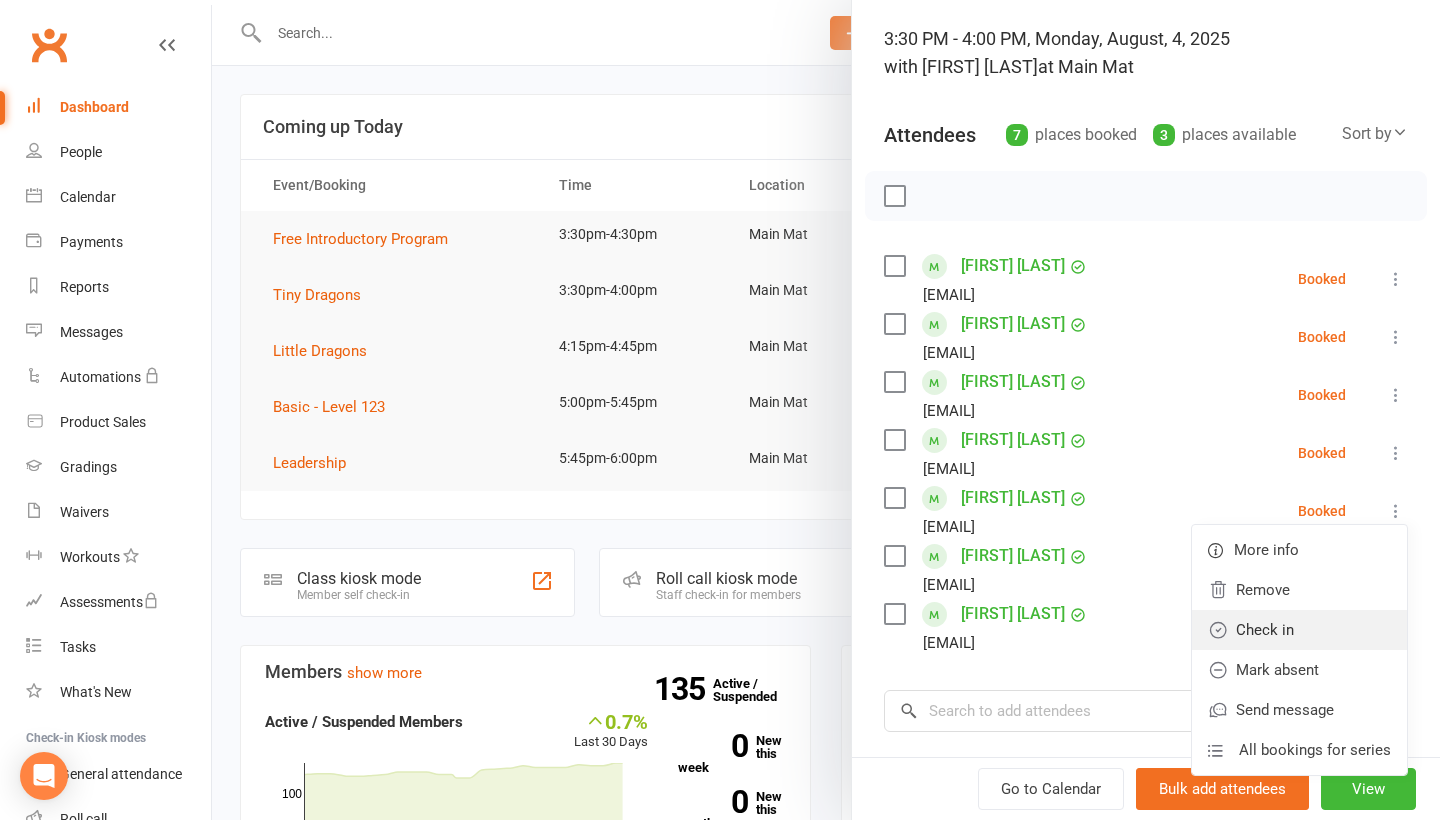 click on "Check in" at bounding box center (1299, 630) 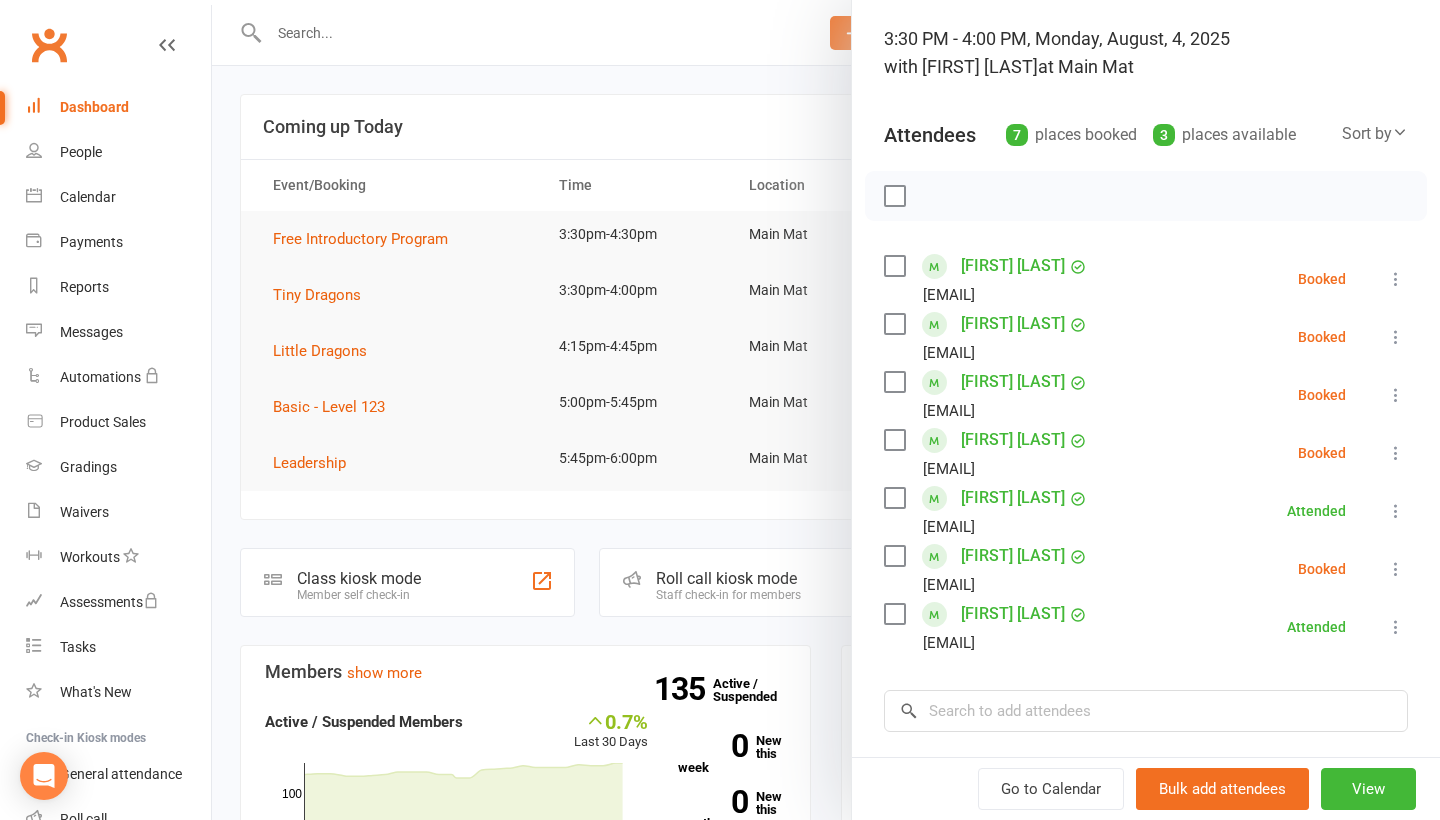 click at bounding box center (826, 410) 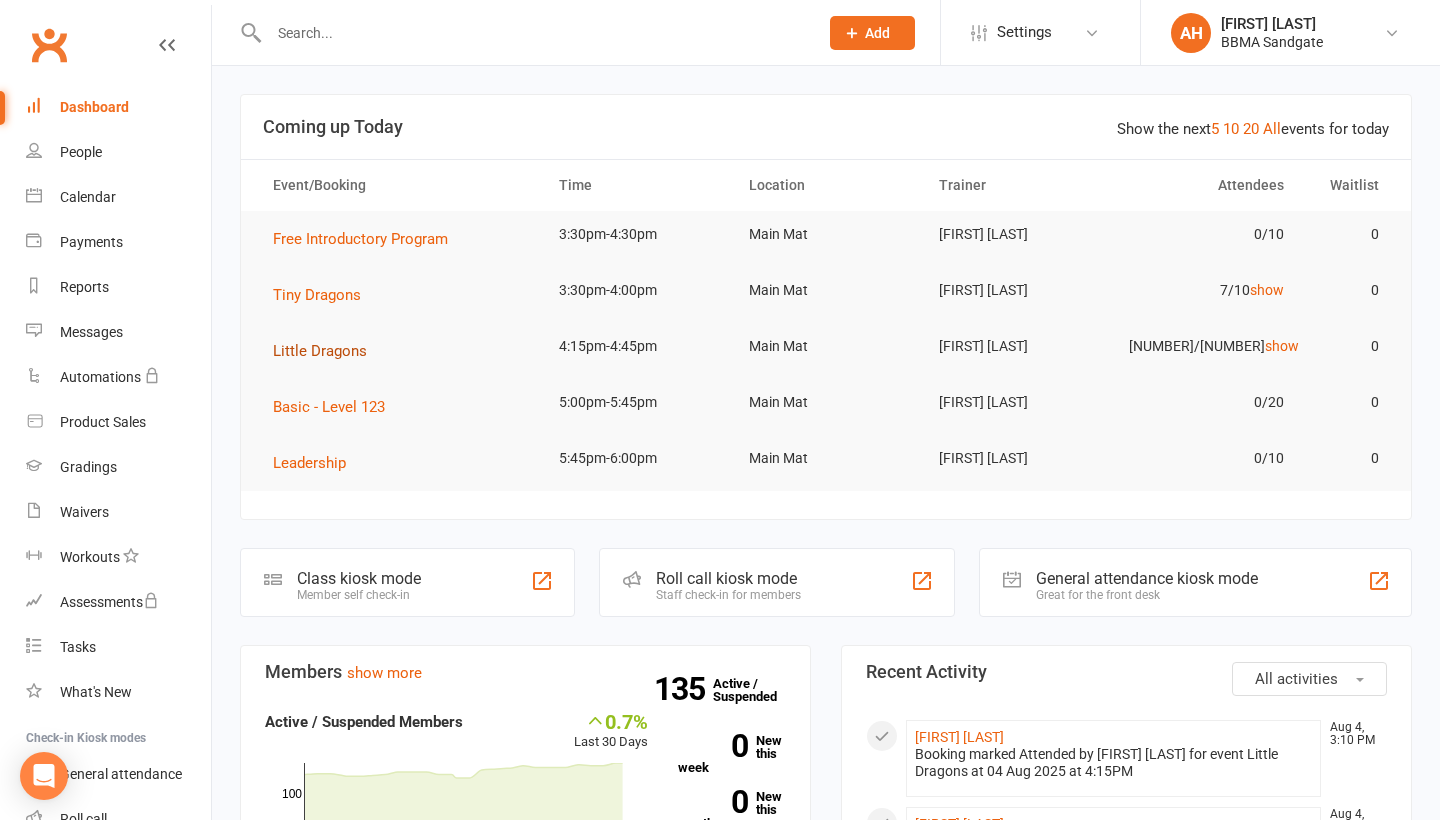 click on "Little Dragons" at bounding box center (327, 351) 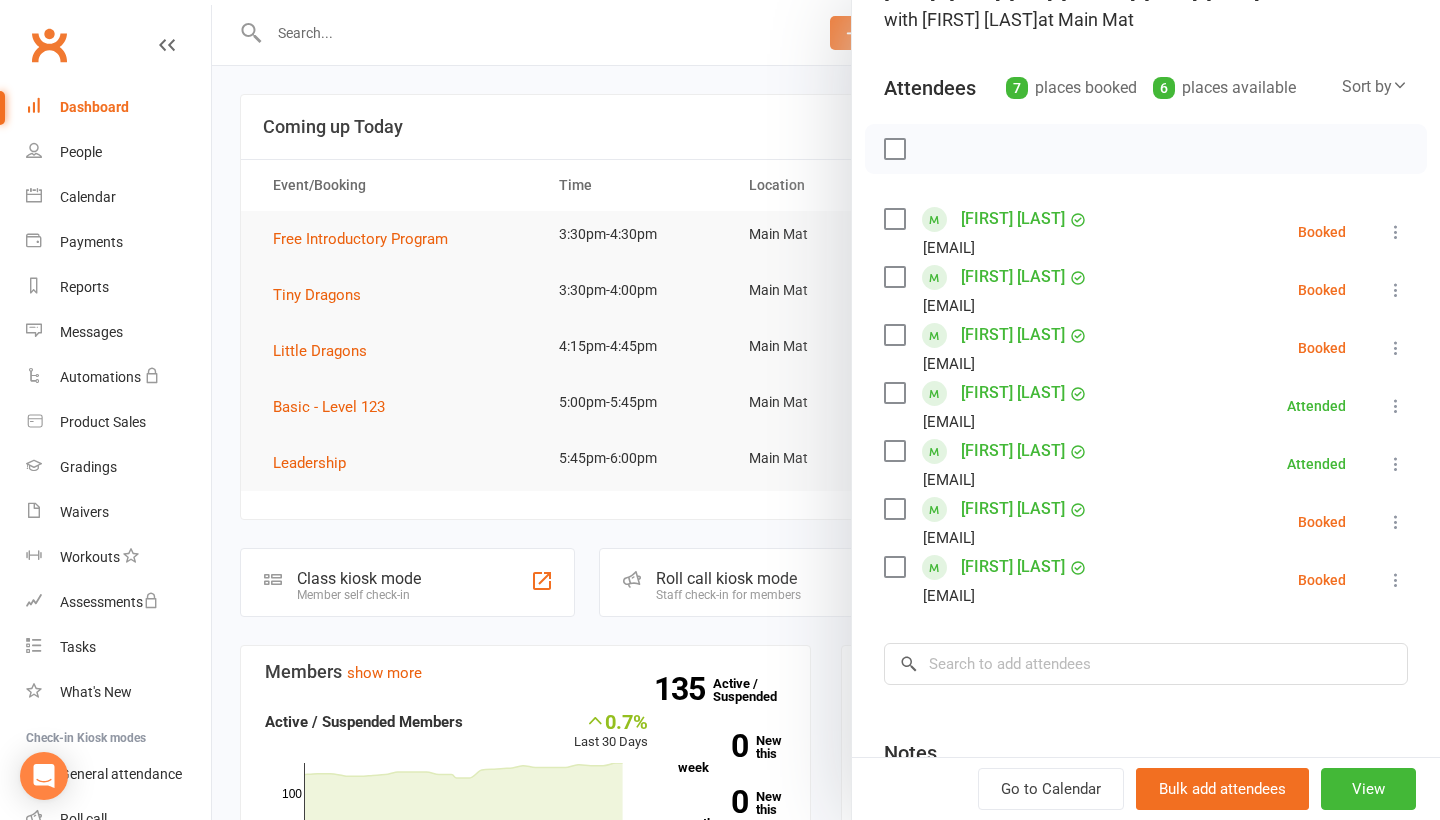 scroll, scrollTop: 169, scrollLeft: 0, axis: vertical 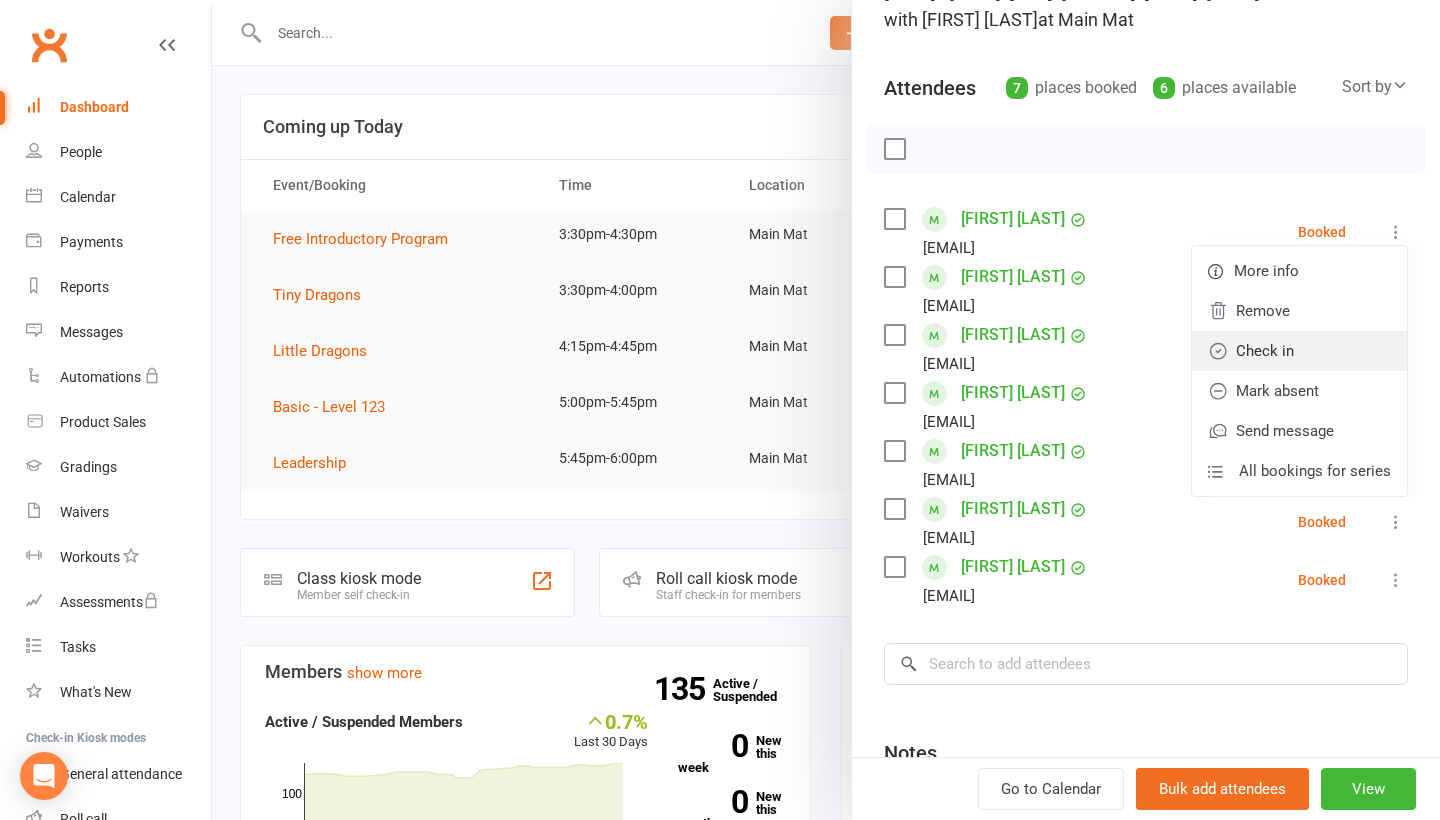 click on "Check in" at bounding box center (1299, 351) 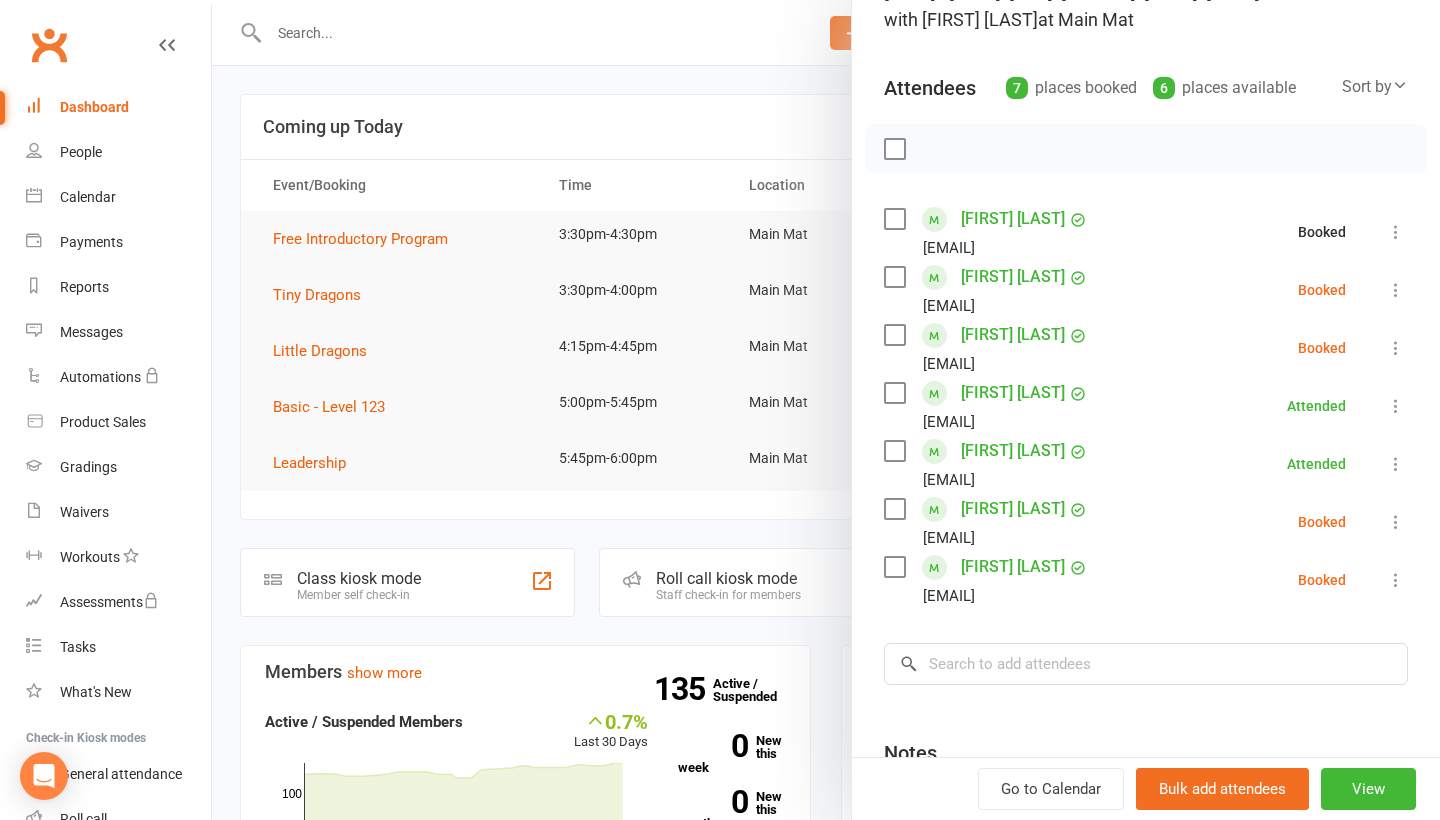 click at bounding box center (1396, 290) 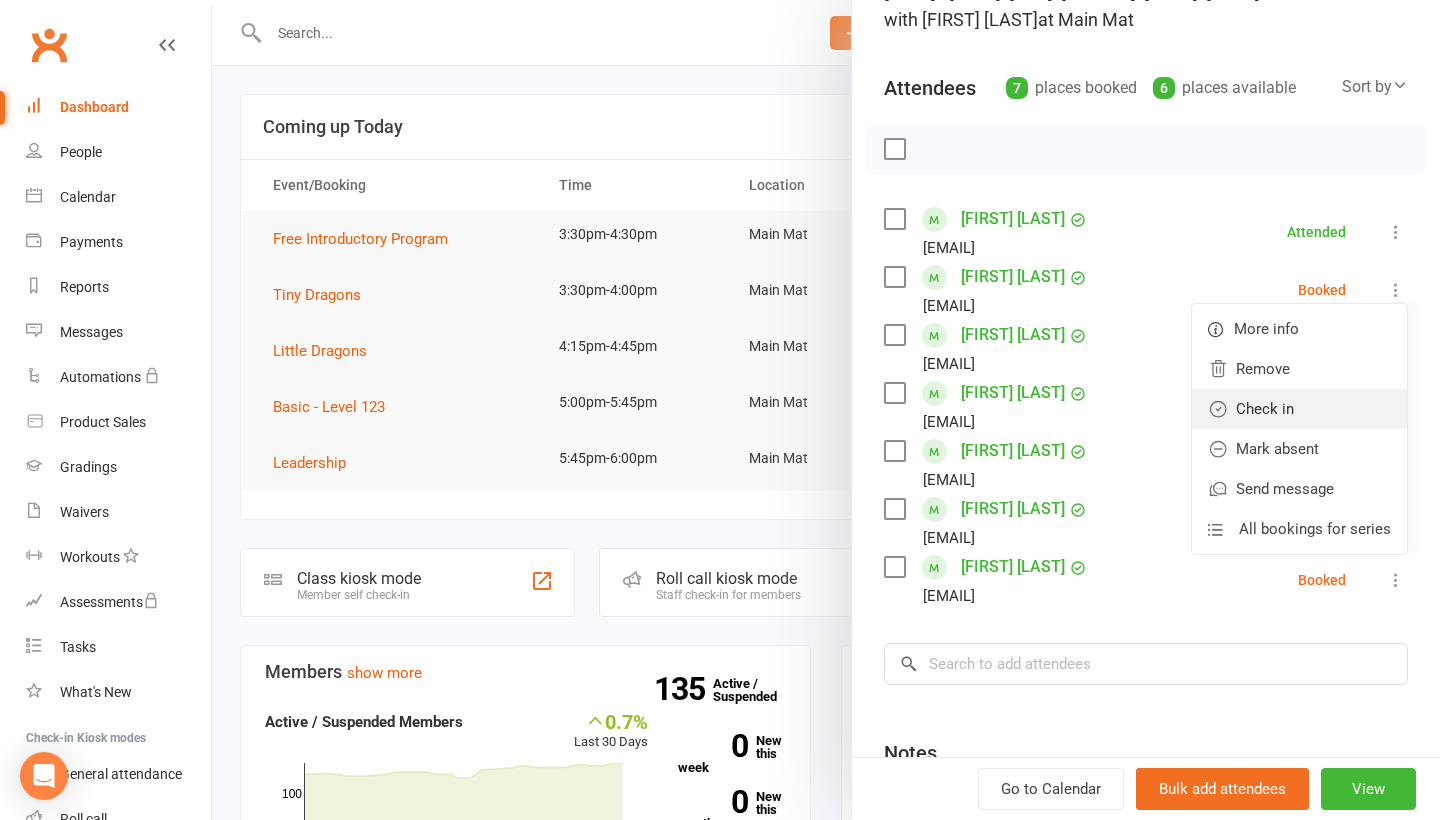 click on "Check in" at bounding box center (1299, 409) 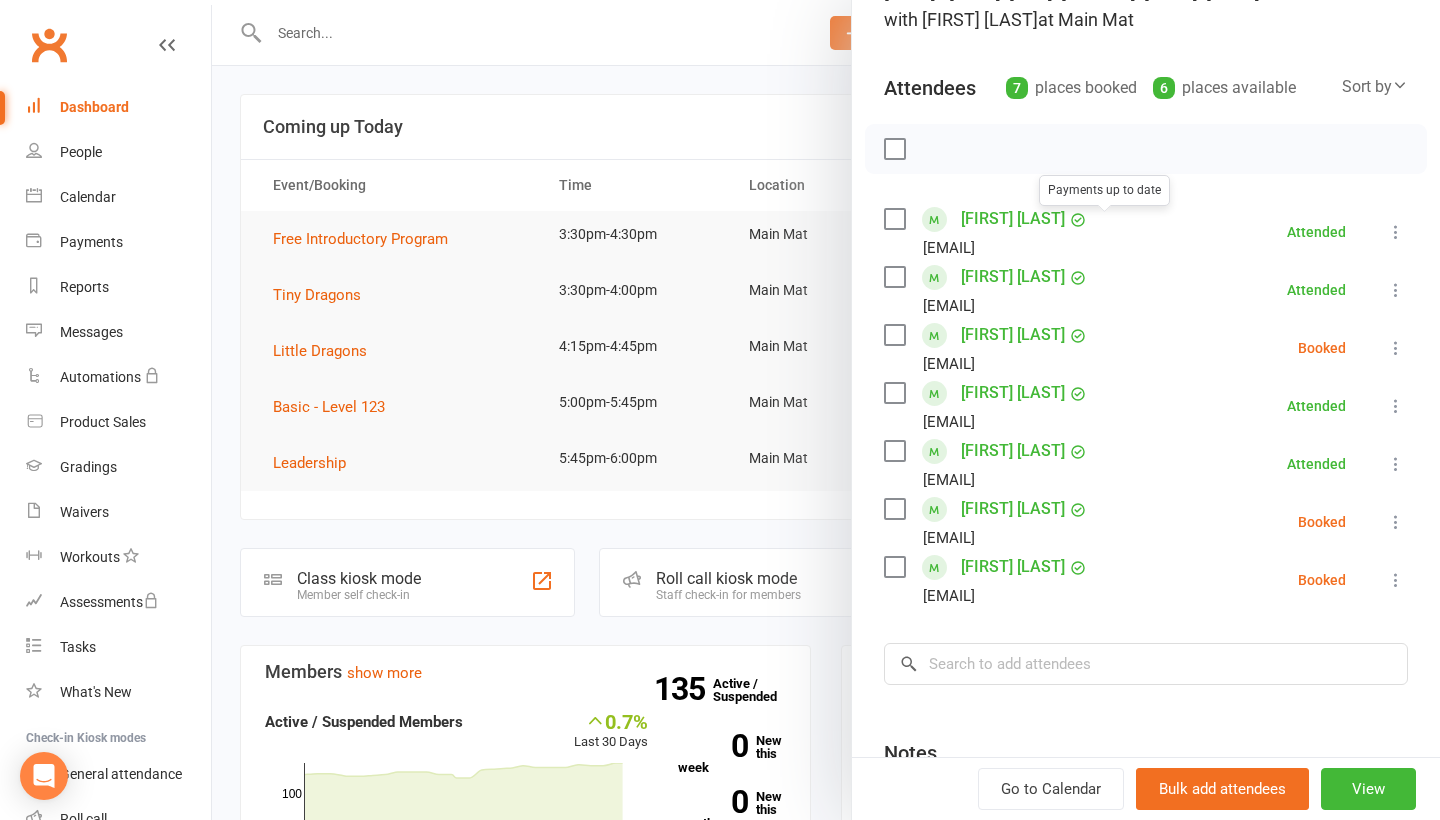 click at bounding box center [826, 410] 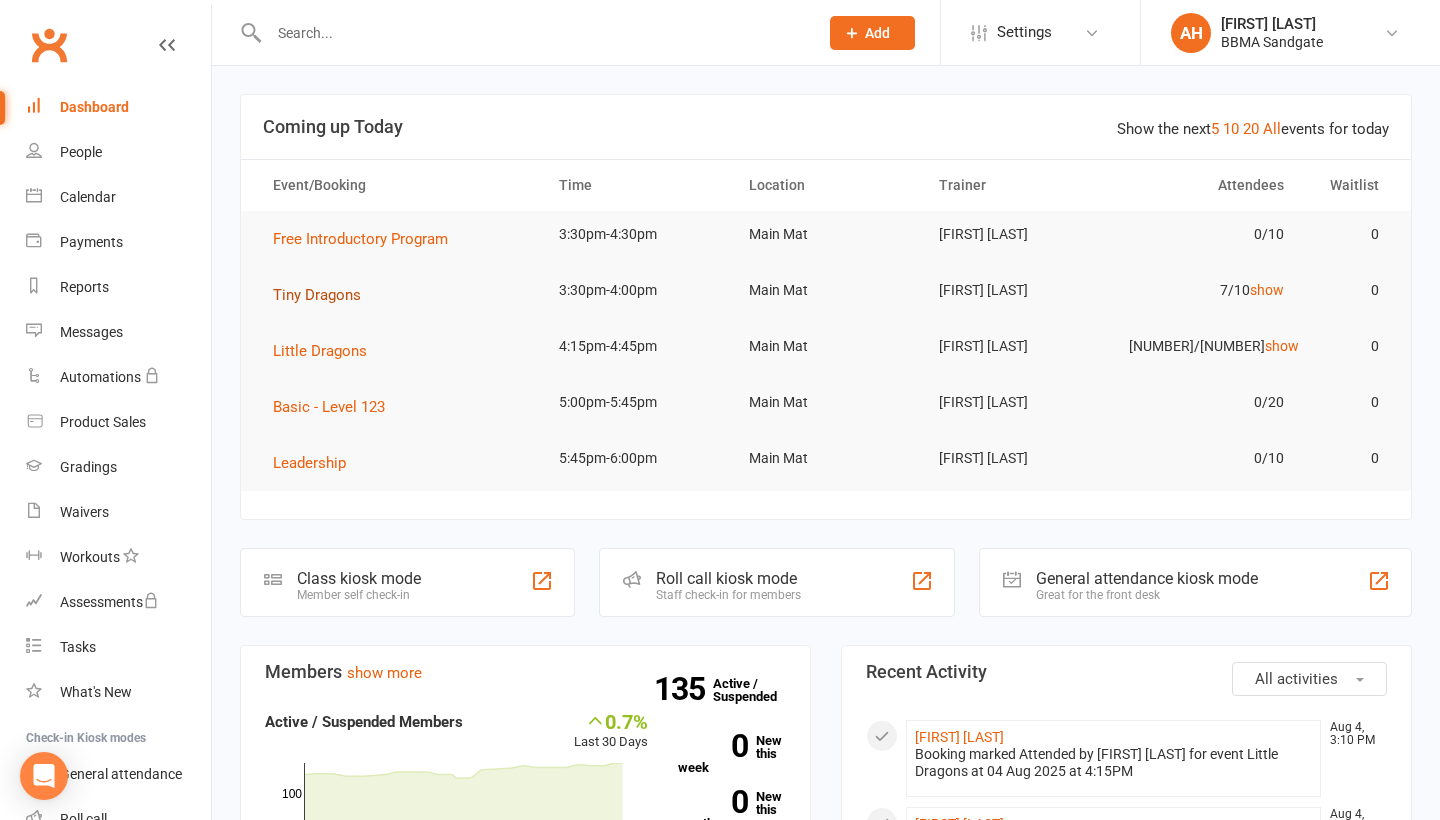 click on "Tiny Dragons" at bounding box center (317, 295) 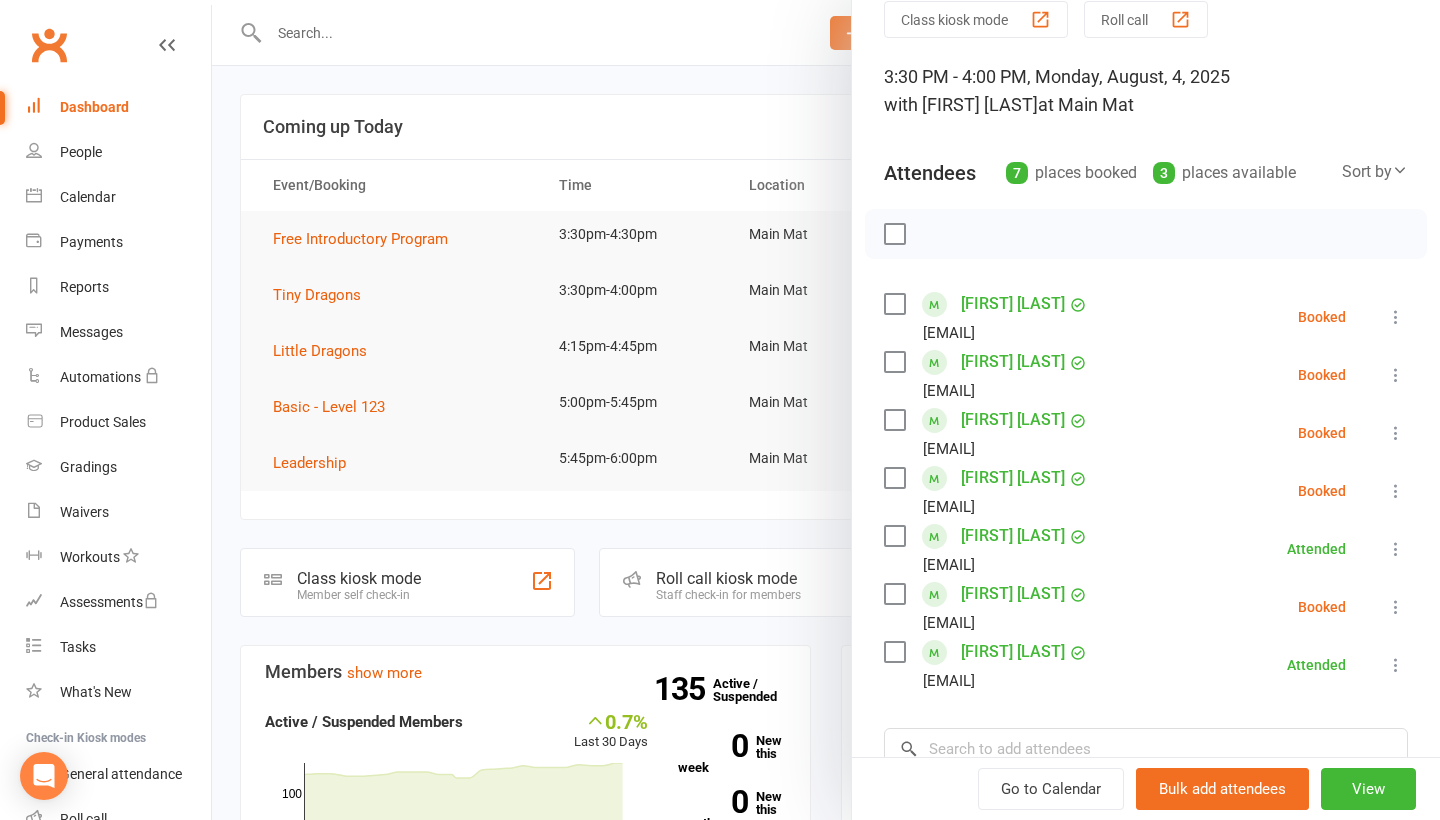 scroll, scrollTop: 85, scrollLeft: 0, axis: vertical 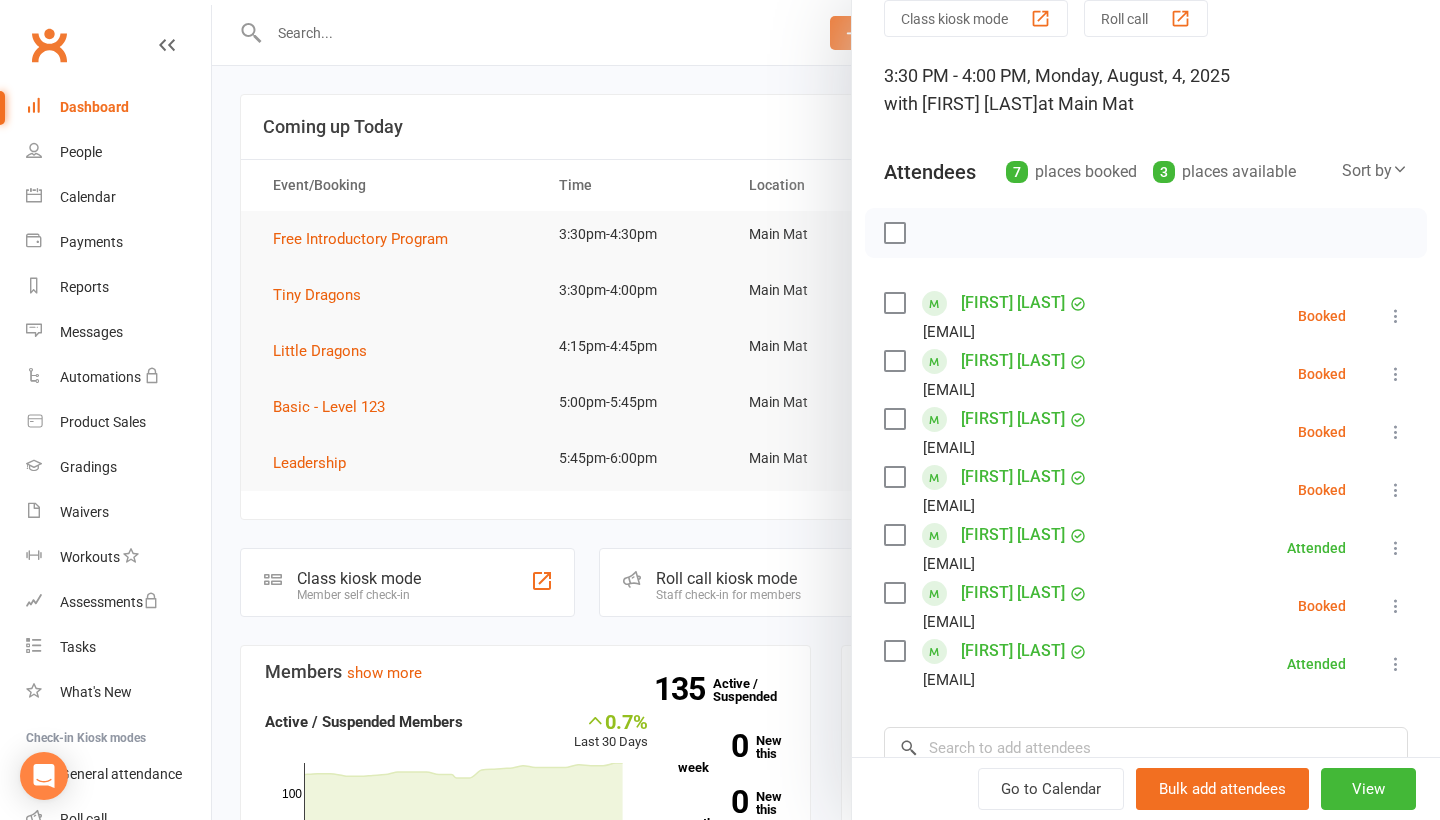 click at bounding box center (1396, 432) 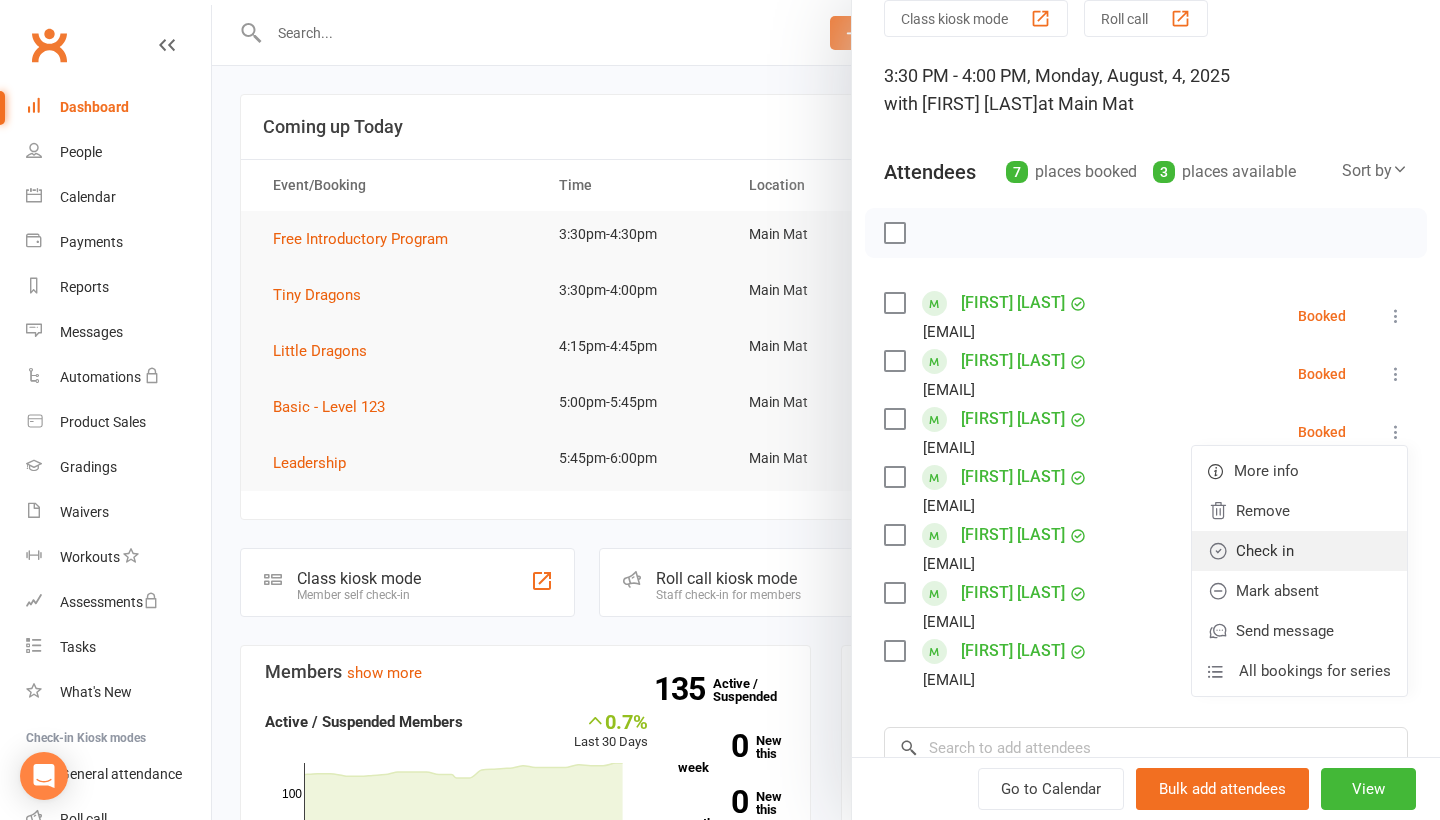 click on "Check in" at bounding box center (1299, 551) 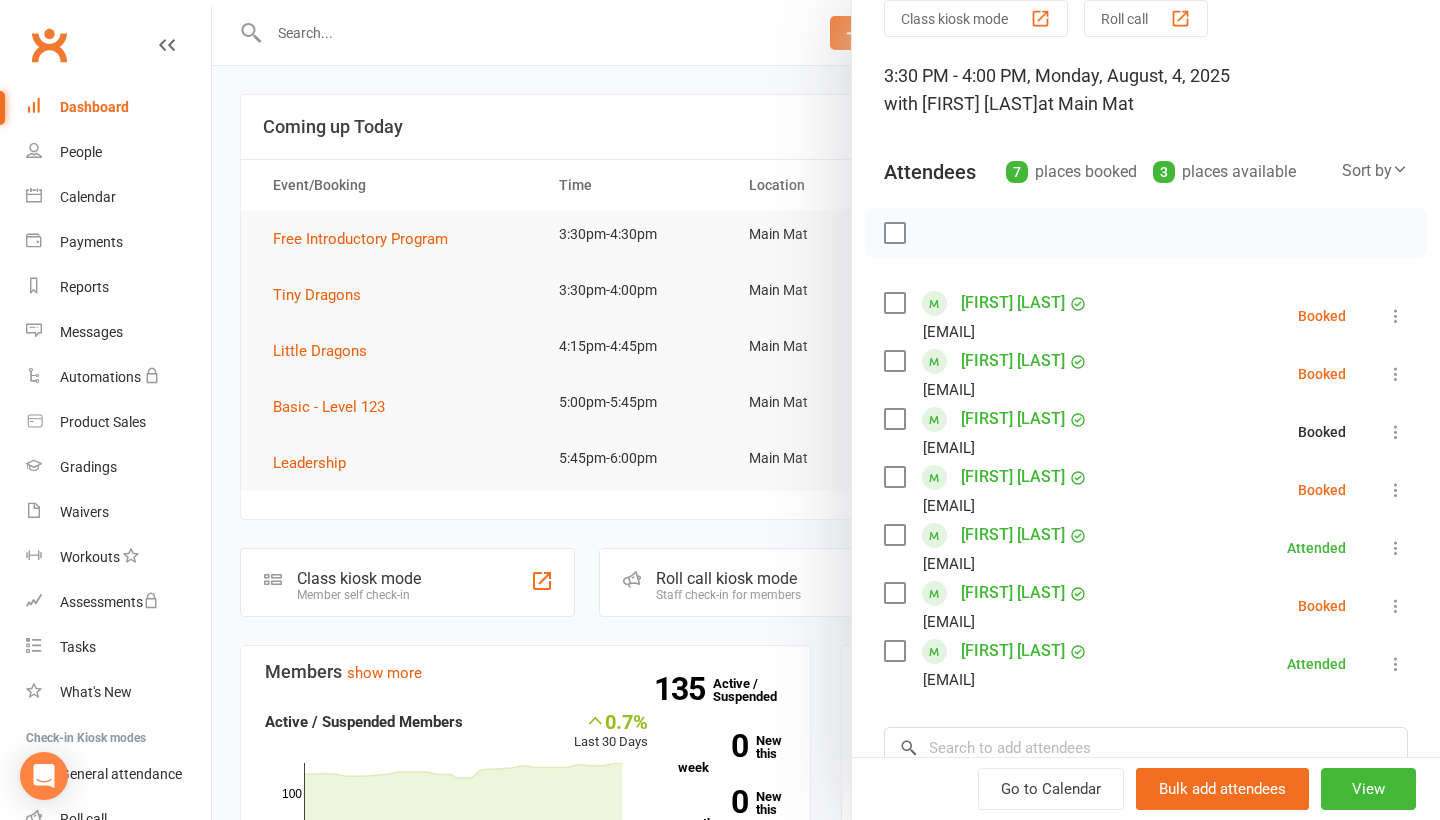 click at bounding box center (1396, 490) 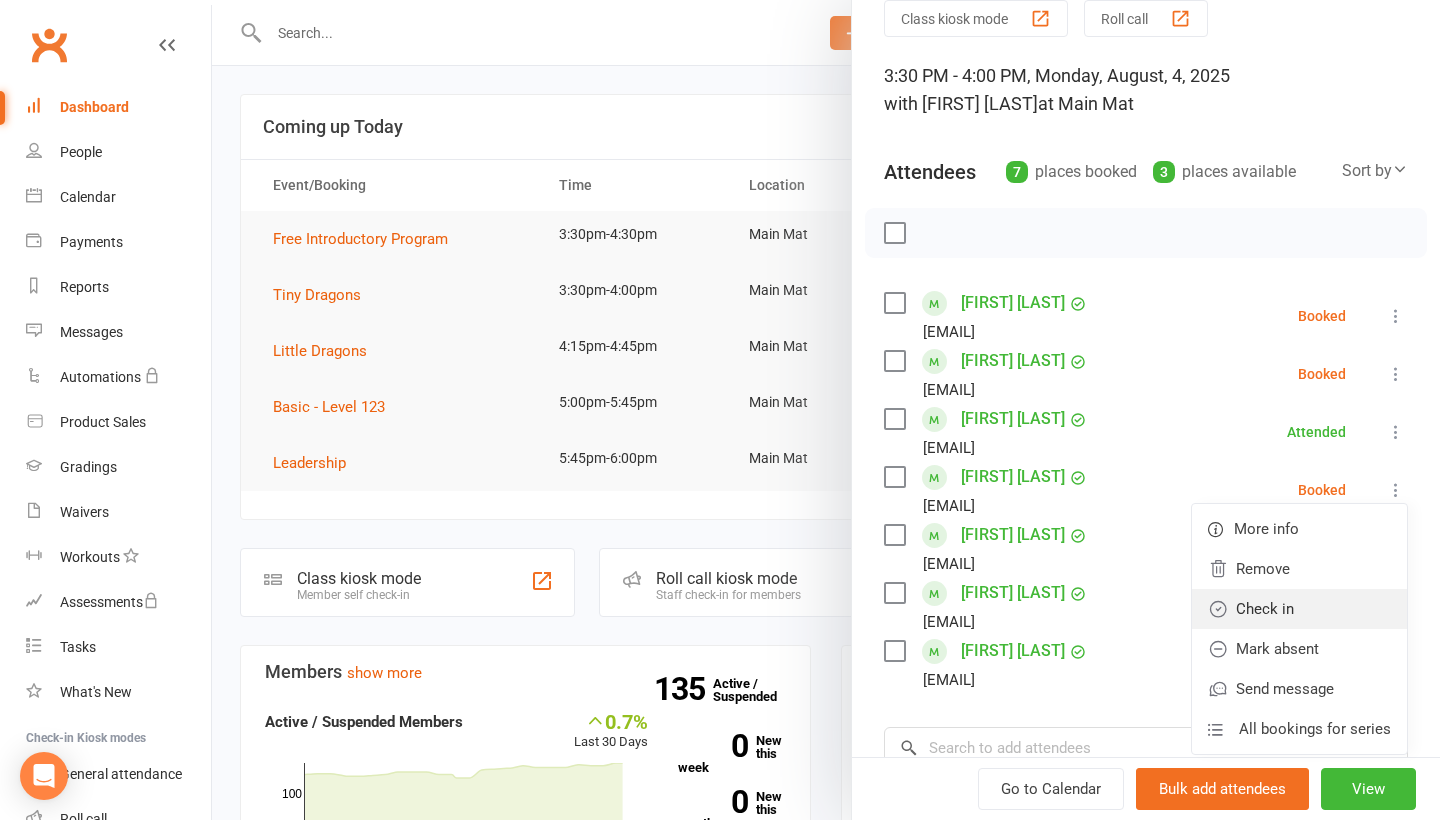 click on "Check in" at bounding box center (1299, 609) 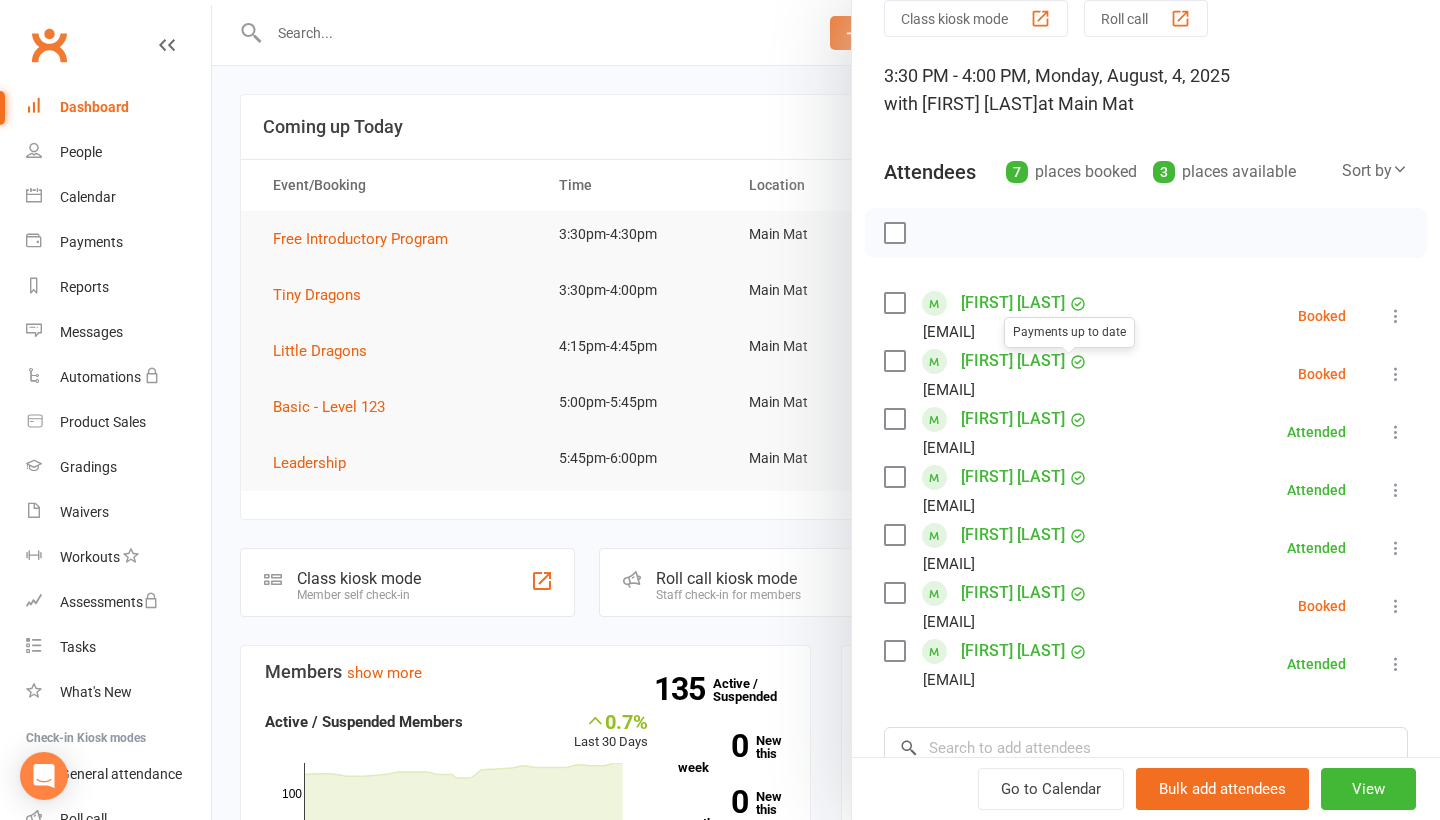 click at bounding box center [826, 410] 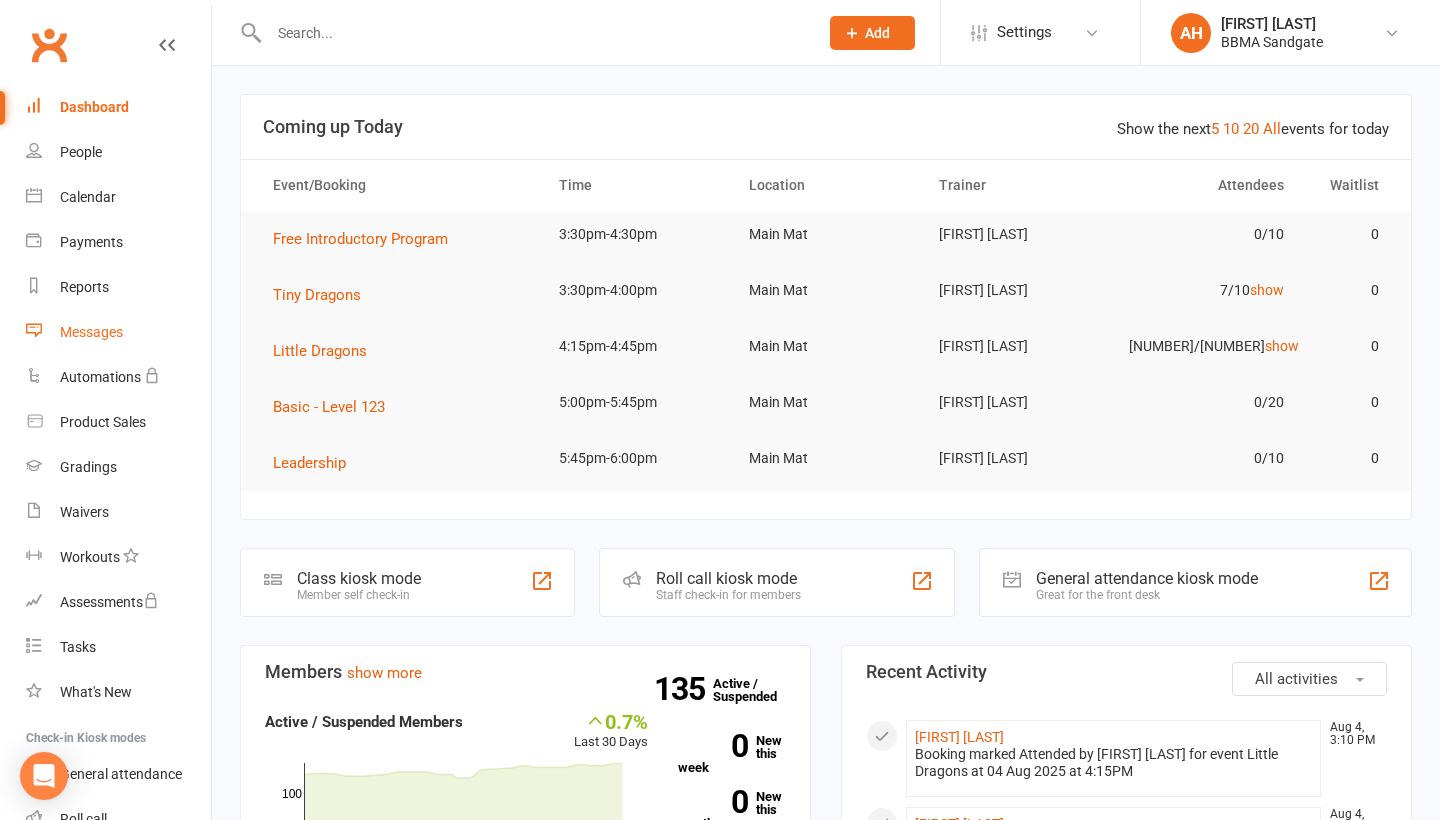 click on "Messages" at bounding box center [91, 332] 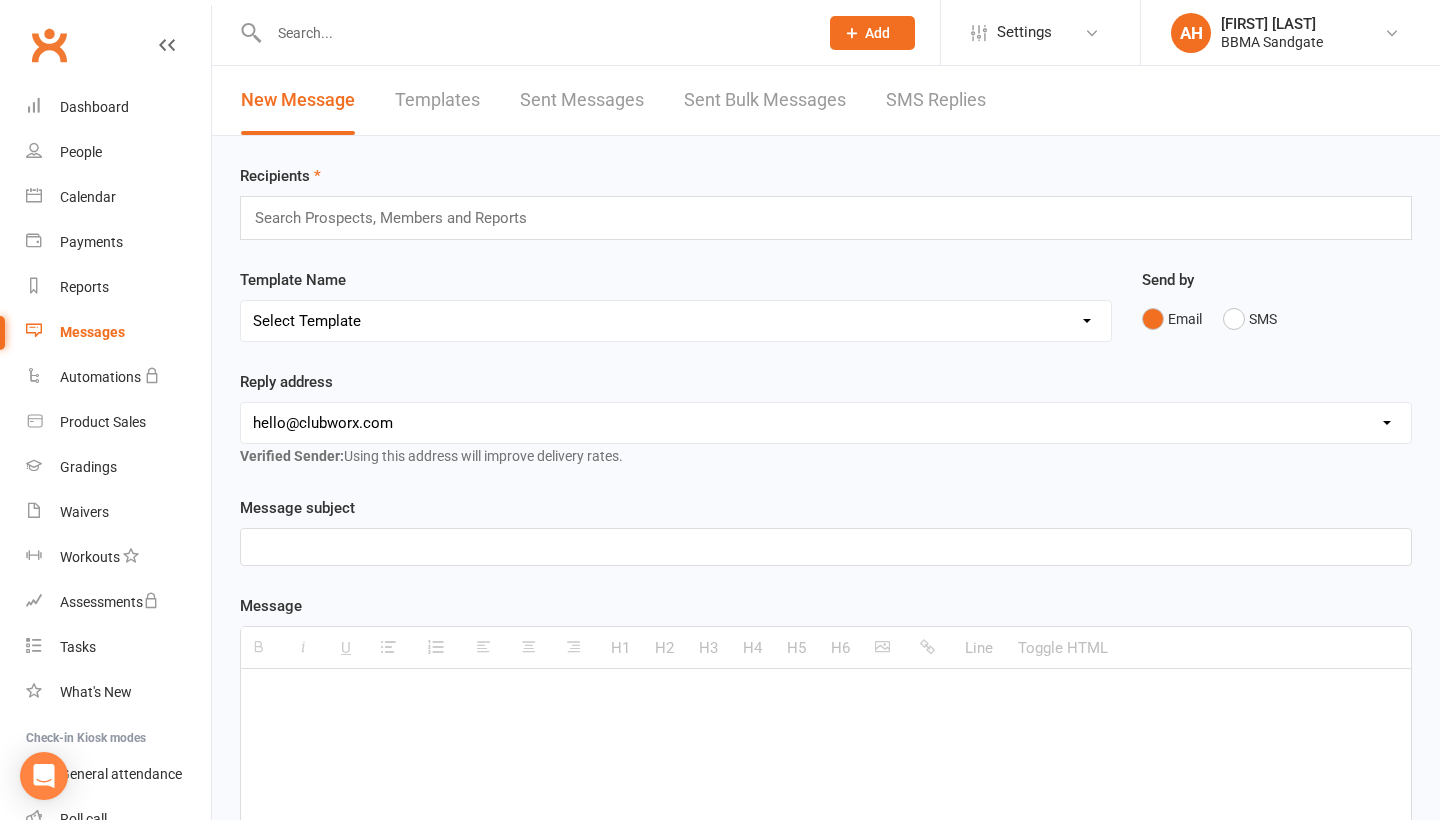 click on "SMS Replies" at bounding box center [936, 100] 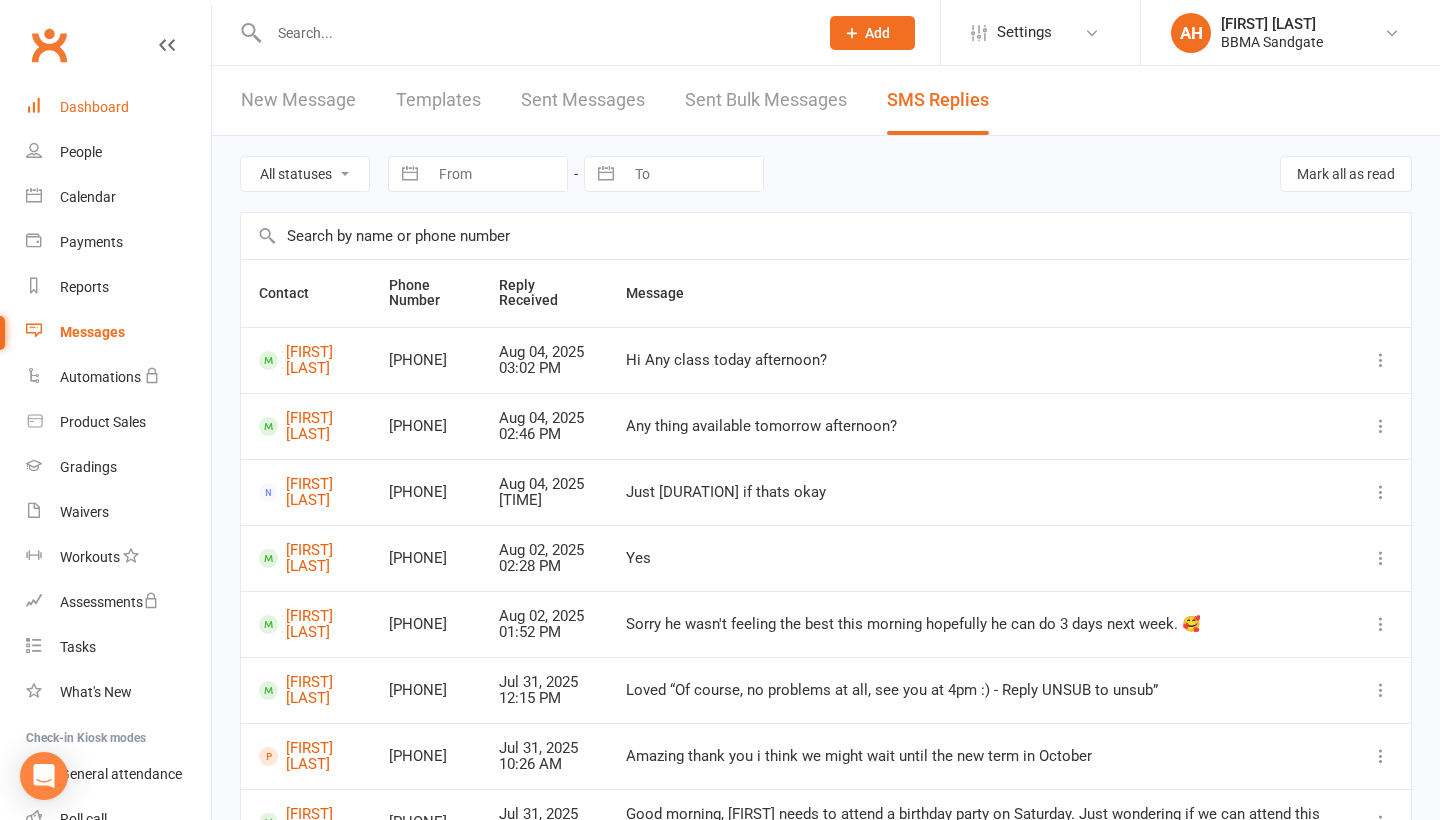 click on "Dashboard" at bounding box center [118, 107] 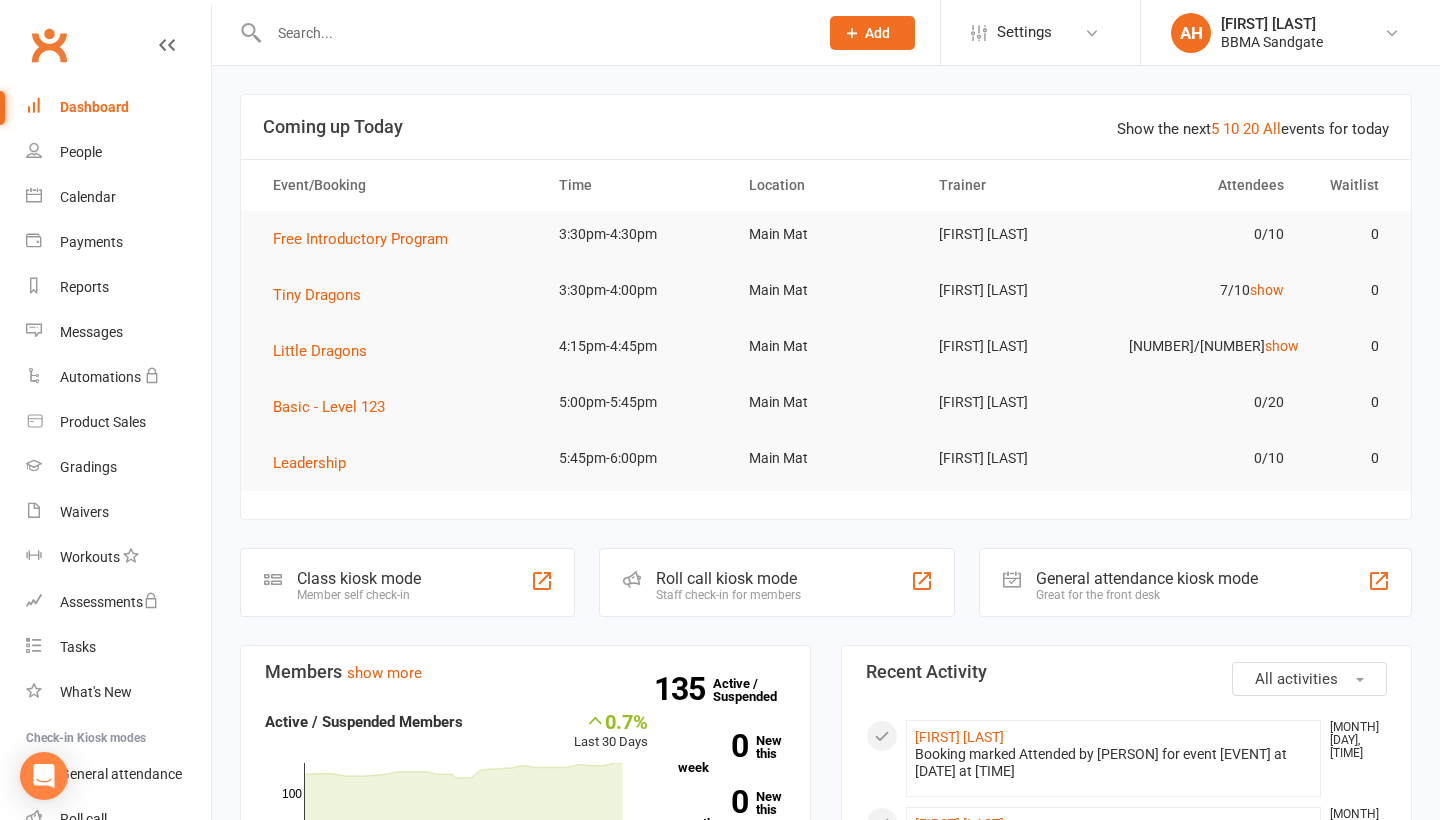 scroll, scrollTop: 0, scrollLeft: 0, axis: both 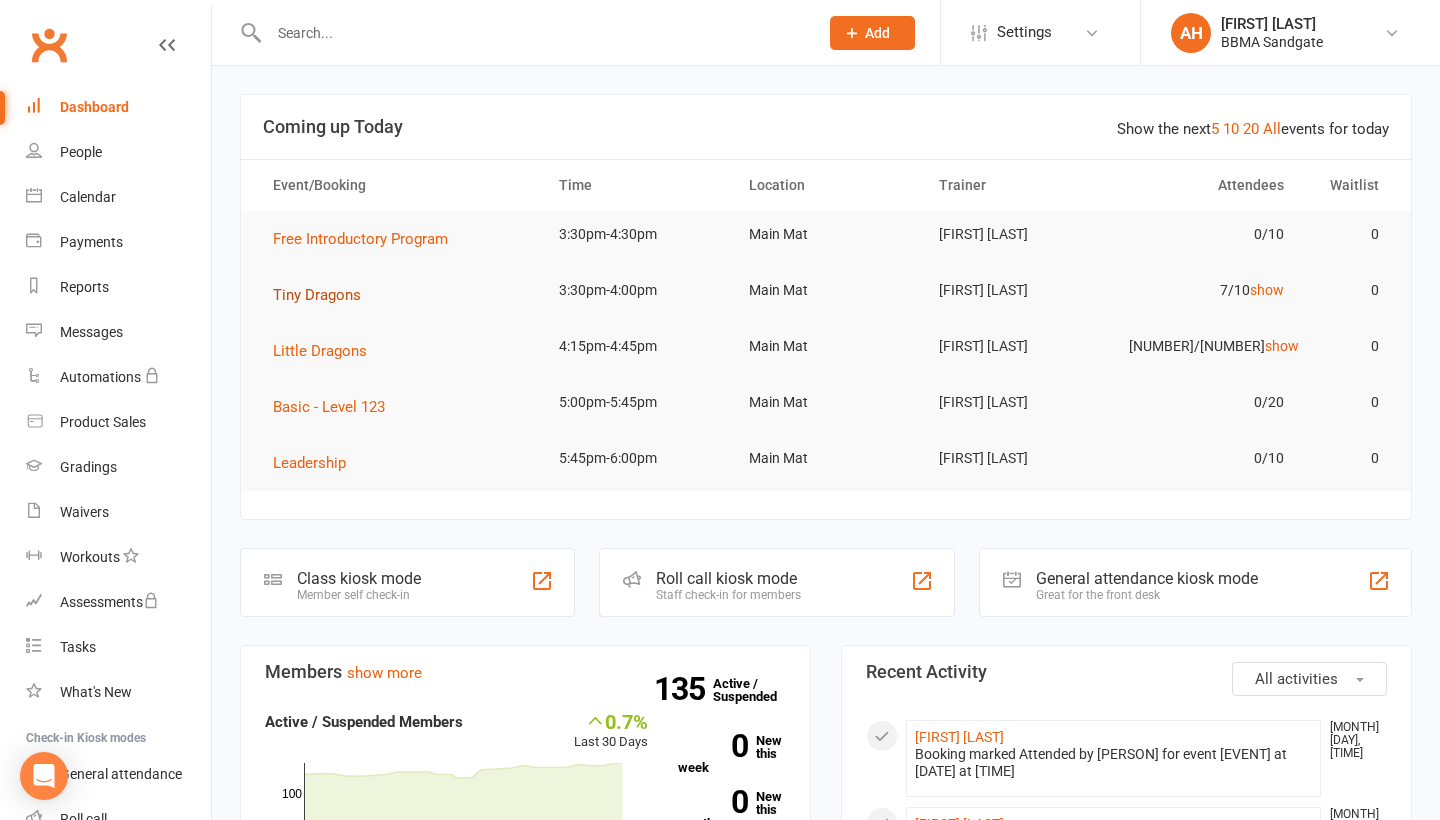 click on "Tiny Dragons" at bounding box center [317, 295] 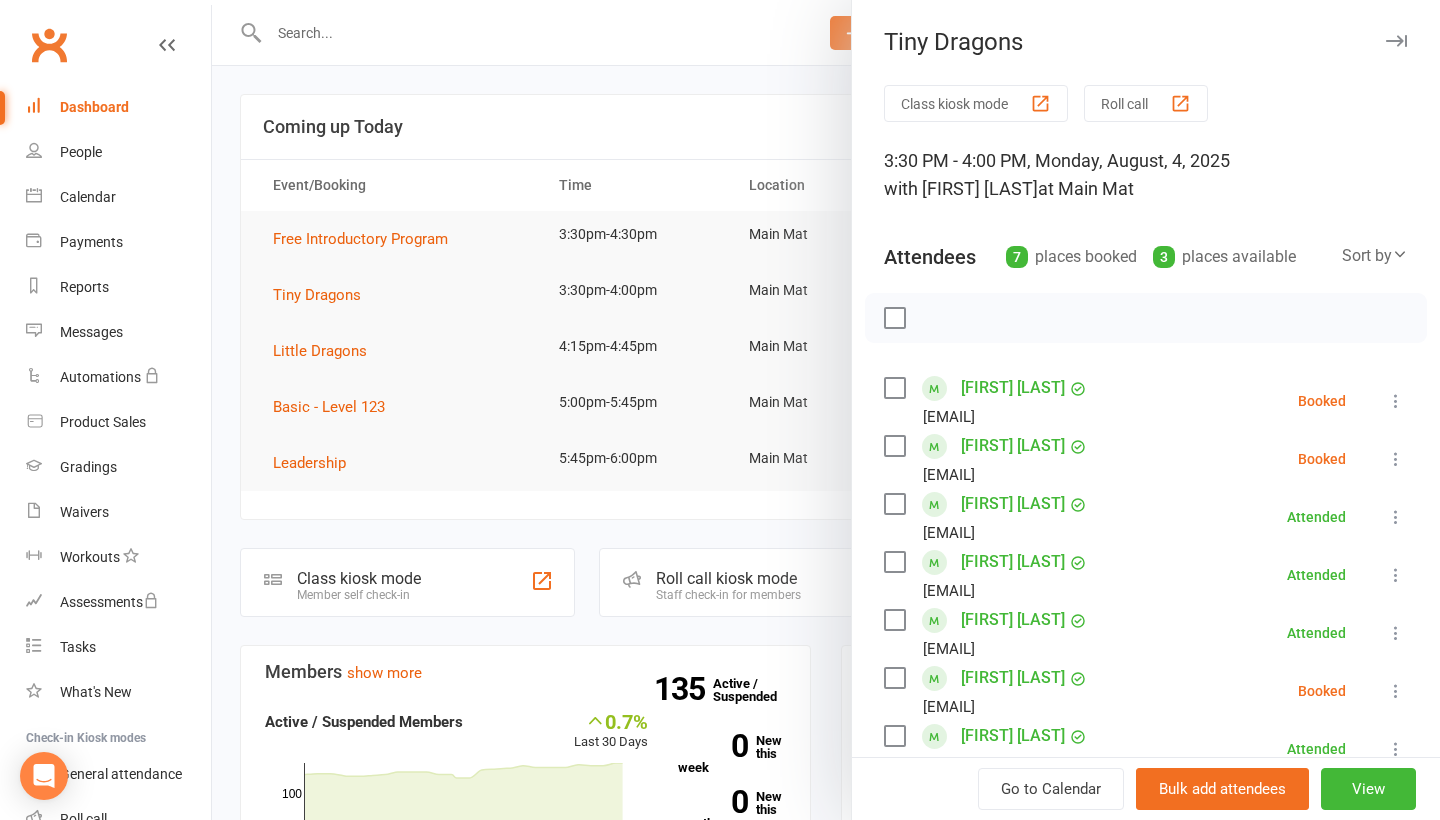 click at bounding box center [1396, 459] 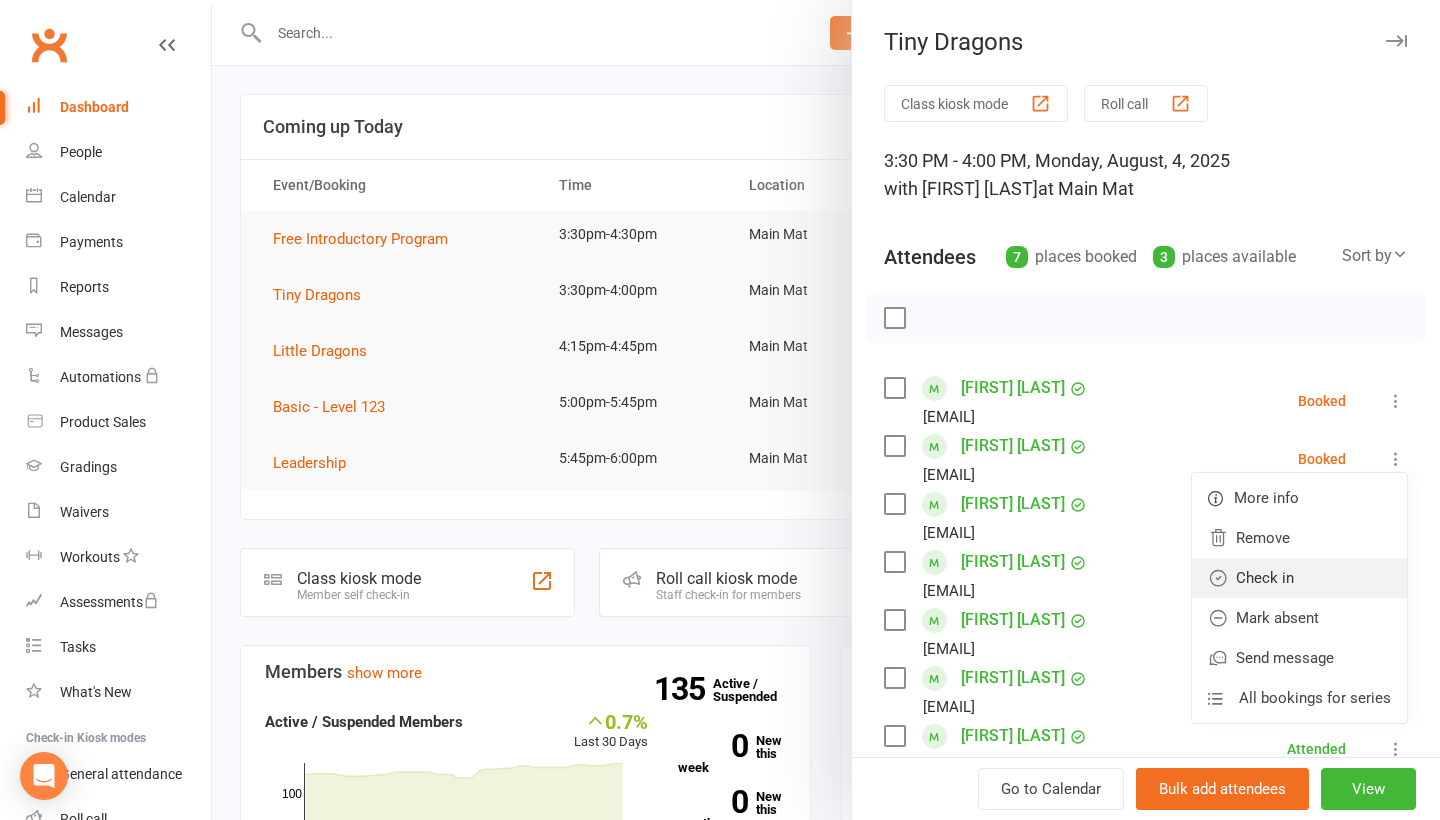 click on "Check in" at bounding box center [1299, 578] 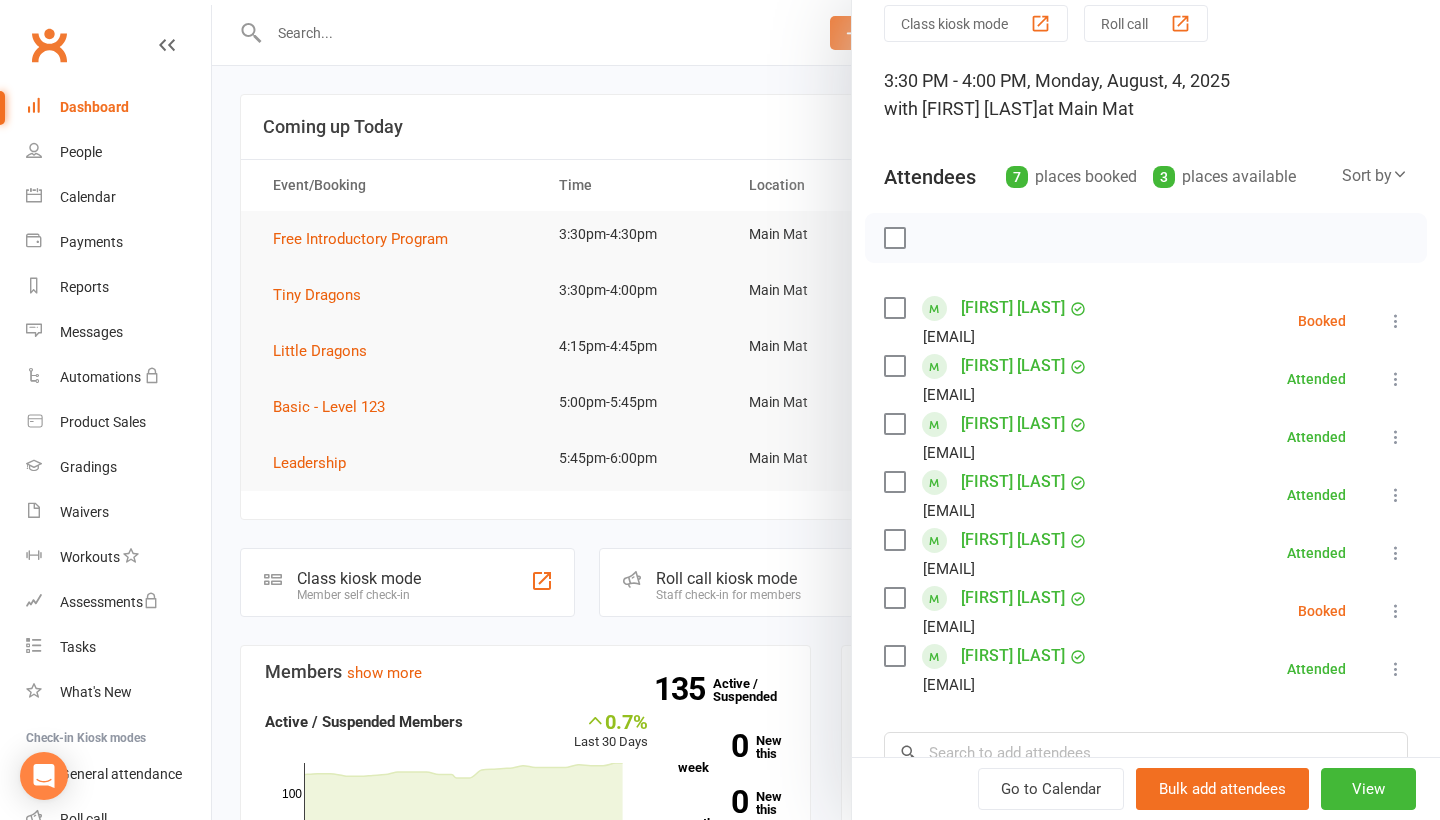 scroll, scrollTop: 88, scrollLeft: 0, axis: vertical 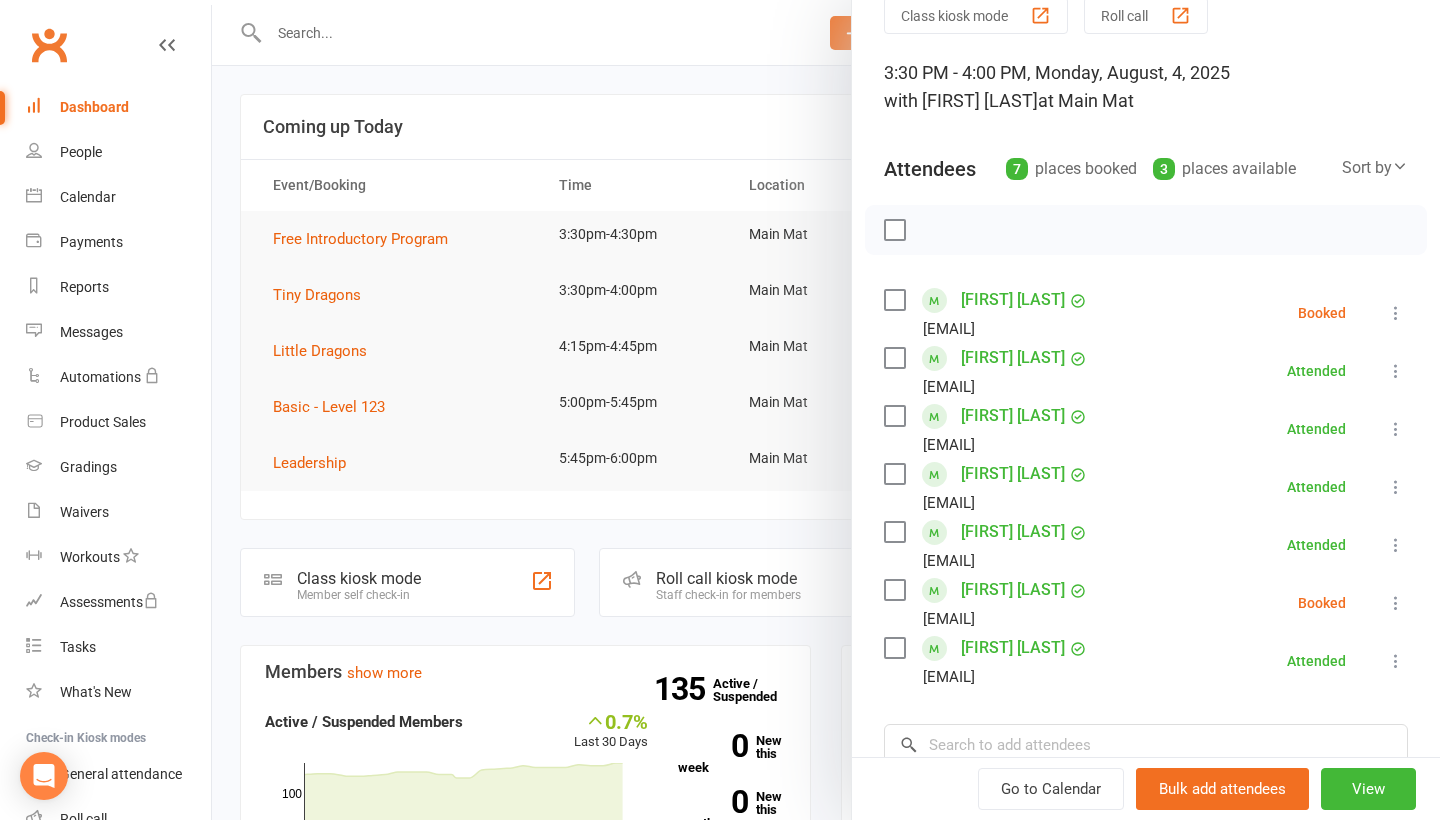 click at bounding box center [826, 410] 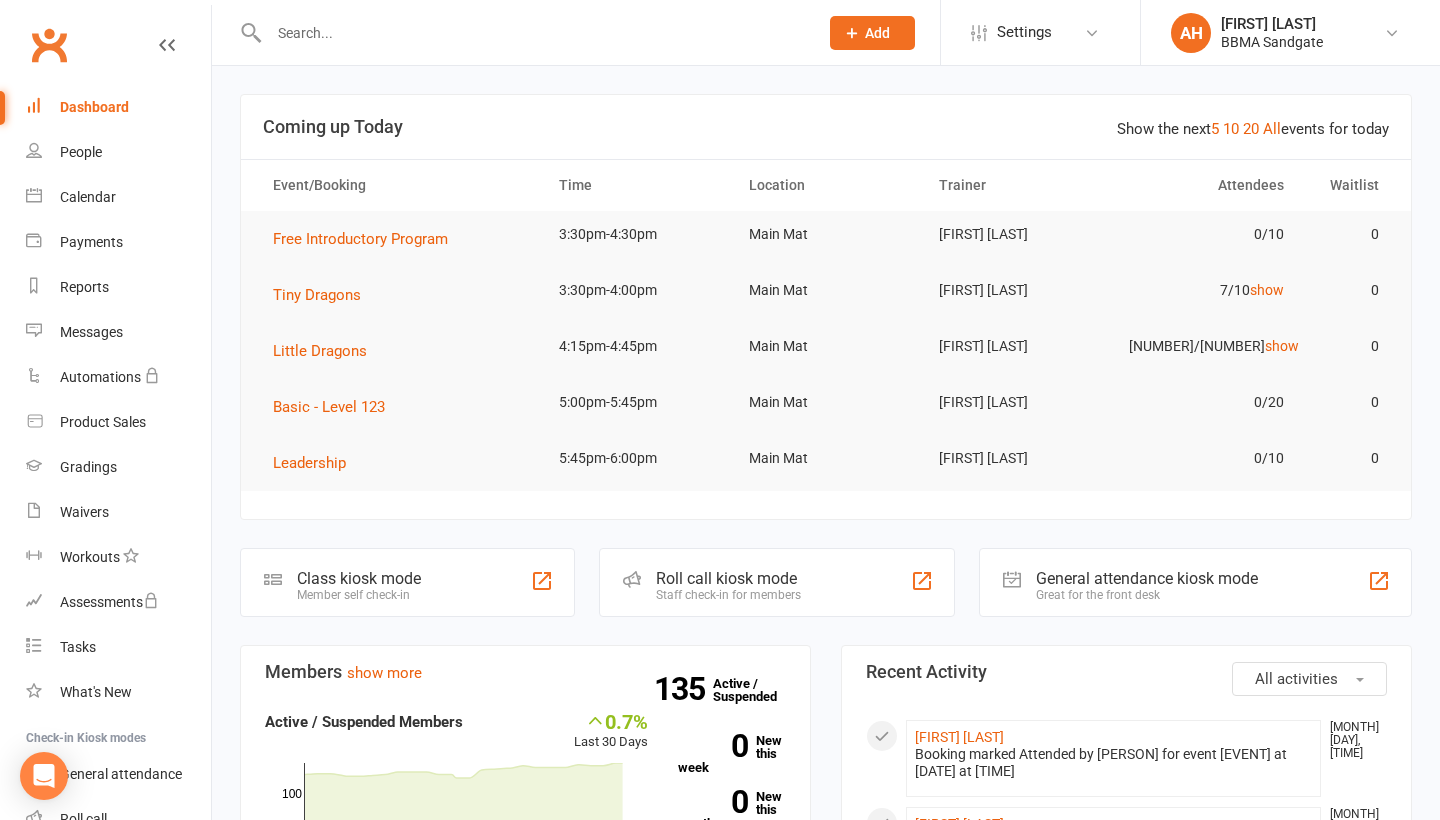 scroll, scrollTop: 0, scrollLeft: 0, axis: both 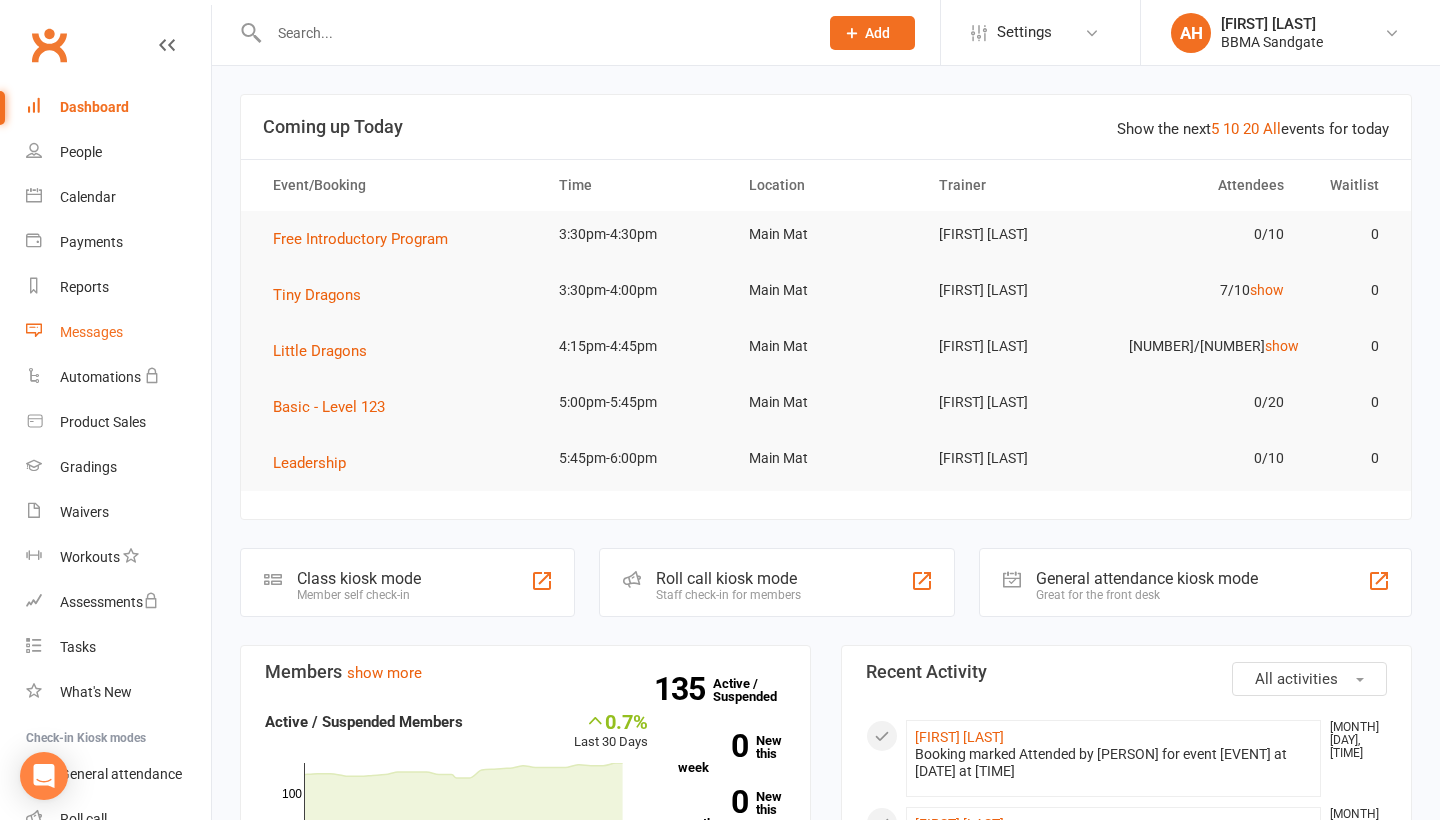 click on "Messages" at bounding box center [118, 332] 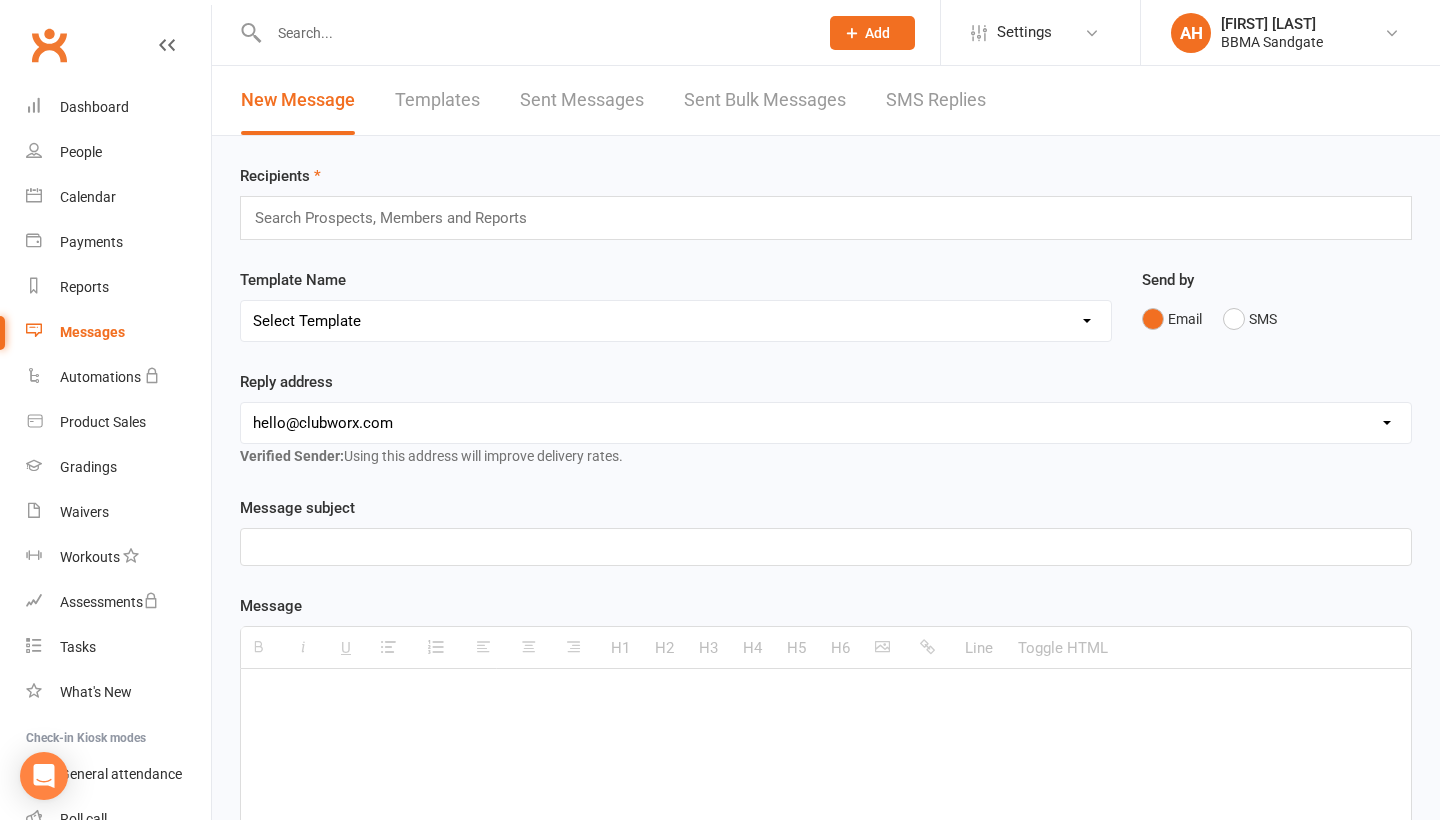click on "SMS Replies" at bounding box center (936, 100) 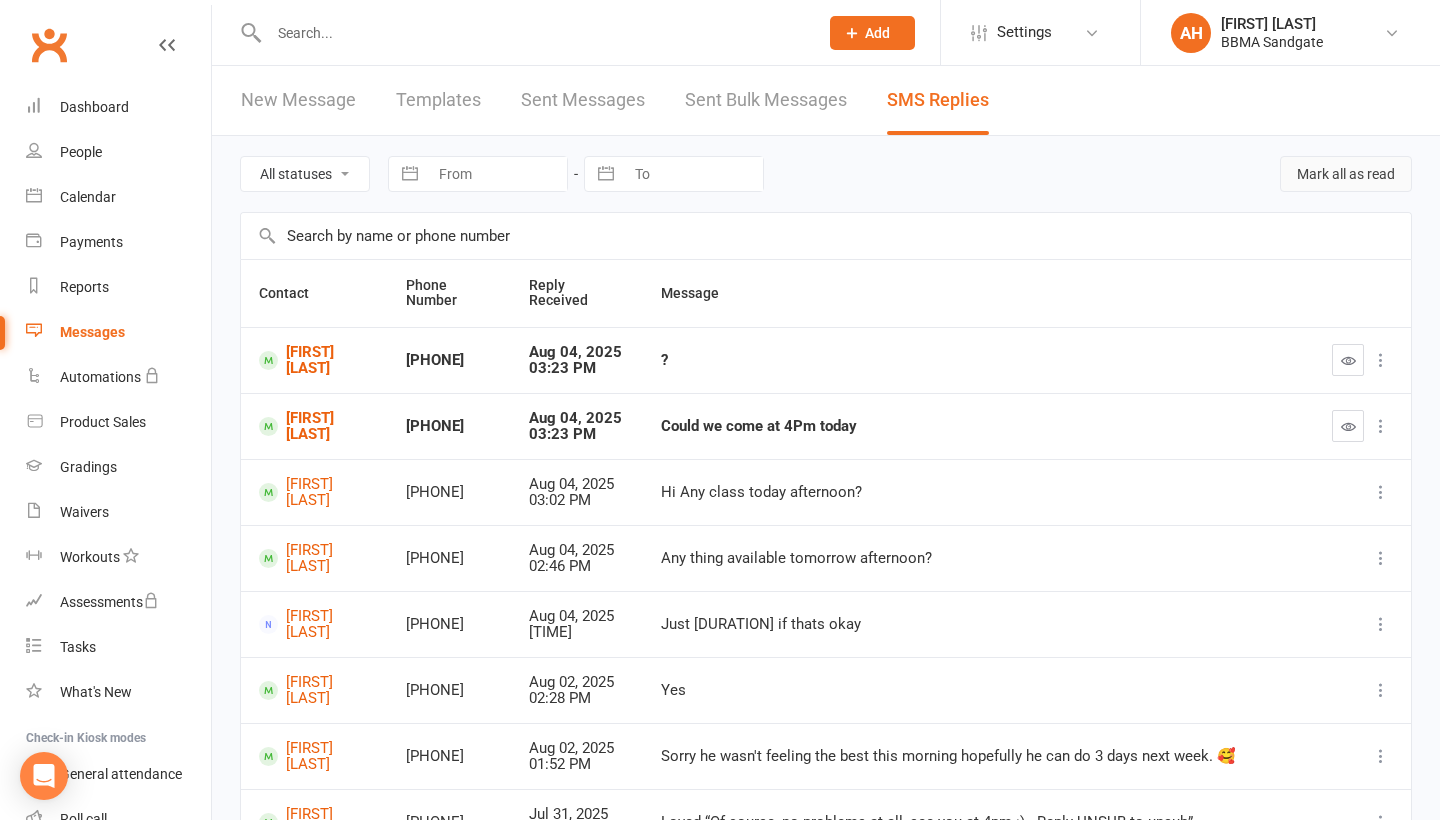 click on "Mark all as read" at bounding box center (1346, 174) 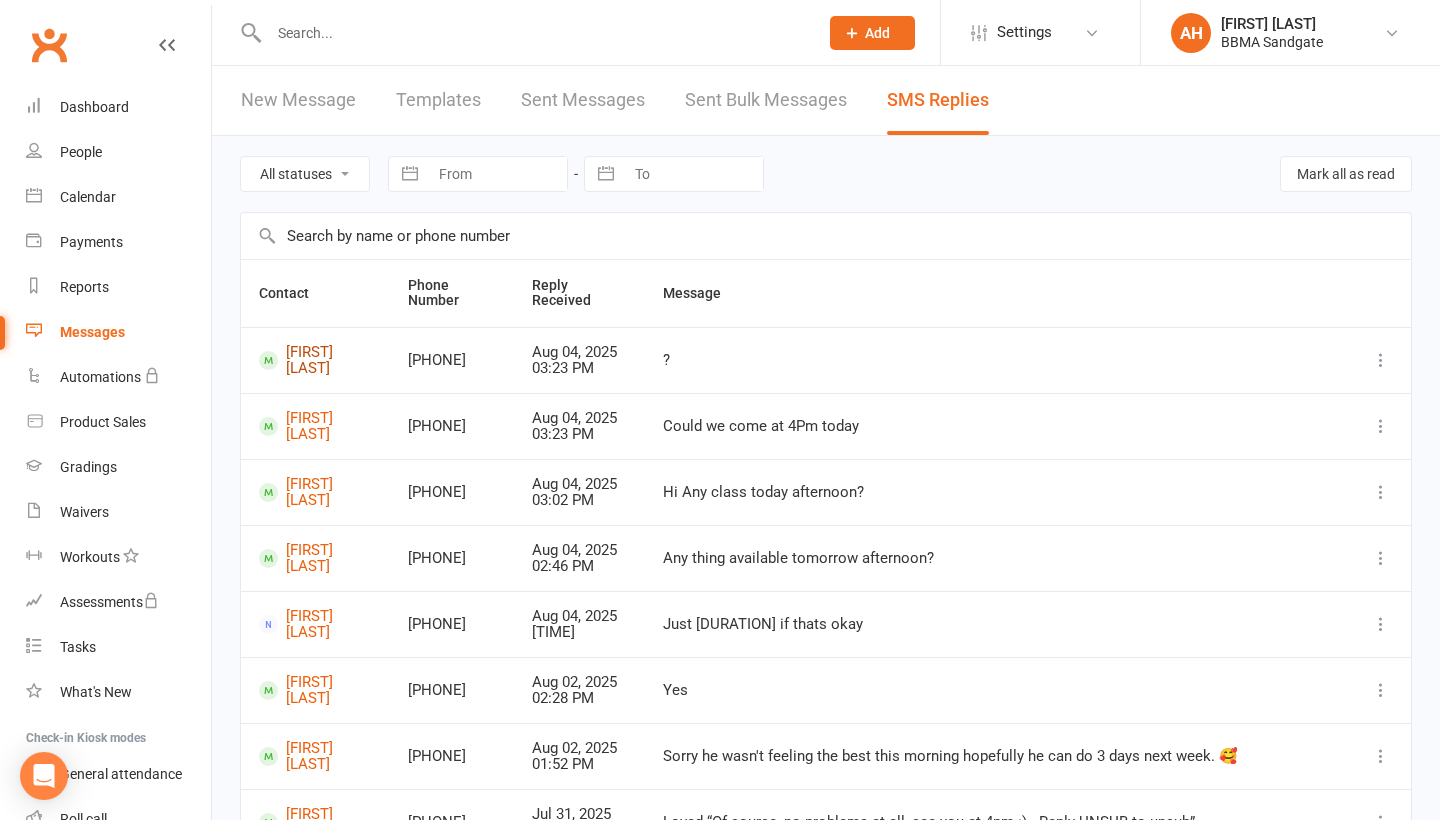 click on "[FIRST] [LAST]" at bounding box center [315, 360] 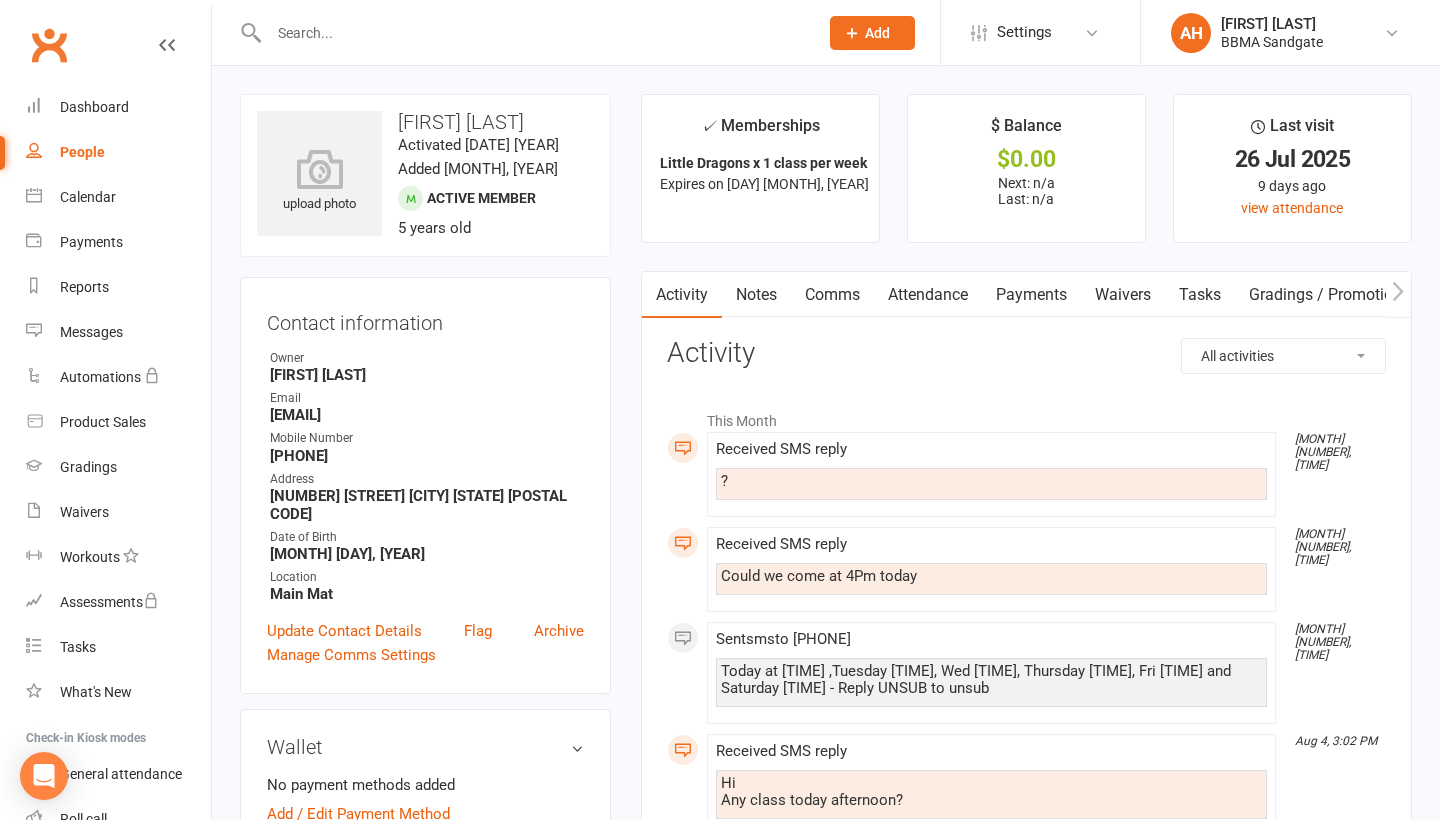 click on "Comms" at bounding box center [832, 295] 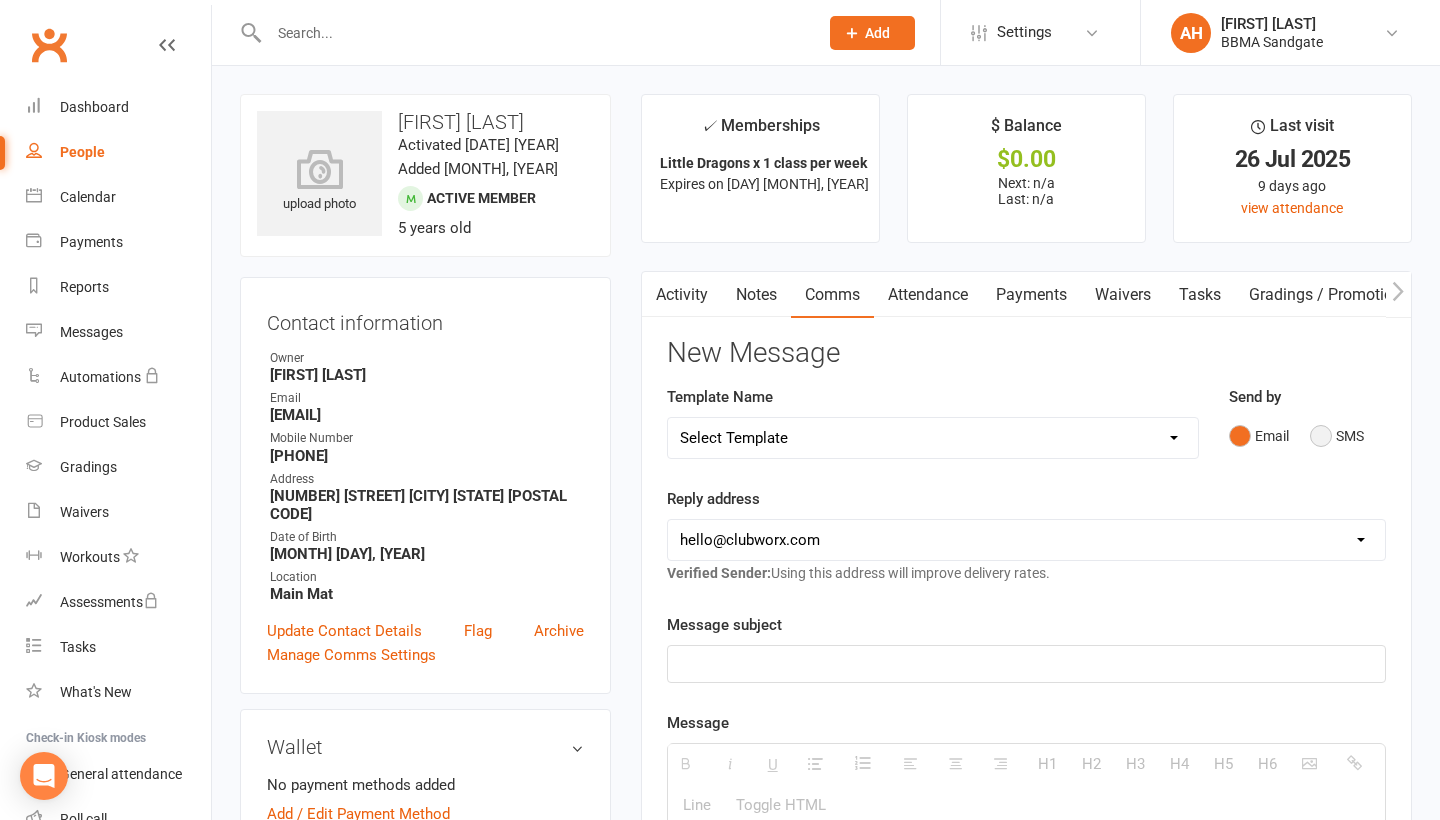 click on "SMS" at bounding box center [1337, 436] 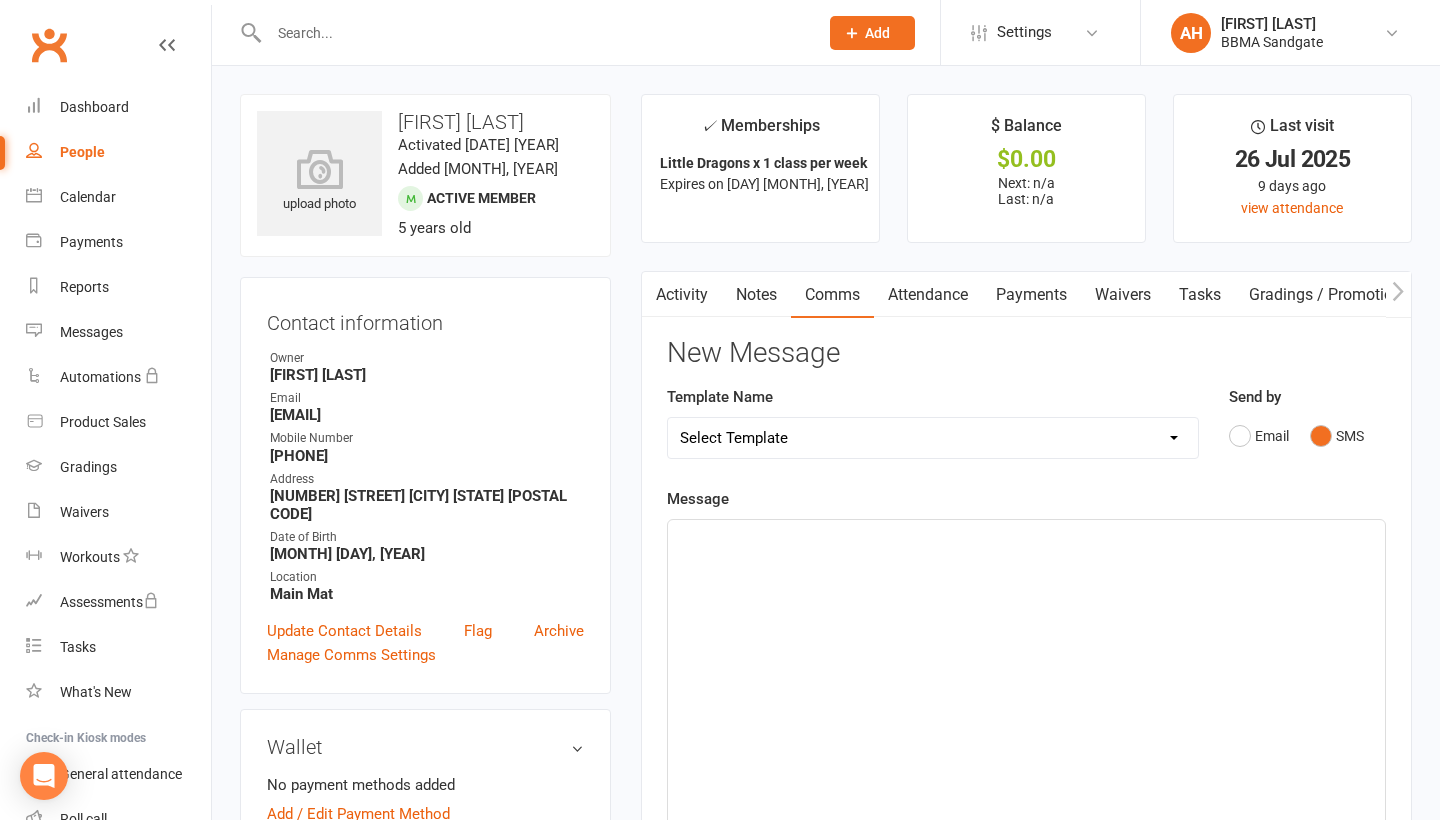 click at bounding box center [1026, 670] 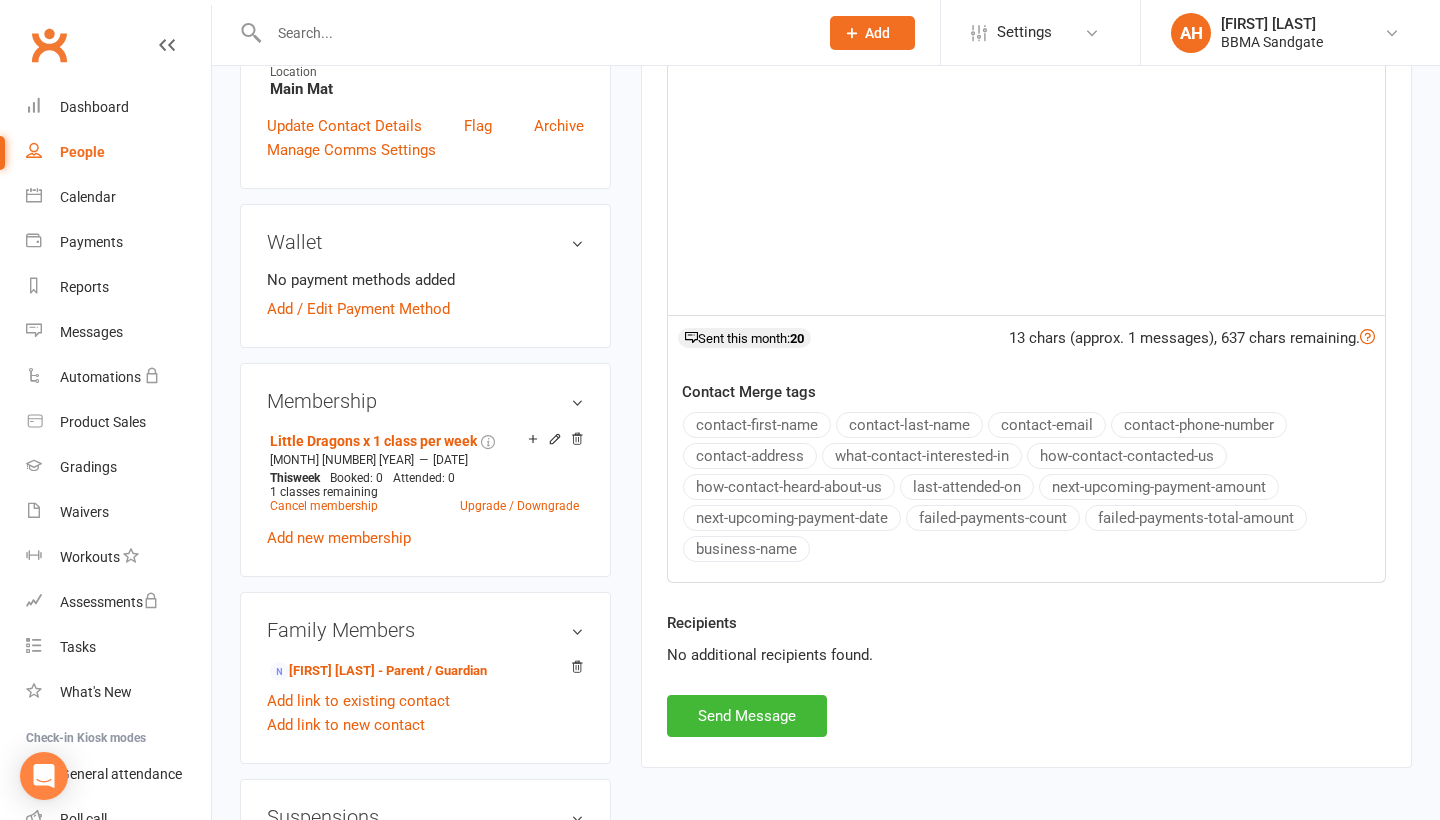 scroll, scrollTop: 504, scrollLeft: 0, axis: vertical 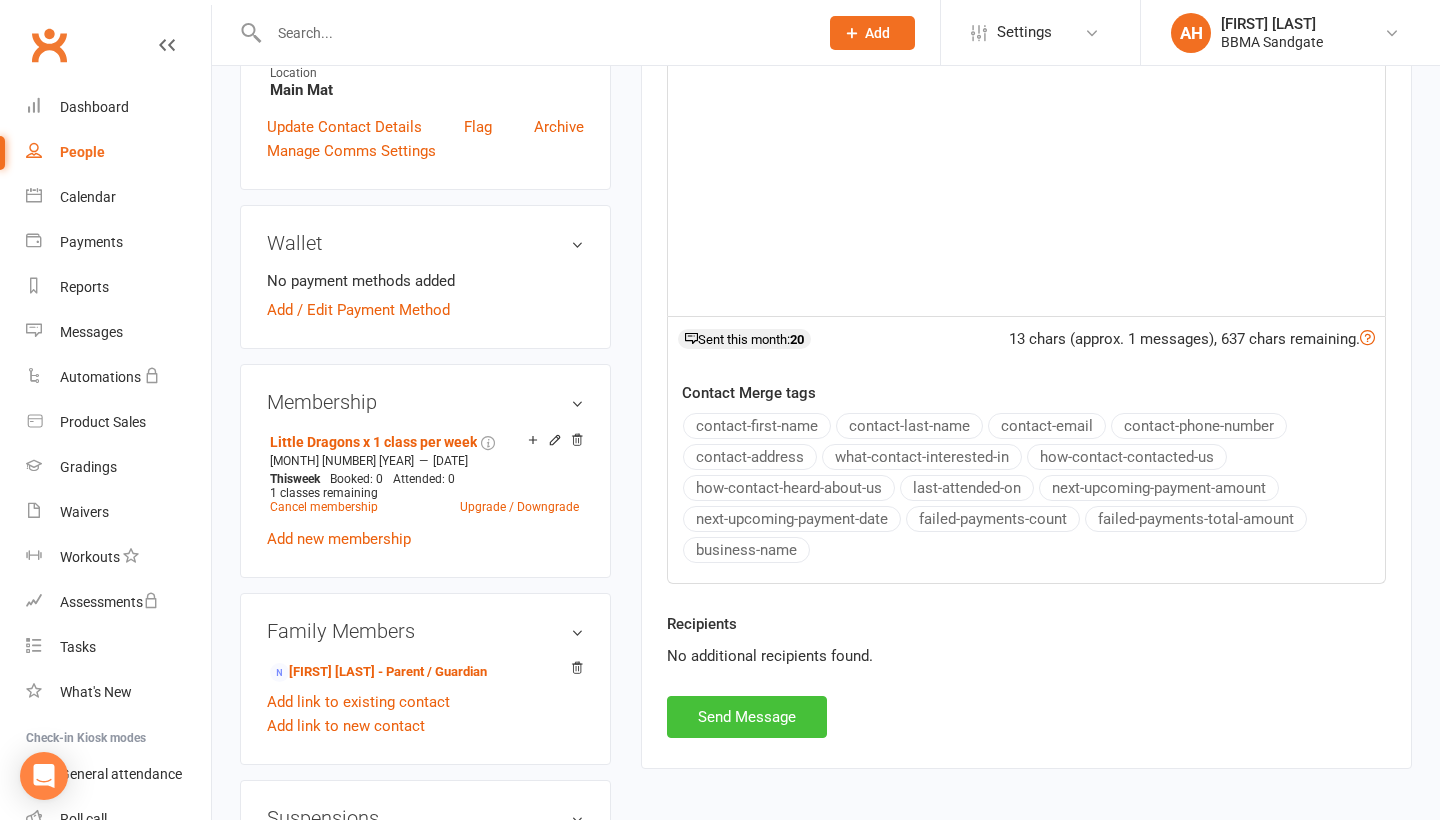 click on "Send Message" at bounding box center (747, 717) 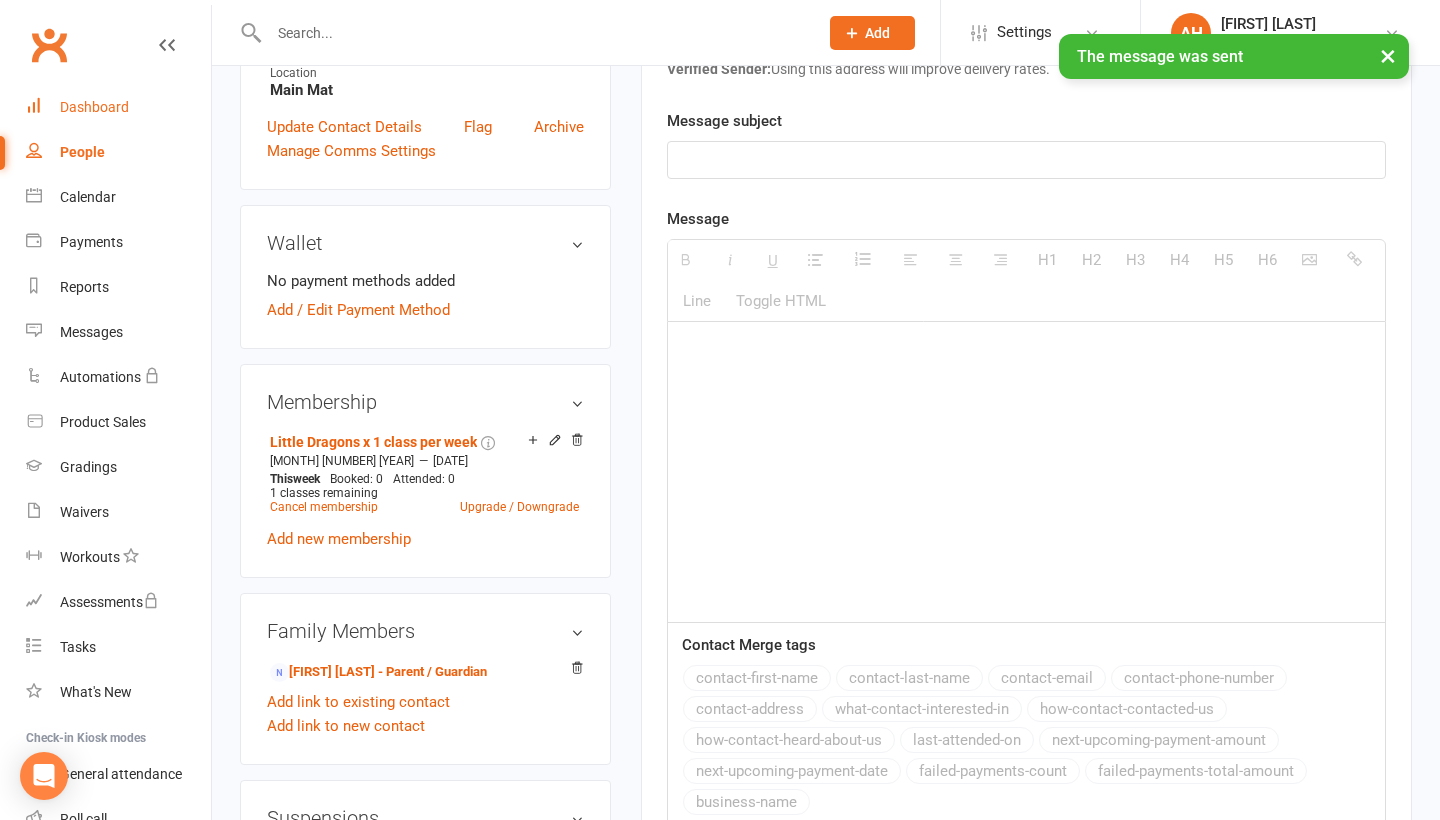 click on "Dashboard" at bounding box center (94, 107) 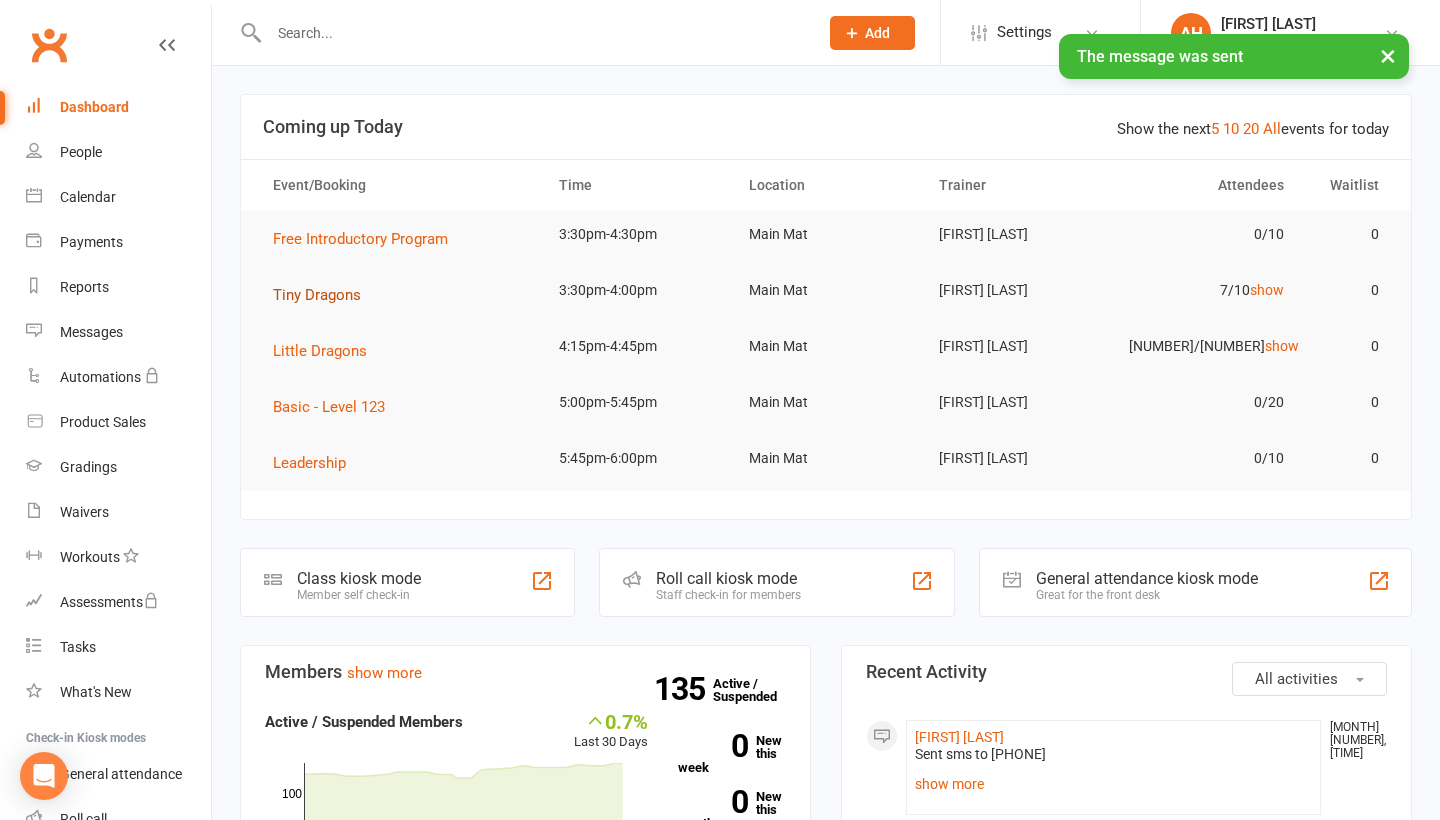 scroll, scrollTop: 0, scrollLeft: 0, axis: both 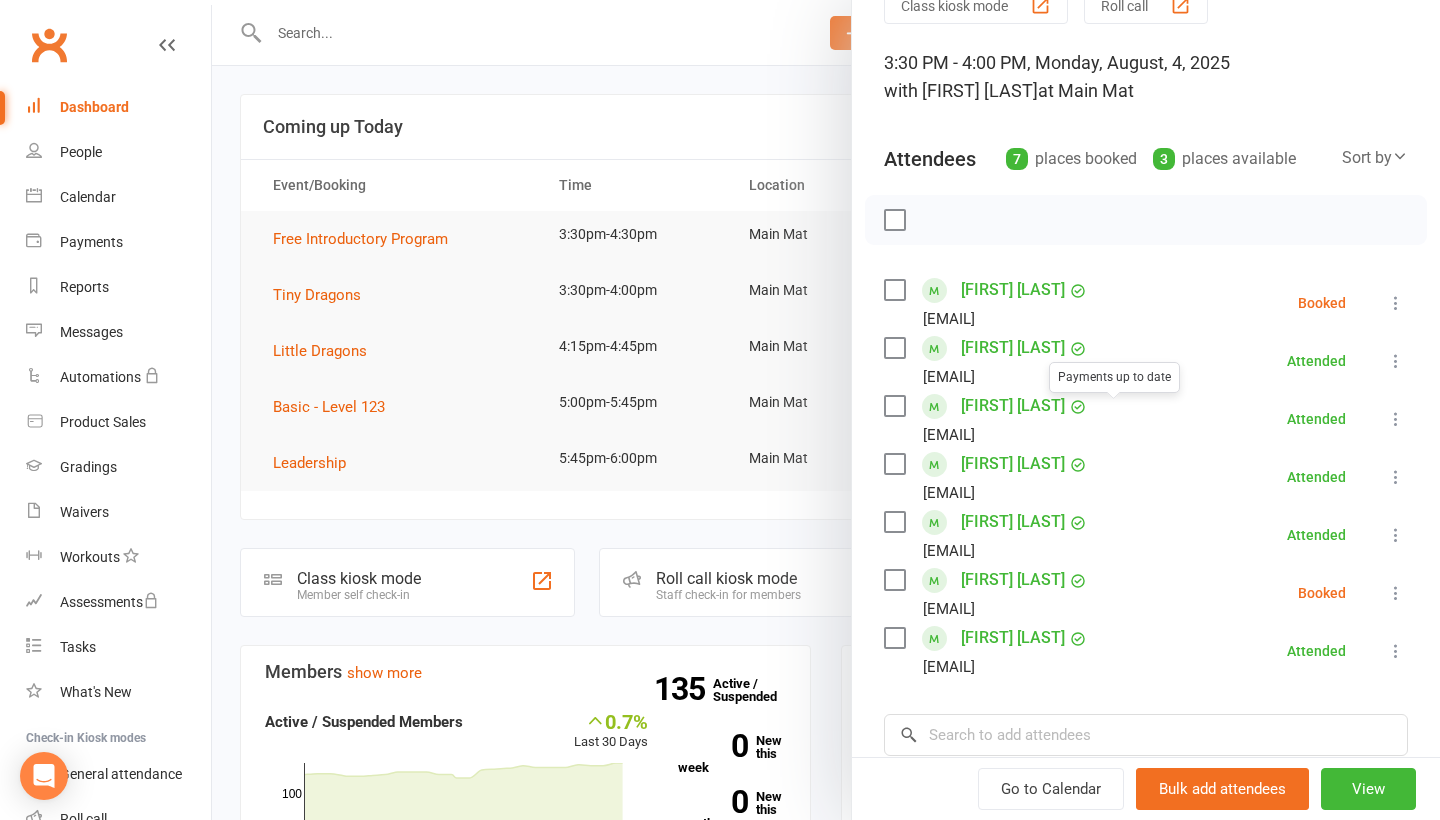 click at bounding box center [1396, 303] 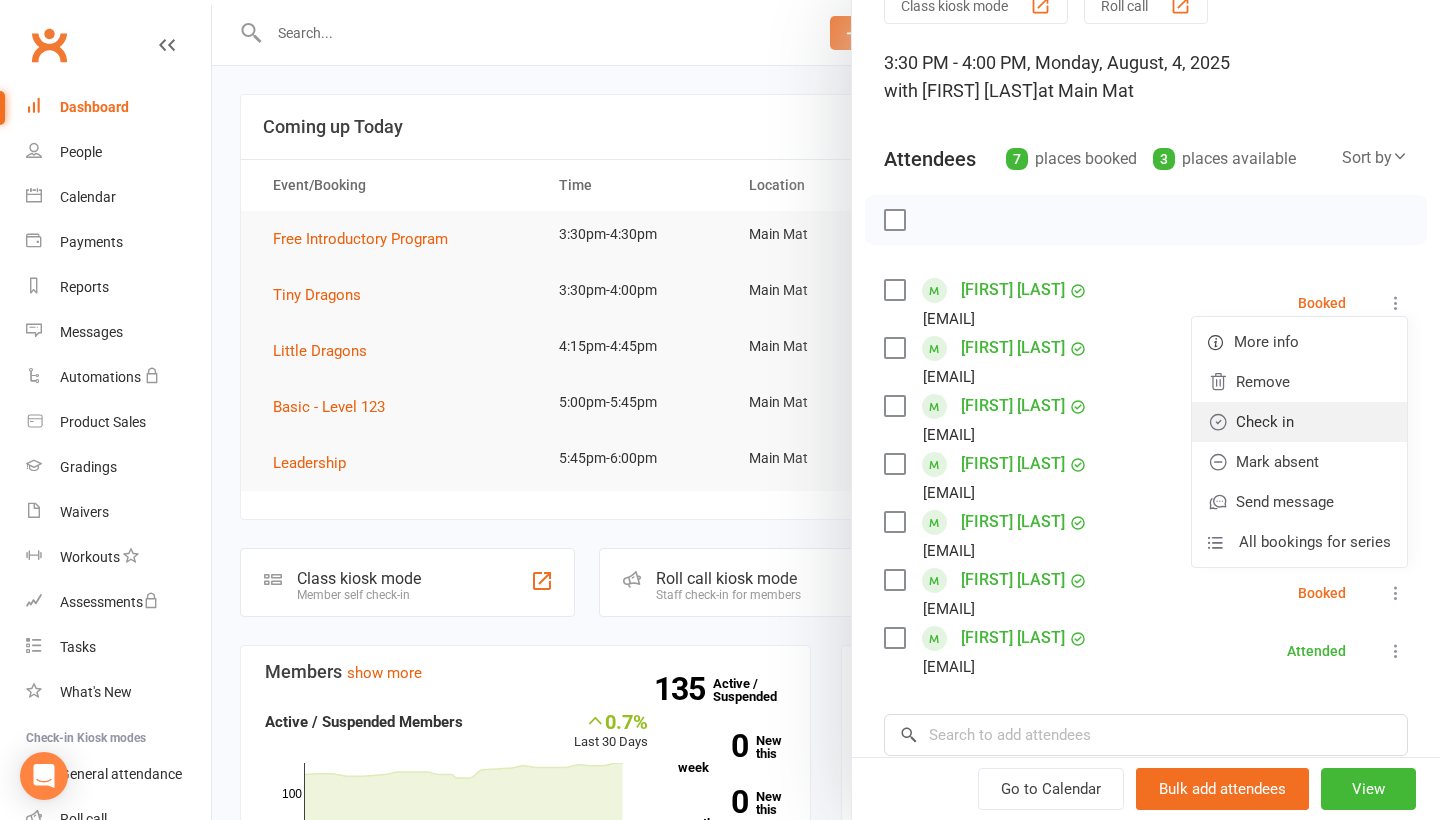 click on "Check in" at bounding box center (1299, 422) 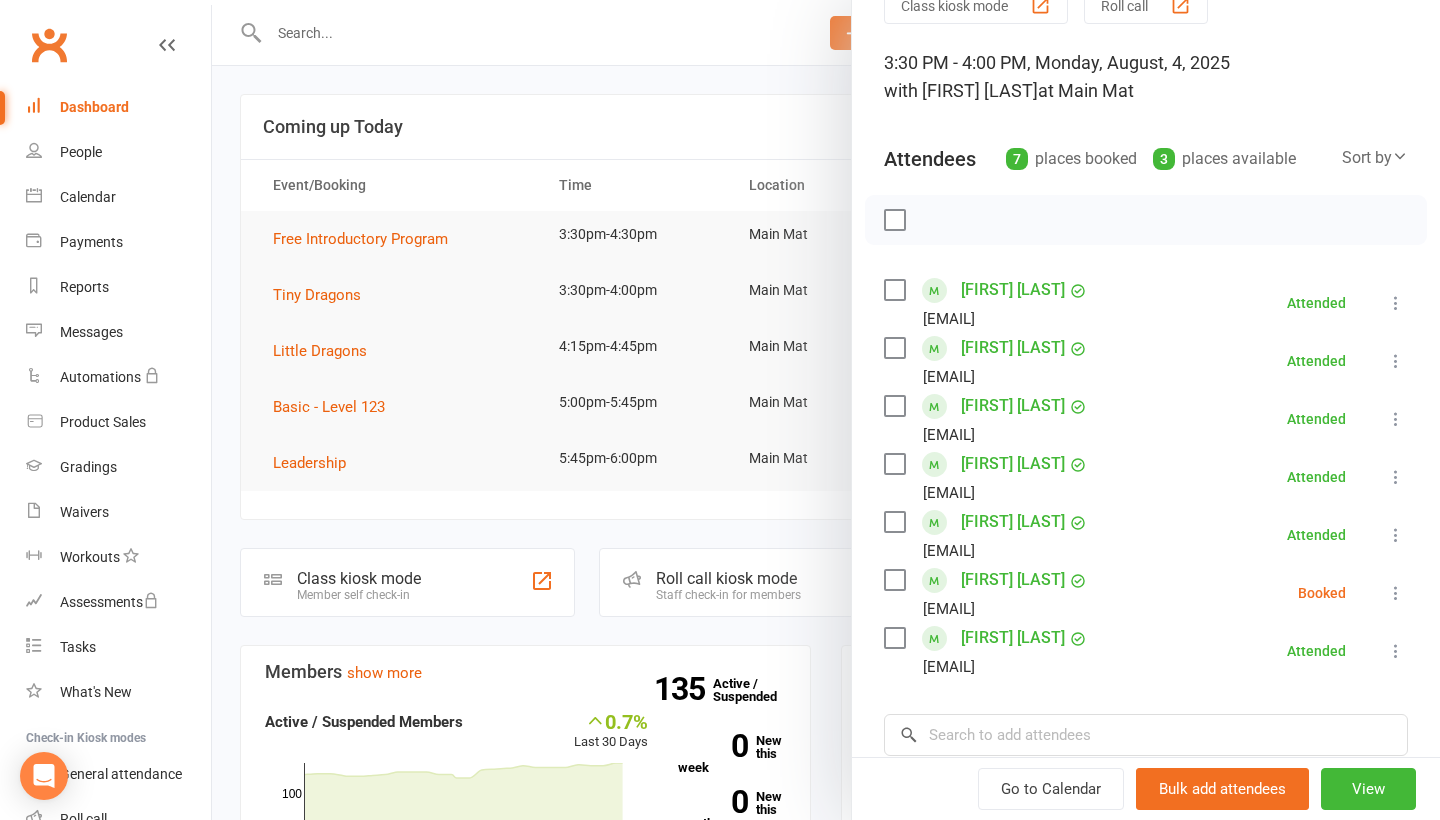 click at bounding box center [826, 410] 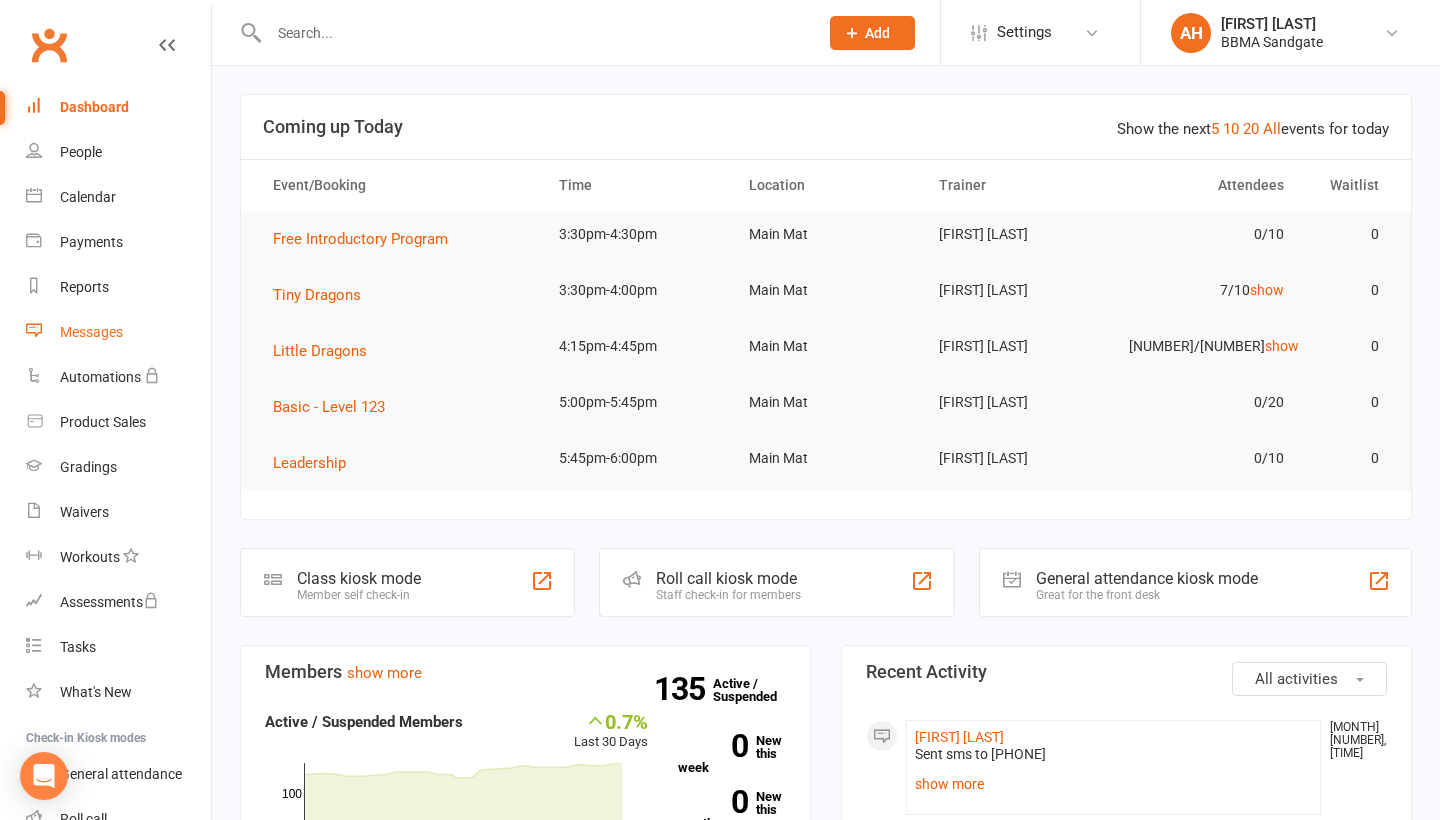 click on "Messages" at bounding box center (118, 332) 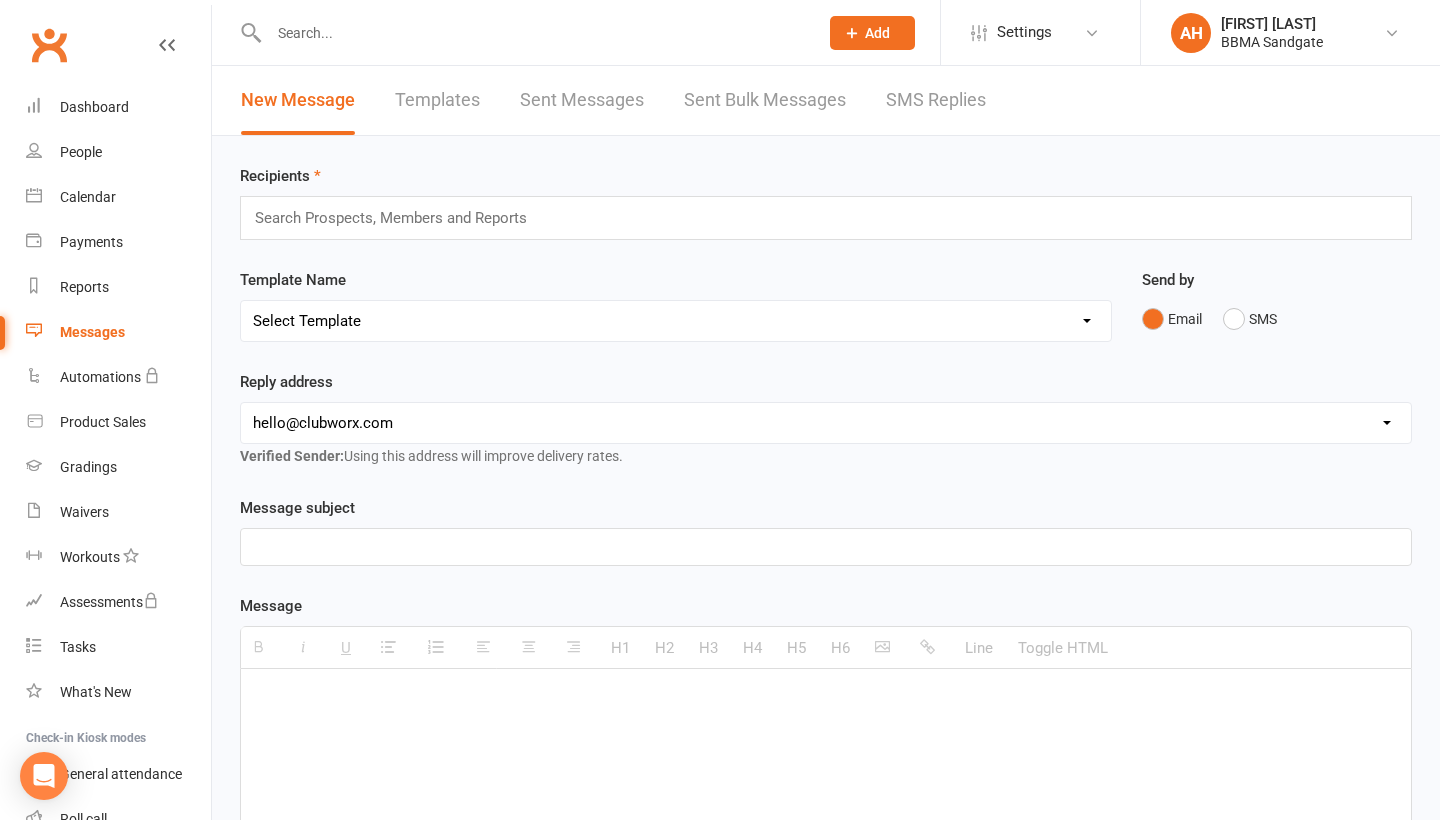 click on "SMS Replies" at bounding box center (936, 100) 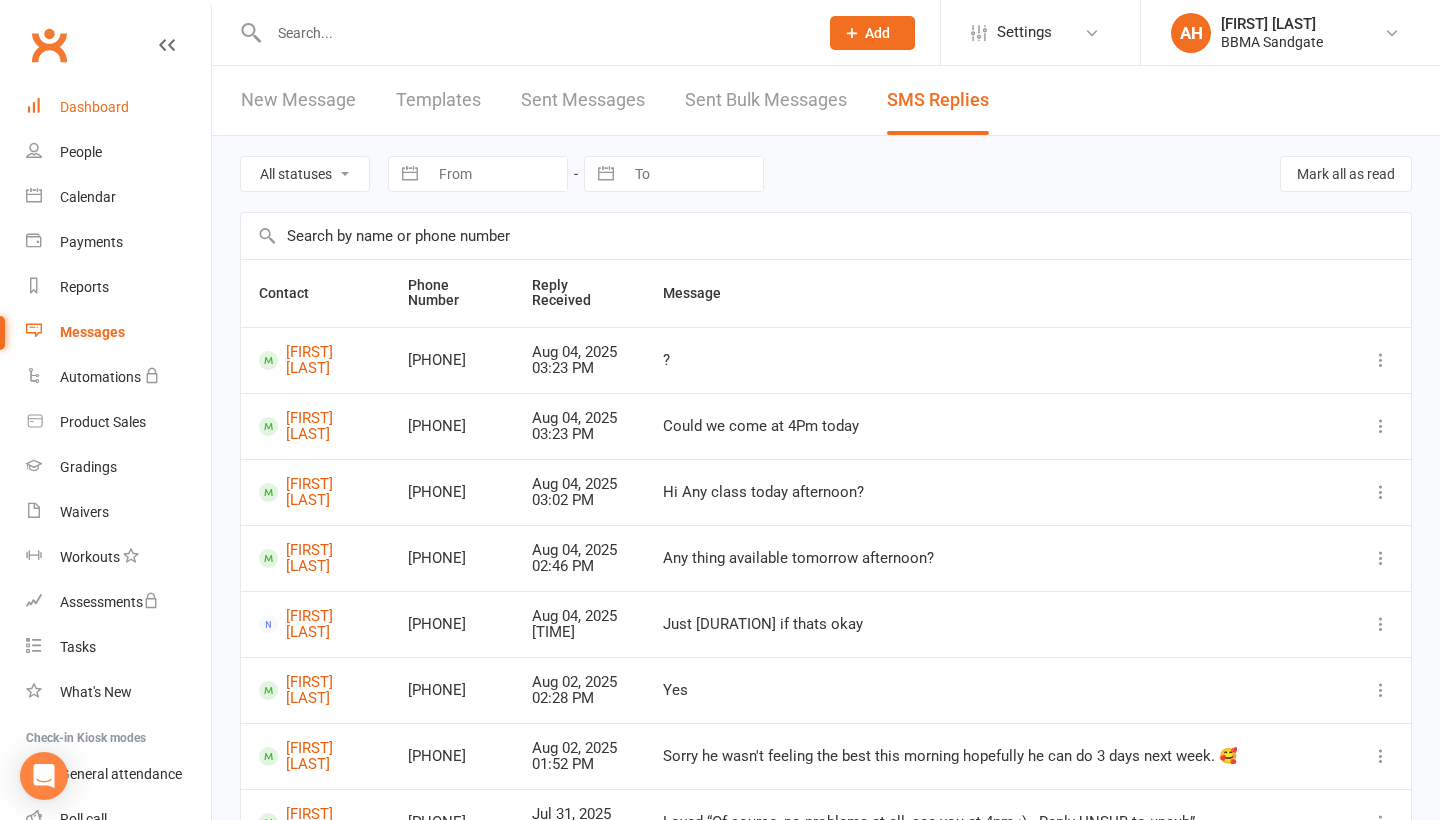 click on "Dashboard" at bounding box center [94, 107] 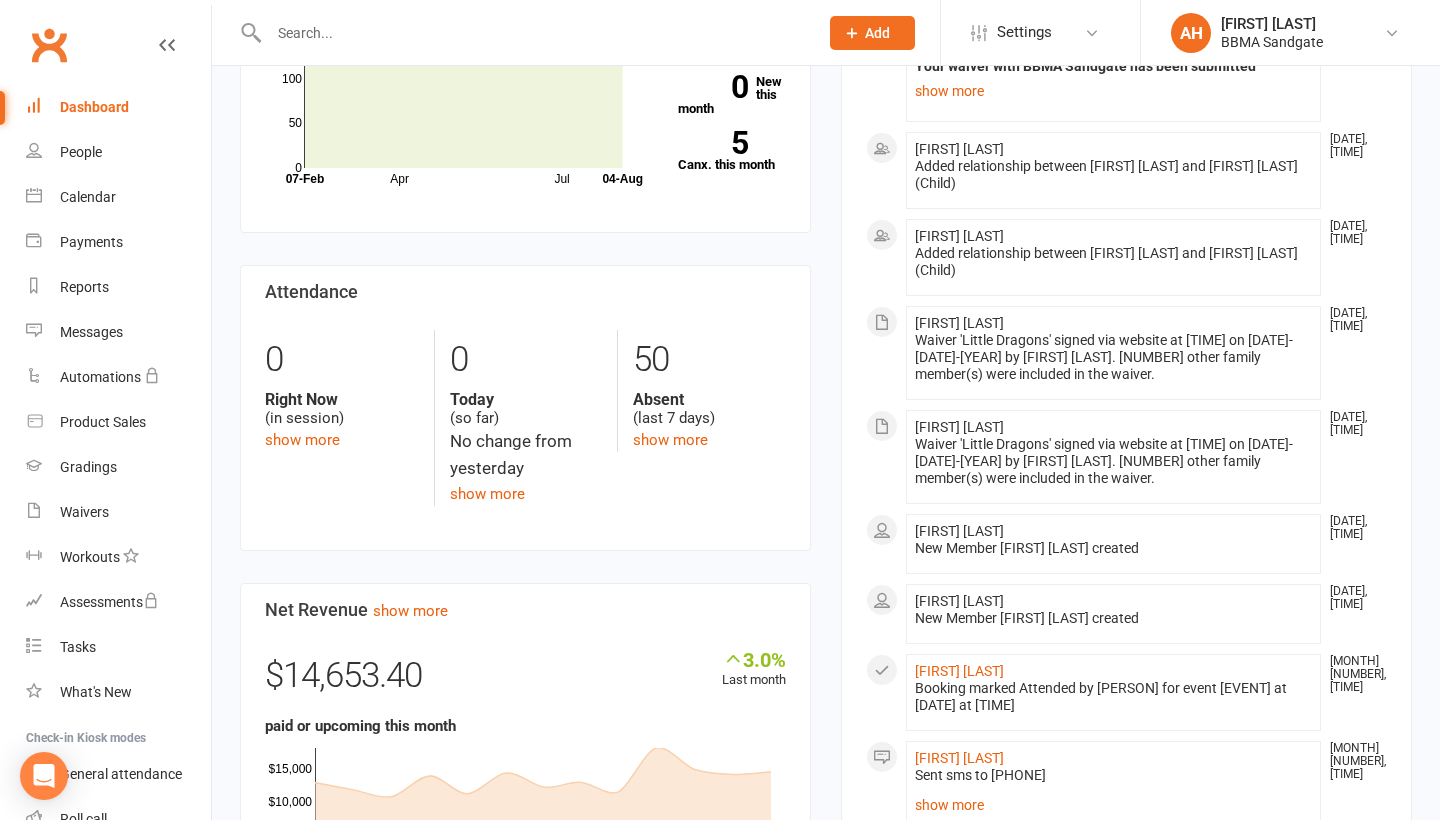 scroll, scrollTop: 715, scrollLeft: 0, axis: vertical 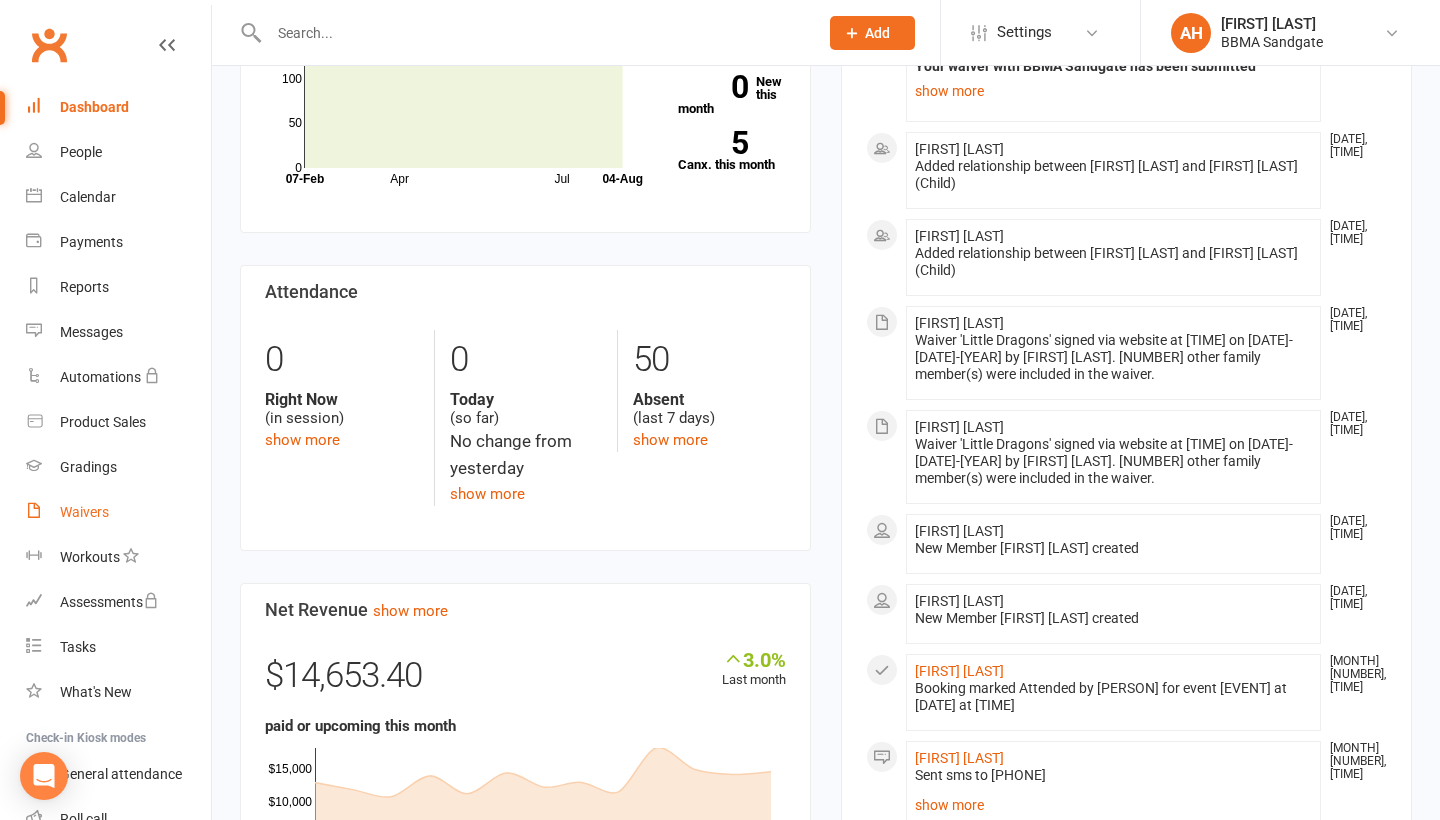 click on "Waivers" at bounding box center [84, 512] 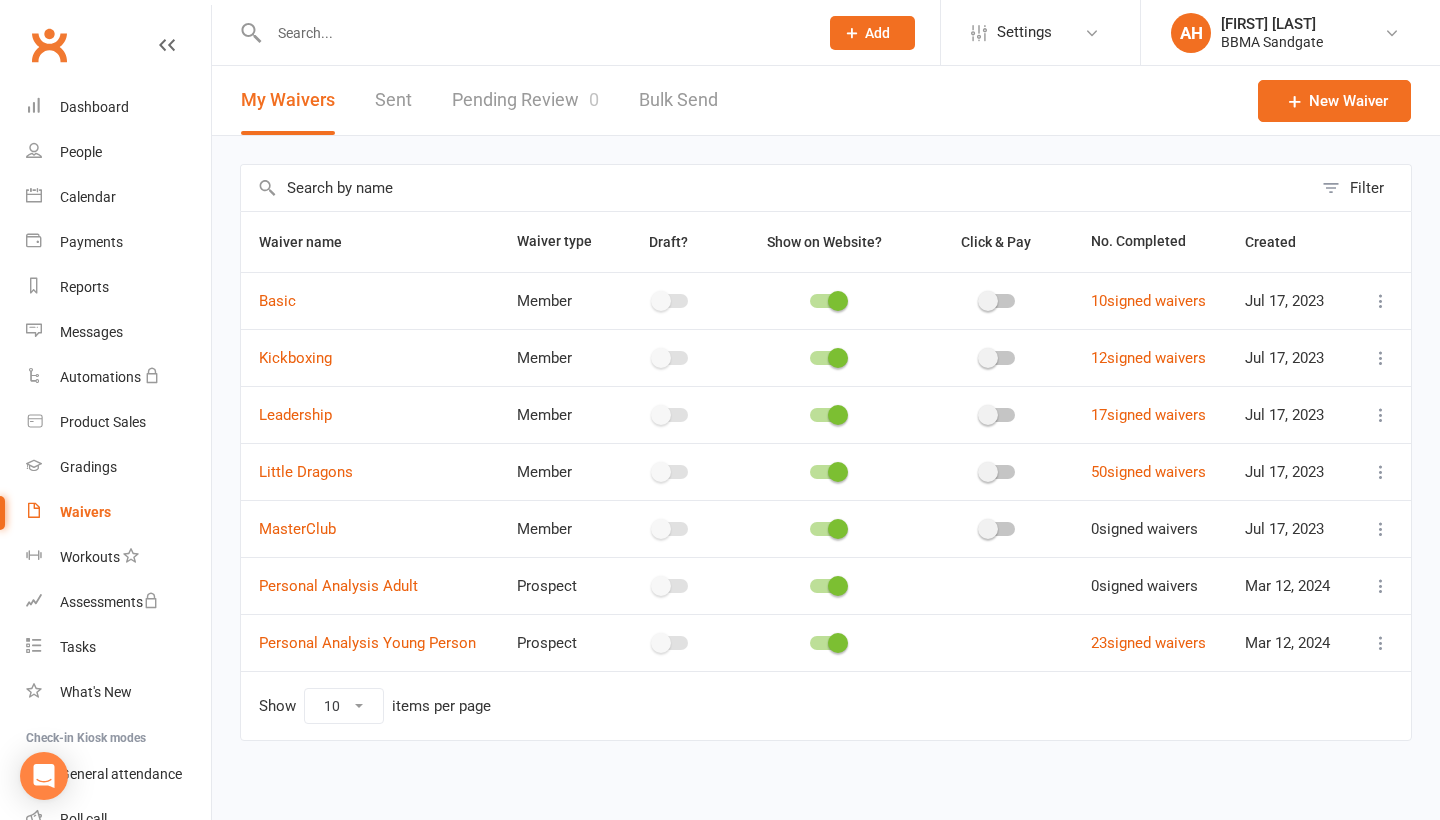 click on "Pending Review 0" at bounding box center (525, 100) 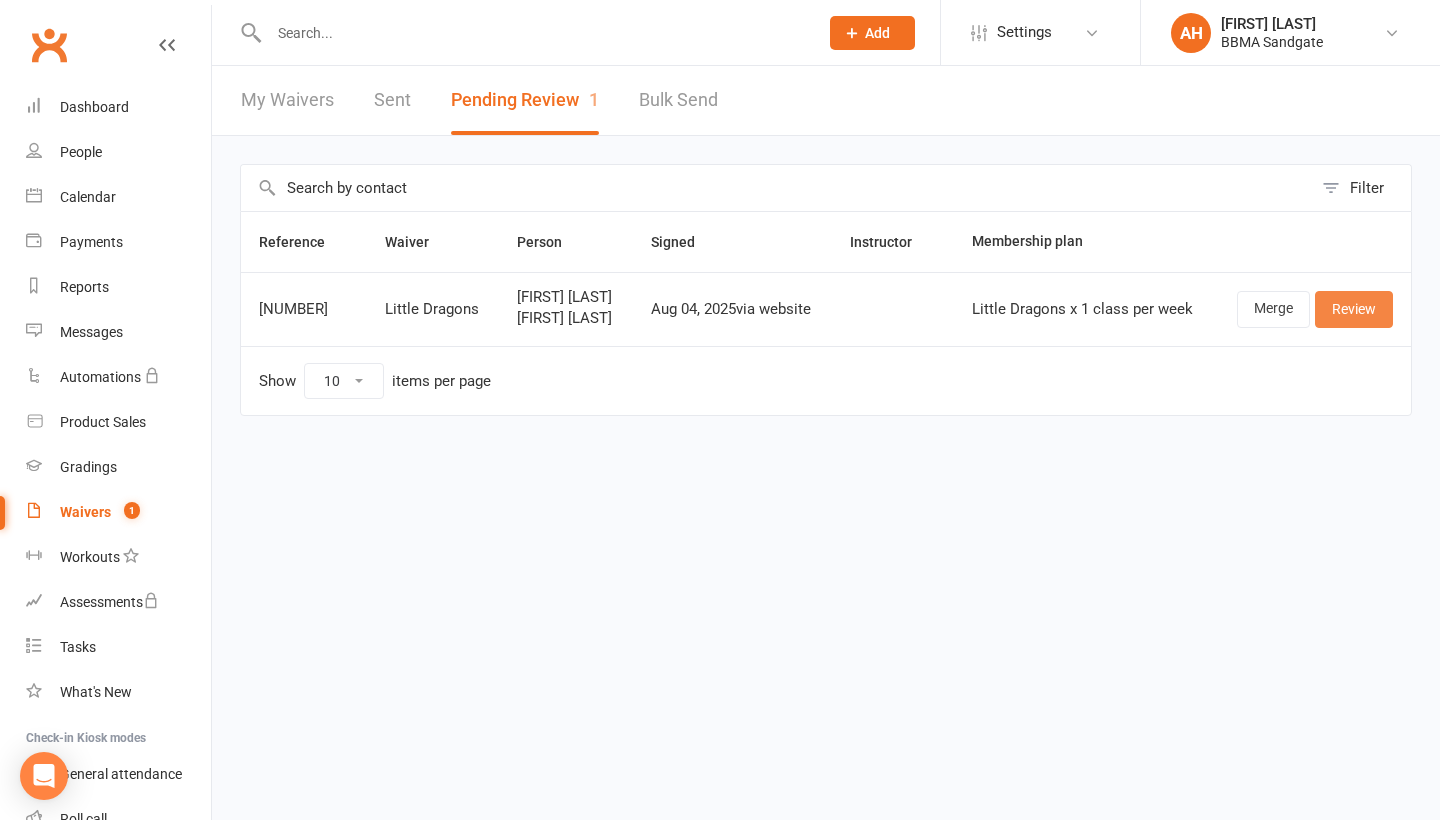 click on "Review" at bounding box center (1354, 309) 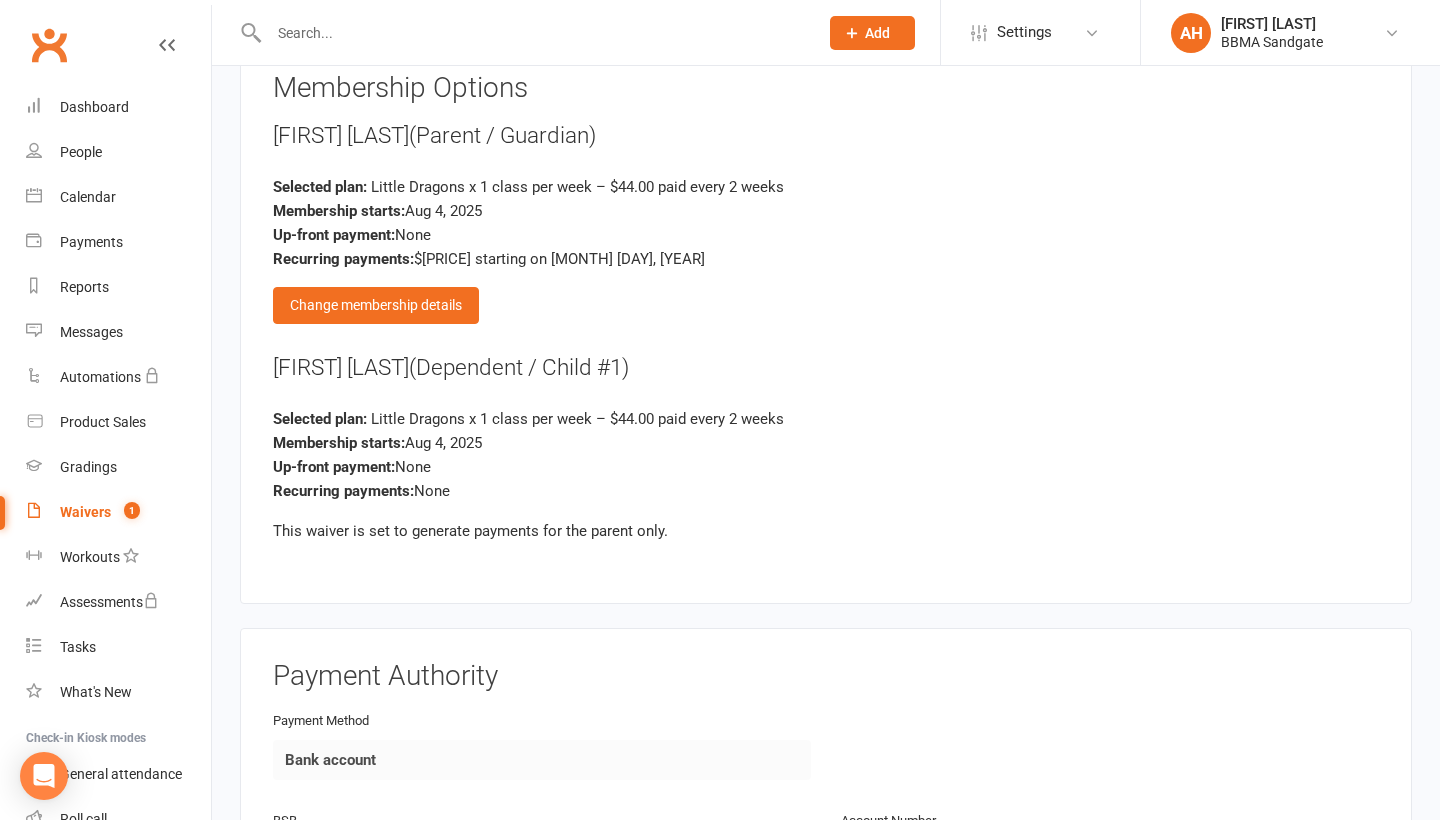 scroll, scrollTop: 1702, scrollLeft: 0, axis: vertical 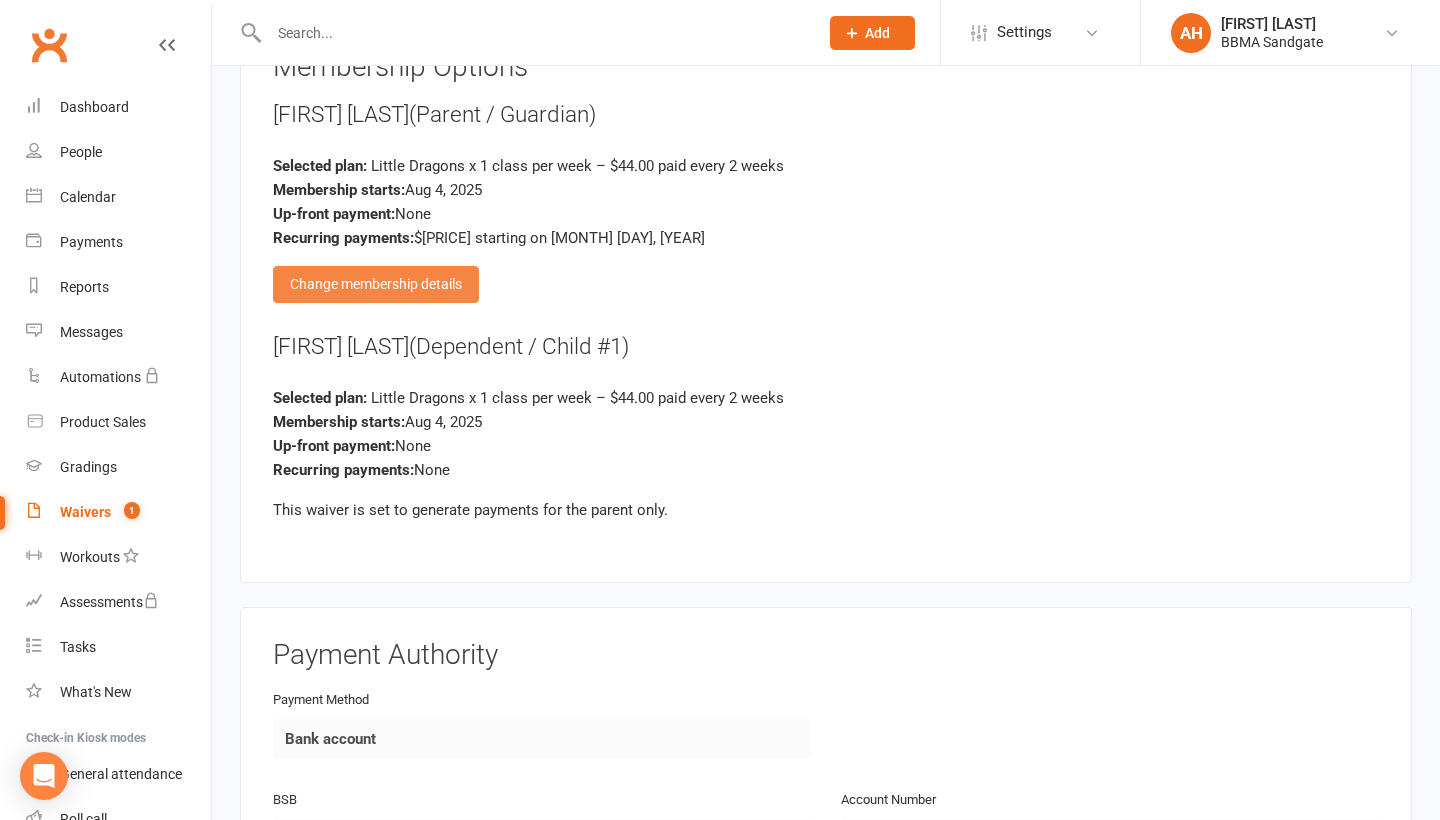 click on "Change membership details" at bounding box center (376, 284) 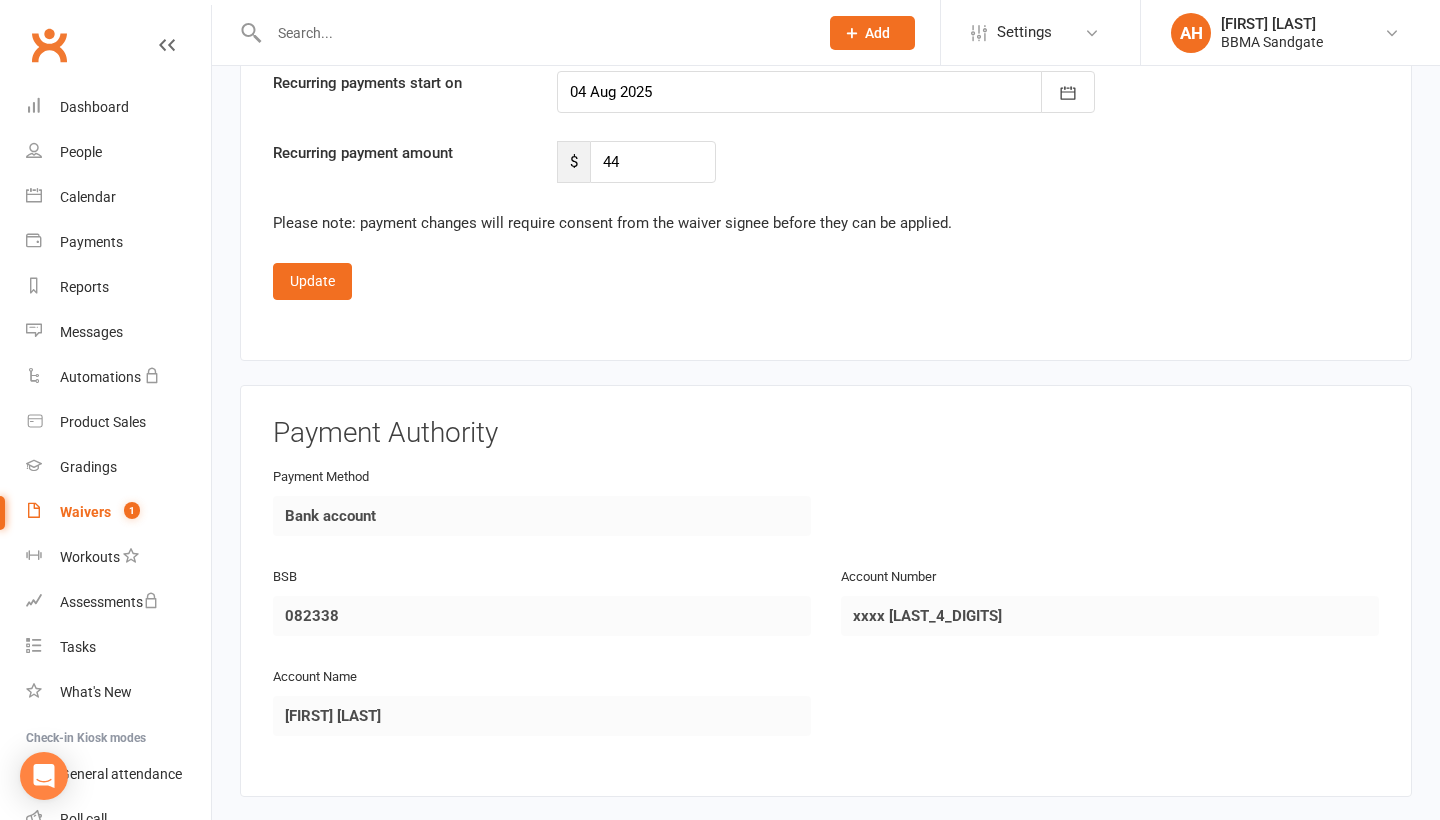 scroll, scrollTop: 2728, scrollLeft: 0, axis: vertical 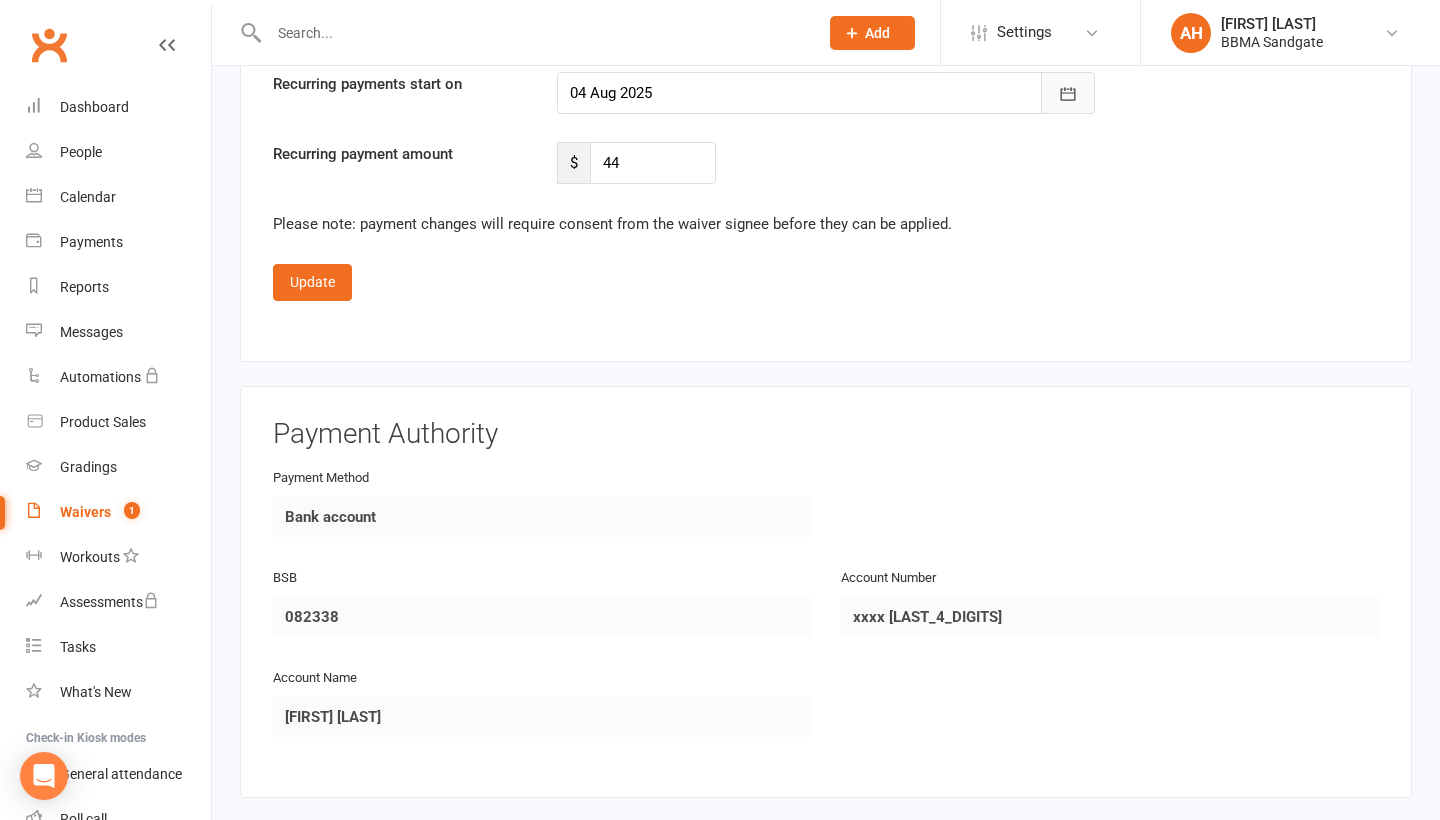 click 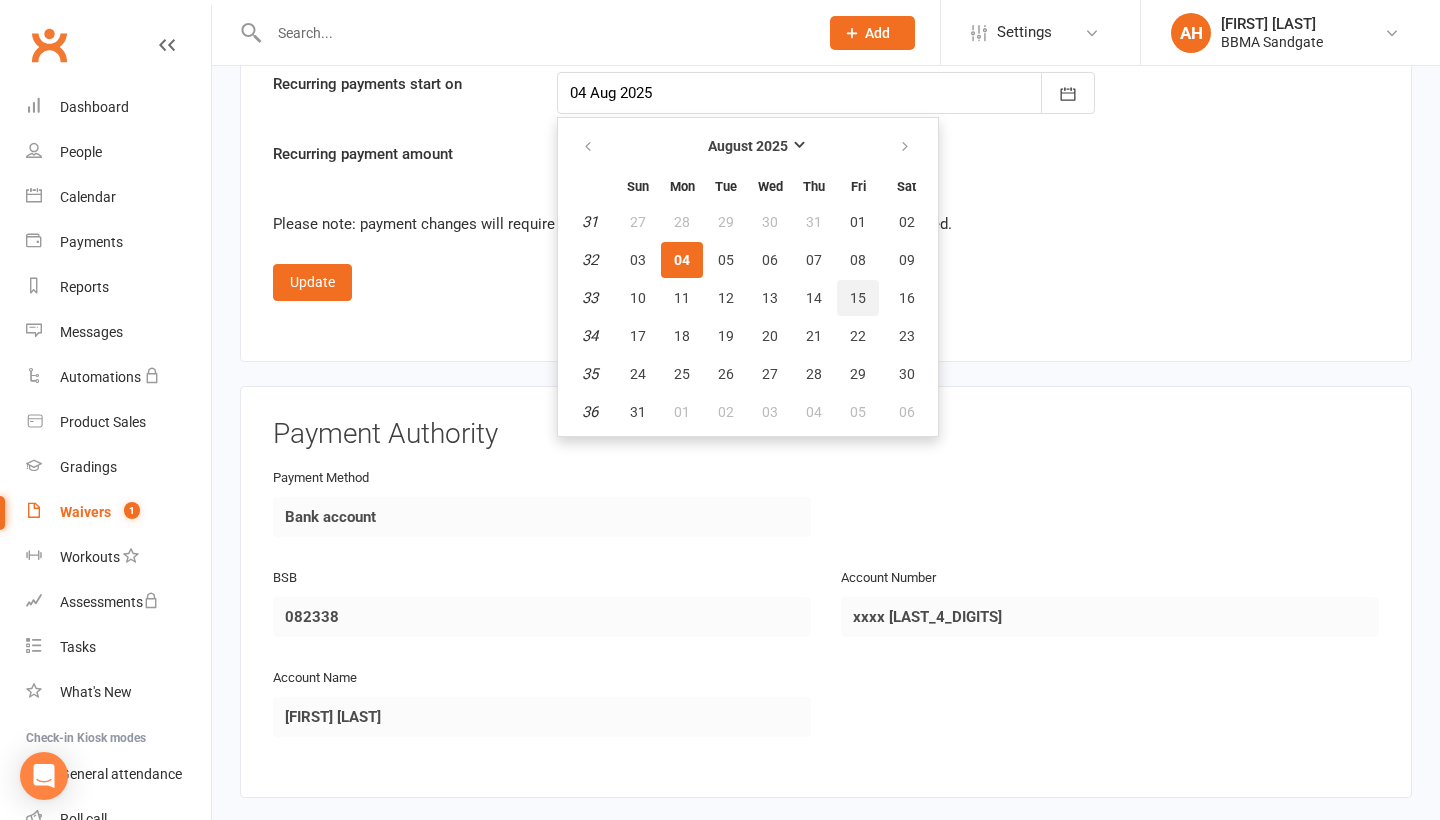 click on "15" at bounding box center (858, 298) 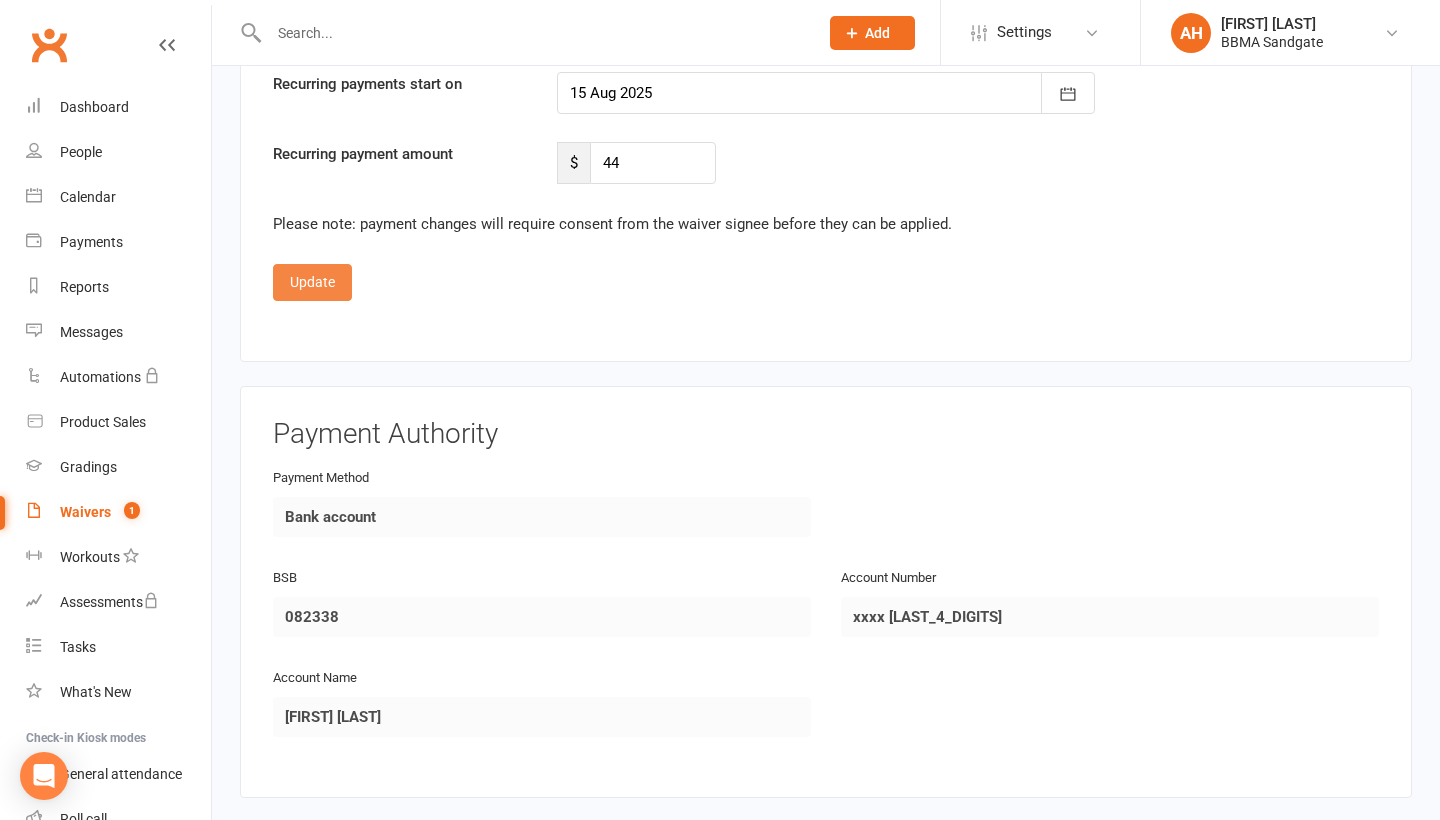 click on "Update" at bounding box center [312, 282] 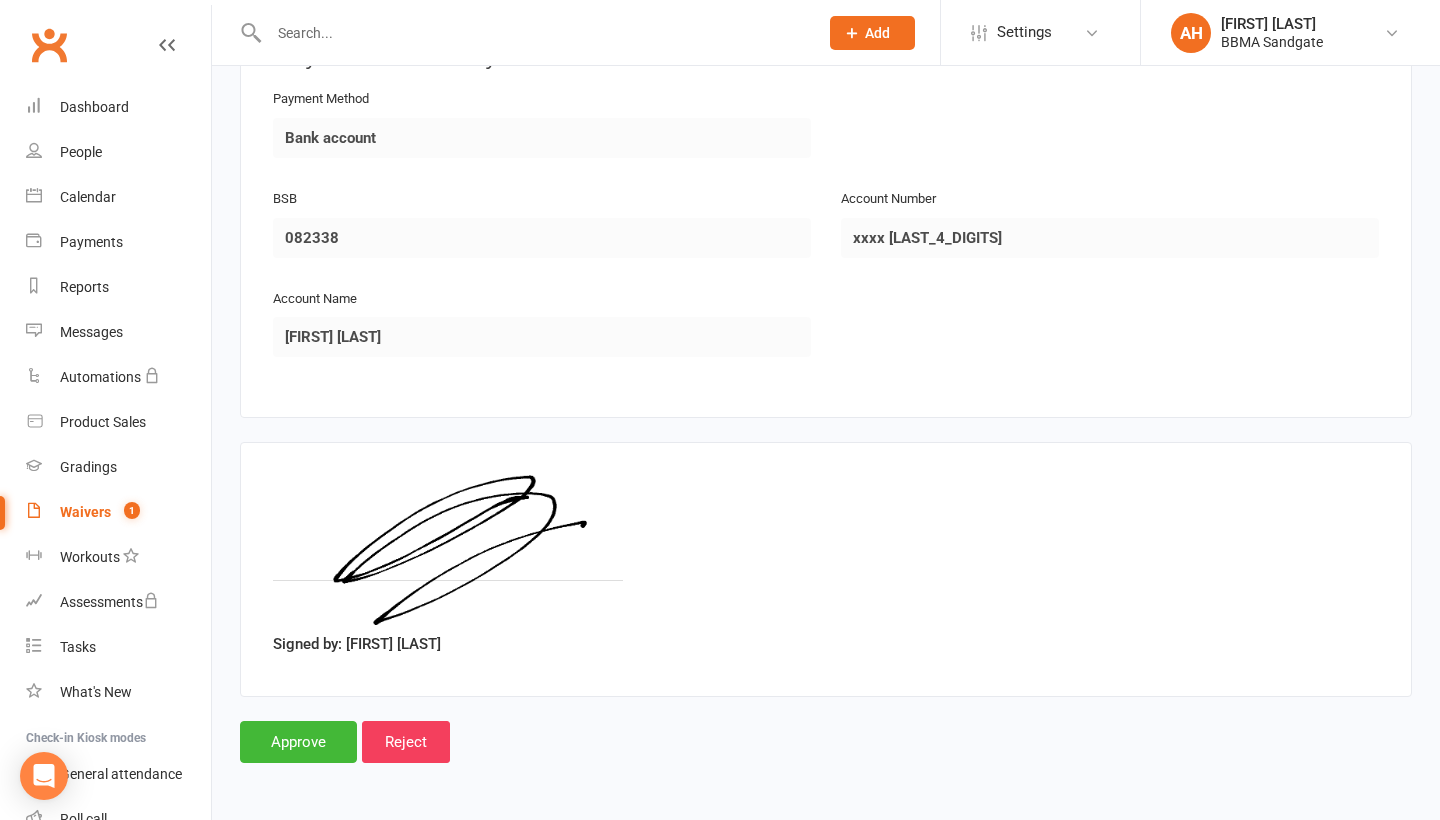 scroll, scrollTop: 2324, scrollLeft: 0, axis: vertical 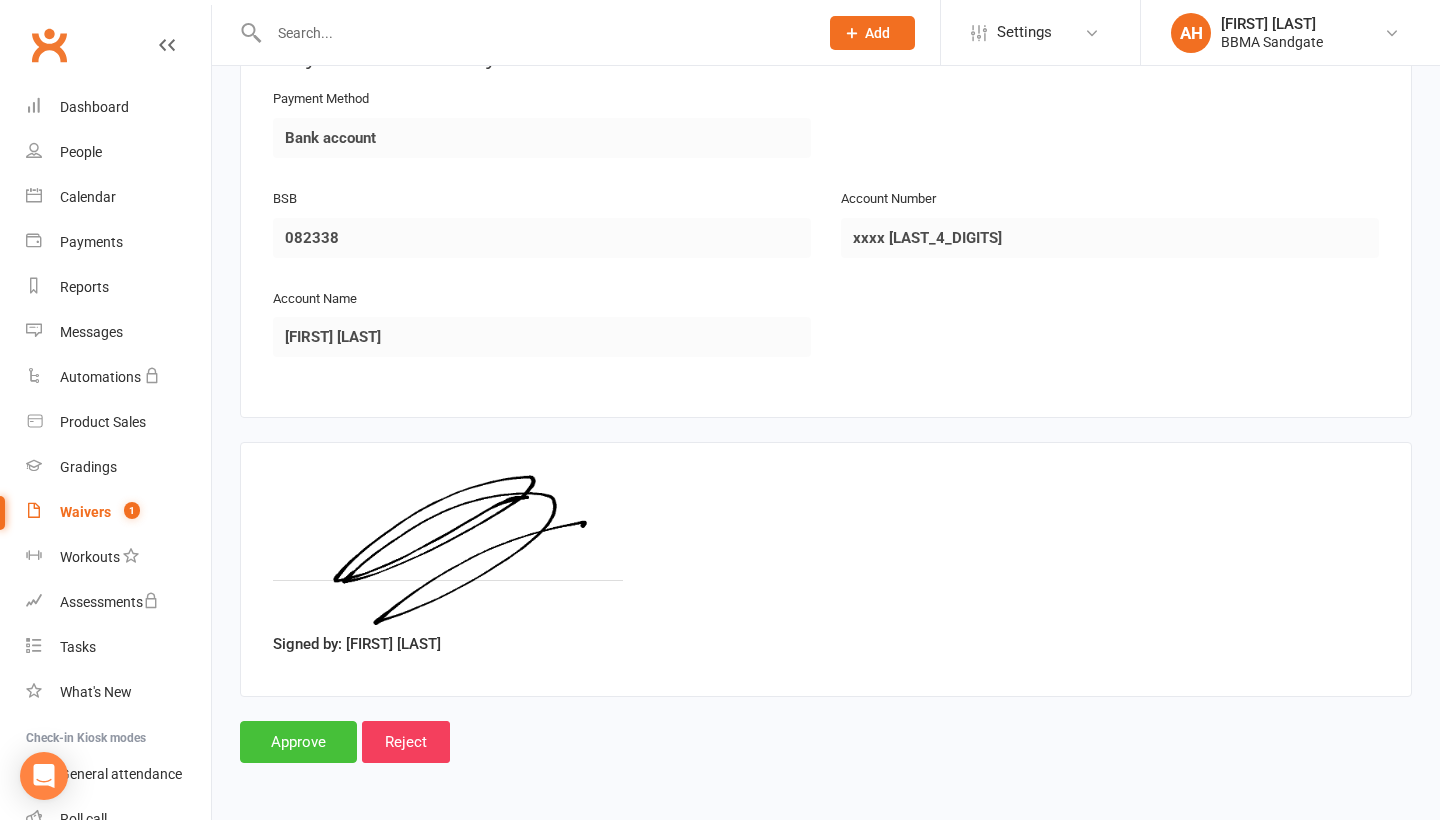 click on "Approve" at bounding box center (298, 742) 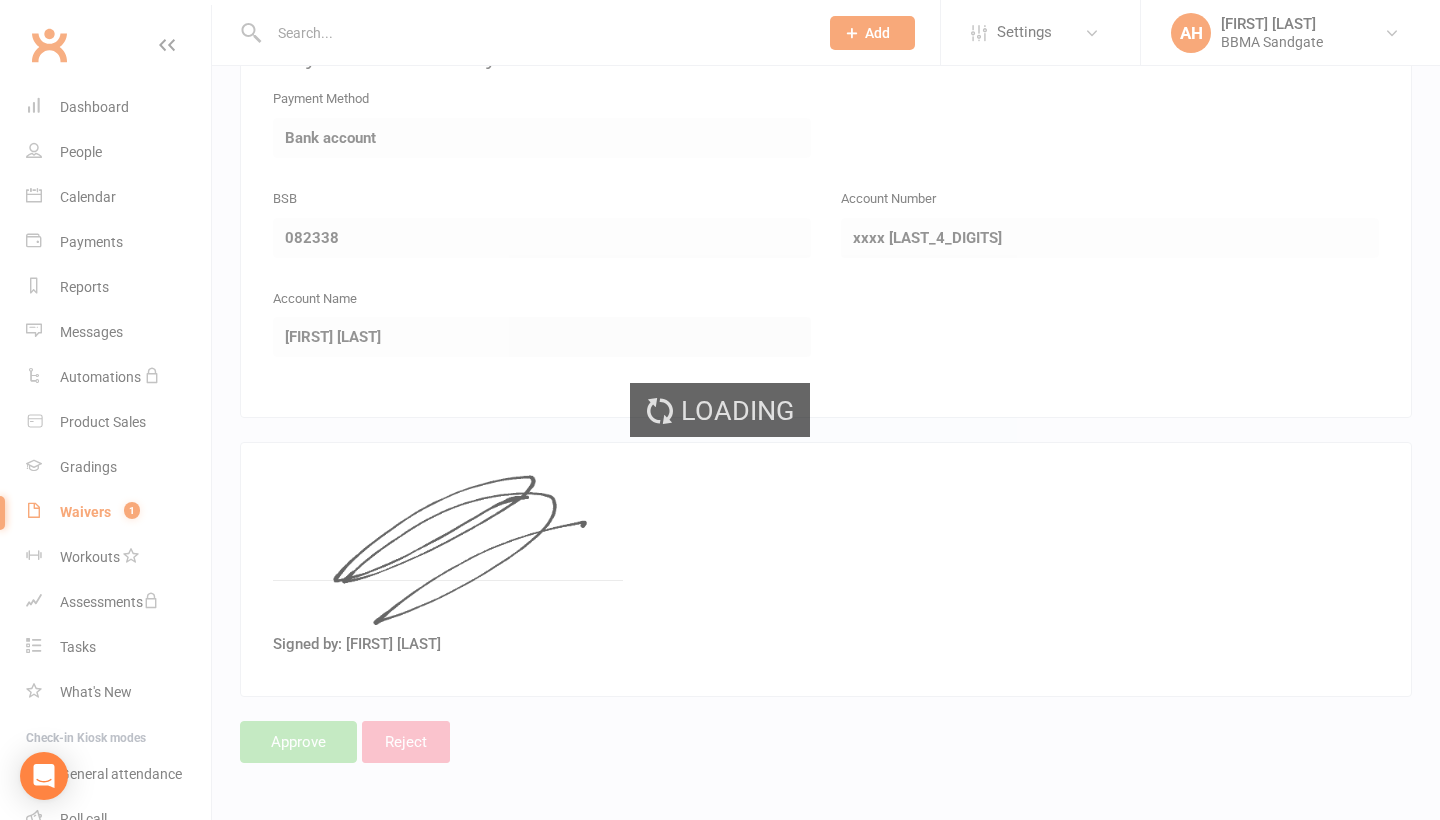 scroll, scrollTop: 0, scrollLeft: 0, axis: both 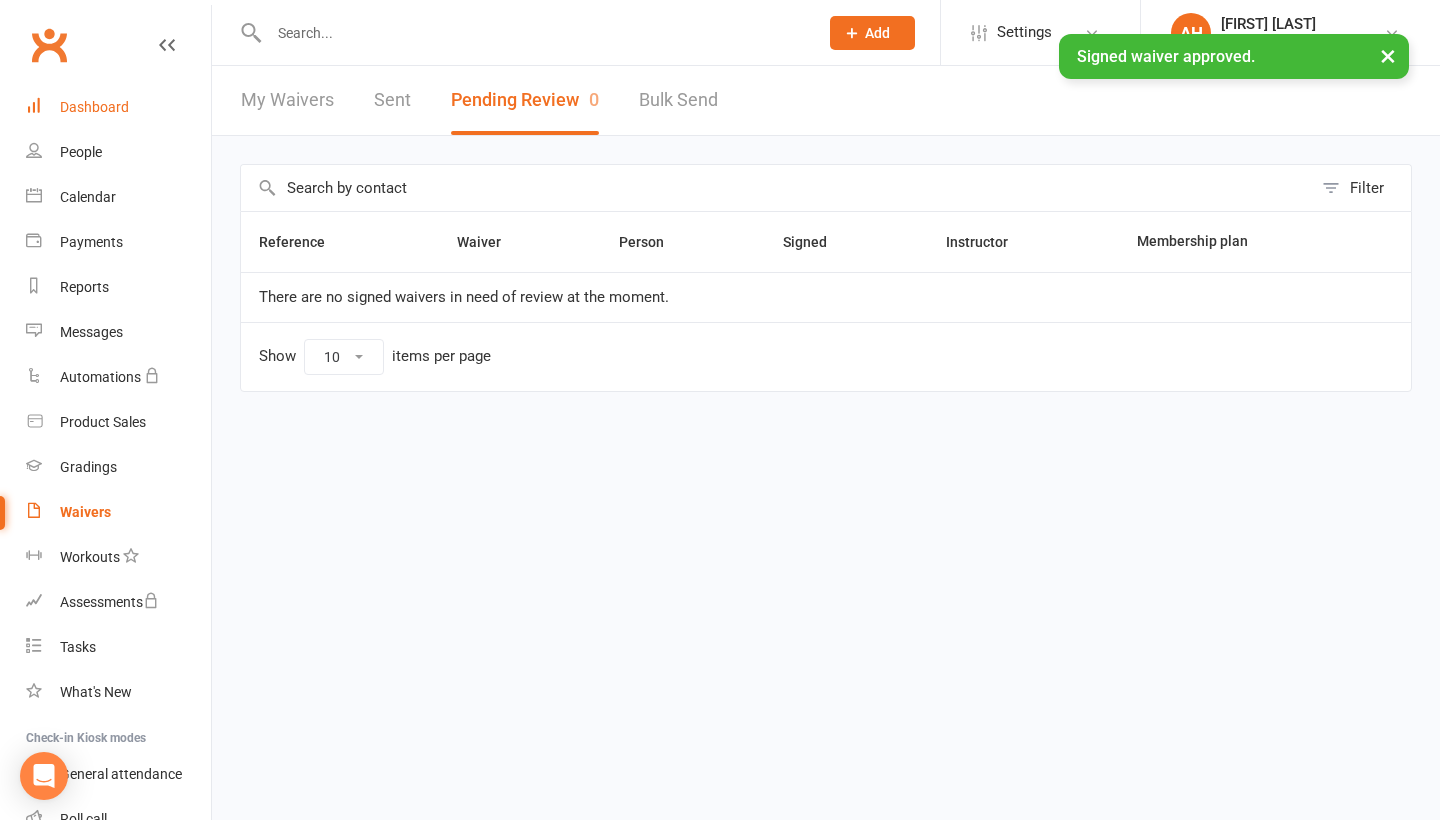 click on "Dashboard" at bounding box center [118, 107] 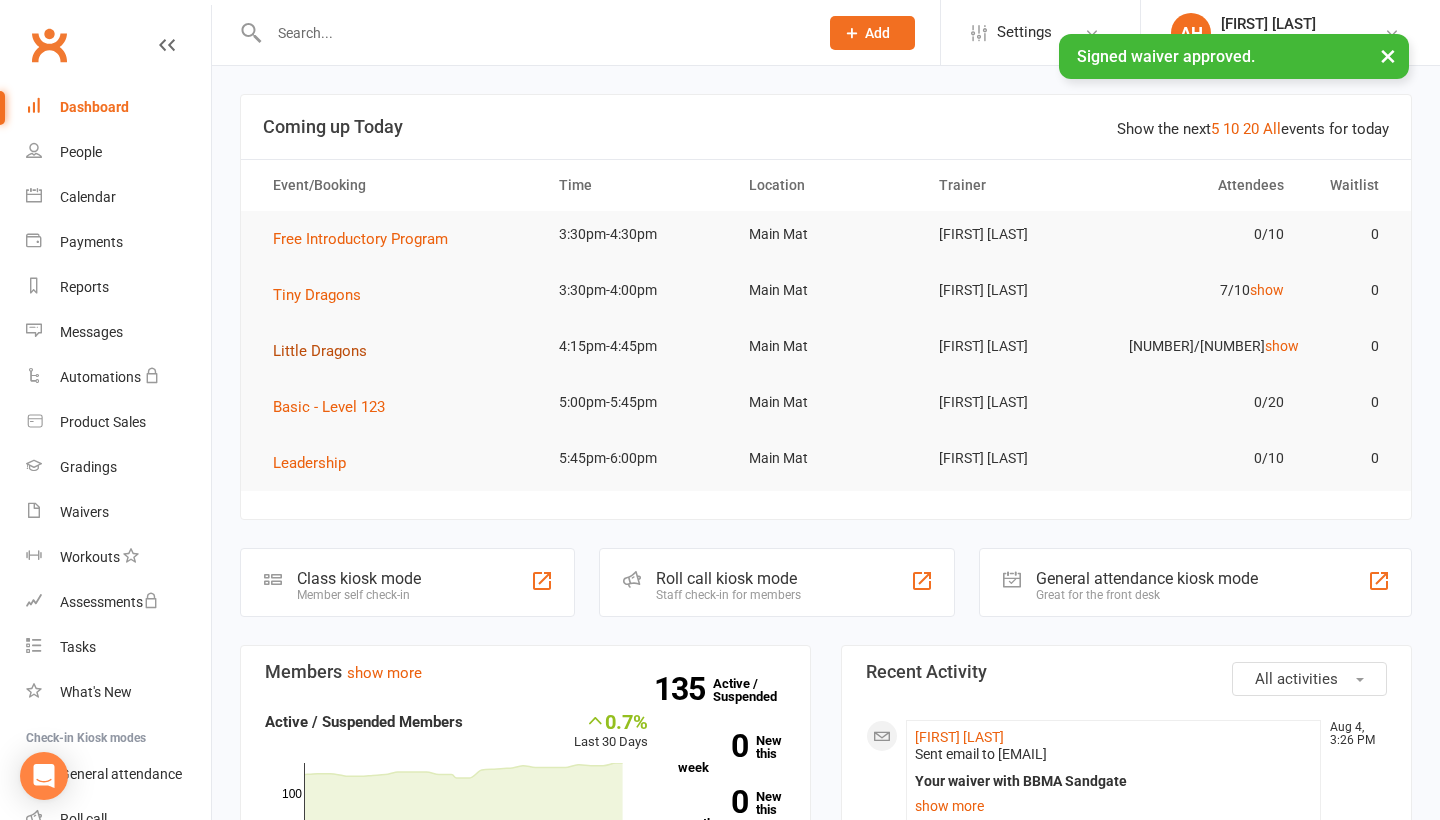 scroll, scrollTop: 0, scrollLeft: 0, axis: both 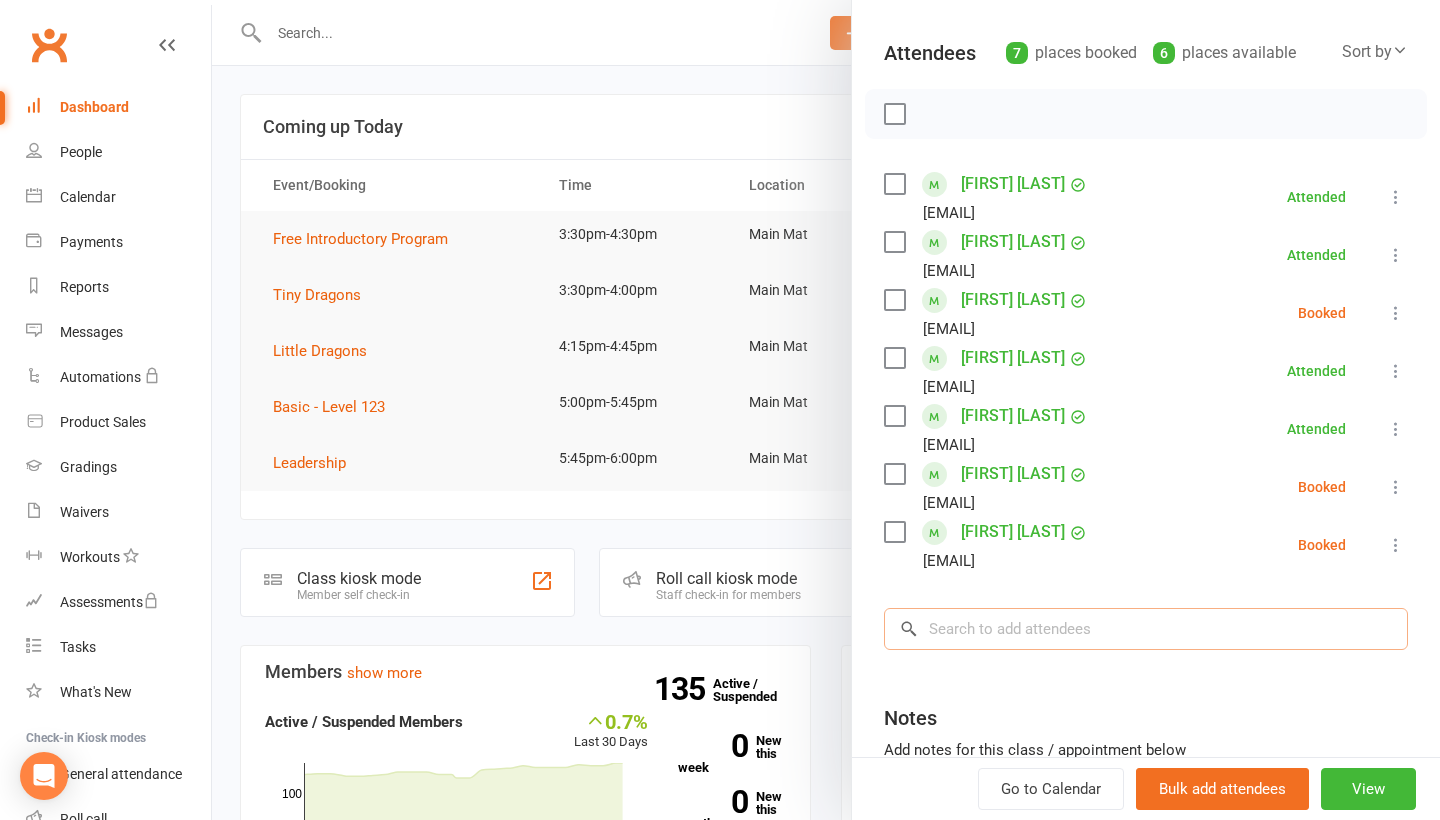 click at bounding box center (1146, 629) 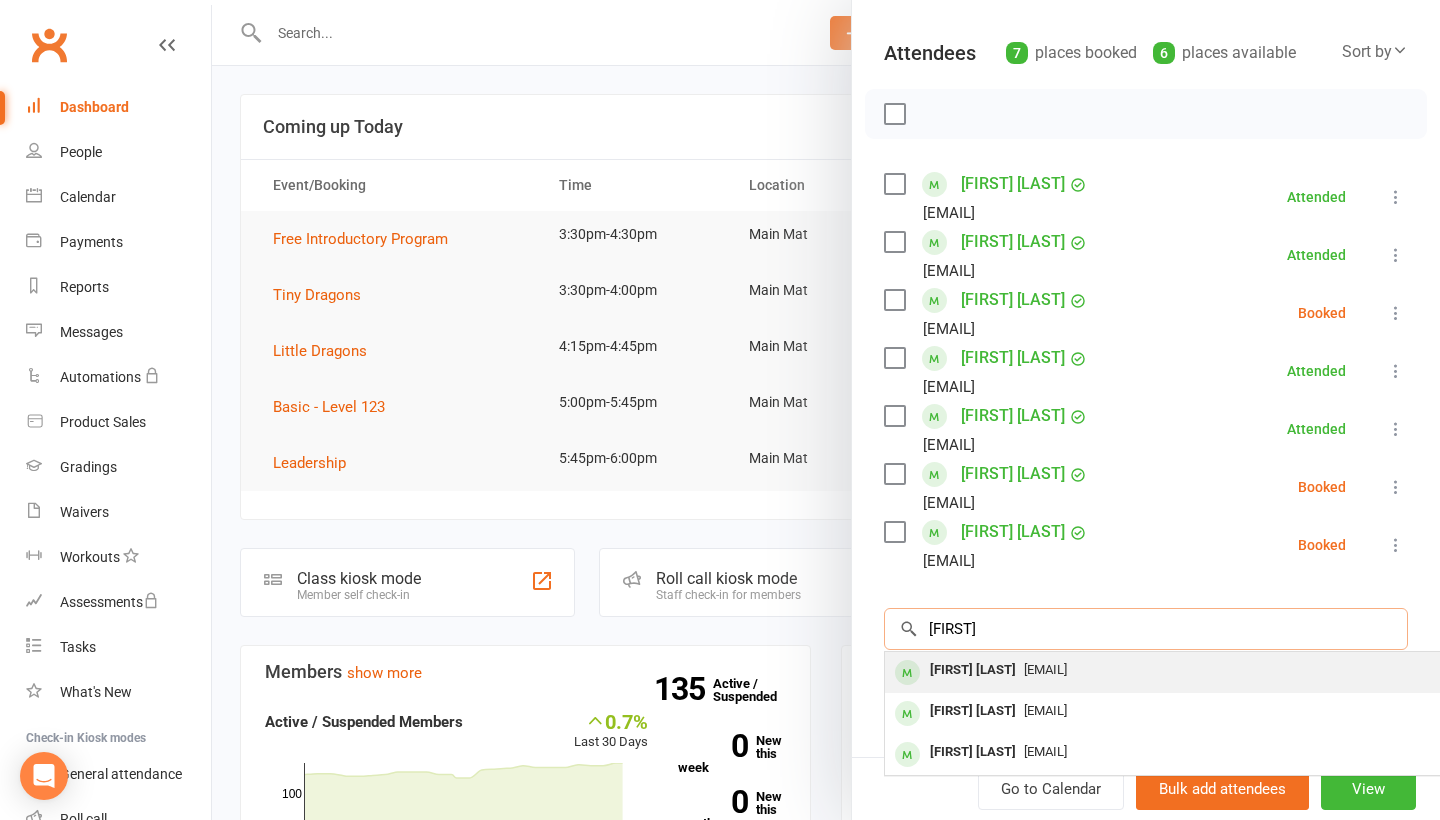 type on "[FIRST]" 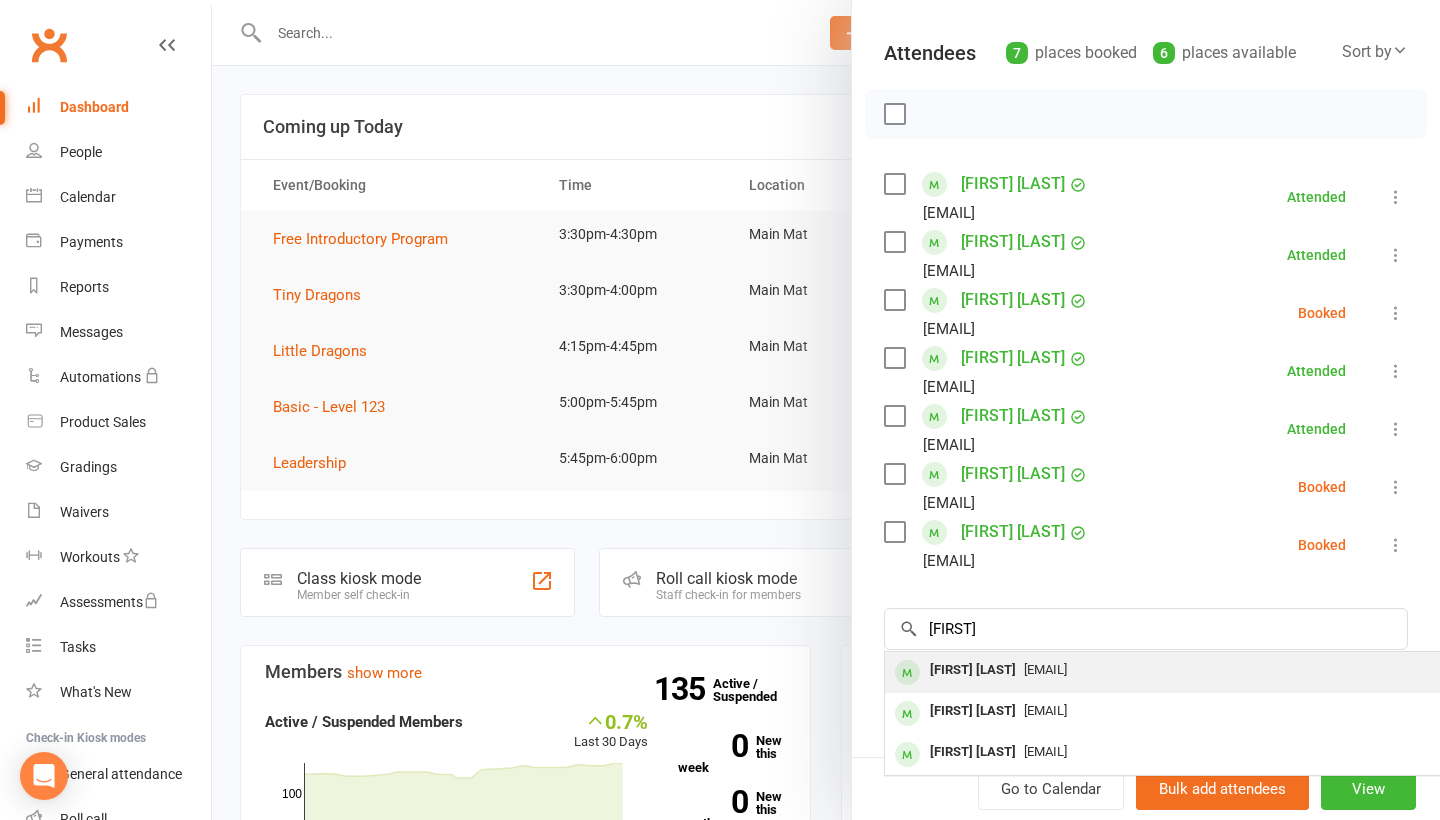 click on "[EMAIL]" at bounding box center (1184, 670) 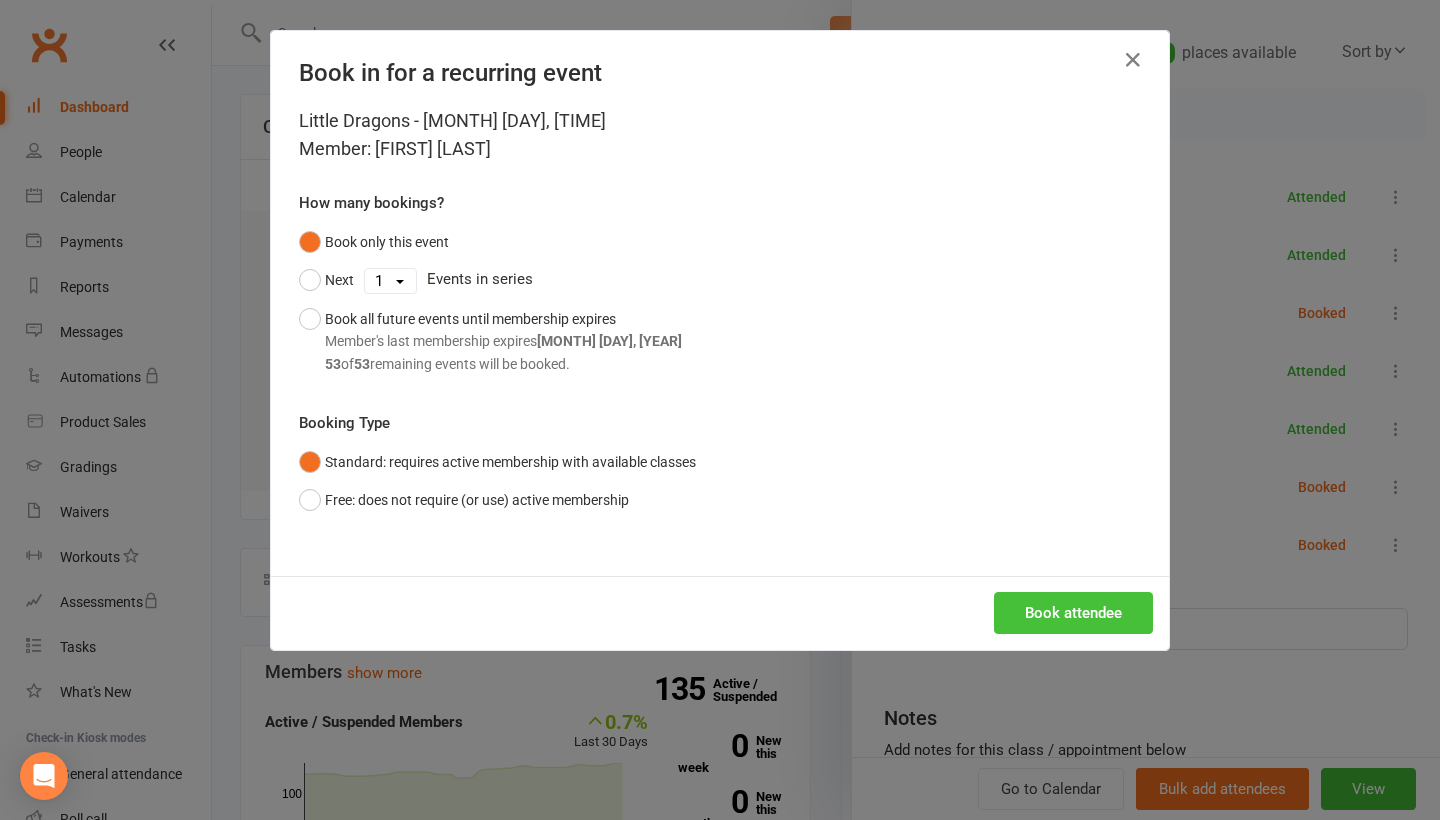 click on "Book attendee" at bounding box center (1073, 613) 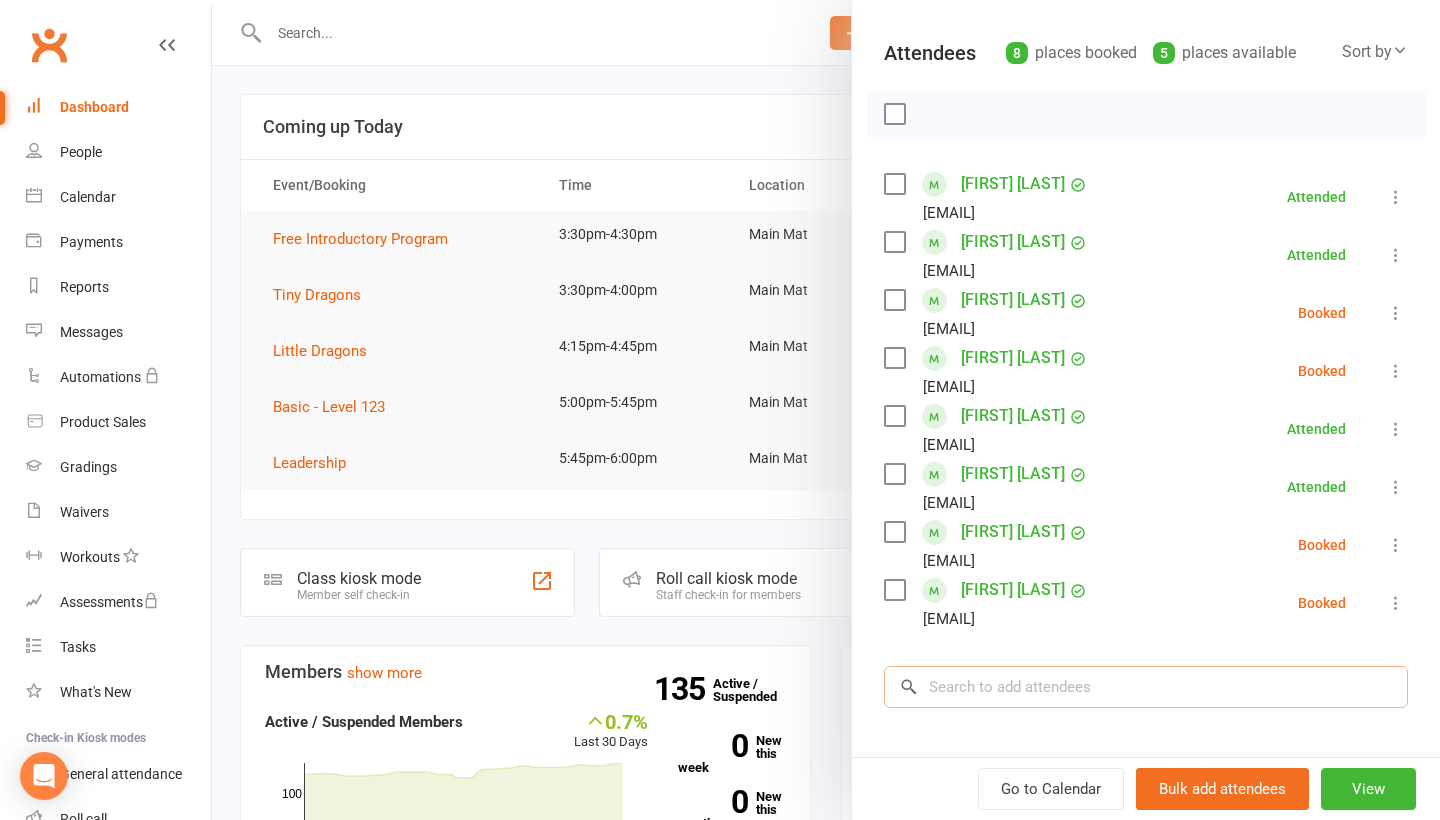 click at bounding box center [1146, 687] 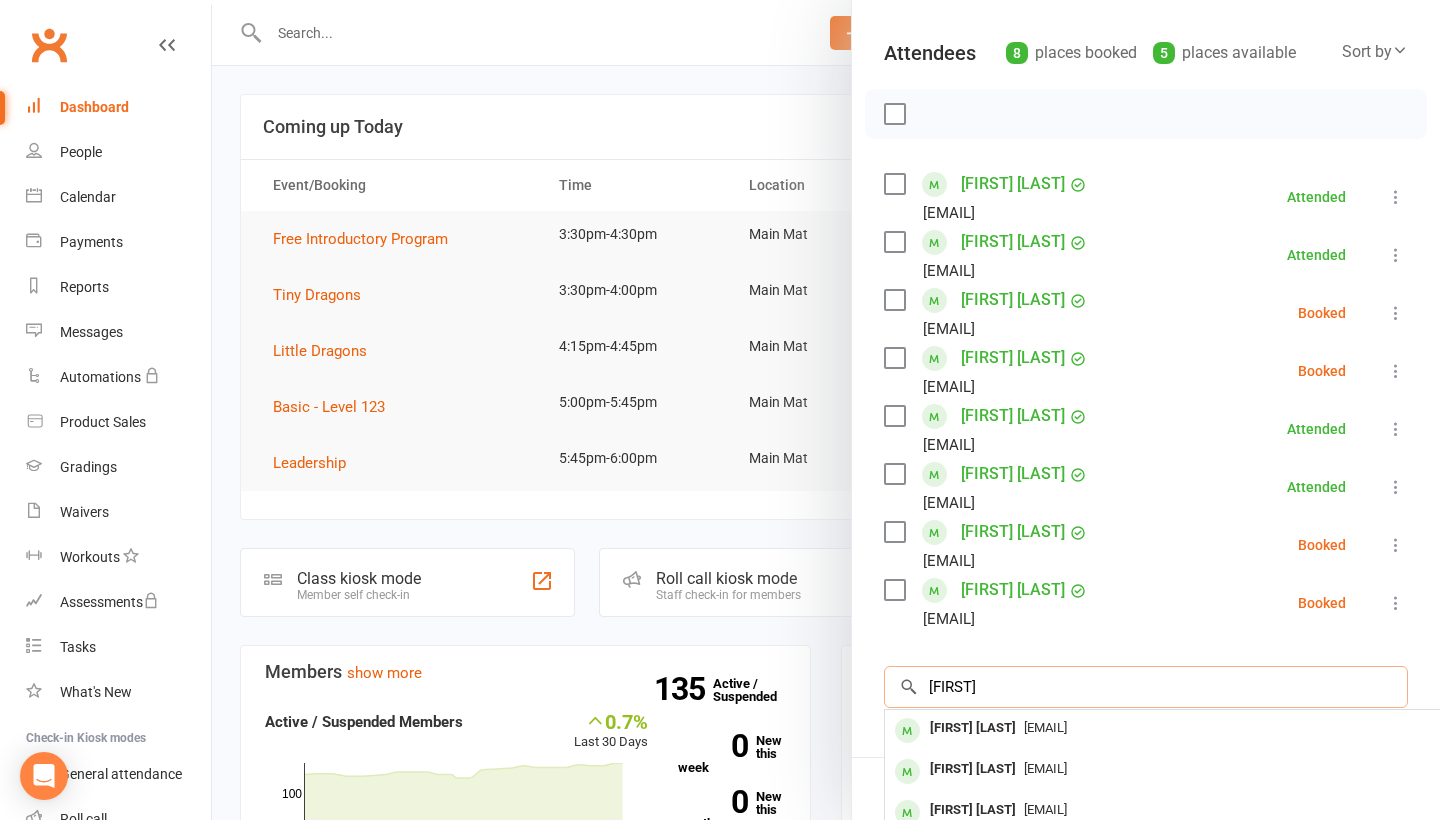 scroll, scrollTop: 260, scrollLeft: 0, axis: vertical 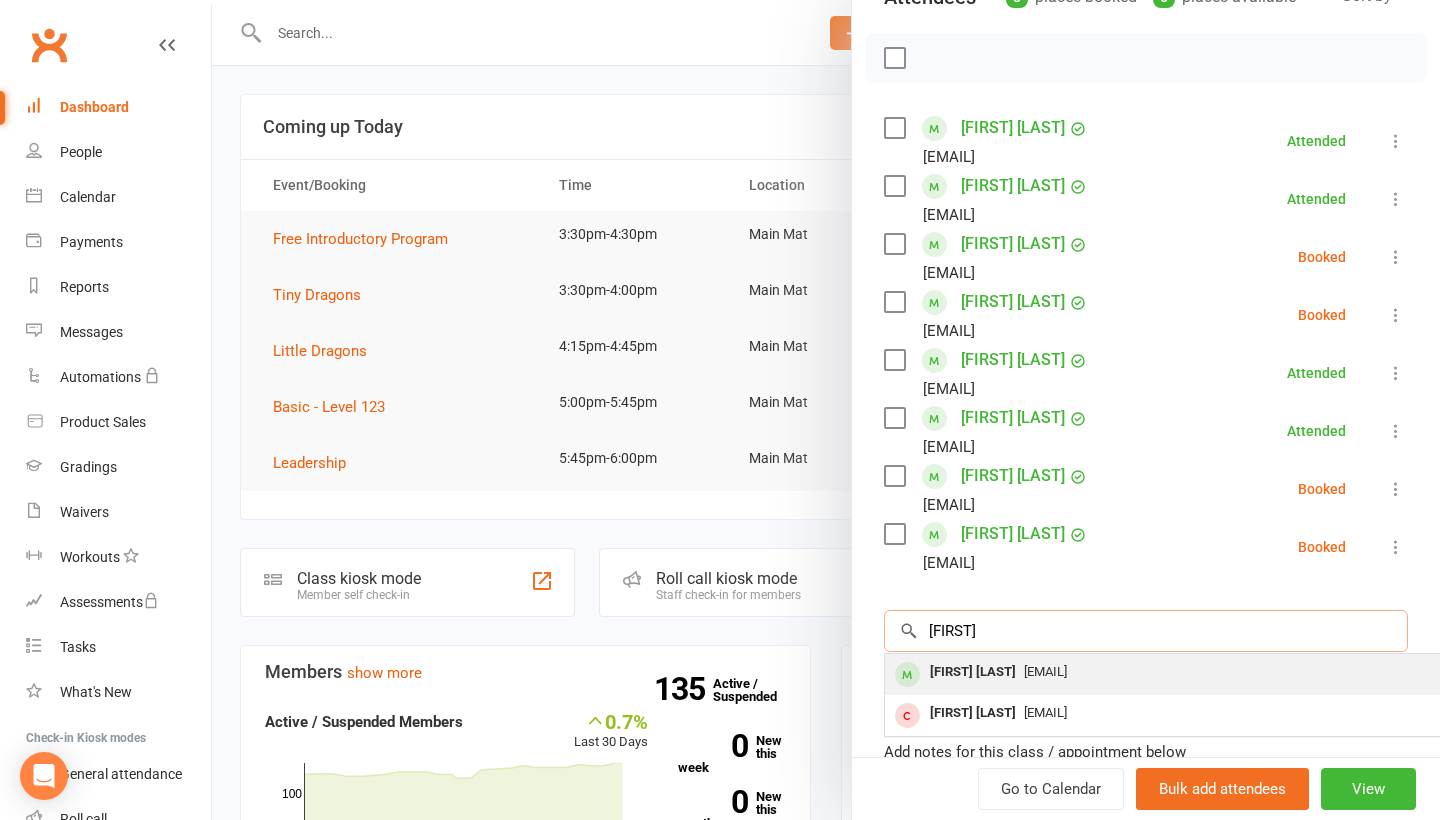 type on "[FIRST]" 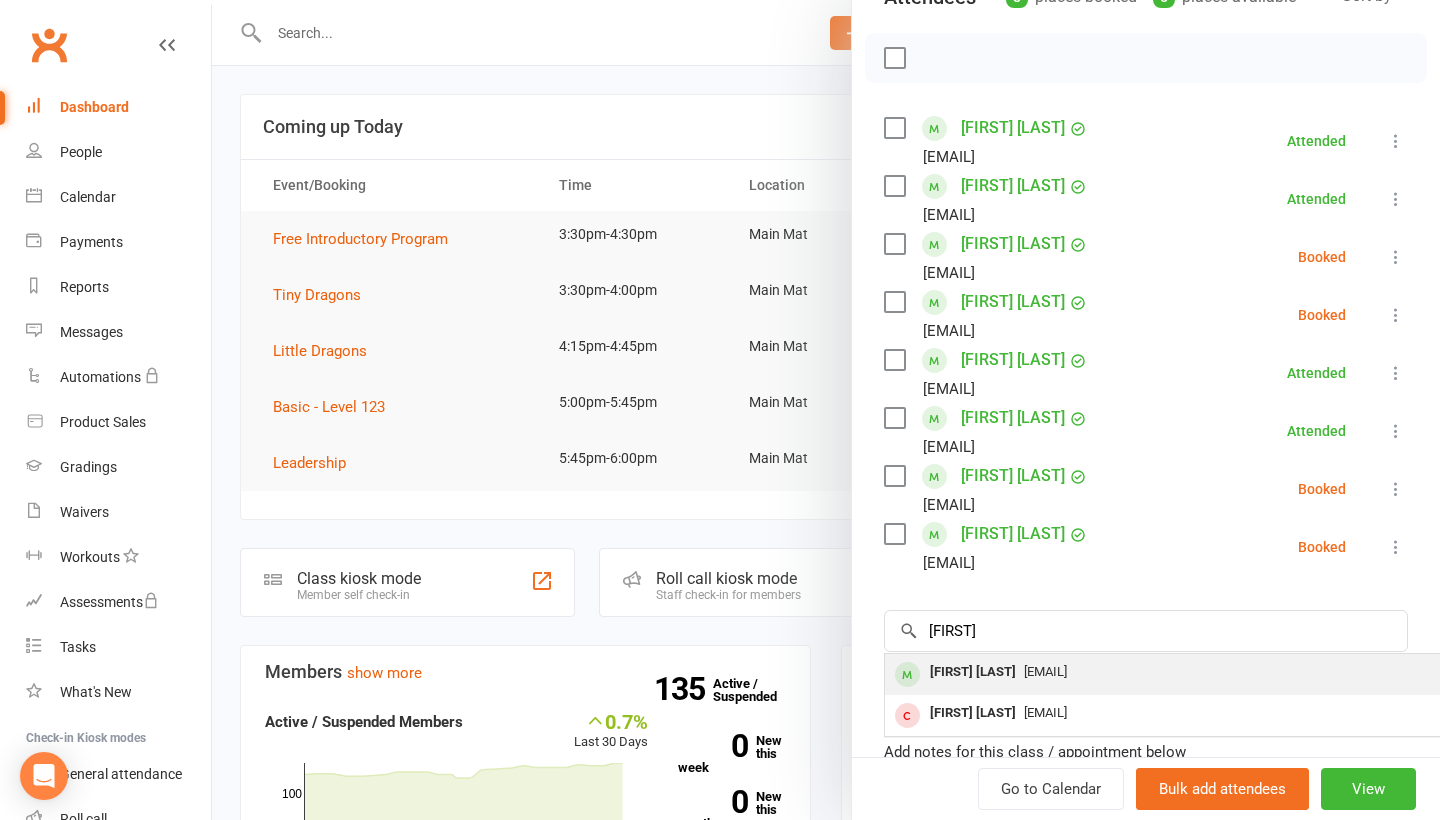click on "[FIRST] [LAST]" at bounding box center [973, 672] 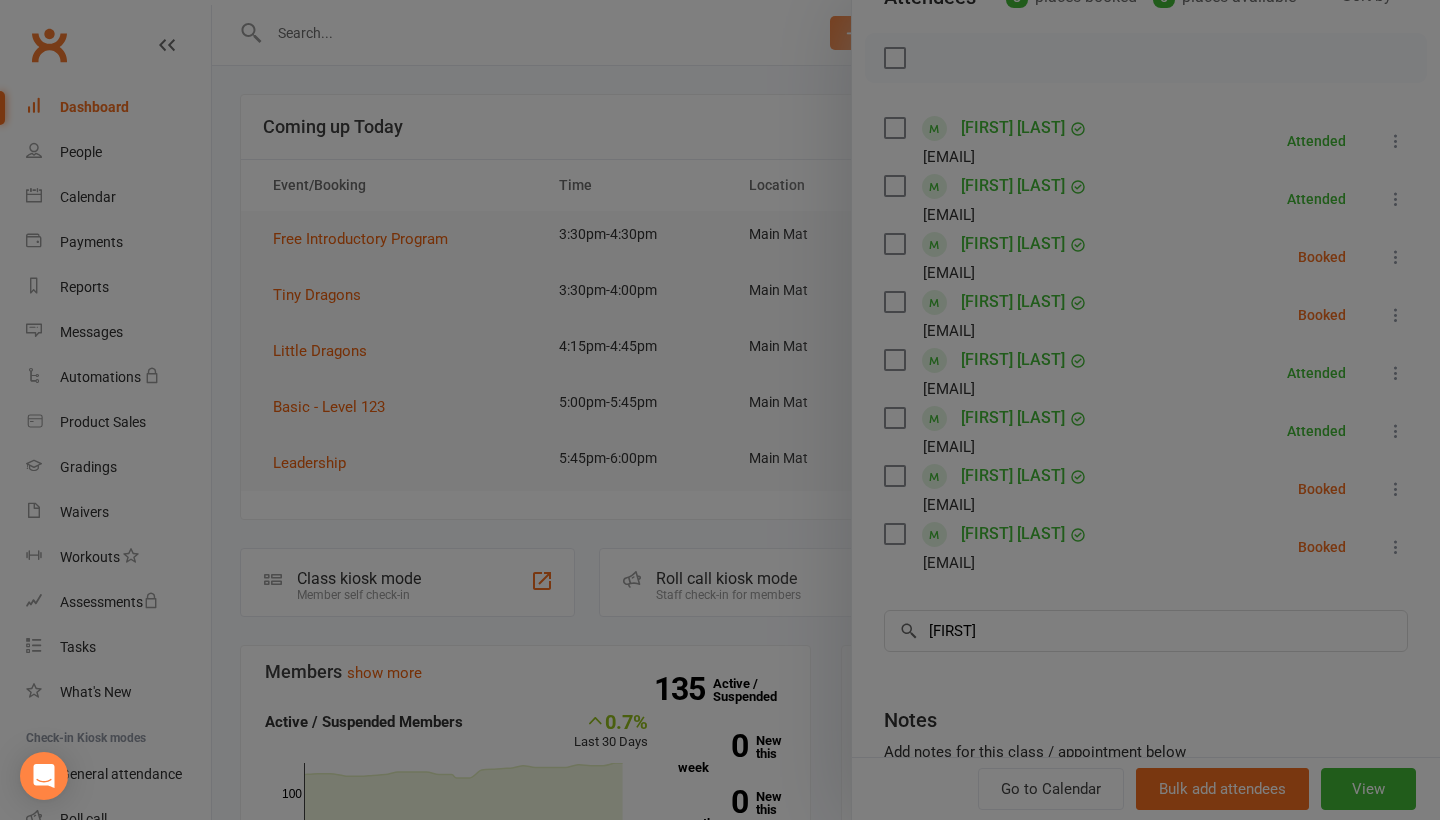 type 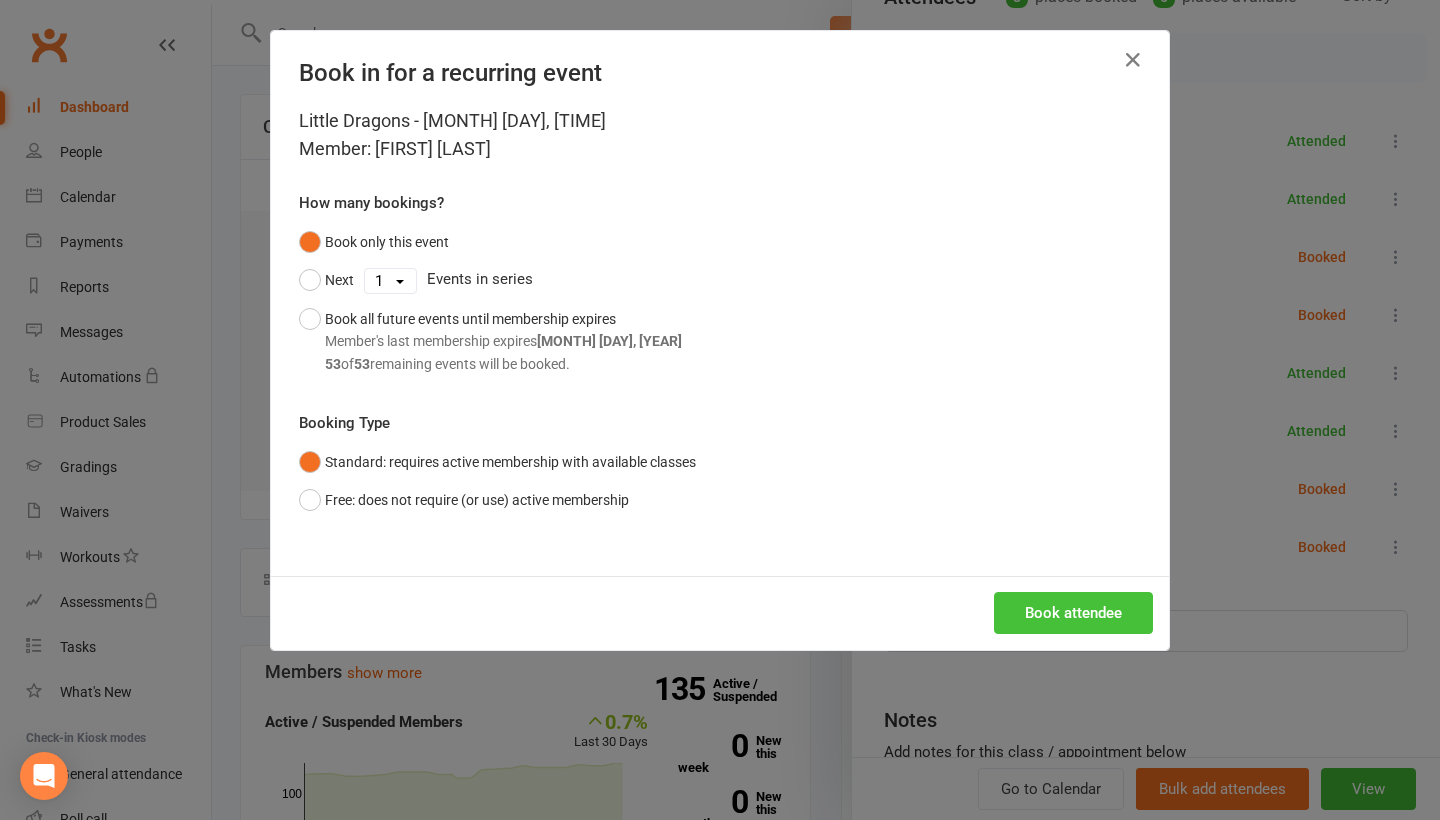 click on "Book attendee" at bounding box center (1073, 613) 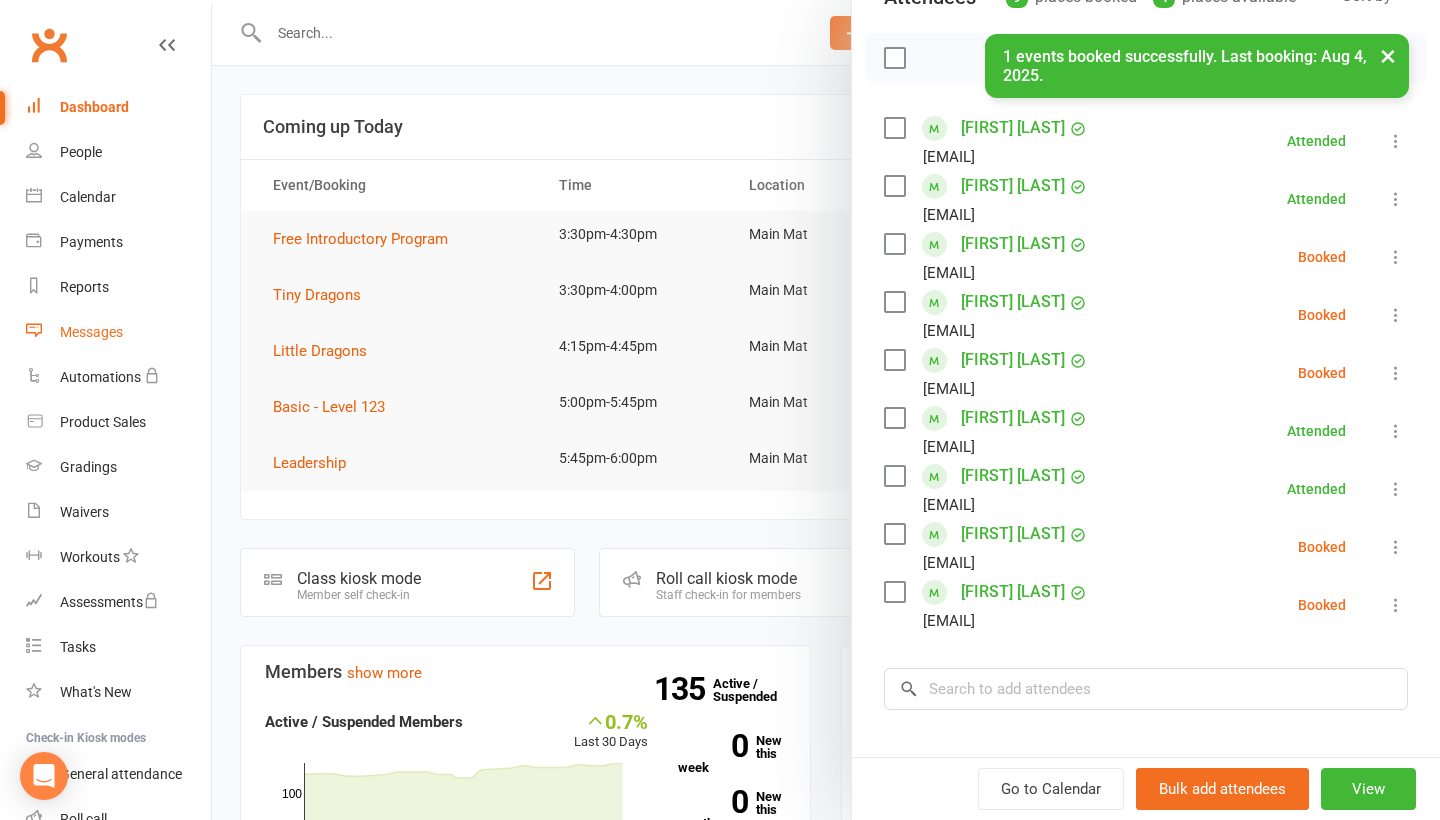 click on "Messages" at bounding box center (118, 332) 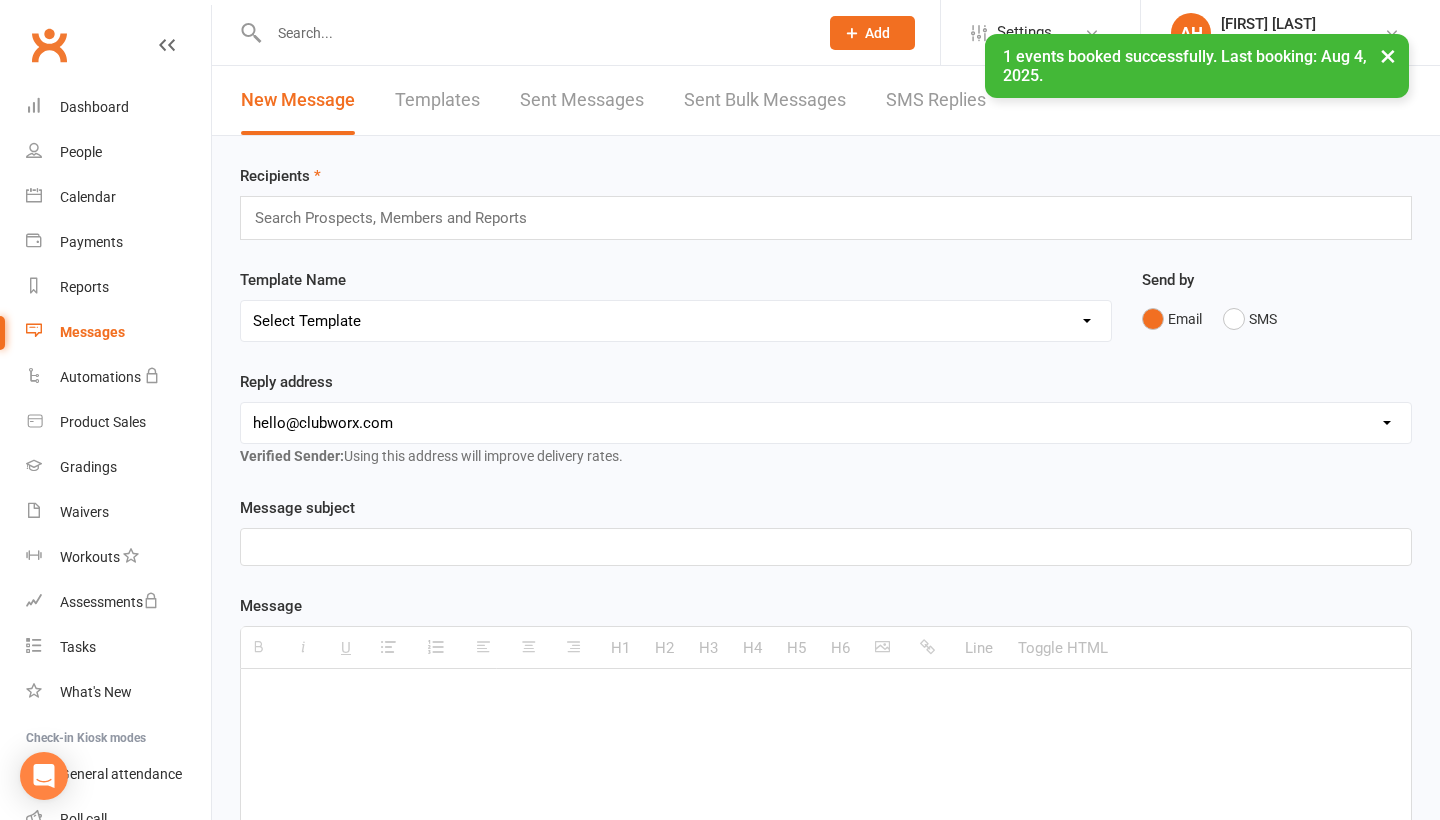 click on "× 1 events booked successfully. Last booking: [MONTH] [NUMBER], [YEAR]." at bounding box center (707, 34) 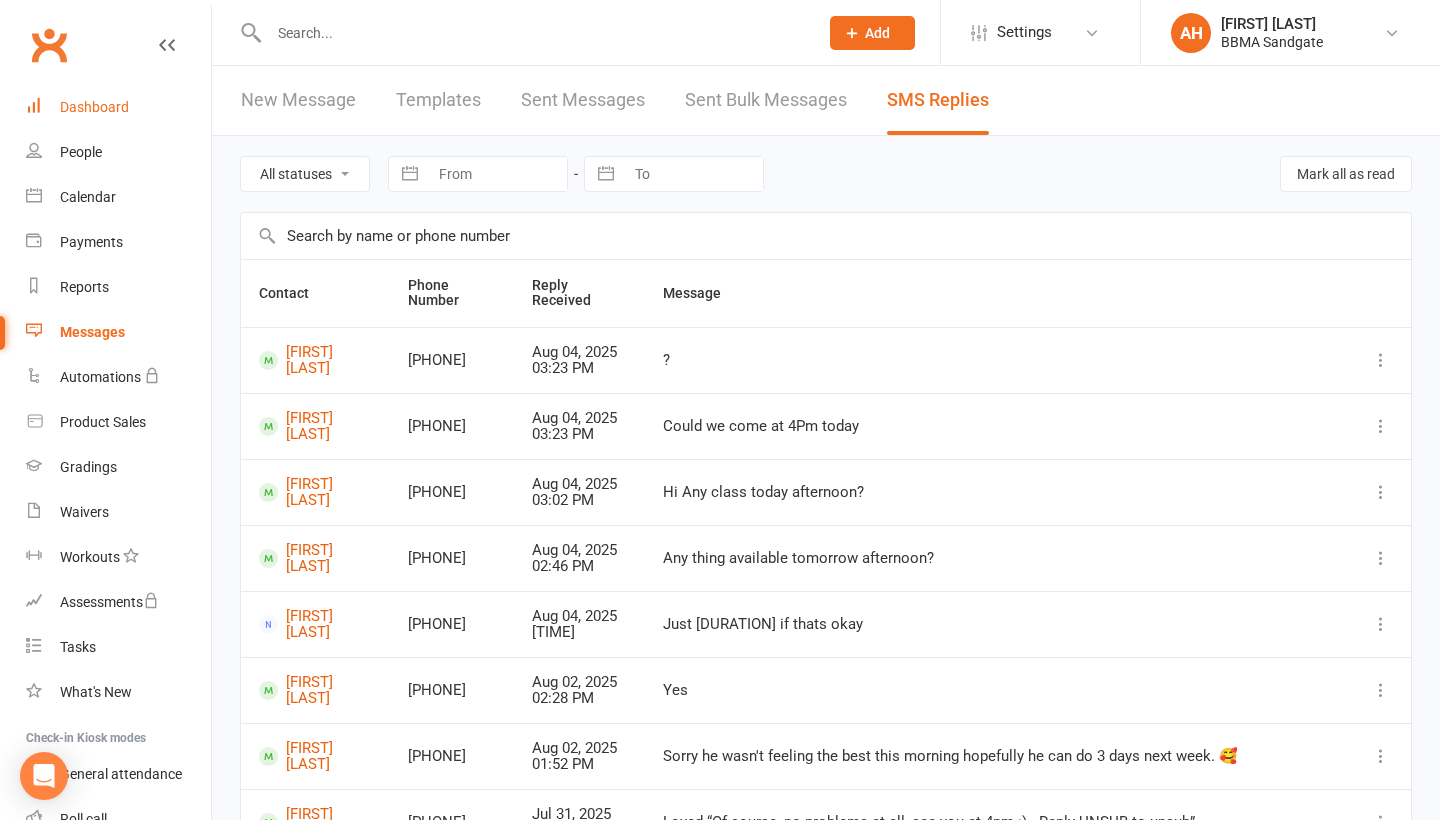click on "Dashboard" at bounding box center (118, 107) 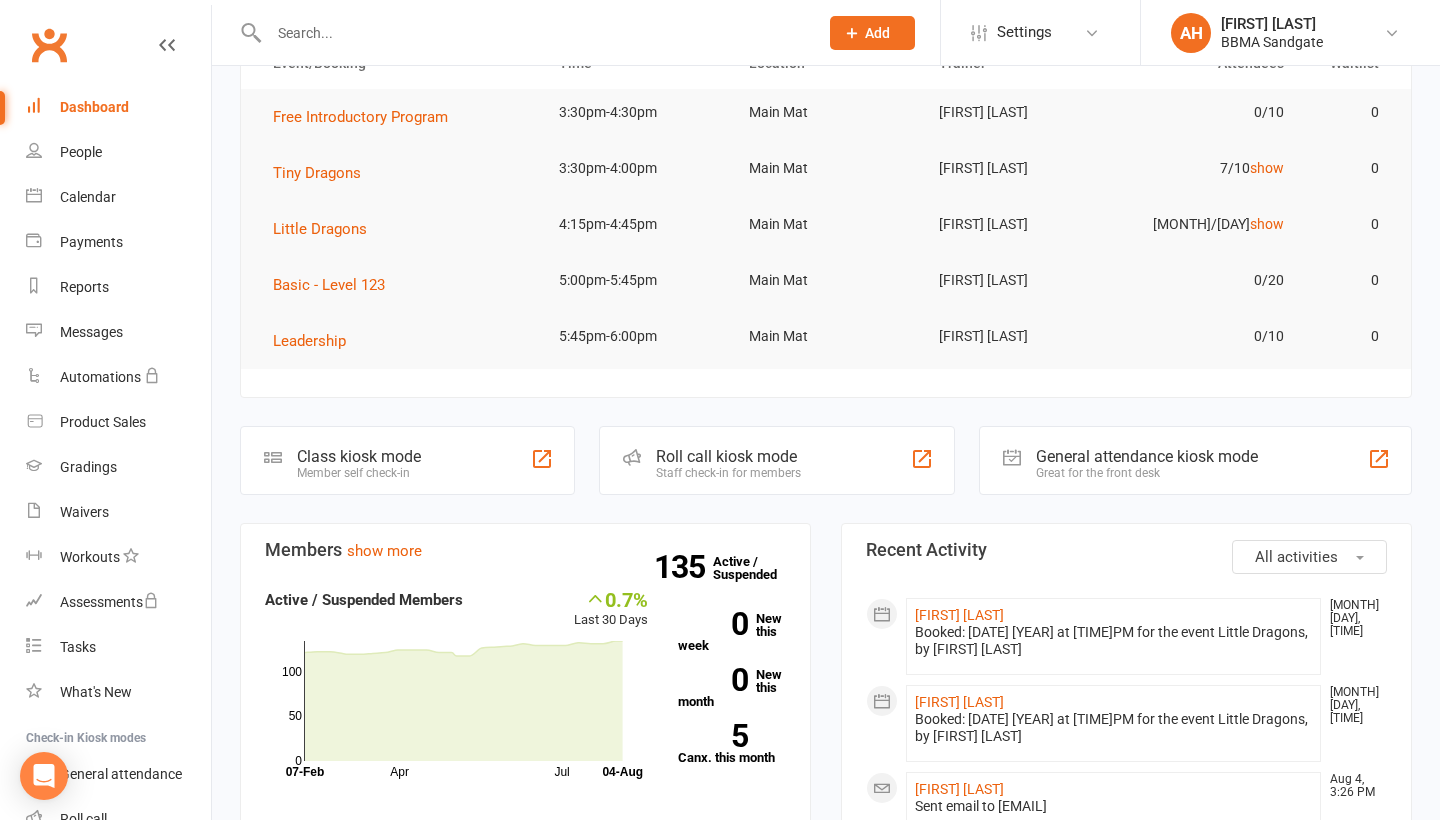 scroll, scrollTop: 121, scrollLeft: 0, axis: vertical 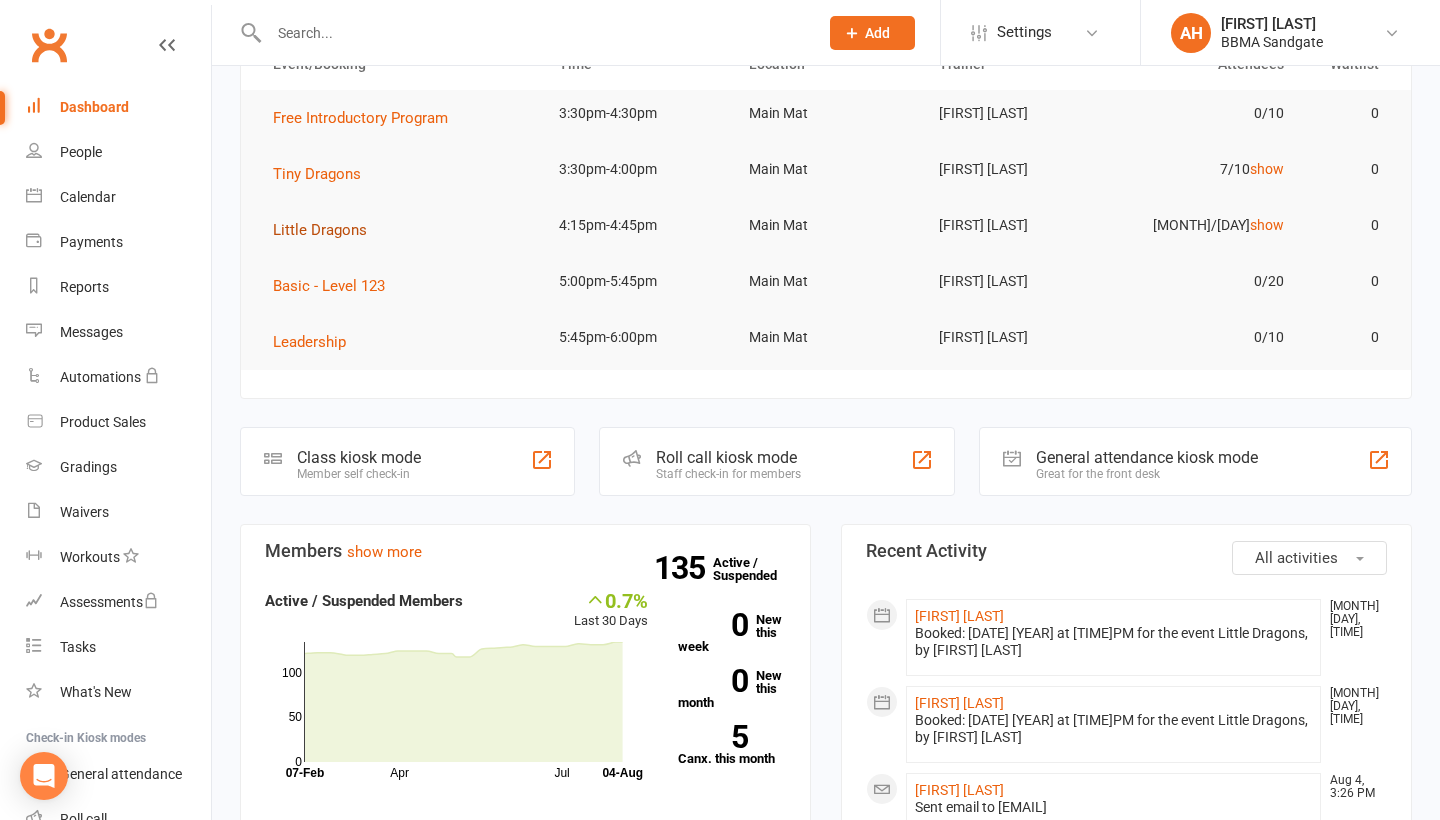 click on "Little Dragons" at bounding box center (320, 230) 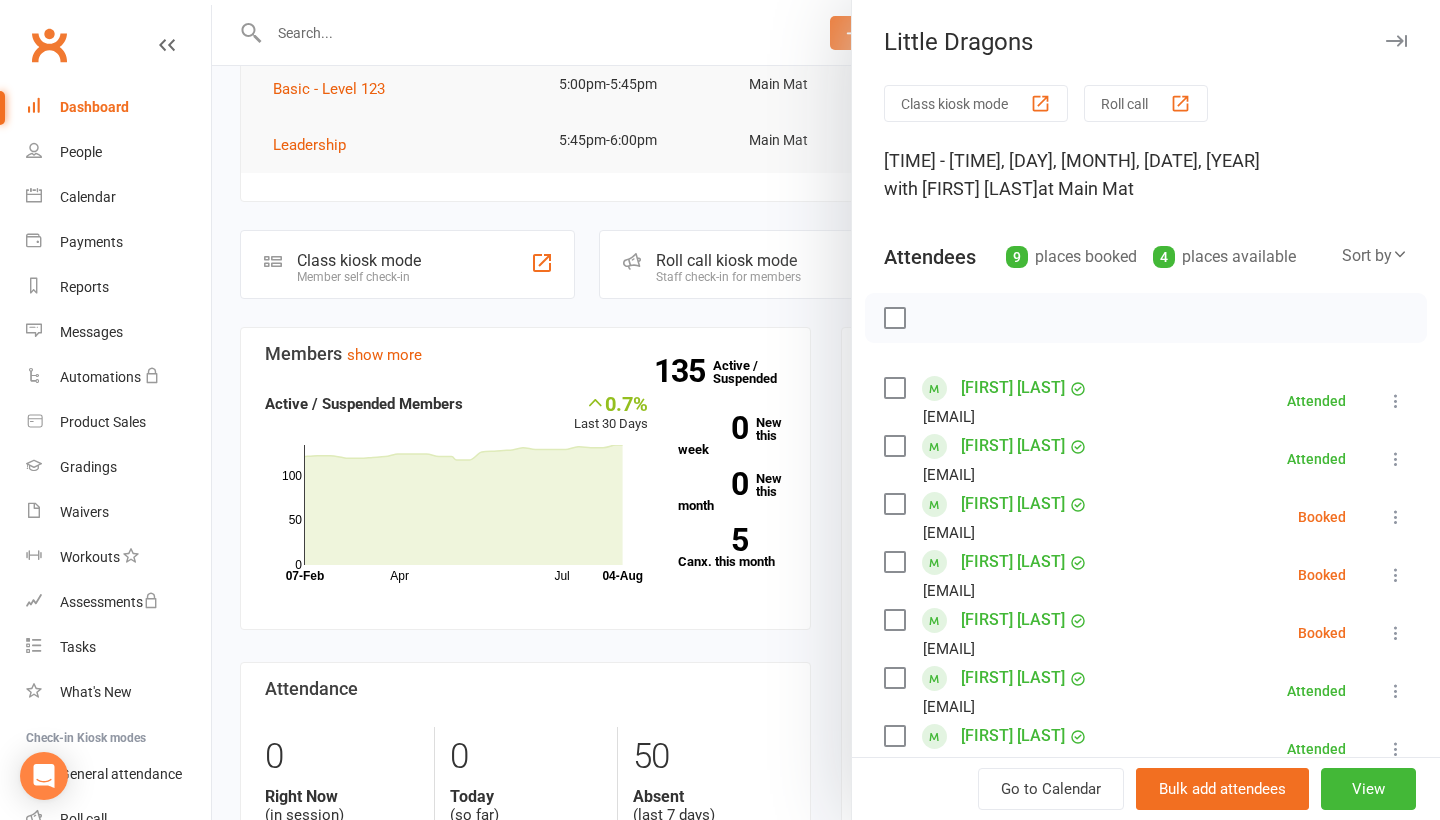 scroll, scrollTop: 379, scrollLeft: 0, axis: vertical 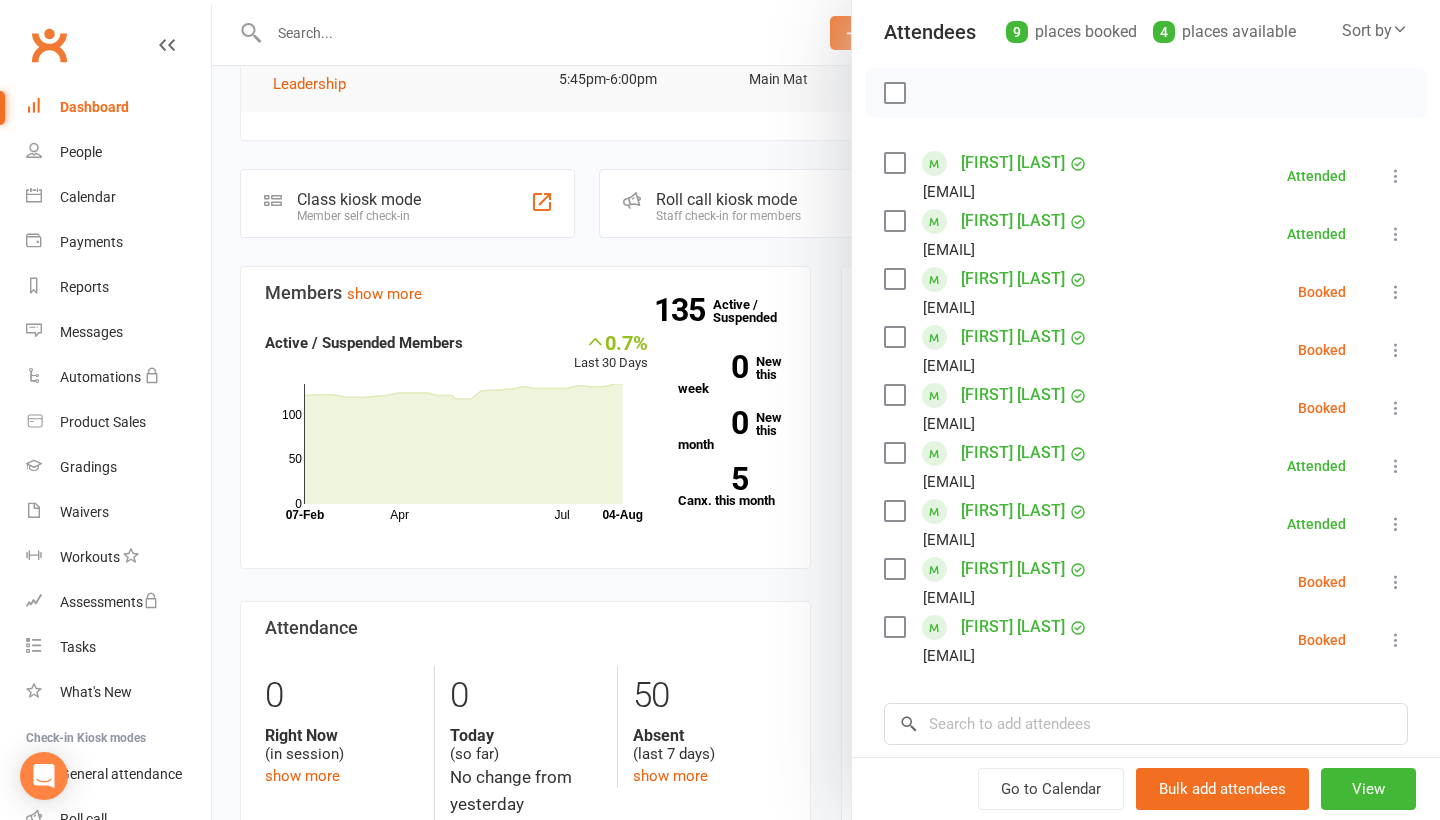 click at bounding box center (826, 410) 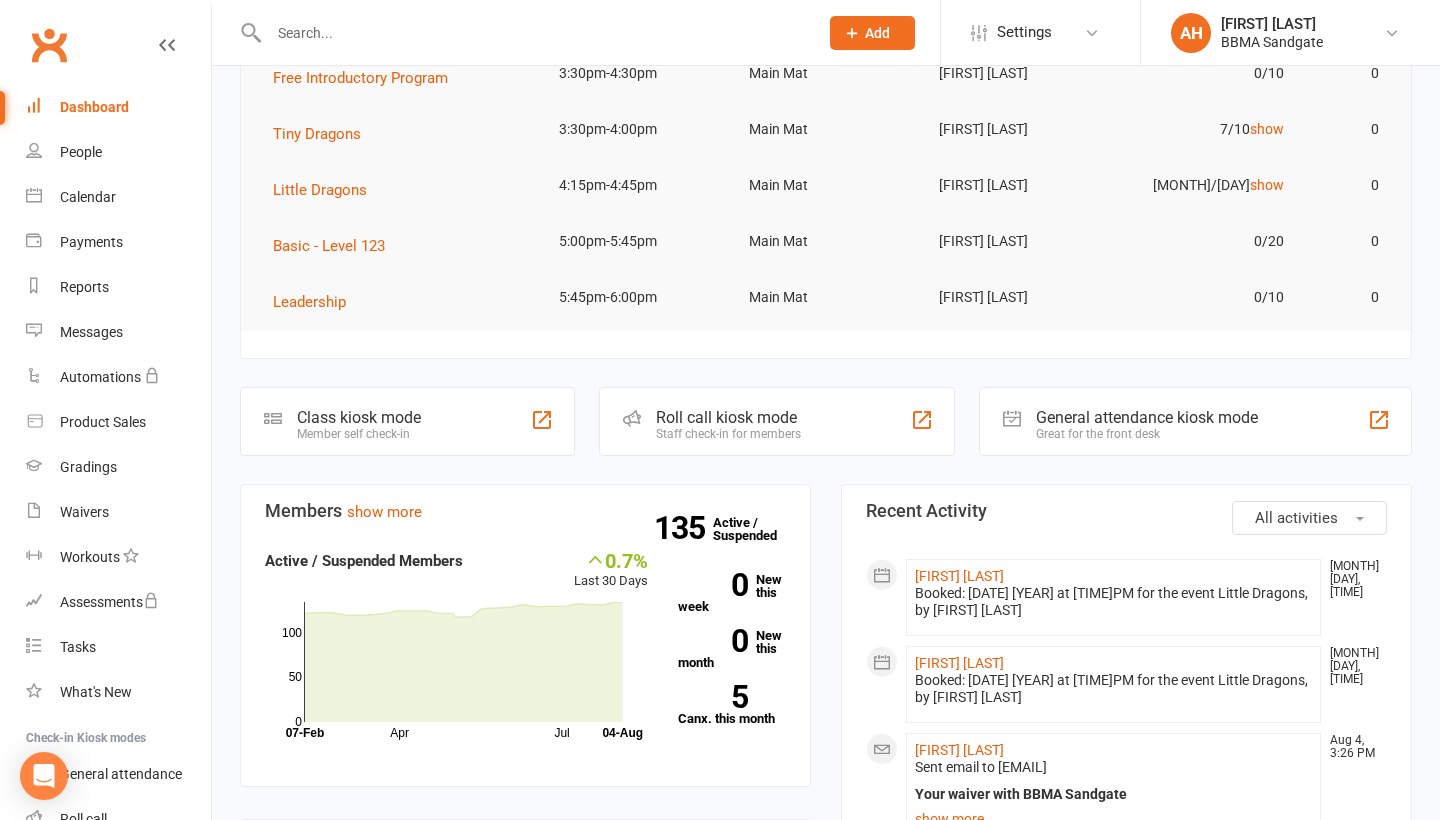scroll, scrollTop: 72, scrollLeft: 0, axis: vertical 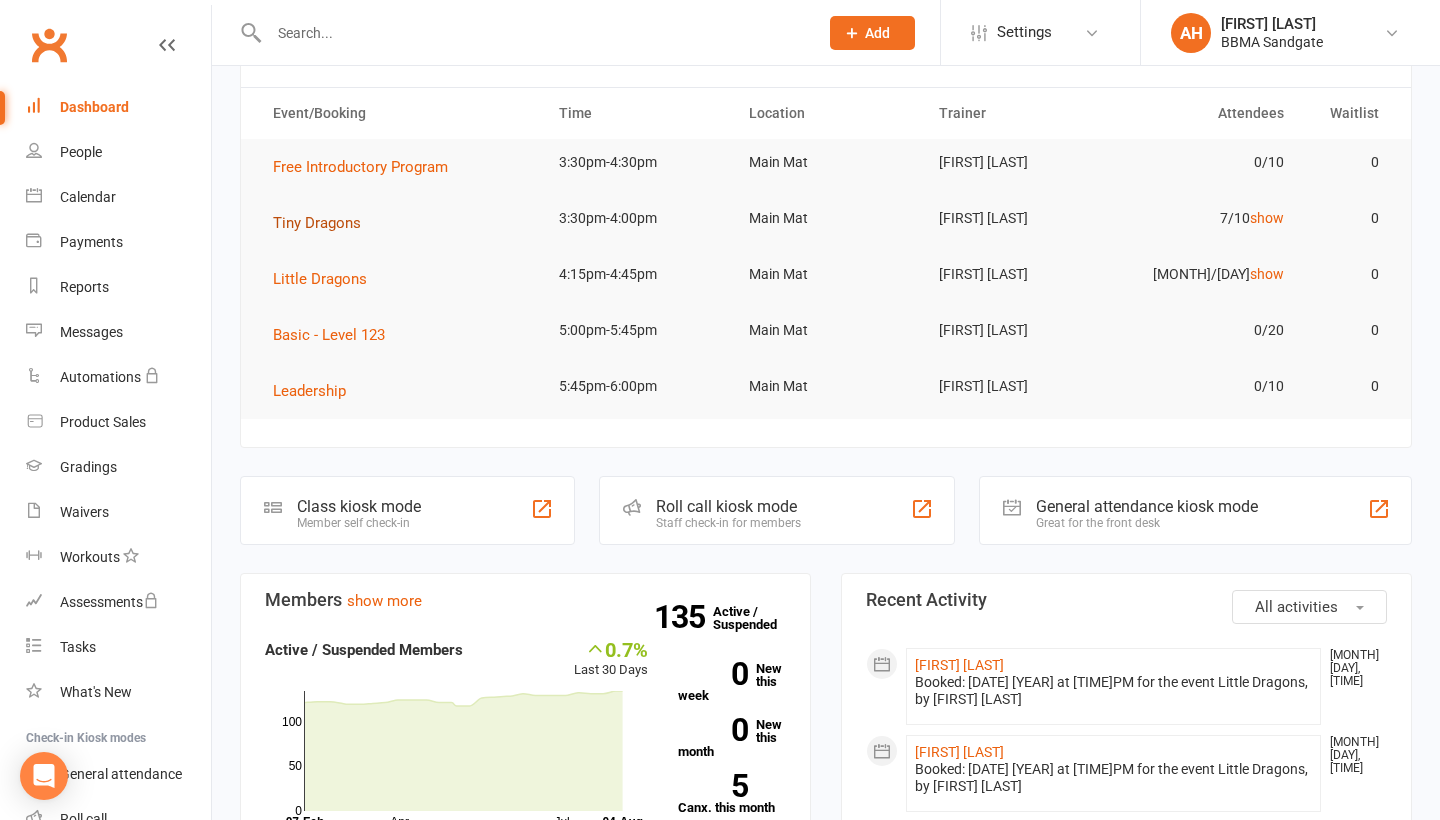 click on "Tiny Dragons" at bounding box center [317, 223] 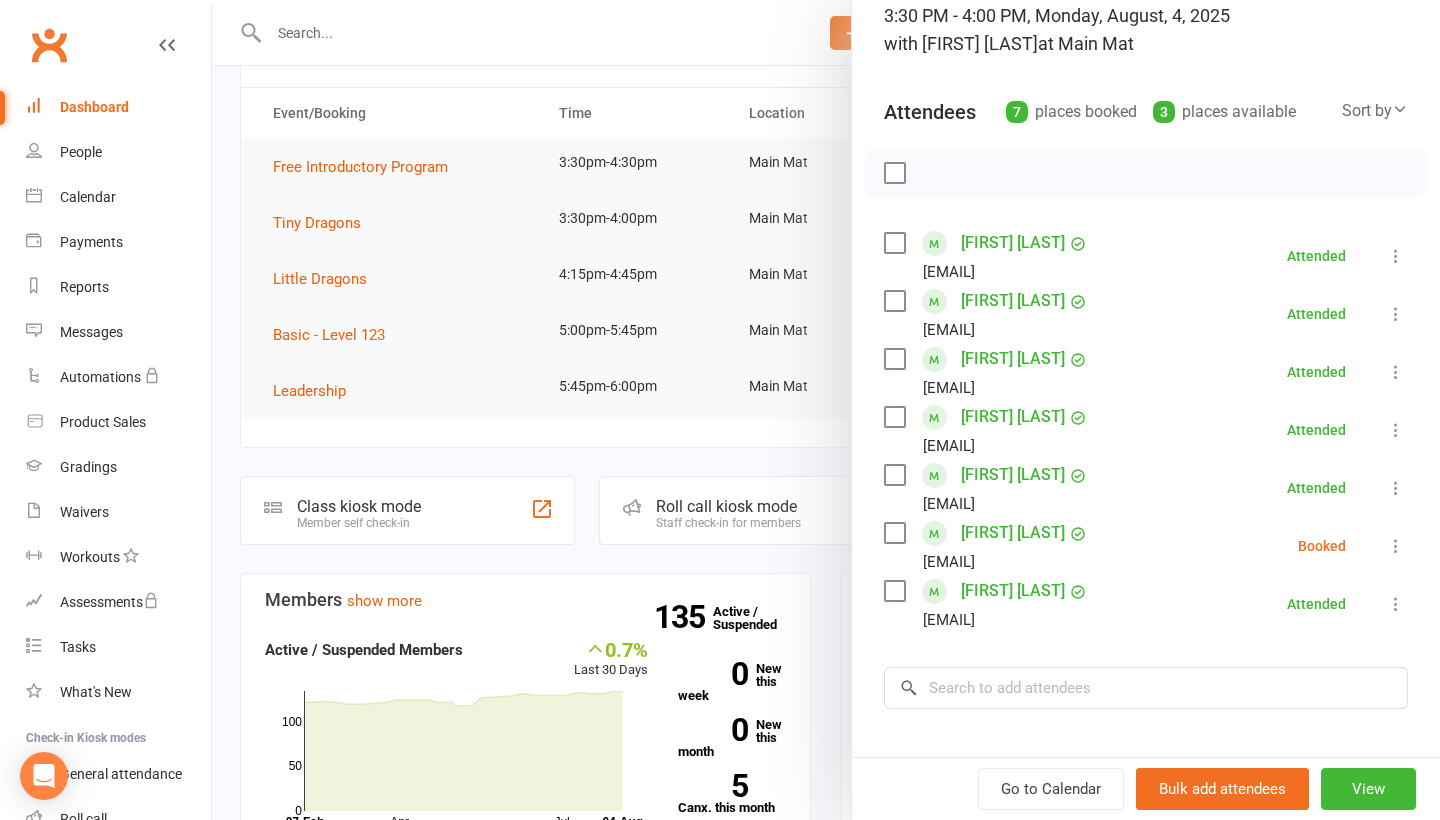 scroll, scrollTop: 182, scrollLeft: 0, axis: vertical 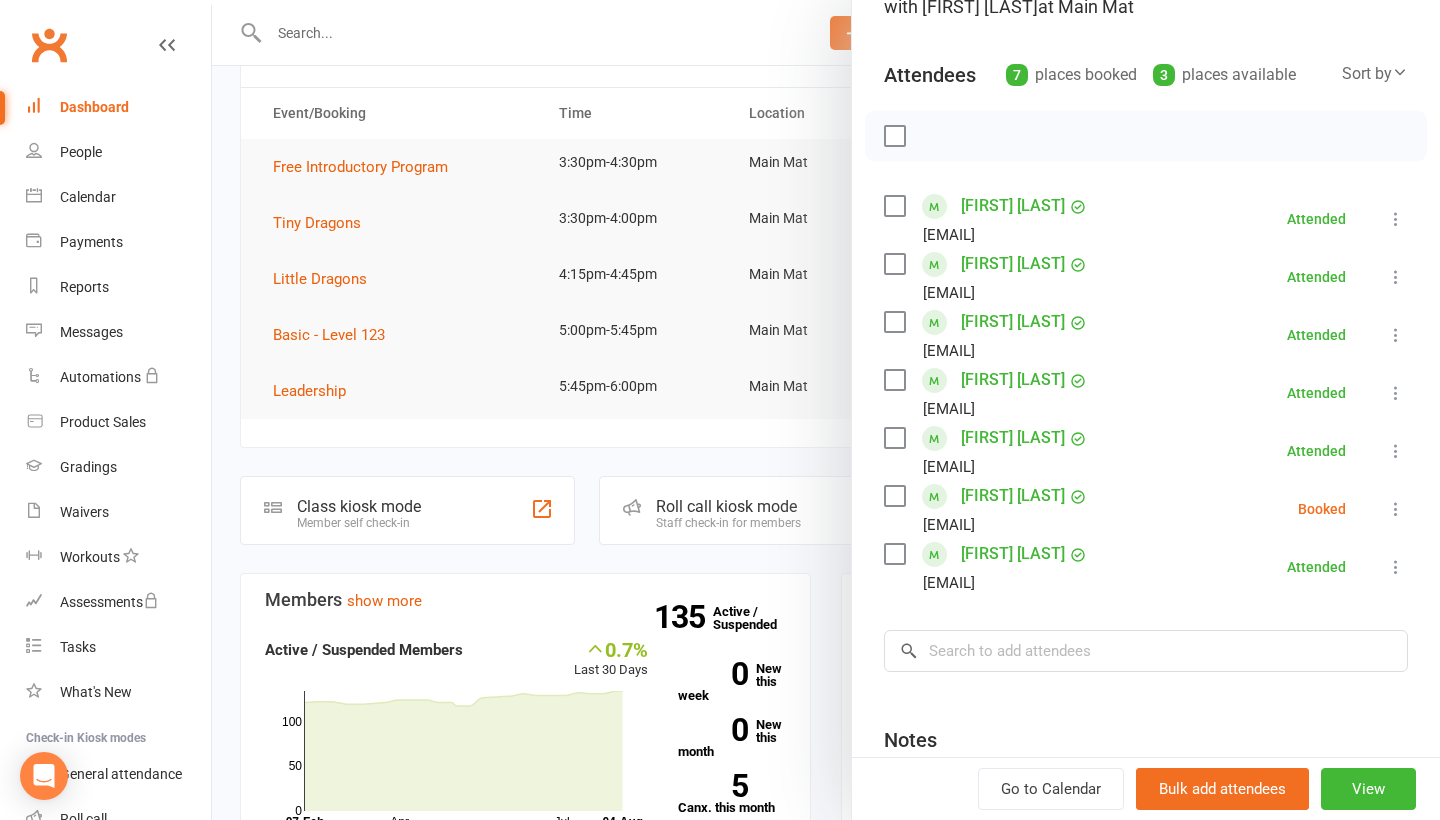click at bounding box center [1396, 509] 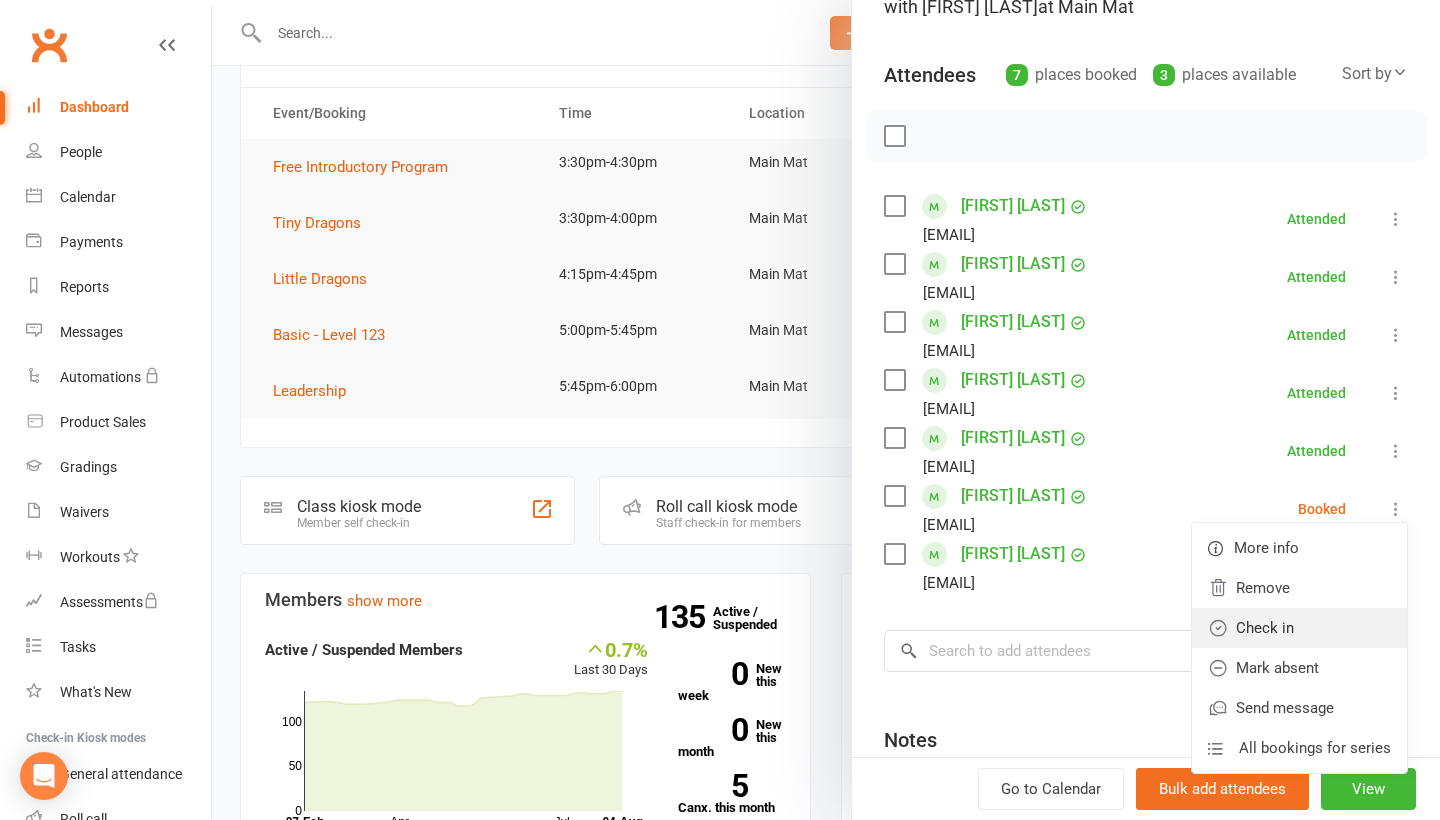 click on "Check in" at bounding box center (1299, 628) 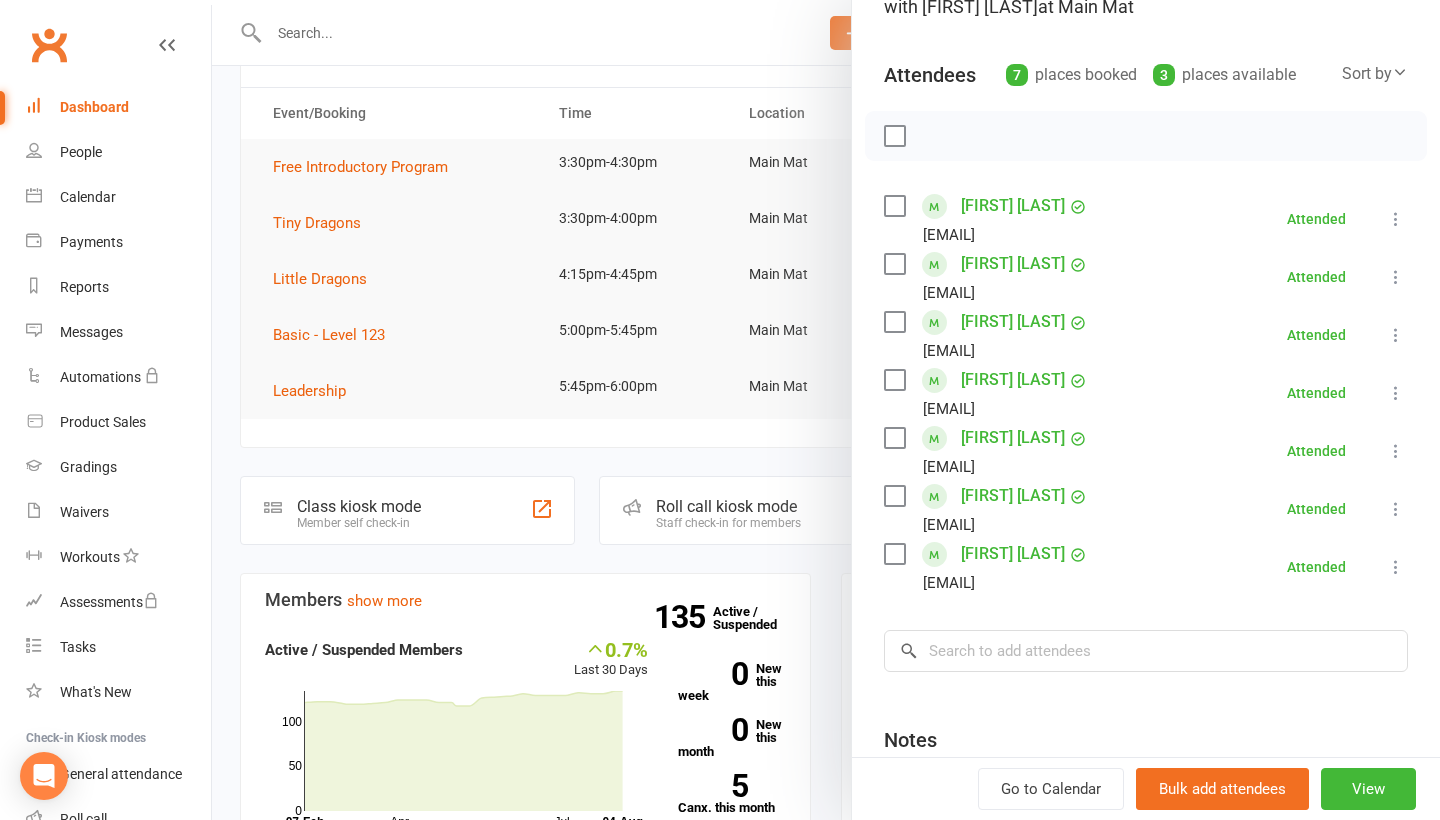 click at bounding box center [826, 410] 